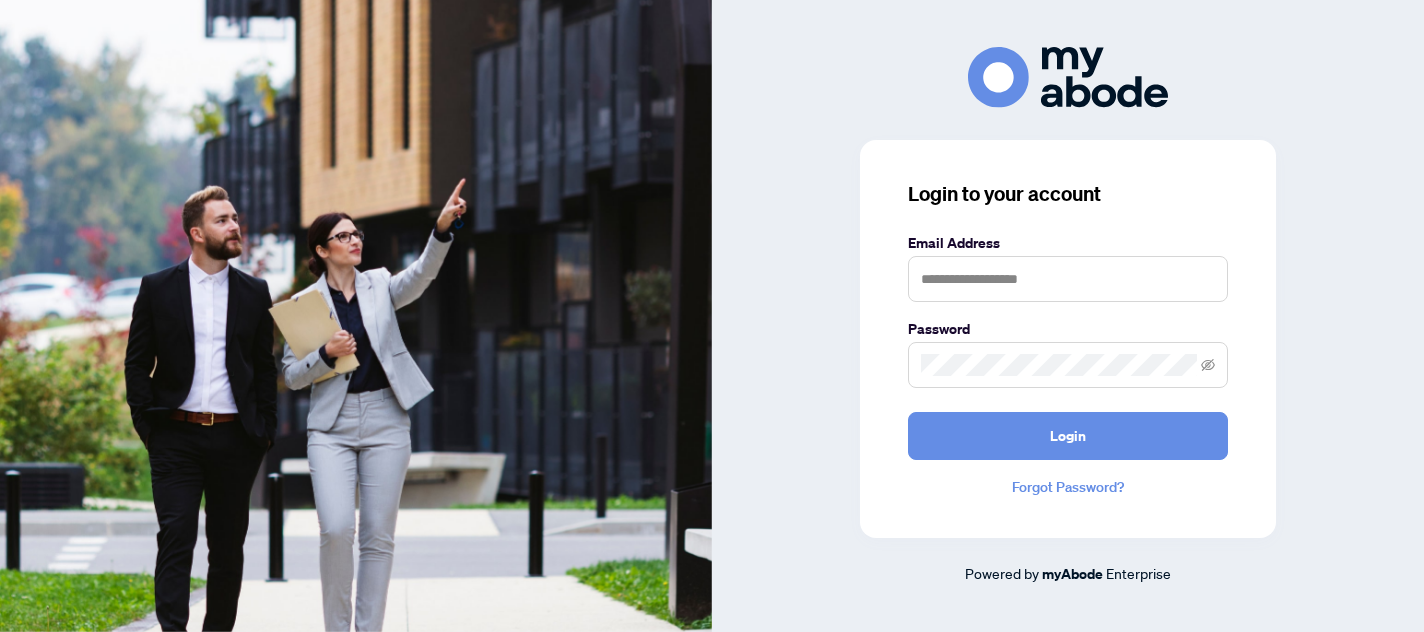 scroll, scrollTop: 0, scrollLeft: 0, axis: both 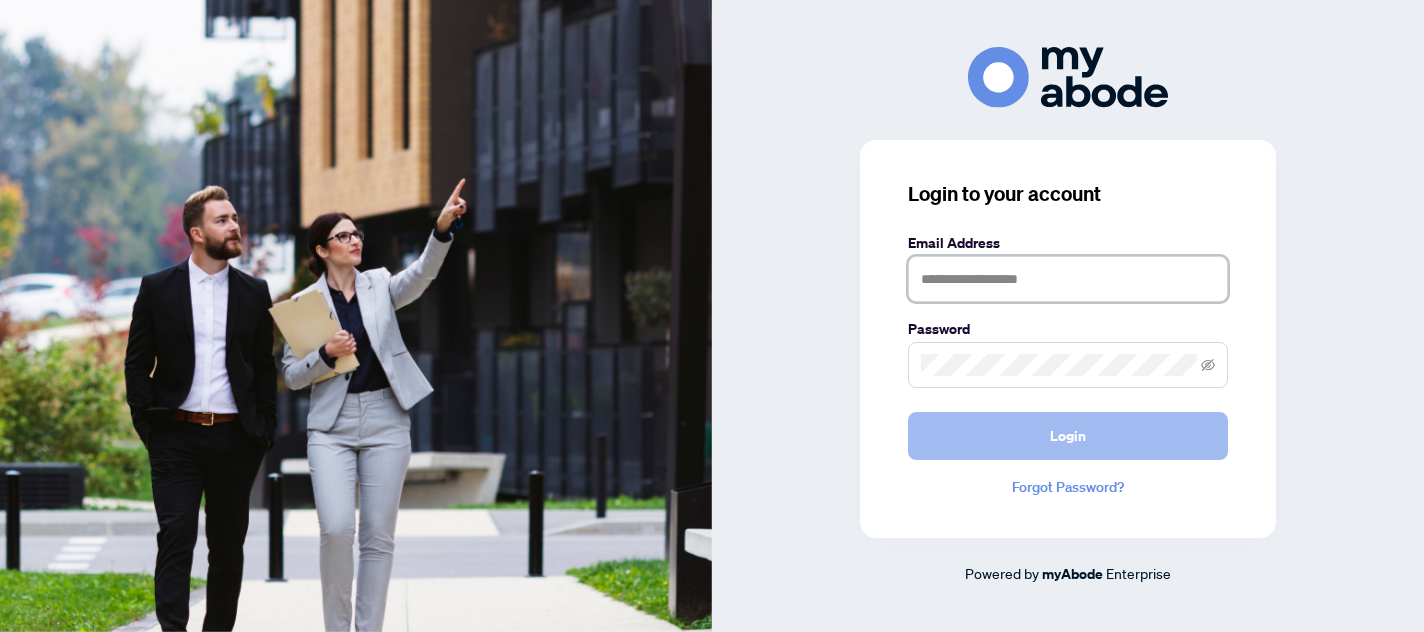 type on "**********" 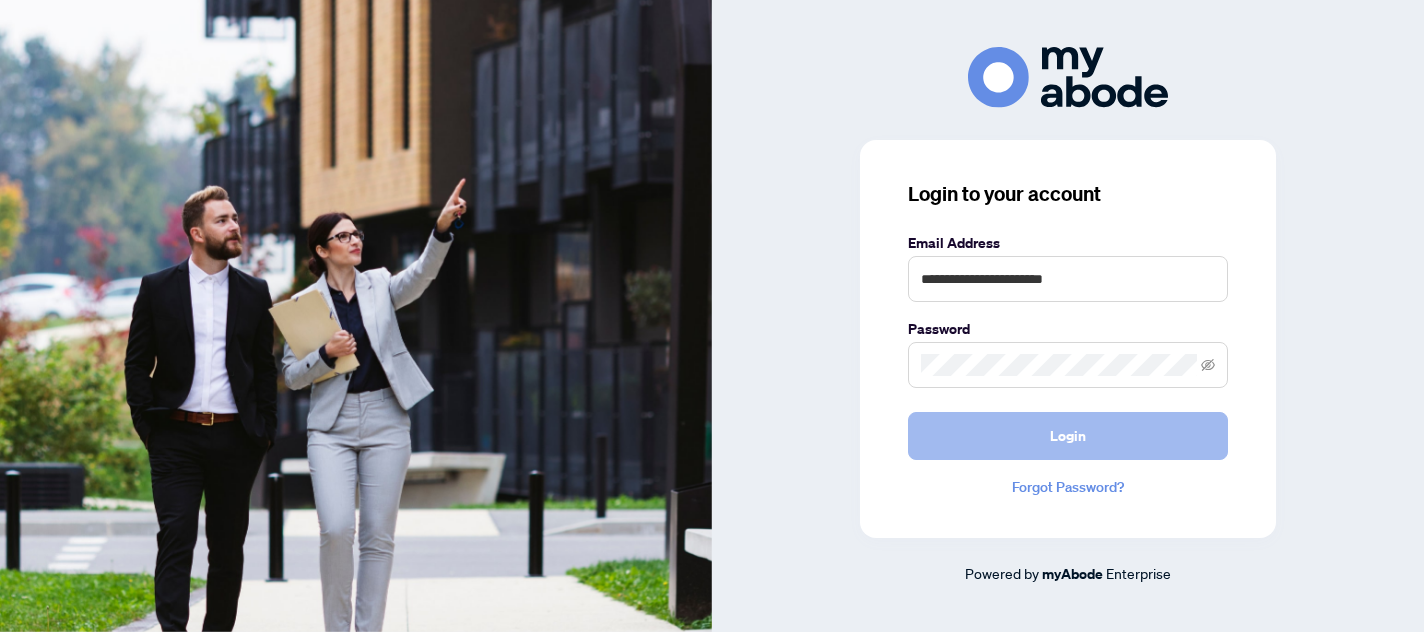 click on "Login" at bounding box center (1068, 436) 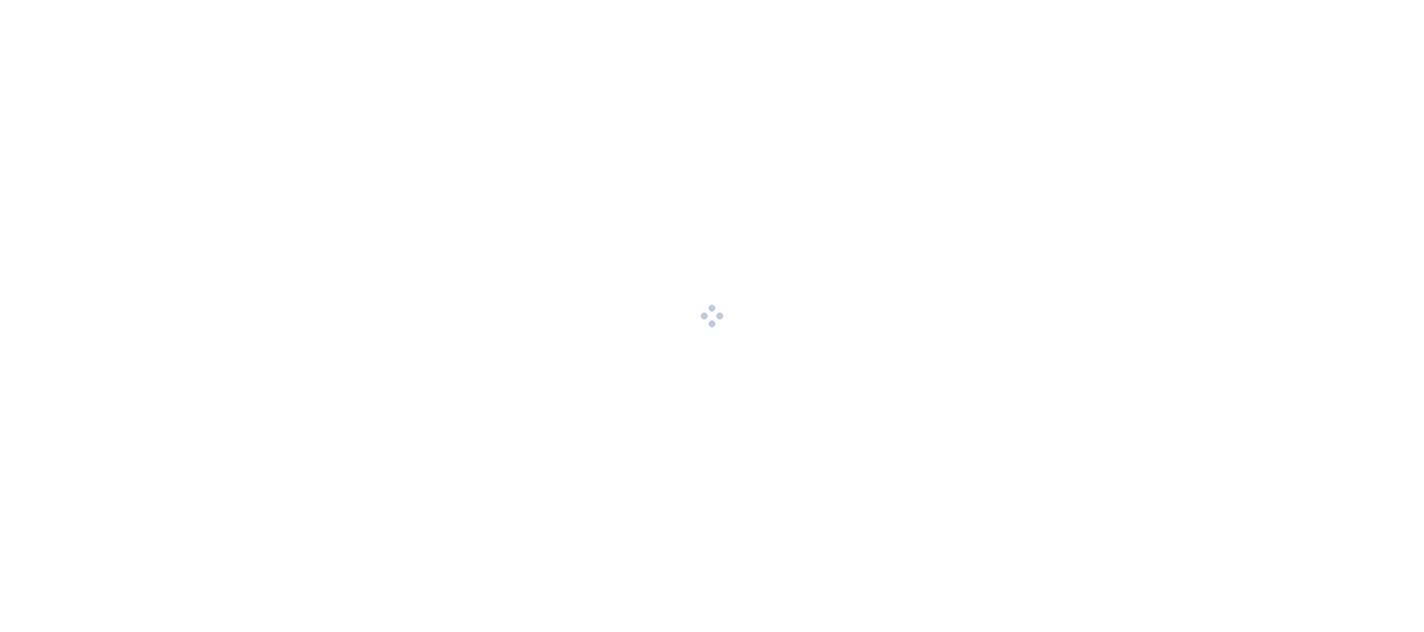 scroll, scrollTop: 0, scrollLeft: 0, axis: both 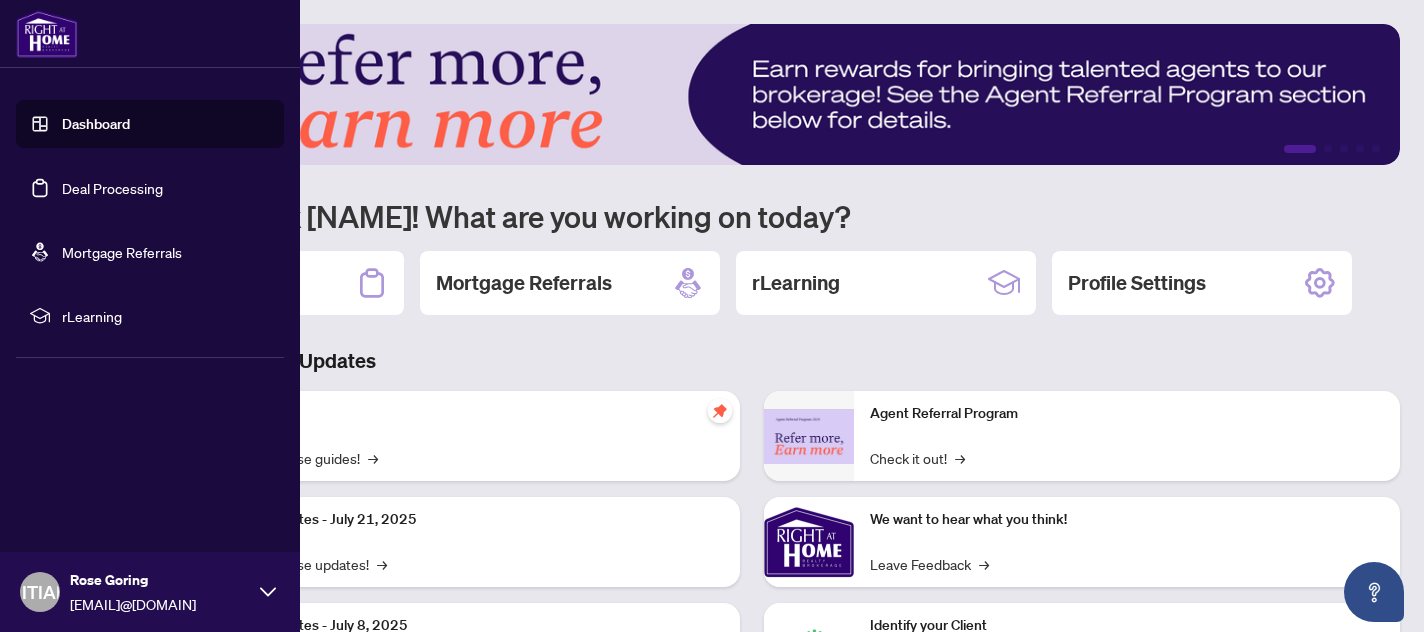 click on "Deal Processing" at bounding box center (112, 188) 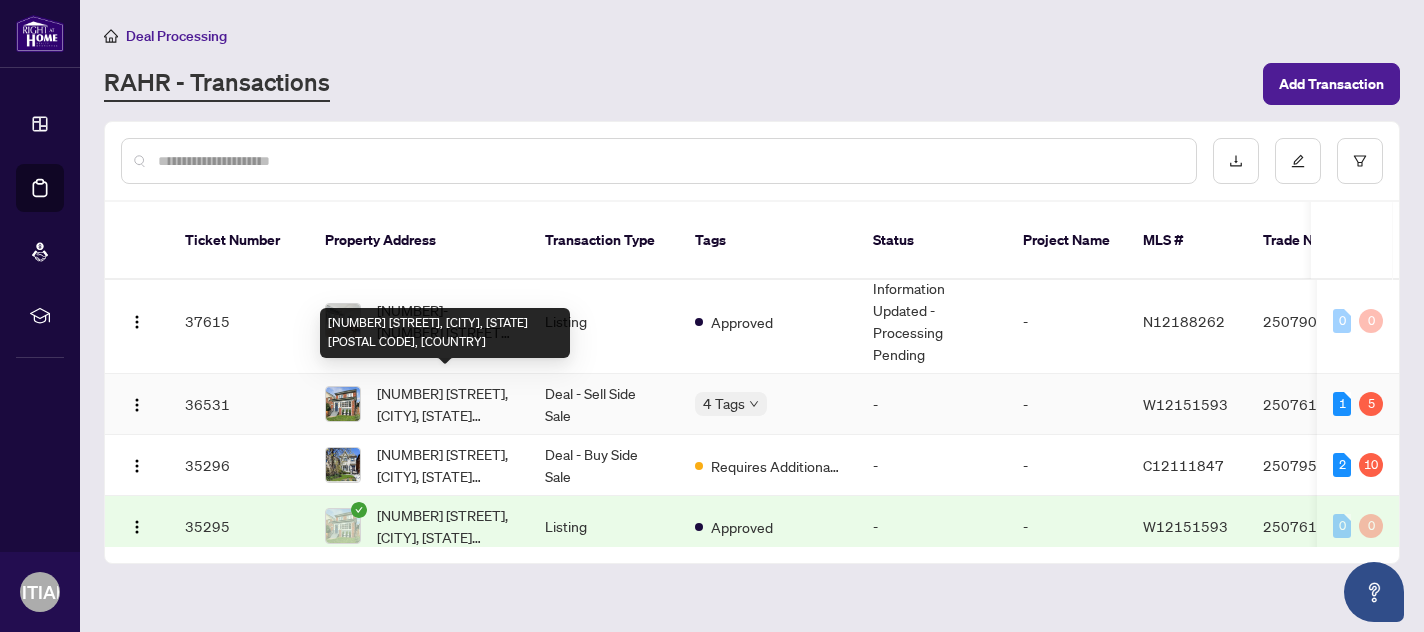 scroll, scrollTop: 423, scrollLeft: 0, axis: vertical 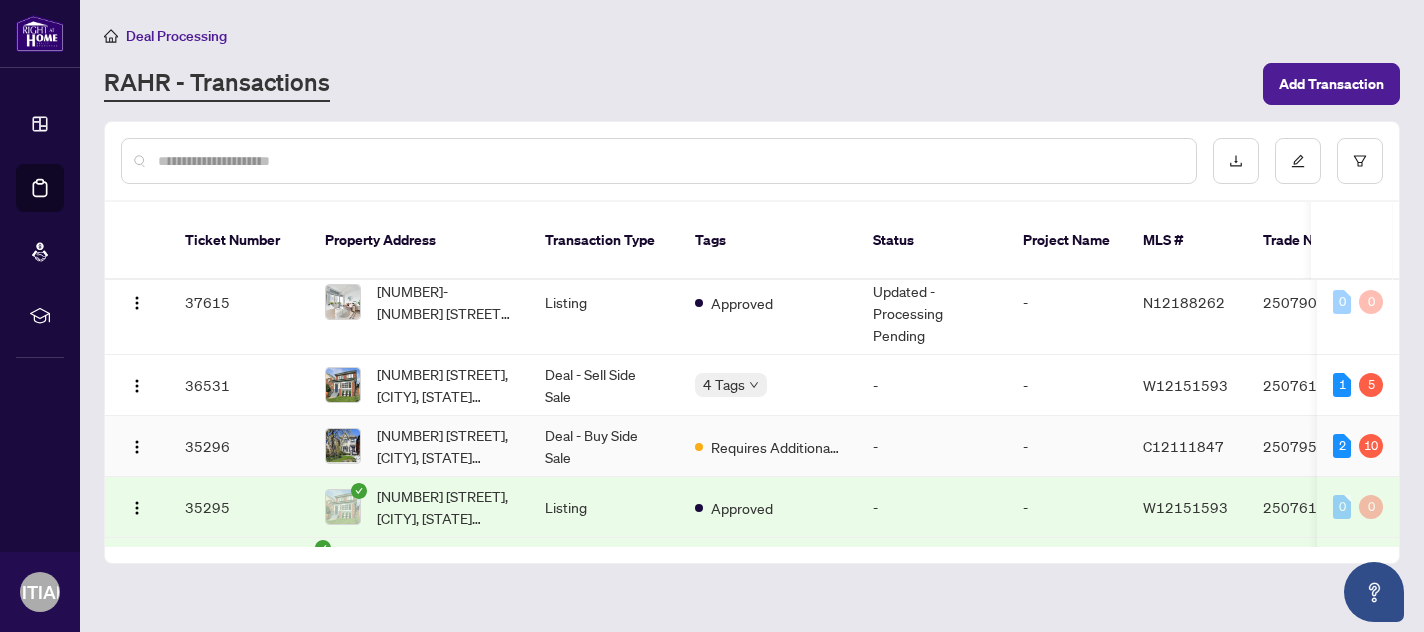 click on "Deal - Buy Side Sale" at bounding box center (604, 446) 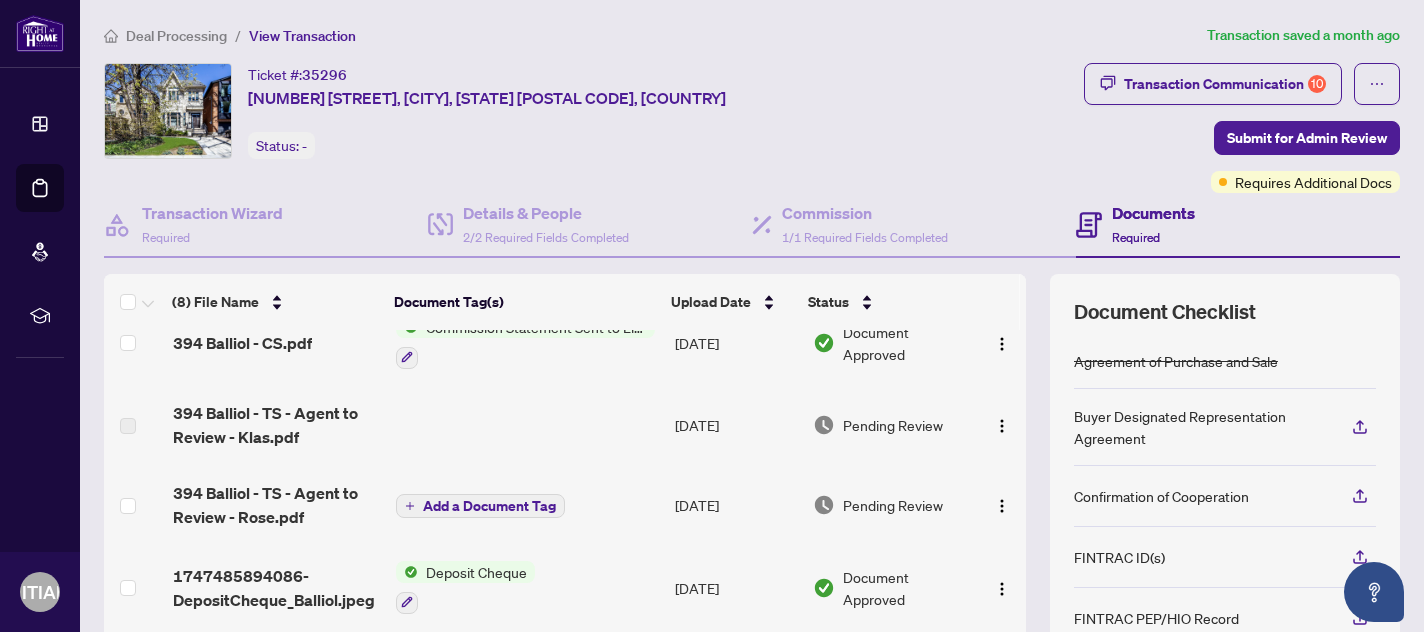 scroll, scrollTop: 0, scrollLeft: 0, axis: both 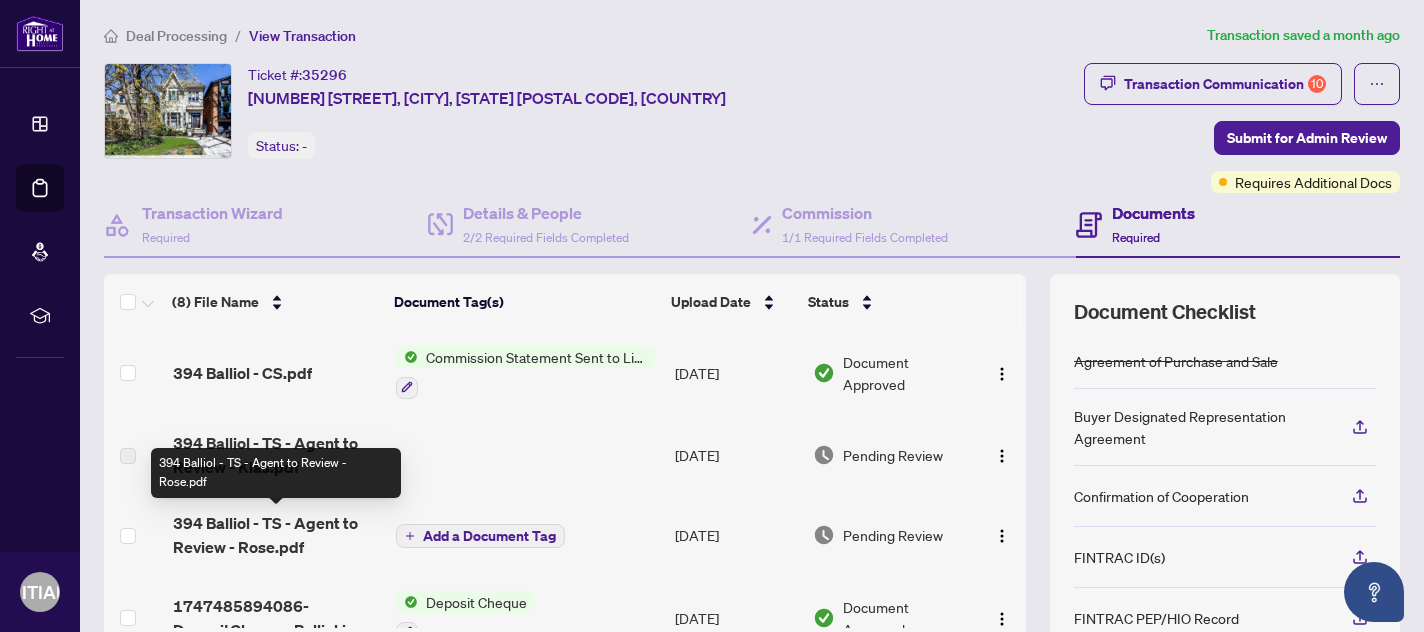 click on "394 Balliol - TS - Agent to Review - Rose.pdf" at bounding box center (276, 535) 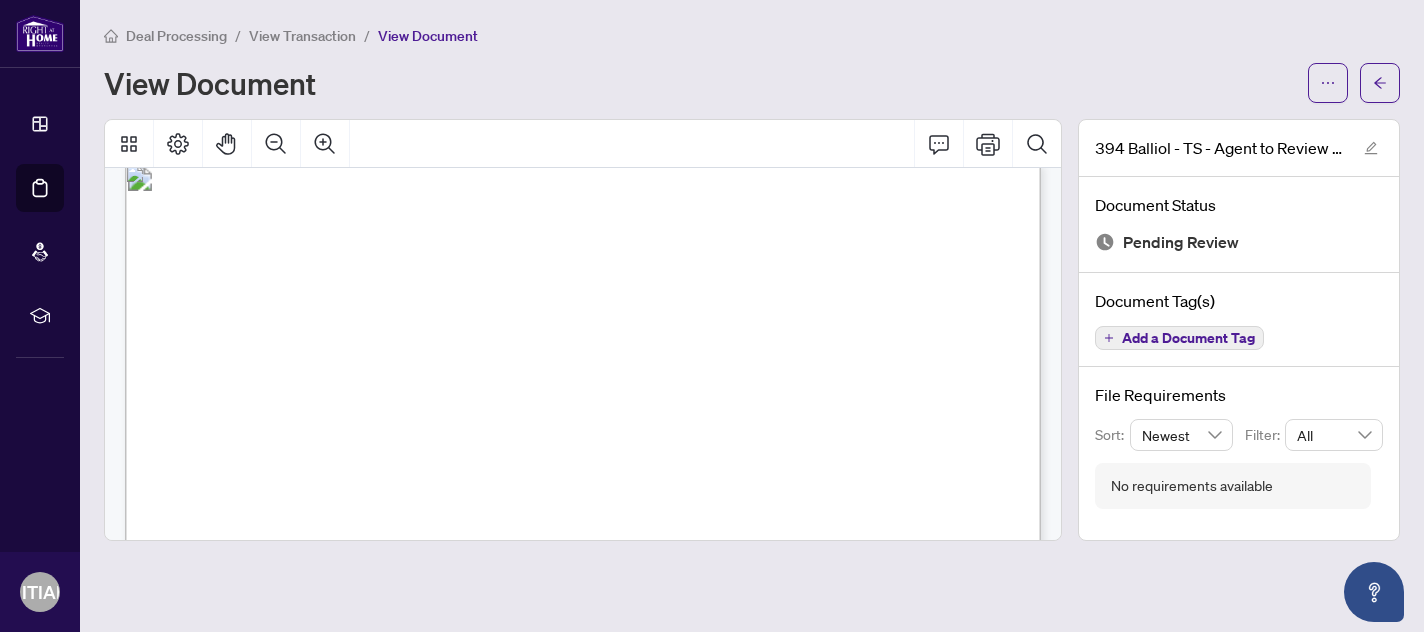 scroll, scrollTop: 0, scrollLeft: 0, axis: both 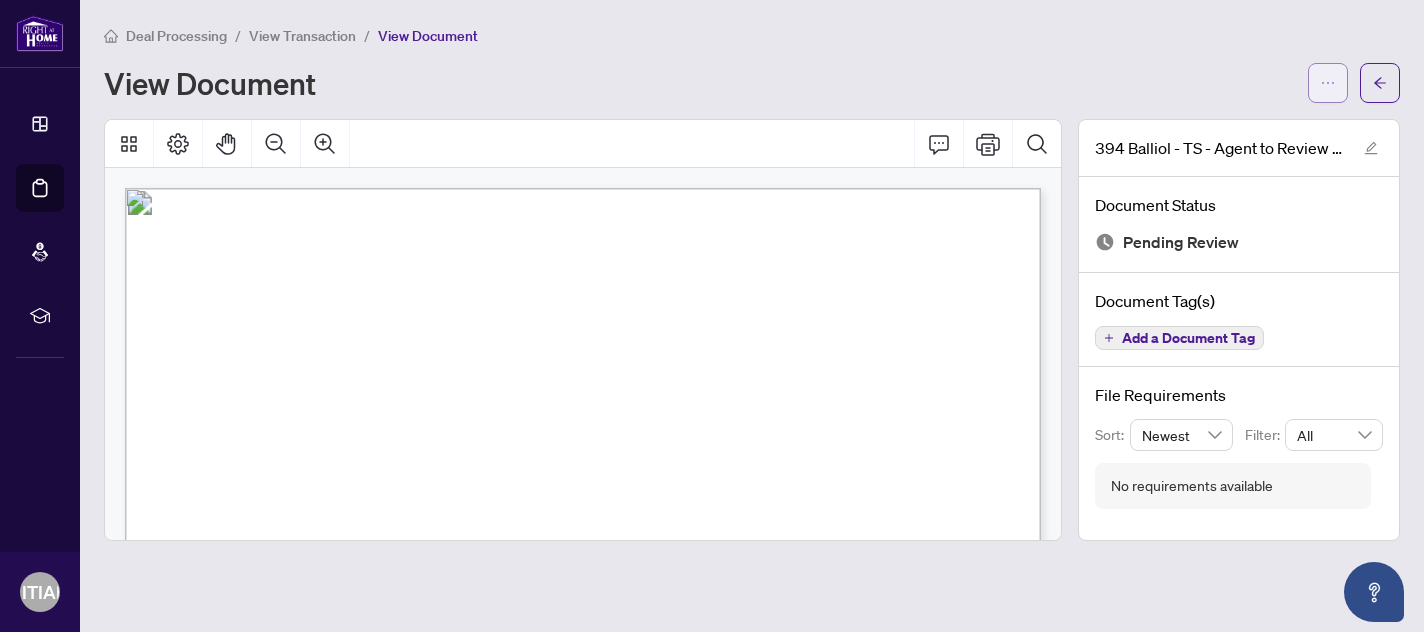 click 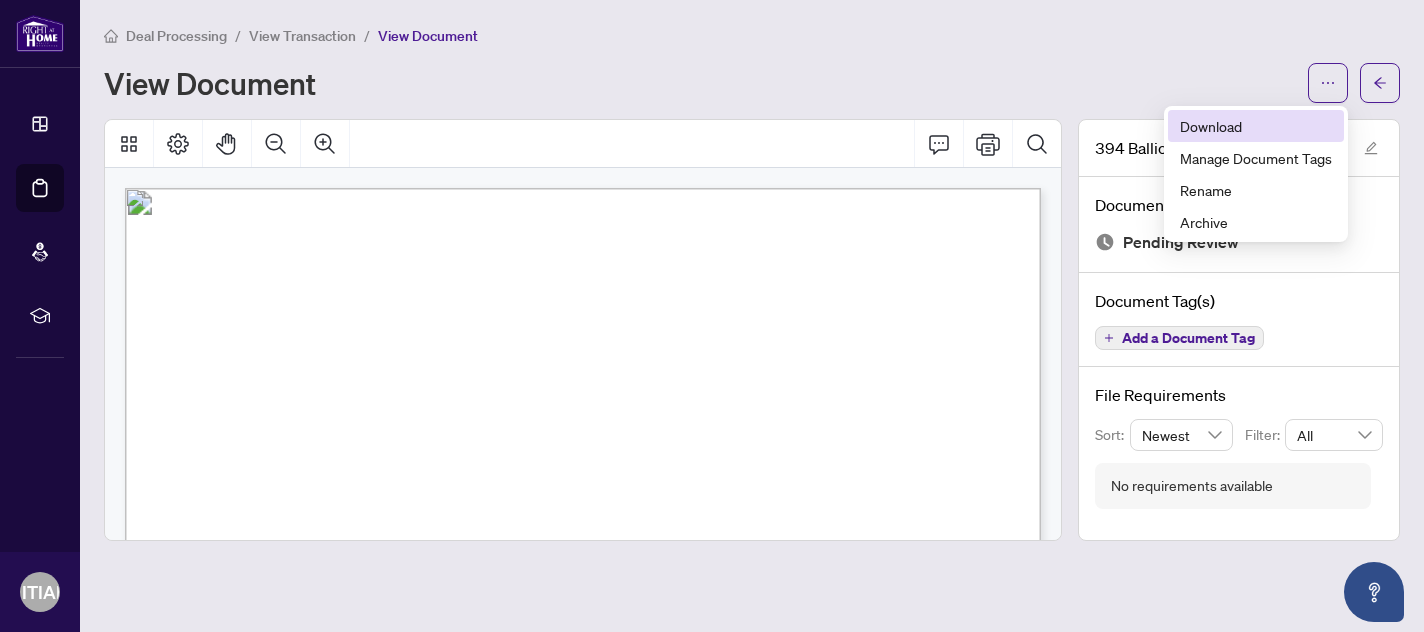 click on "Download" at bounding box center [1256, 126] 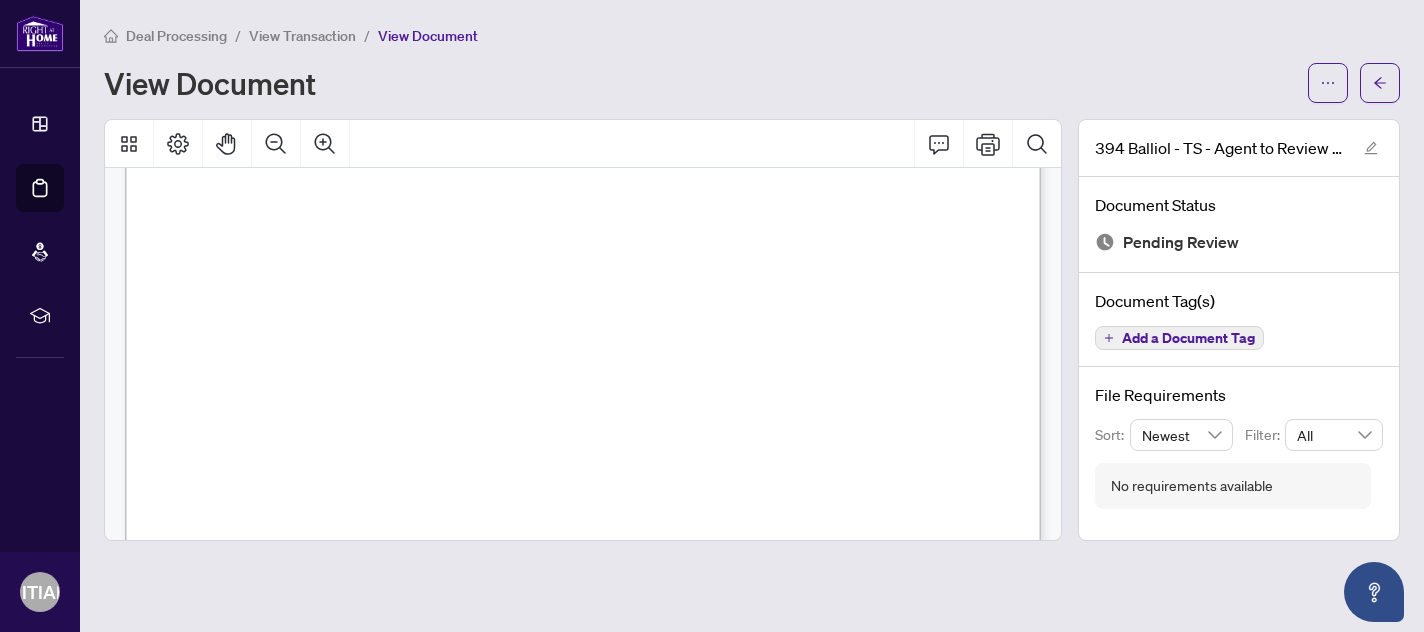 scroll, scrollTop: 0, scrollLeft: 0, axis: both 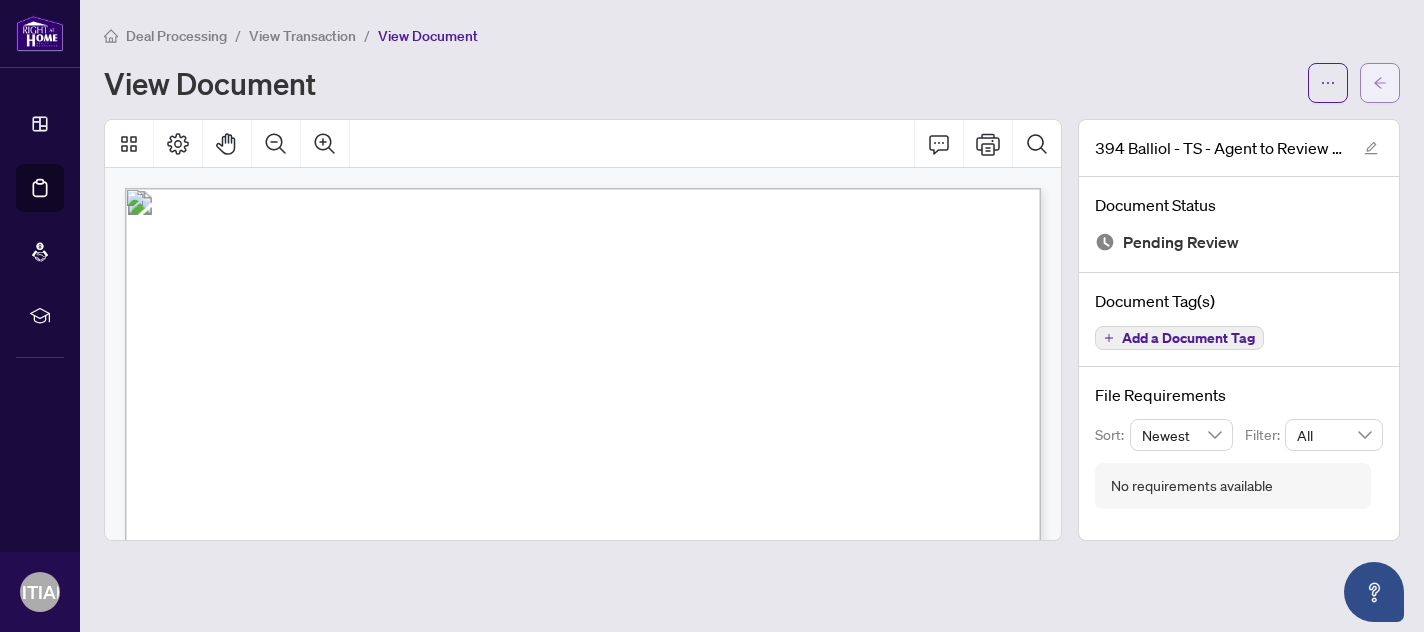 click at bounding box center (1380, 83) 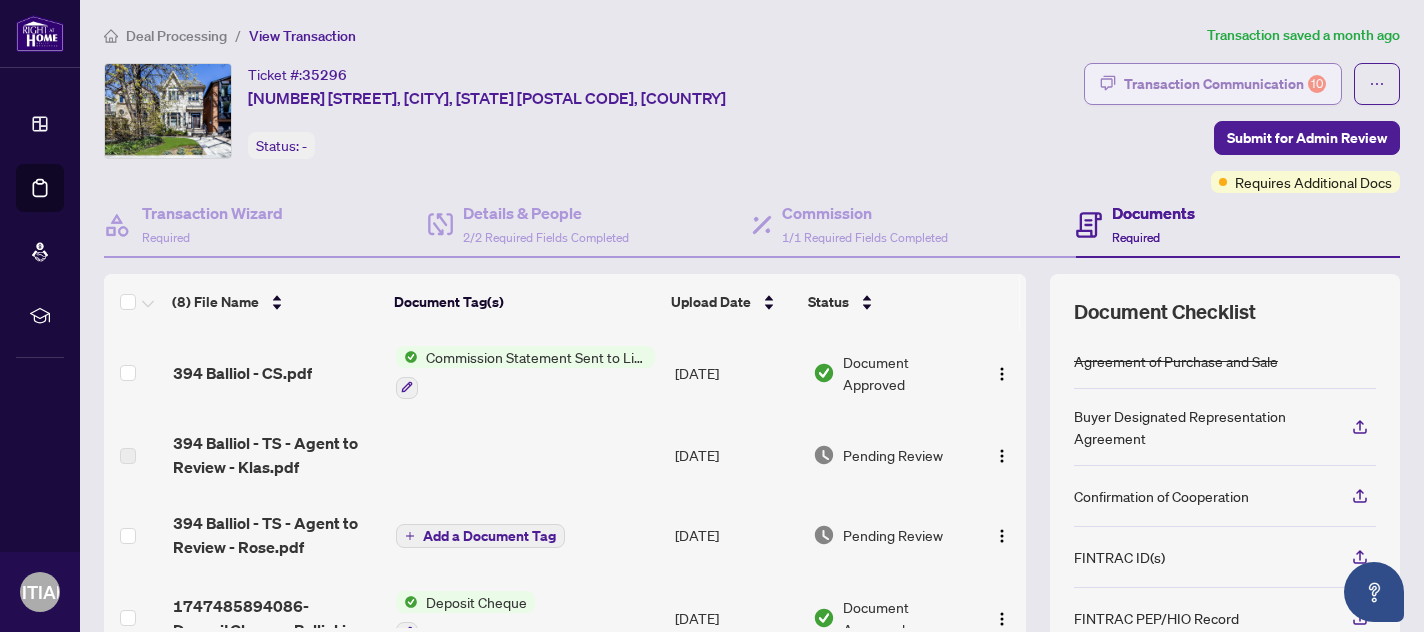 click on "Transaction Communication 10" at bounding box center (1225, 84) 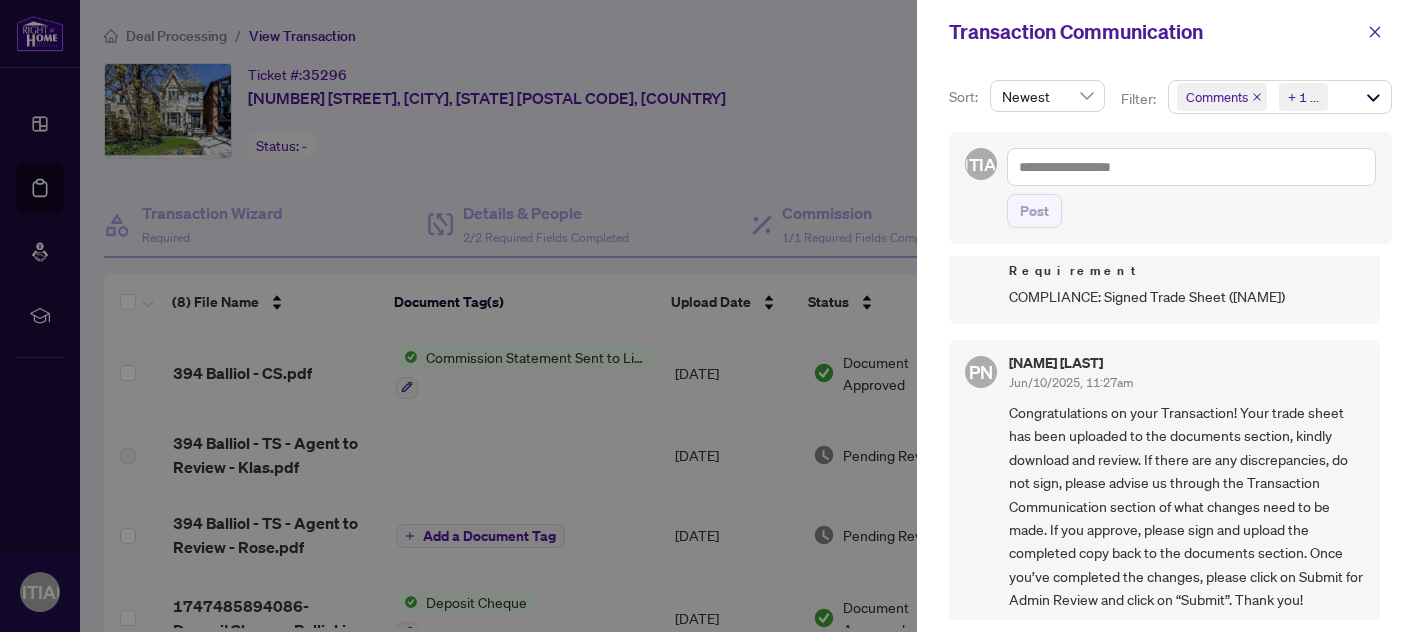 scroll, scrollTop: 1596, scrollLeft: 0, axis: vertical 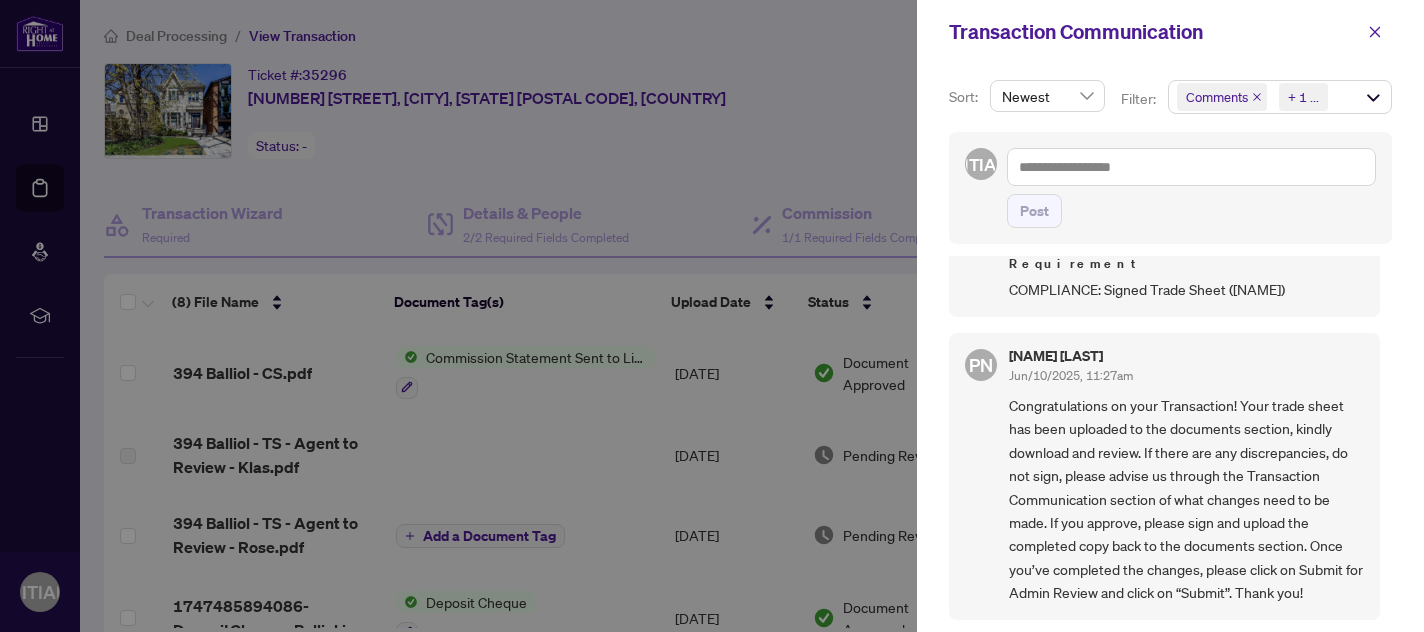 click at bounding box center (712, 316) 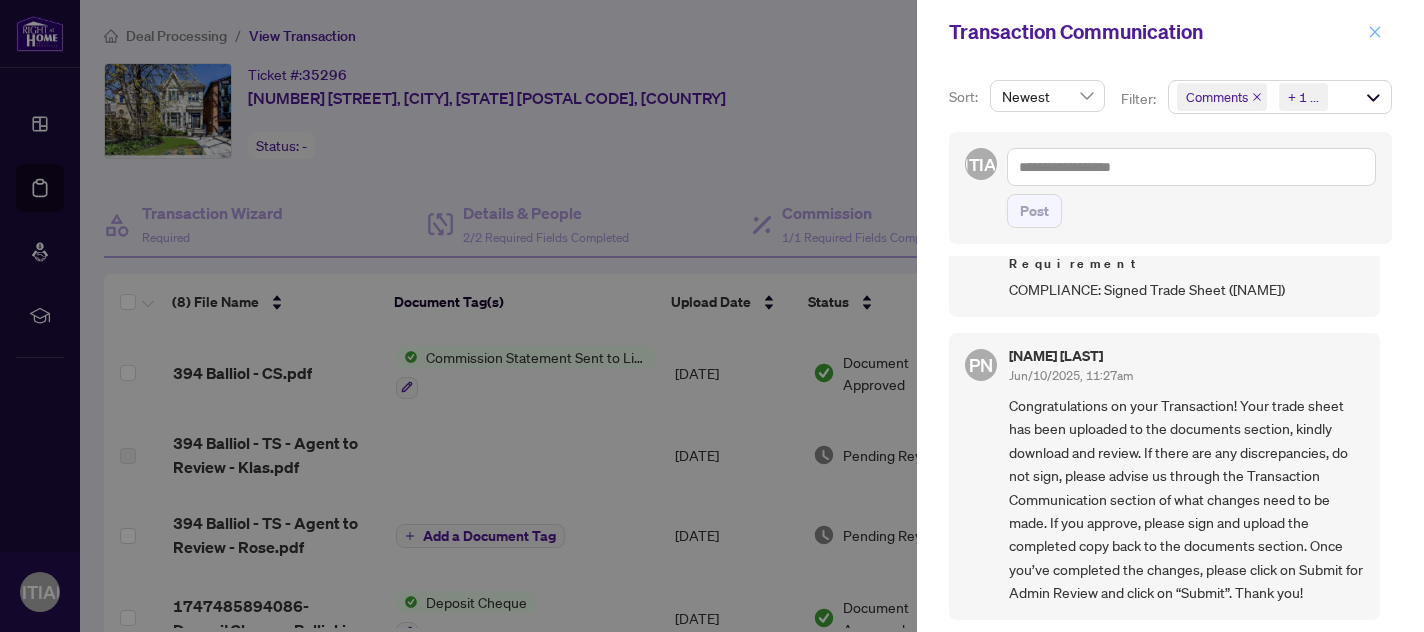 click 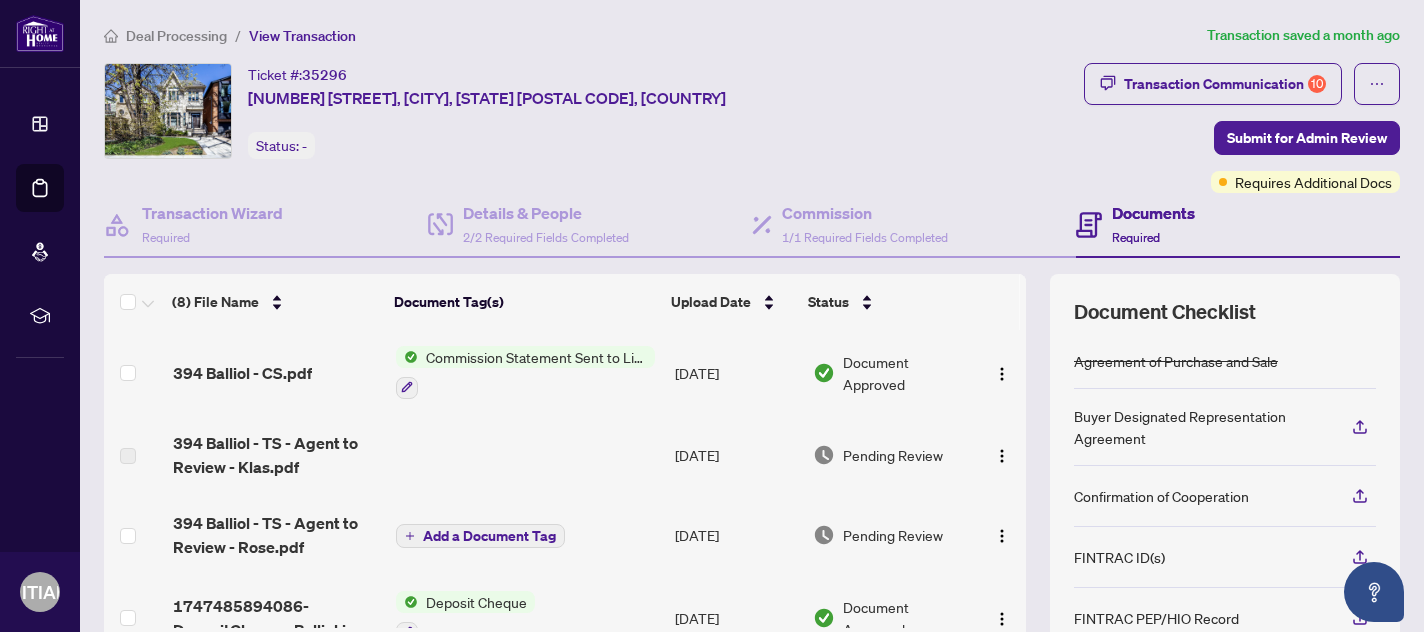 click on "Deal Processing / View Transaction Transaction saved   a month ago Ticket #:  35296 394 Balliol St, Toronto, Ontario M4S 1E2, Canada Status:   - Transaction Communication 10 Submit for Admin Review Requires Additional Docs Transaction Wizard Required Details & People 2/2 Required Fields Completed Commission 1/1 Required Fields Completed Documents Required (8) File Name Document Tag(s) Upload Date Status             394 Balliol - CS.pdf Commission Statement Sent to Listing Brokerage Jun/10/2025 Document Approved 394 Balliol - TS - Agent to Review - Klas.pdf Jun/10/2025 Pending Review 394 Balliol - TS - Agent to Review - Rose.pdf Add a Document Tag Jun/10/2025 Pending Review 1747485894086-DepositCheque_Balliol.jpeg Deposit Cheque May/17/2025 Document Approved 394_Balliol_FINAL.pdf Agreement of Purchase and Sale Schedule B + 1 May/17/2025 Document Approved DEPOSIT RECEIPT.pdf Deposit Receipt May/17/2025 Document Approved MLS_sold_394balliol.pdf MLS Sold Print Out May/17/2025 Document Approved May/17/2025" at bounding box center (752, 316) 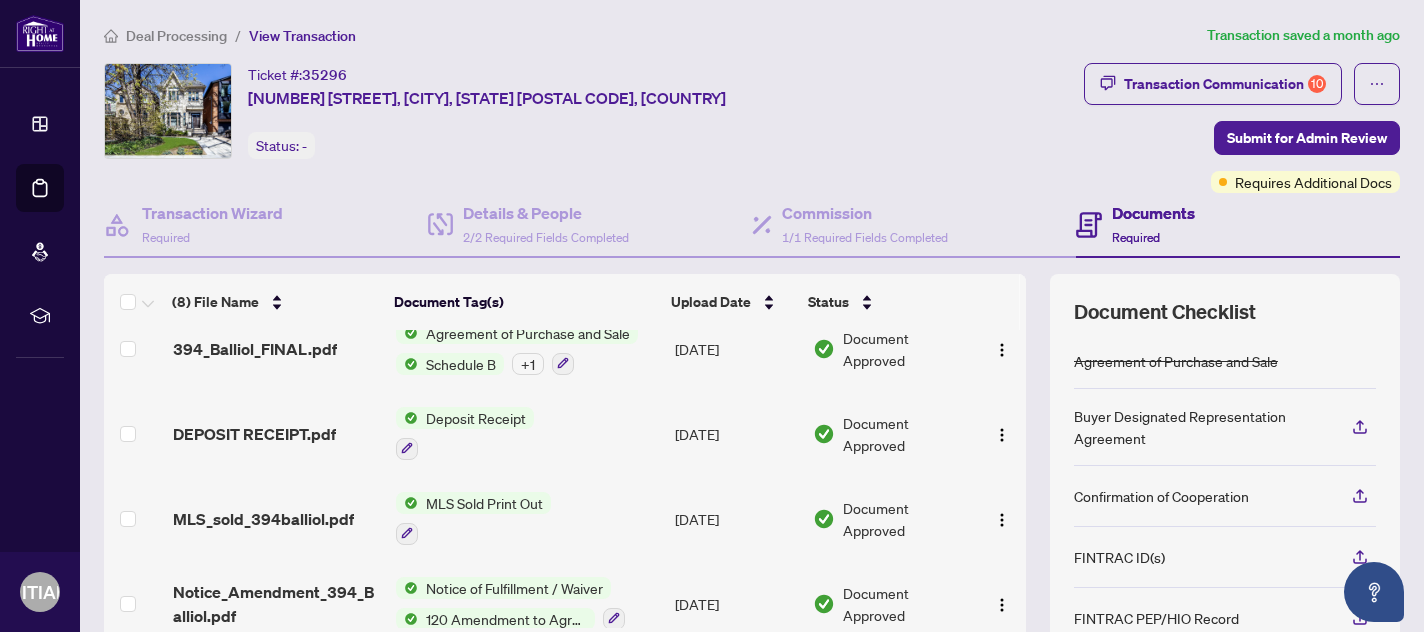 scroll, scrollTop: 376, scrollLeft: 0, axis: vertical 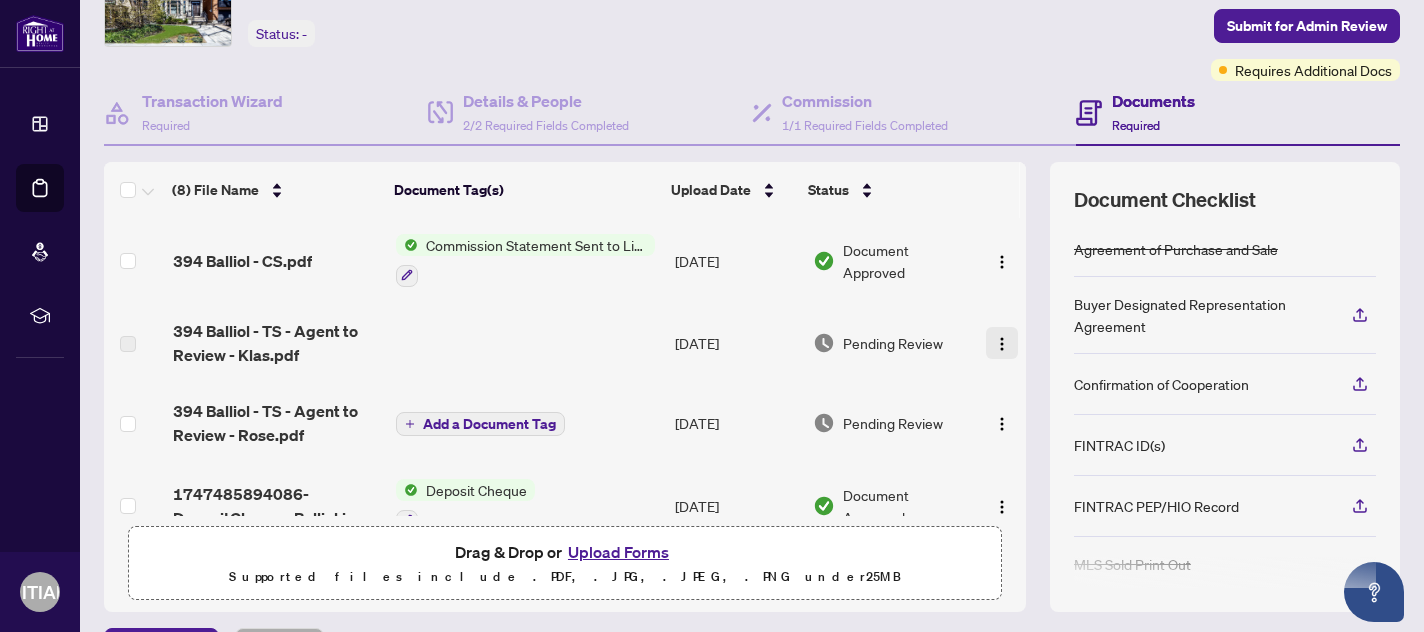 click at bounding box center [1002, 344] 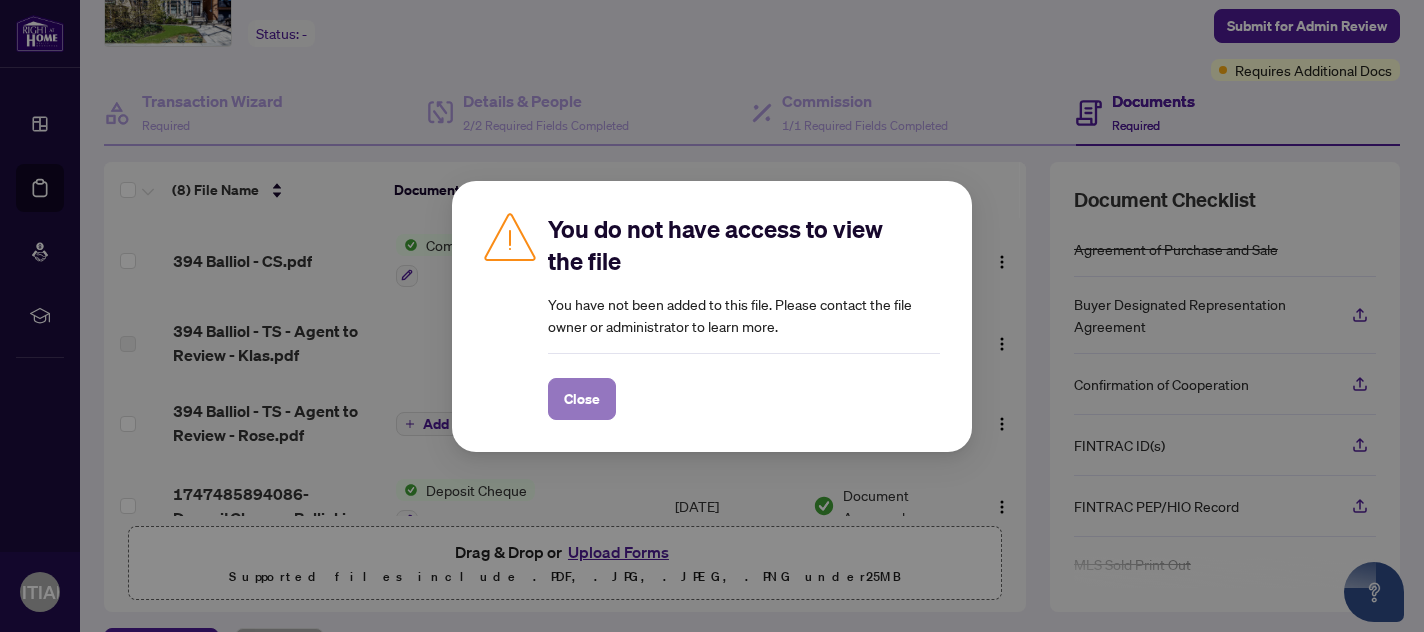 click on "Close" at bounding box center (582, 399) 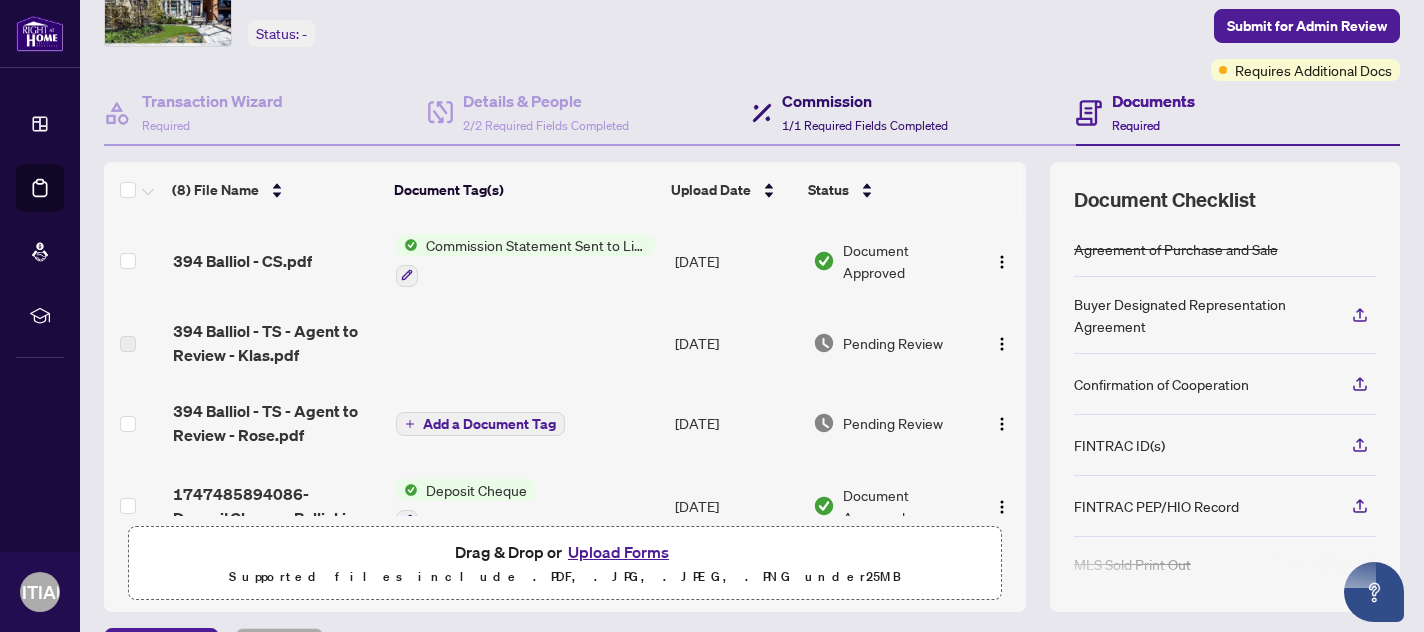click on "1/1 Required Fields Completed" at bounding box center (865, 125) 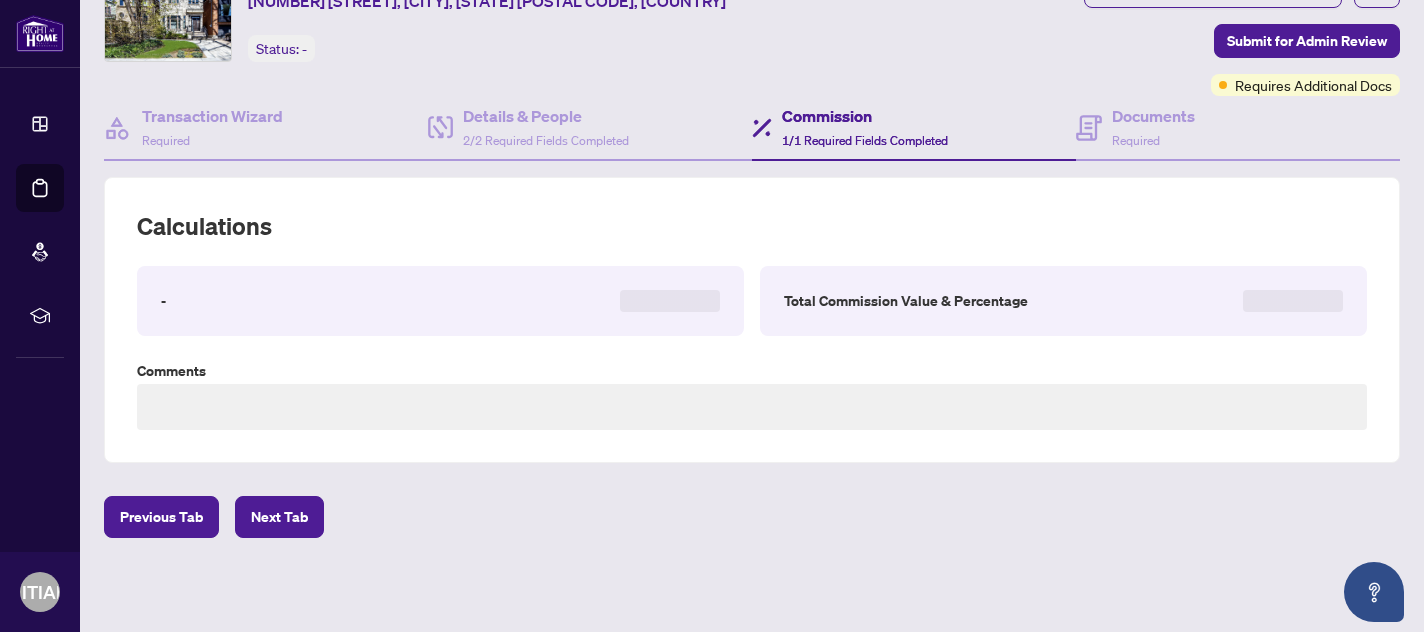 scroll, scrollTop: 96, scrollLeft: 0, axis: vertical 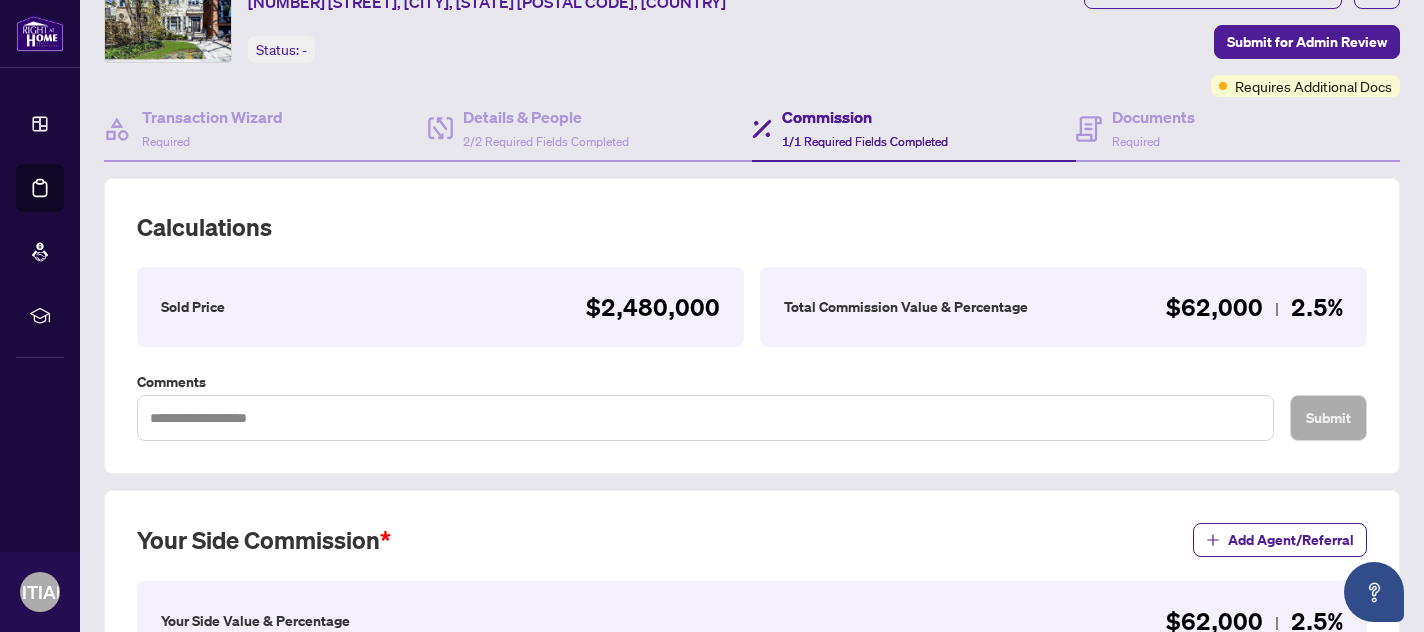 type on "**********" 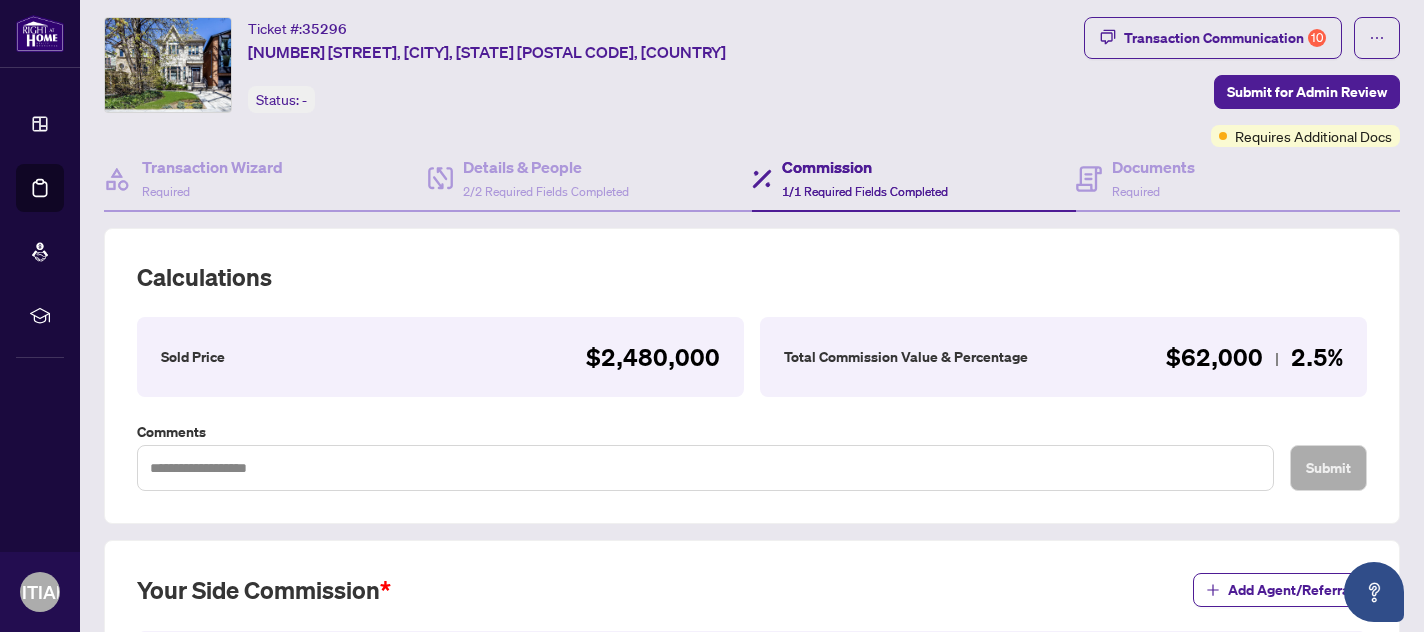 scroll, scrollTop: 0, scrollLeft: 0, axis: both 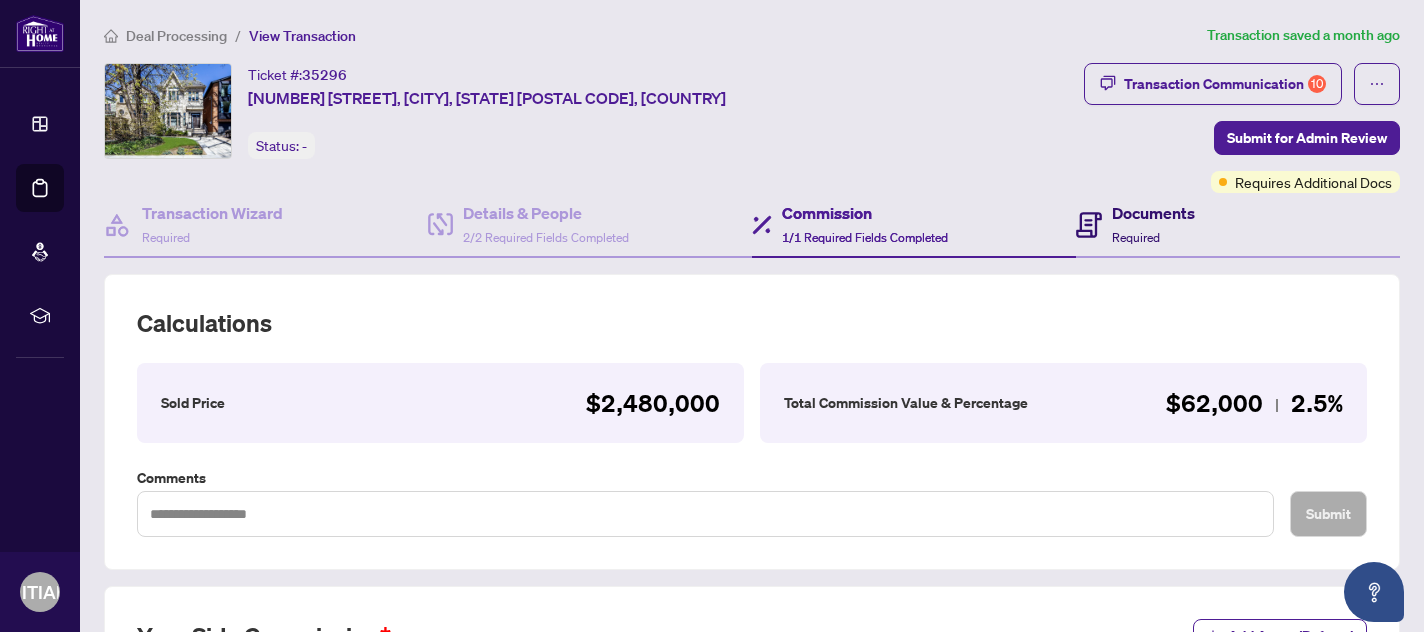 click on "Documents" at bounding box center (1153, 213) 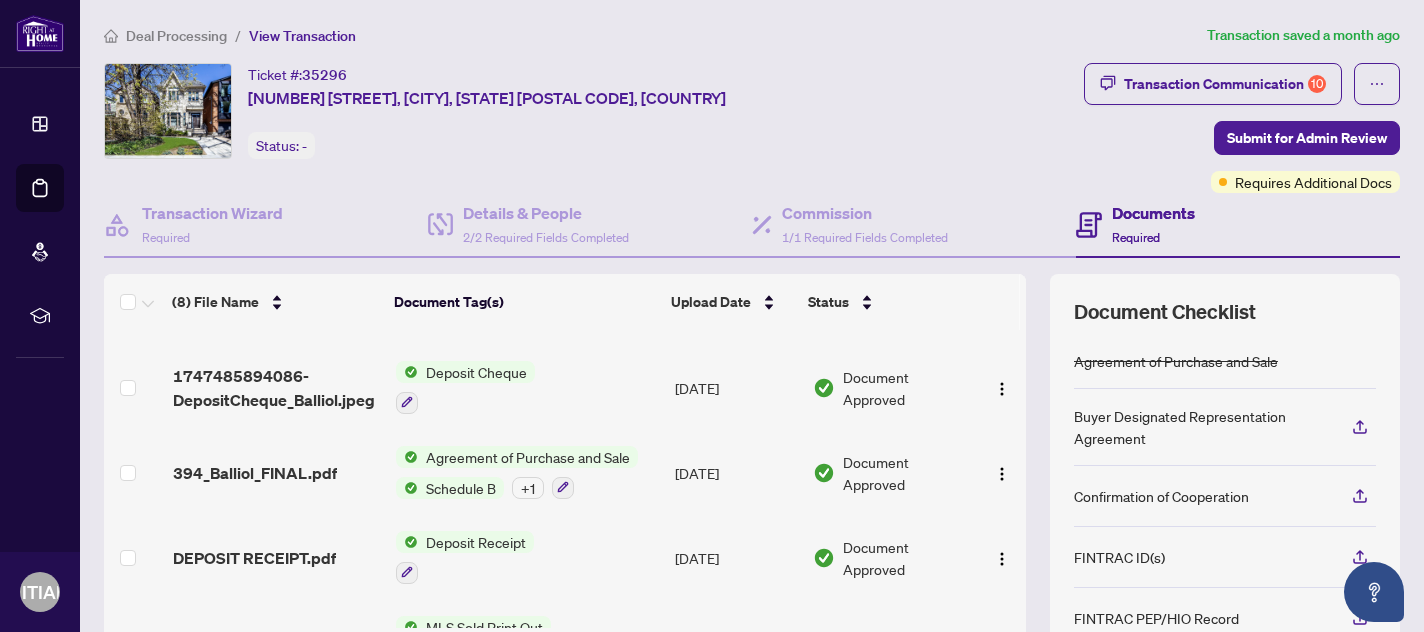 scroll, scrollTop: 376, scrollLeft: 0, axis: vertical 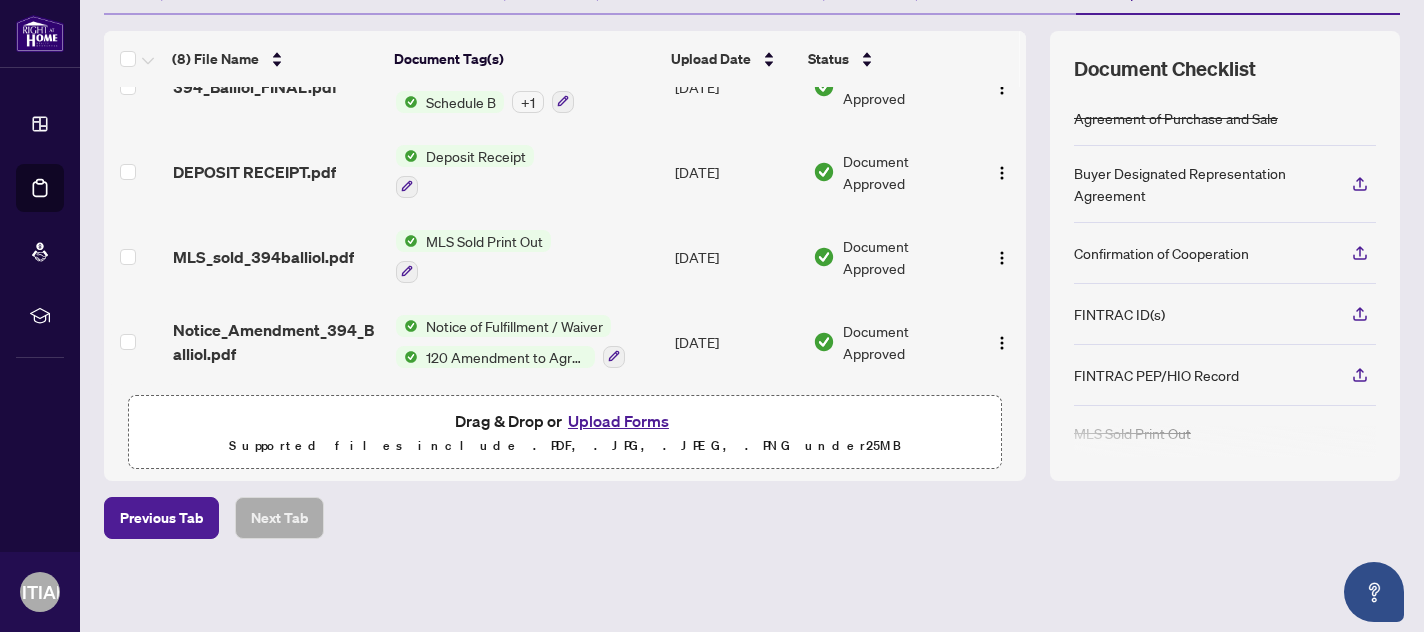 click on "Upload Forms" at bounding box center (618, 421) 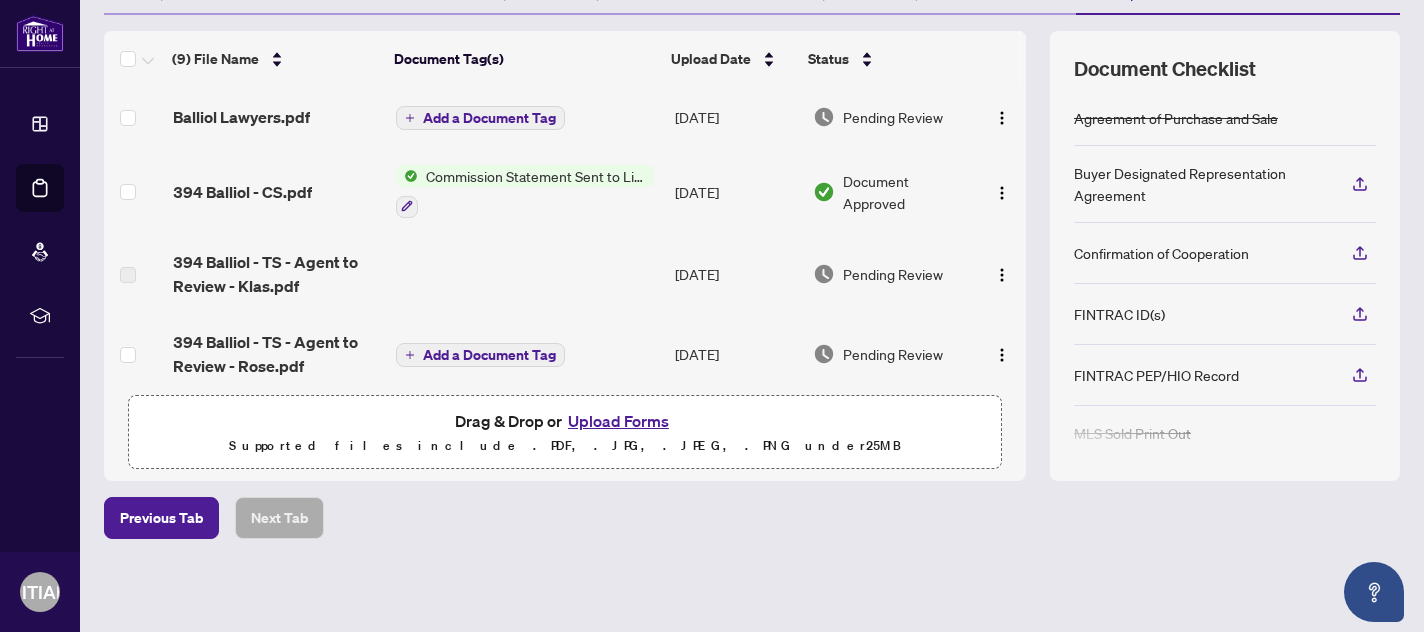 scroll, scrollTop: 0, scrollLeft: 0, axis: both 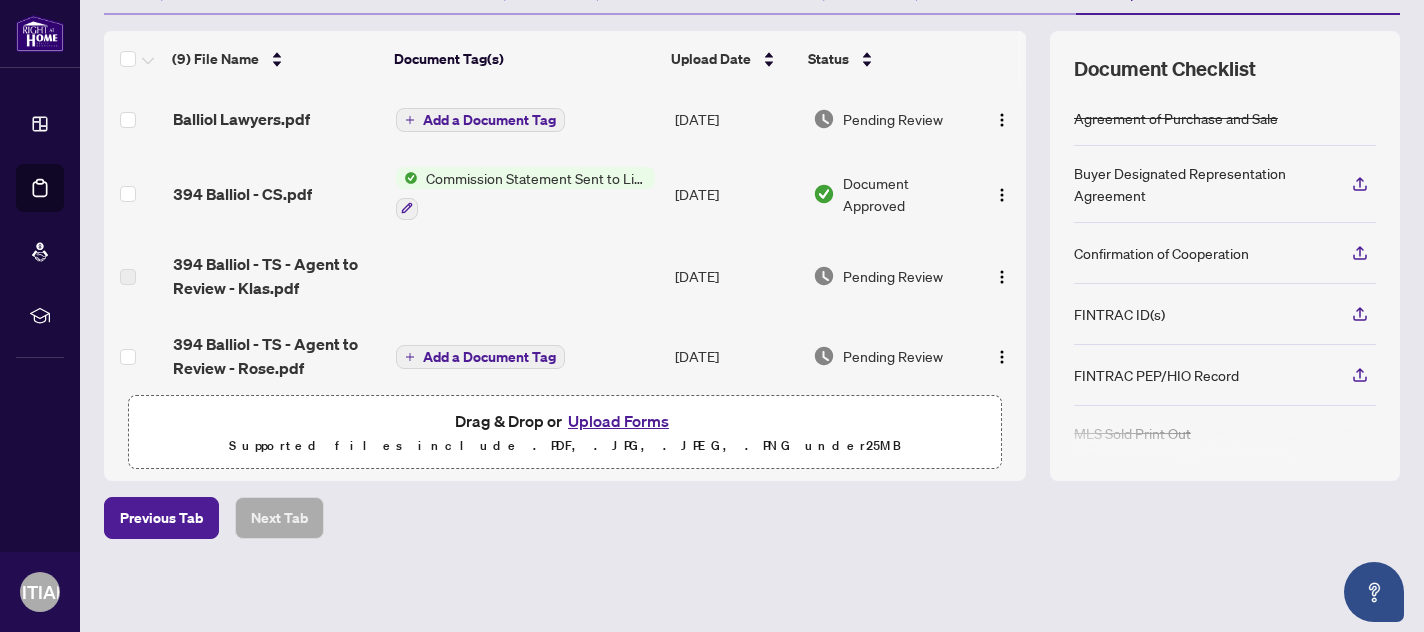 click on "Add a Document Tag" at bounding box center [489, 120] 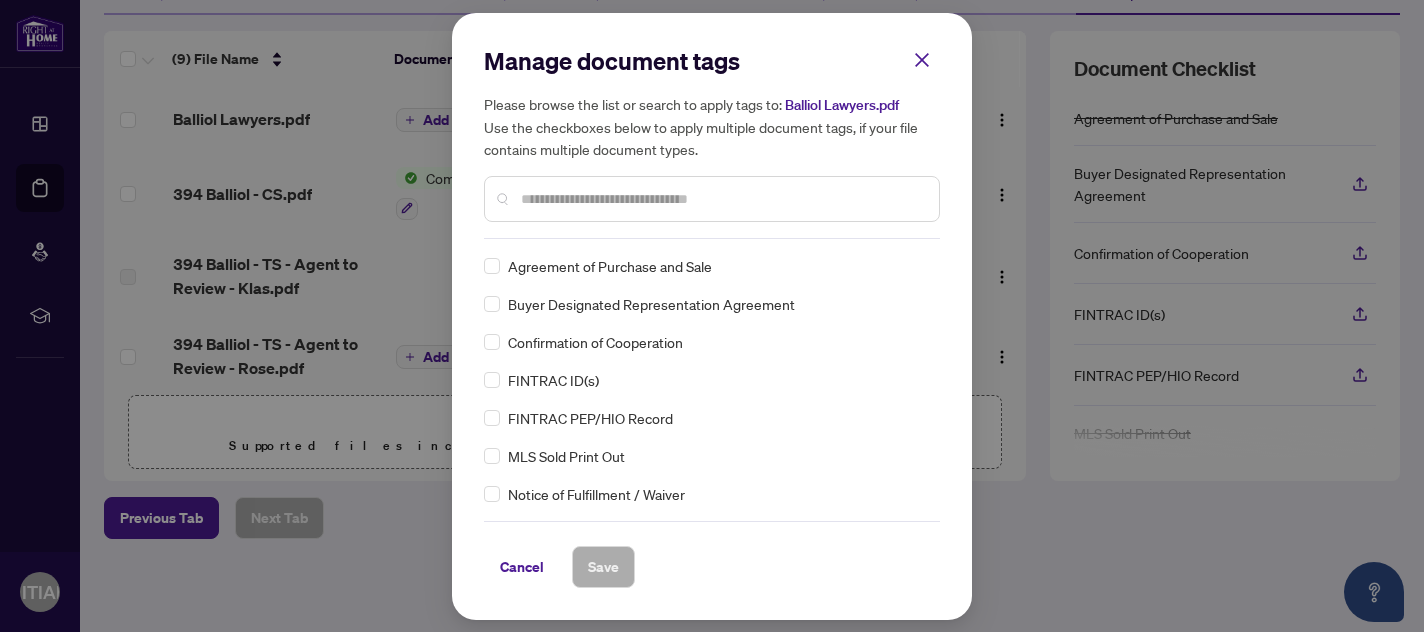click on "Manage document tags Please browse the list or search to apply tags to:   Balliol Lawyers.pdf   Use the checkboxes below to apply multiple document tags, if your file contains multiple document types." at bounding box center (712, 142) 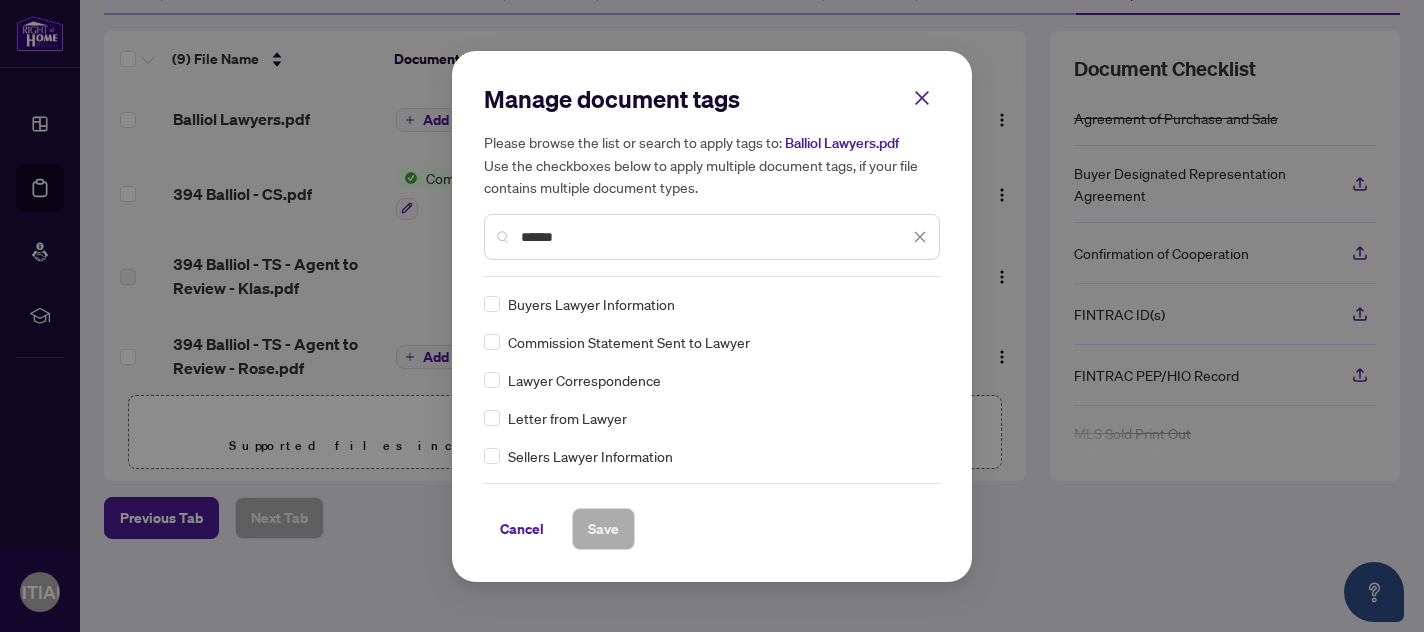 type on "******" 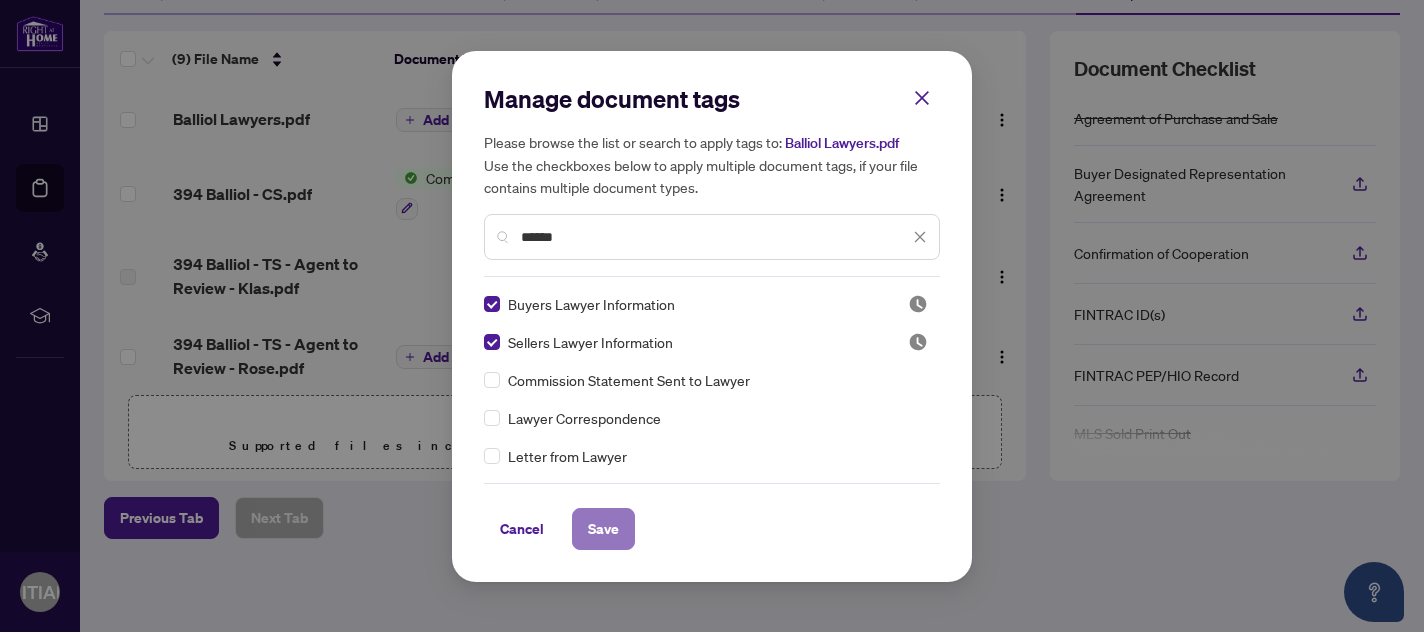 click on "Save" at bounding box center [603, 529] 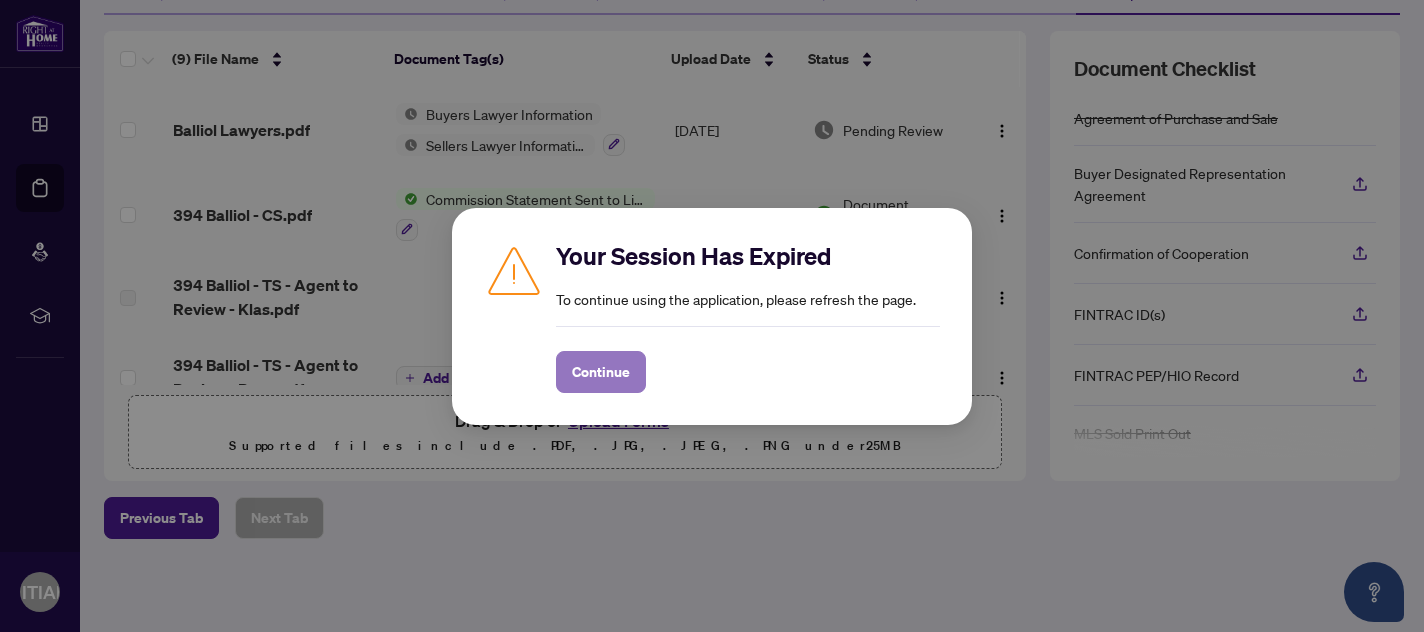 click on "Continue" at bounding box center (601, 372) 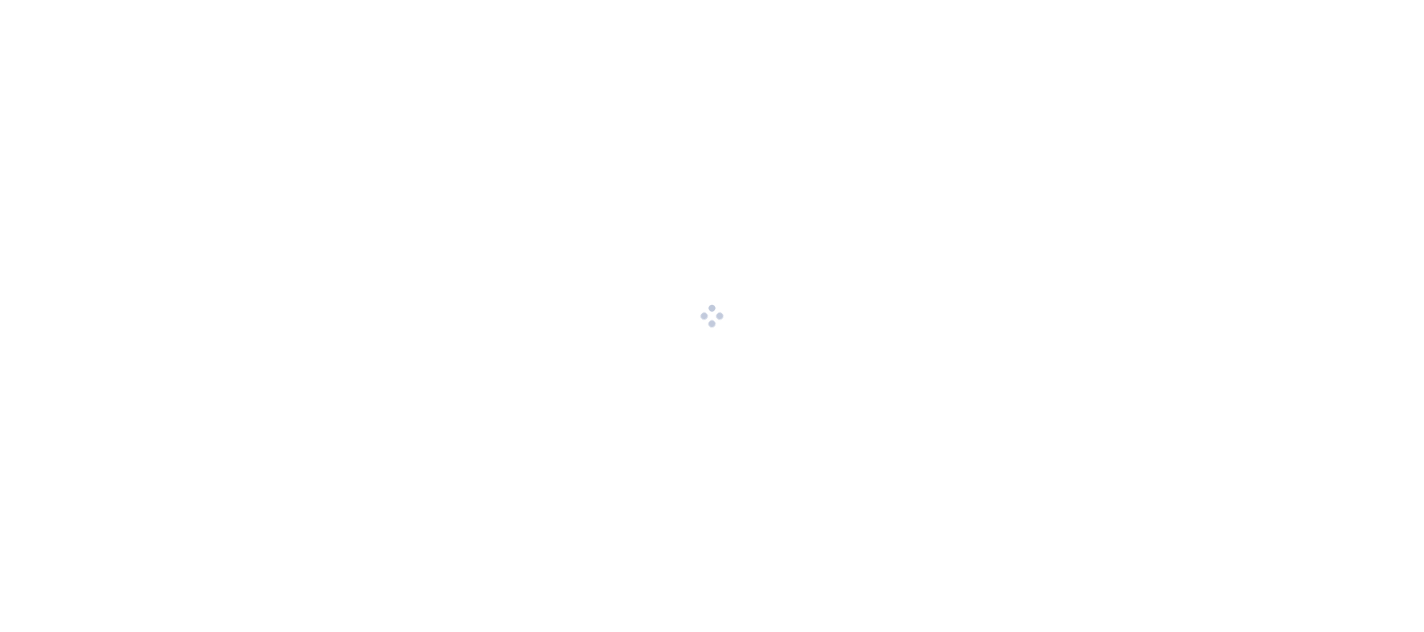 scroll, scrollTop: 0, scrollLeft: 0, axis: both 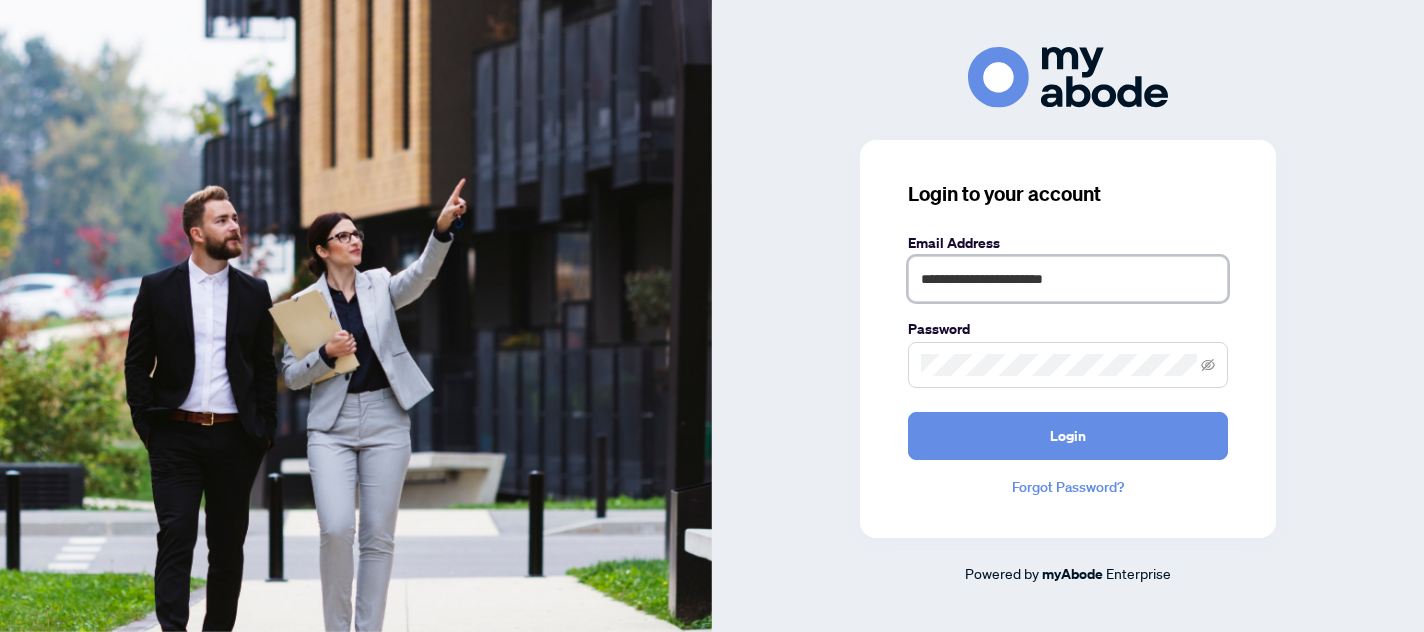 click on "**********" at bounding box center [1068, 279] 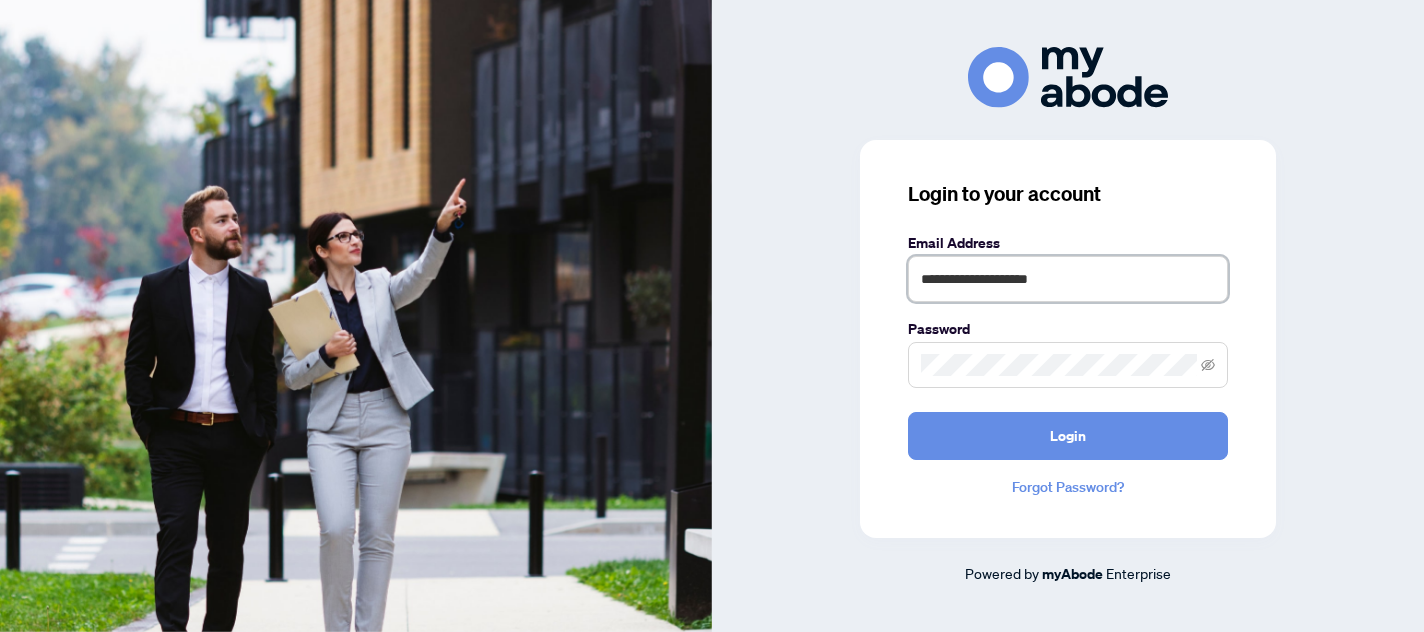 type on "**********" 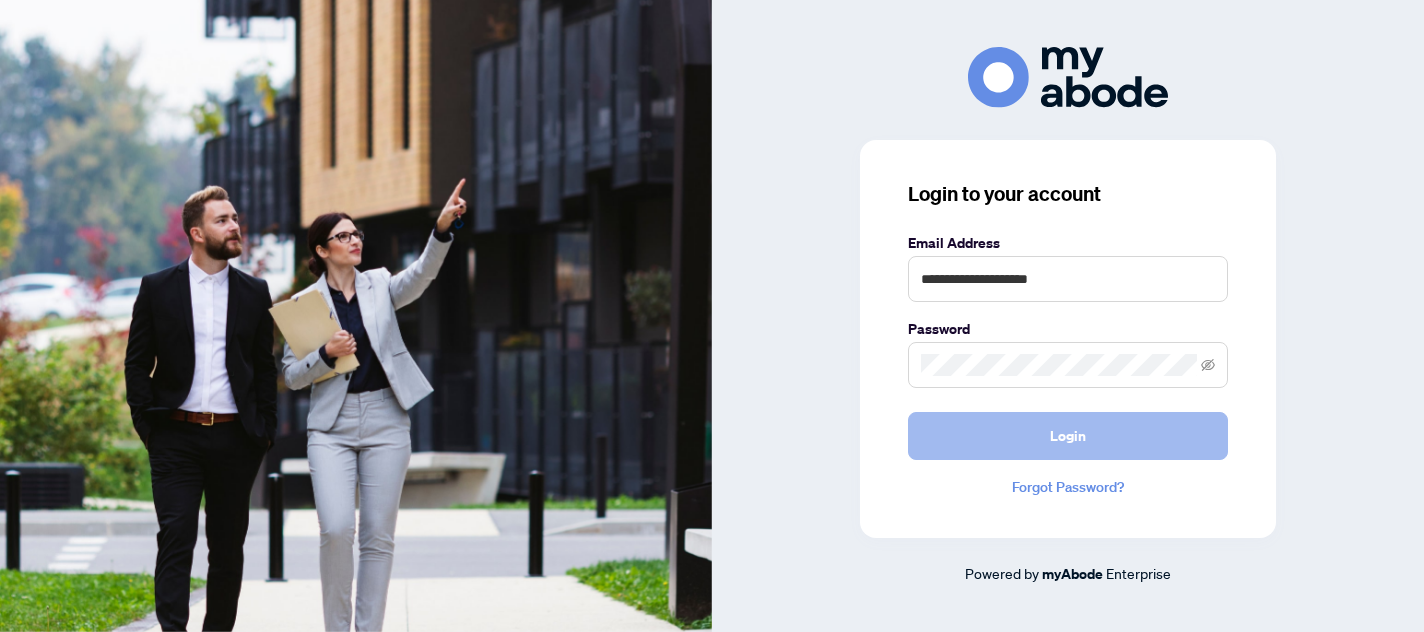 click on "Login" at bounding box center (1068, 436) 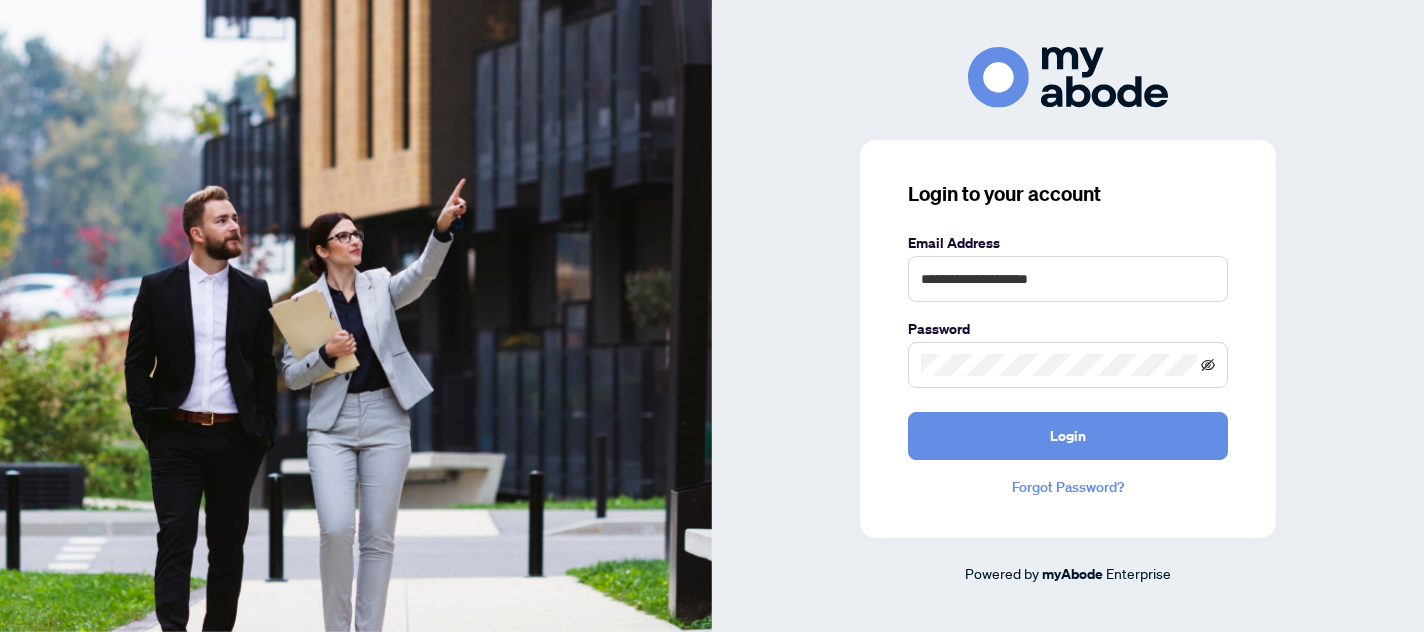 click 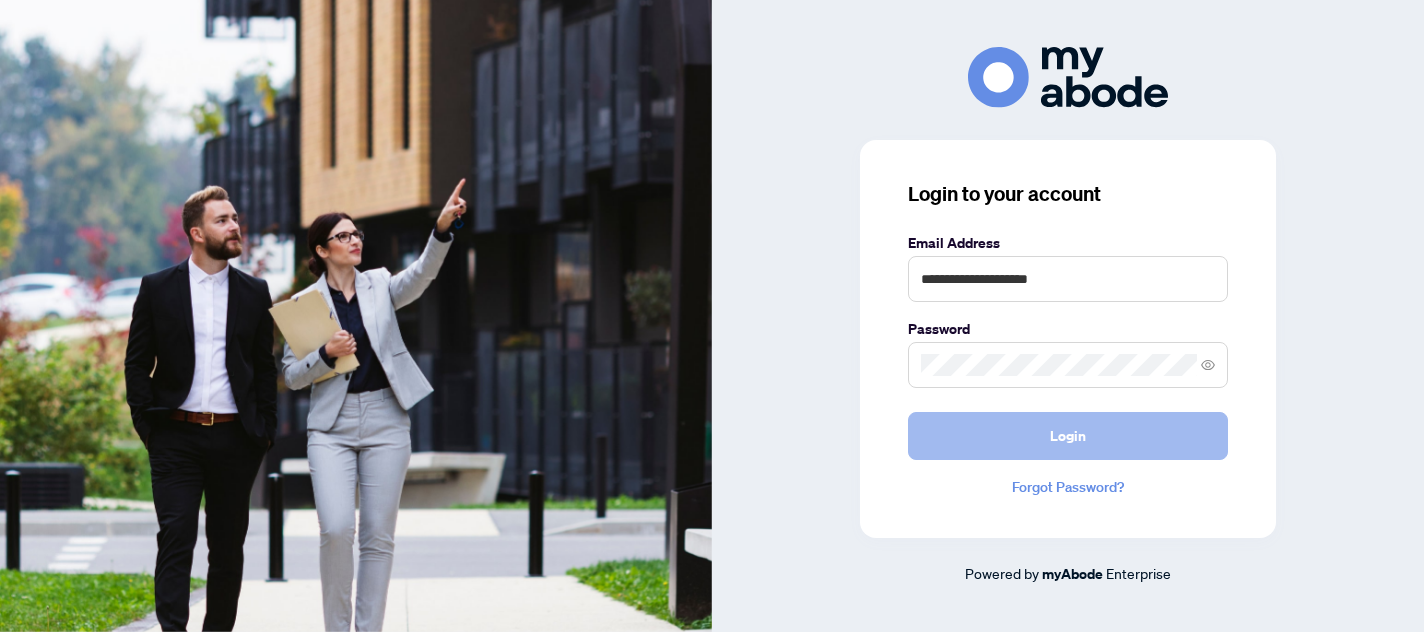 click on "Login" at bounding box center [1068, 436] 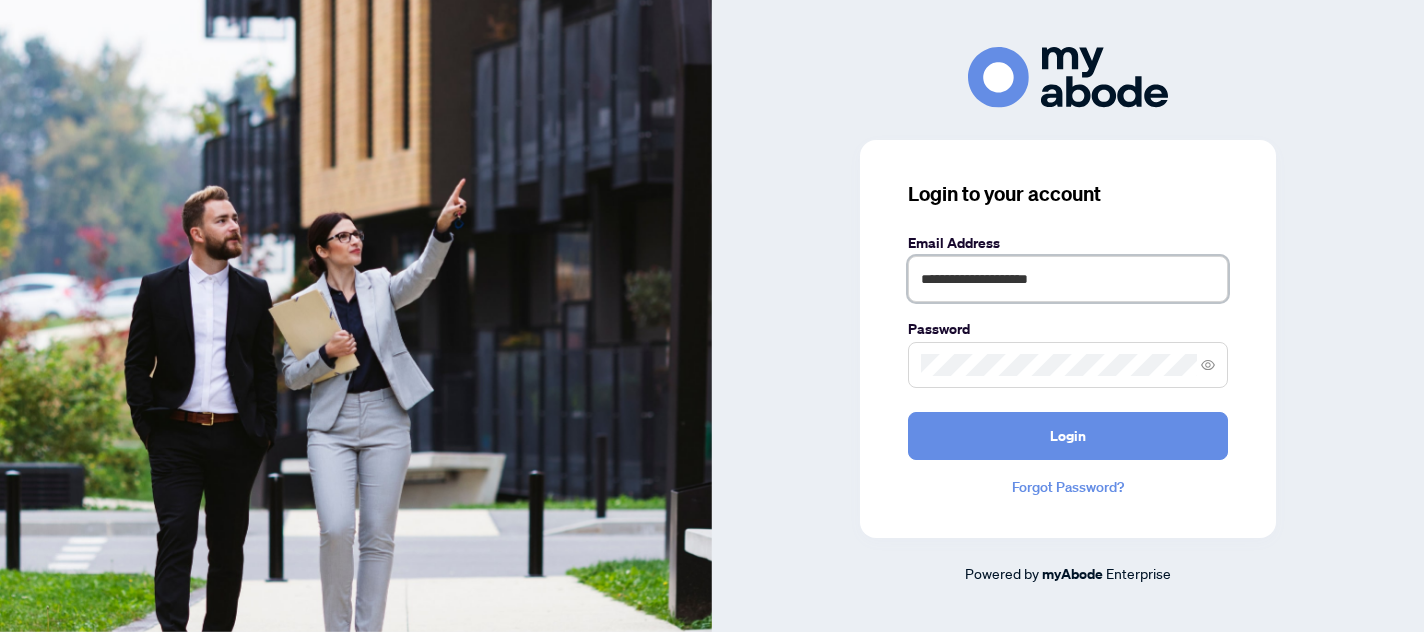 click on "**********" at bounding box center (1068, 279) 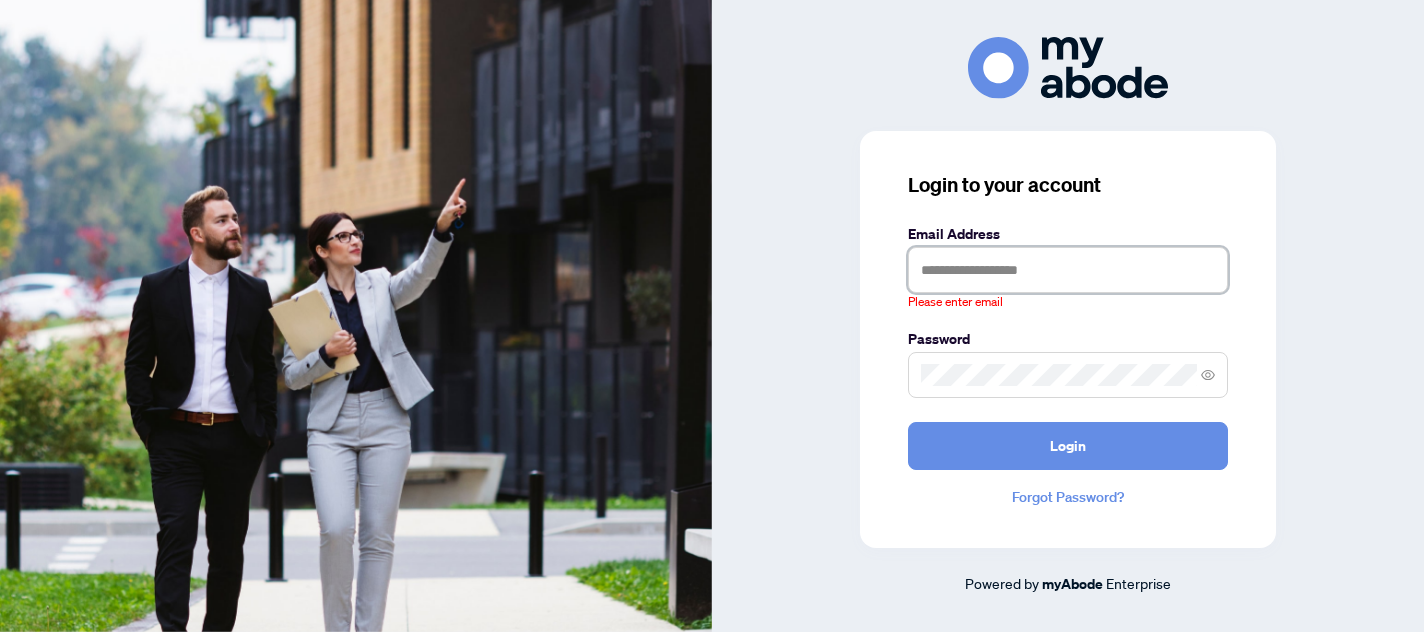 type on "**********" 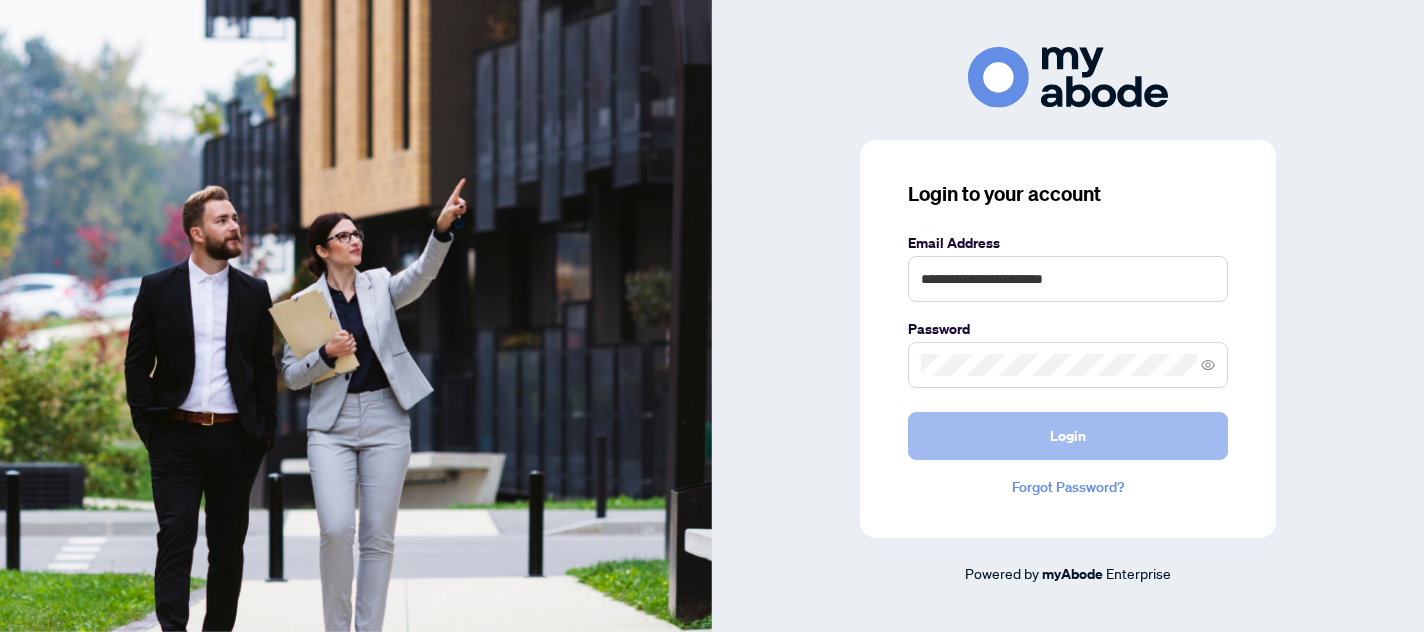 click on "Login" at bounding box center (1068, 436) 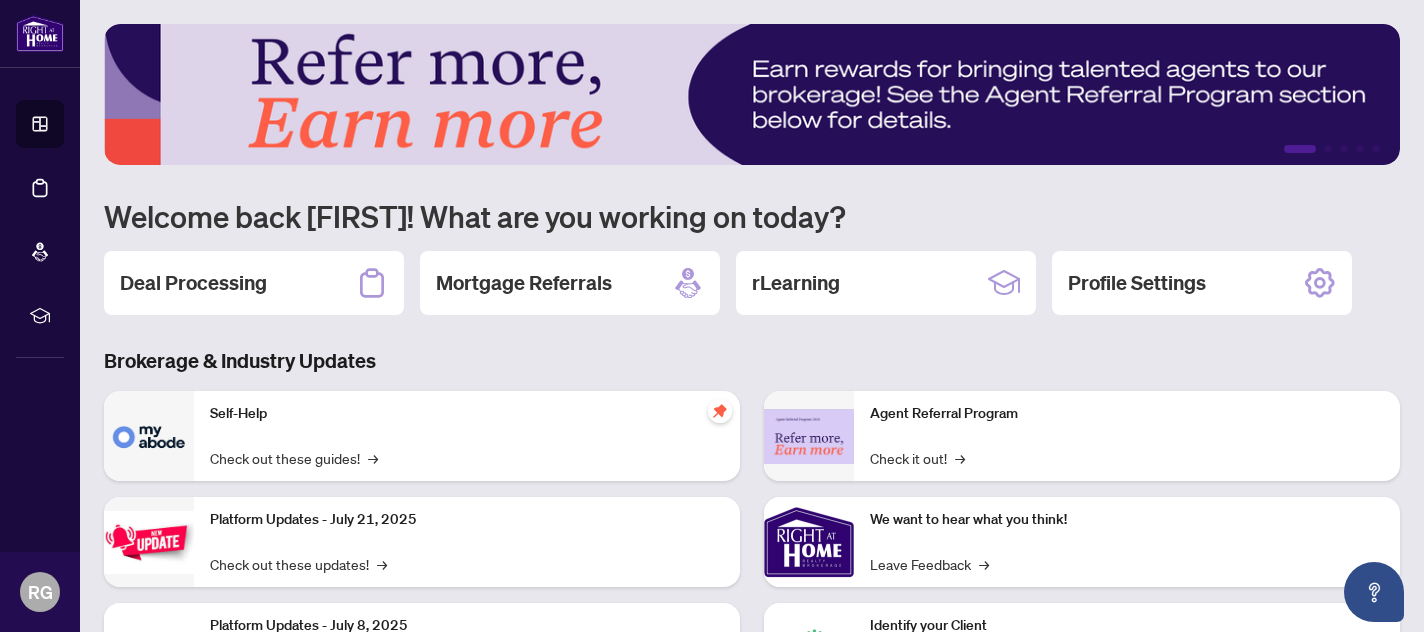 scroll, scrollTop: 0, scrollLeft: 0, axis: both 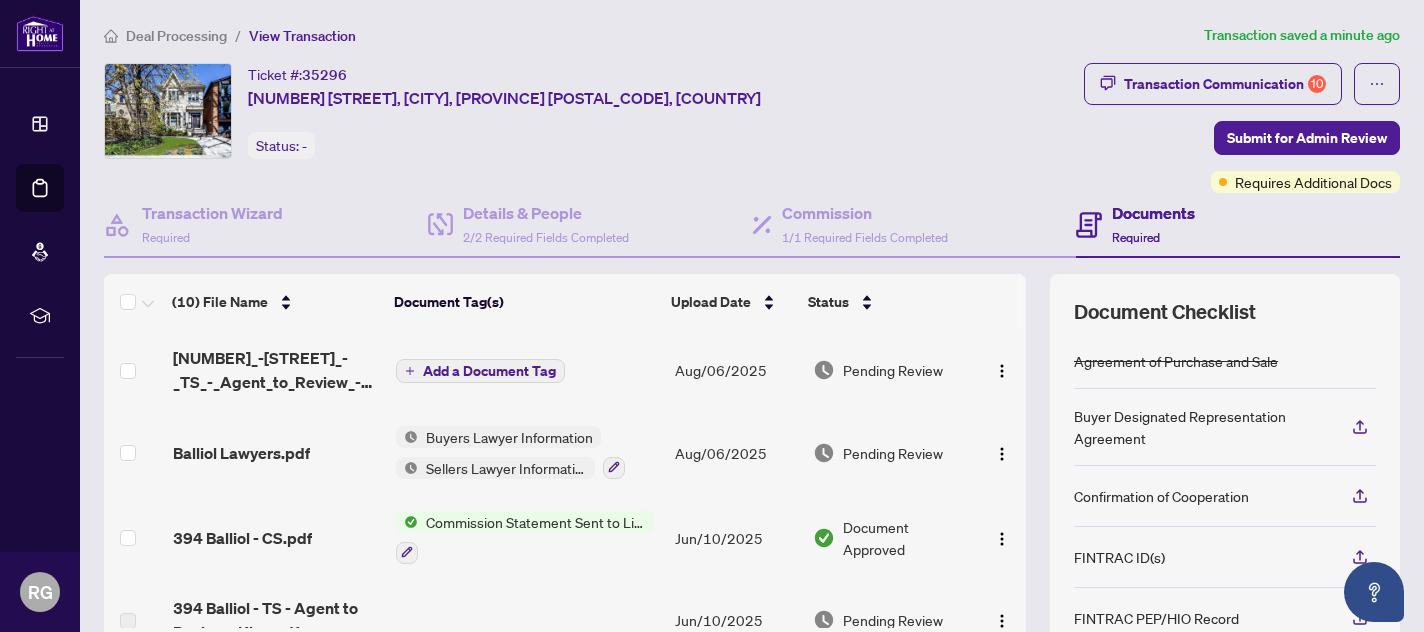 click on "Add a Document Tag" at bounding box center (489, 371) 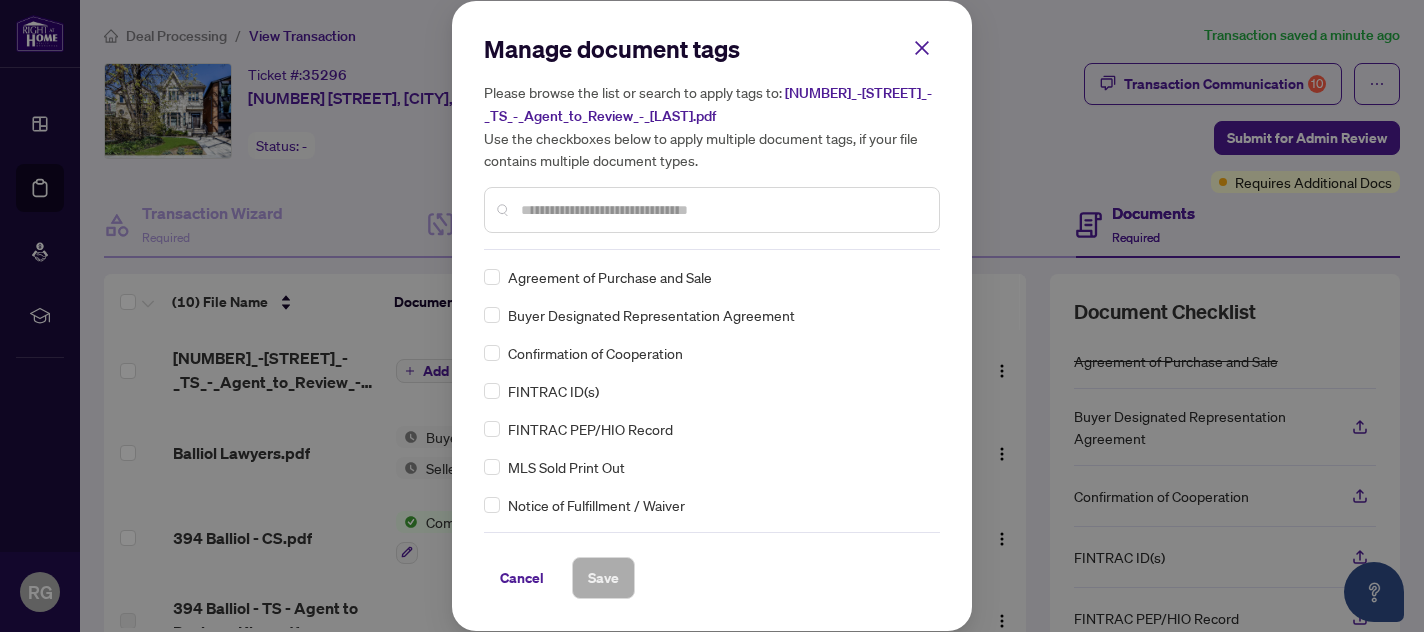 click on "Manage document tags Please browse the list or search to apply tags to:   [NUMBER]_-[STREET]_-_TS_-_Agent_to_Review_-_[LAST].pdf   Use the checkboxes below to apply multiple document tags, if your file contains multiple document types." at bounding box center (712, 141) 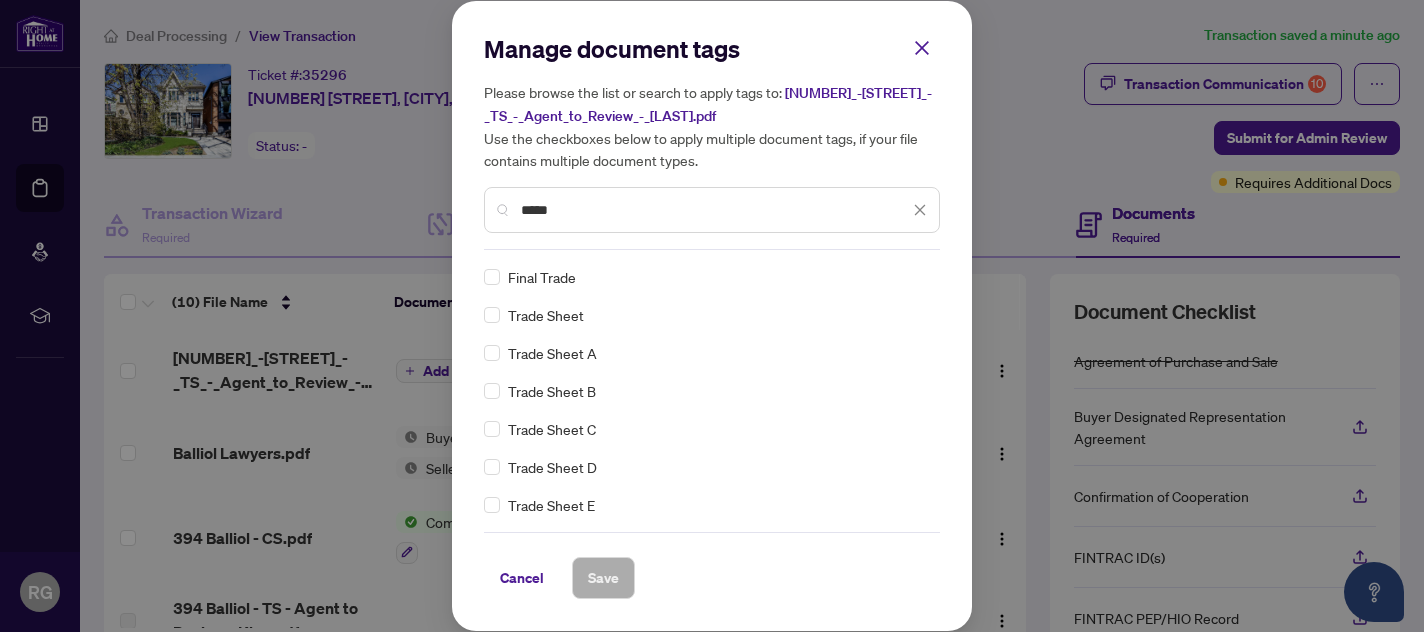 type on "*****" 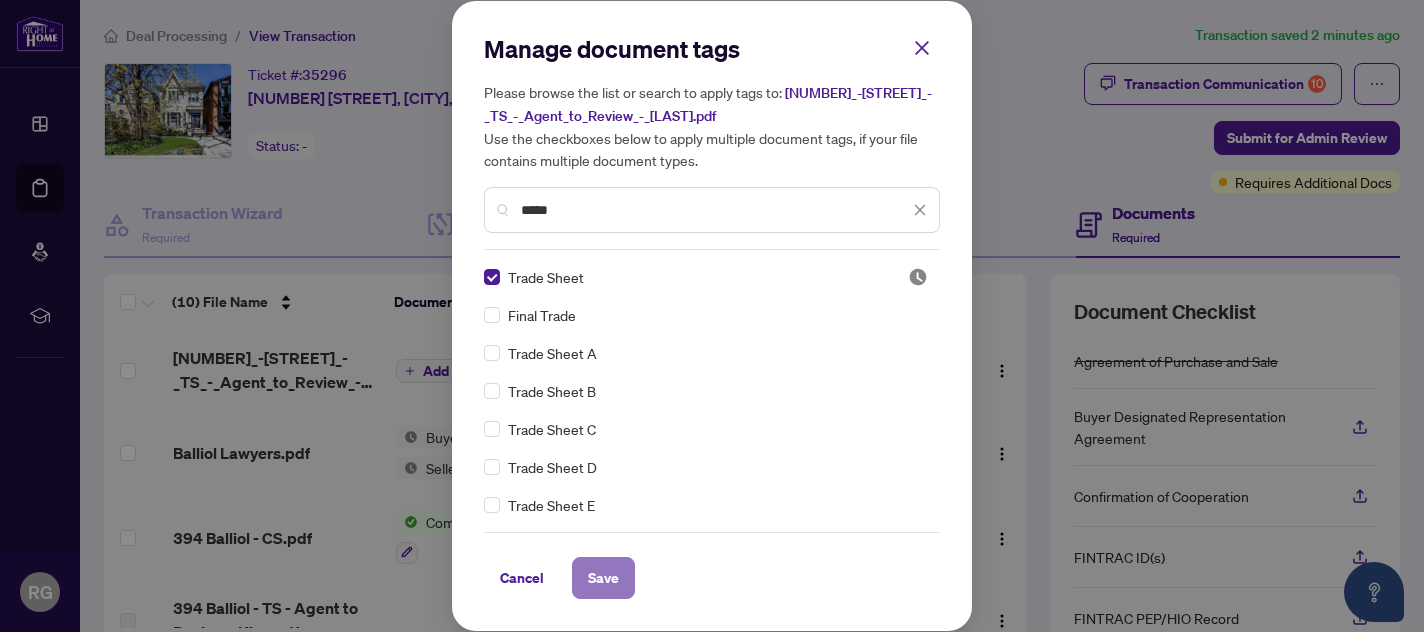 click on "Save" at bounding box center (603, 578) 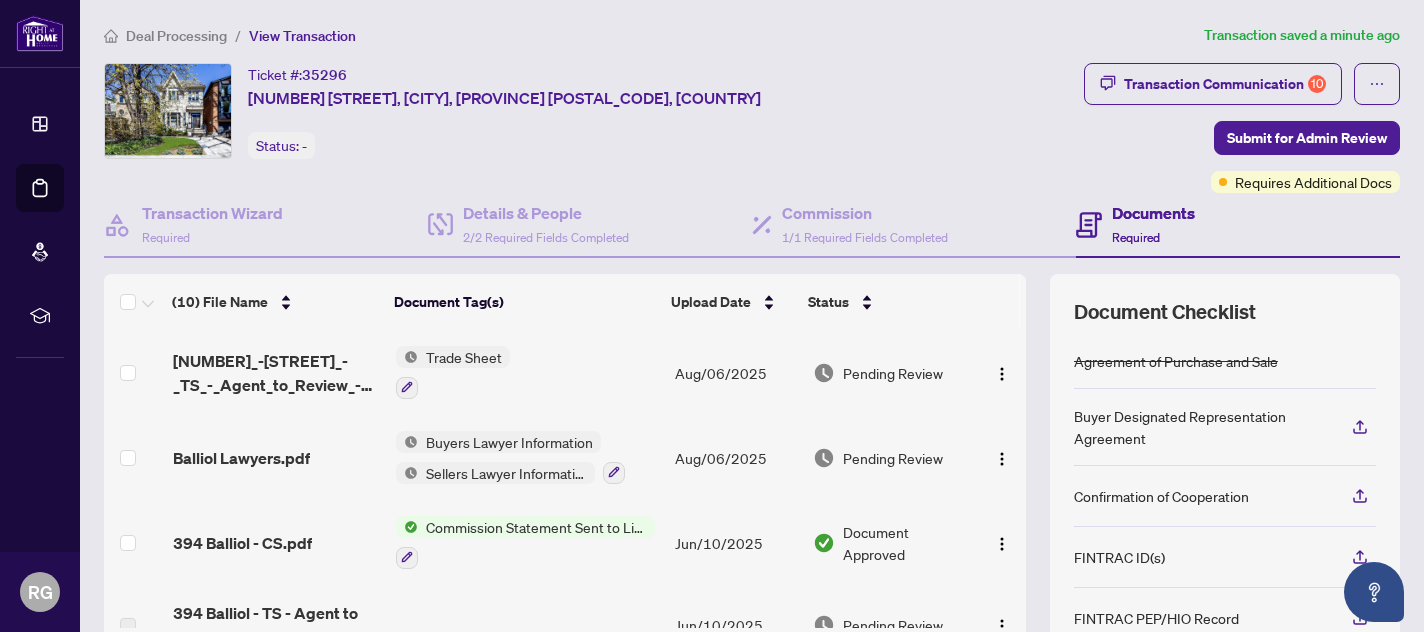 click on "Ticket #:  [NUMBER] [NUMBER] [STREET], [PROVINCE] [POSTAL_CODE], [COUNTRY] Status:   -" at bounding box center (590, 111) 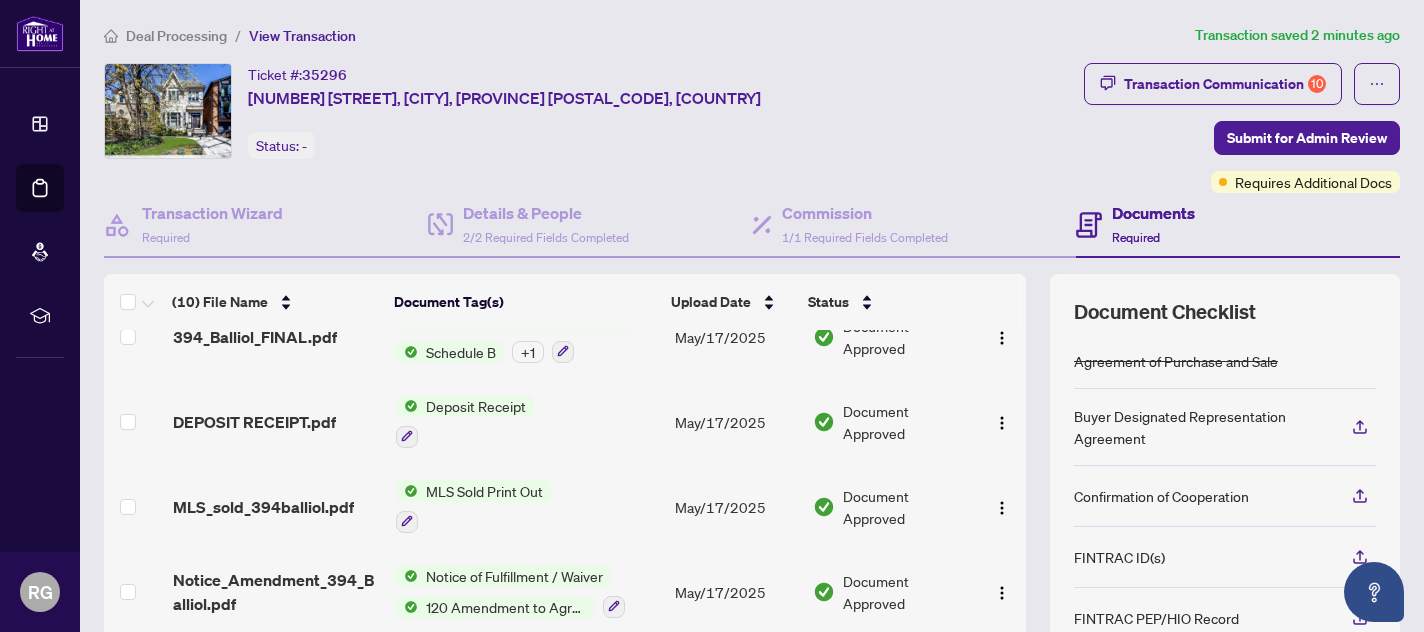 scroll, scrollTop: 545, scrollLeft: 0, axis: vertical 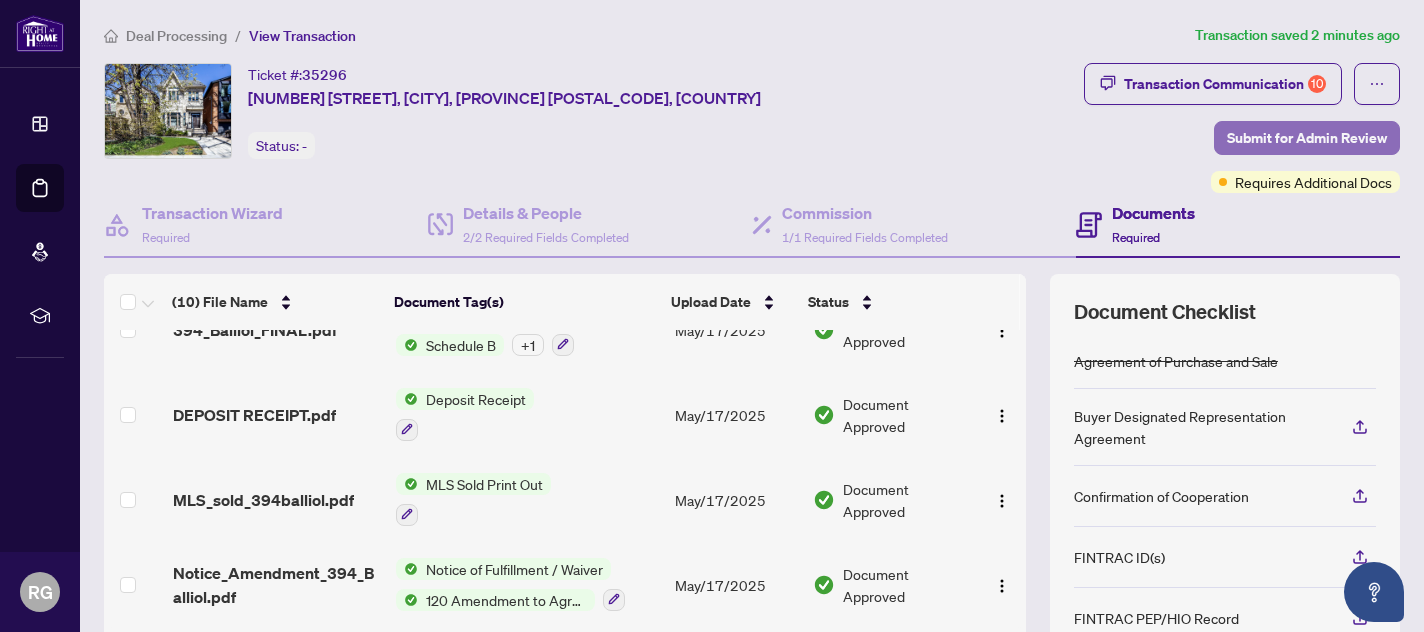 click on "Submit for Admin Review" at bounding box center [1307, 138] 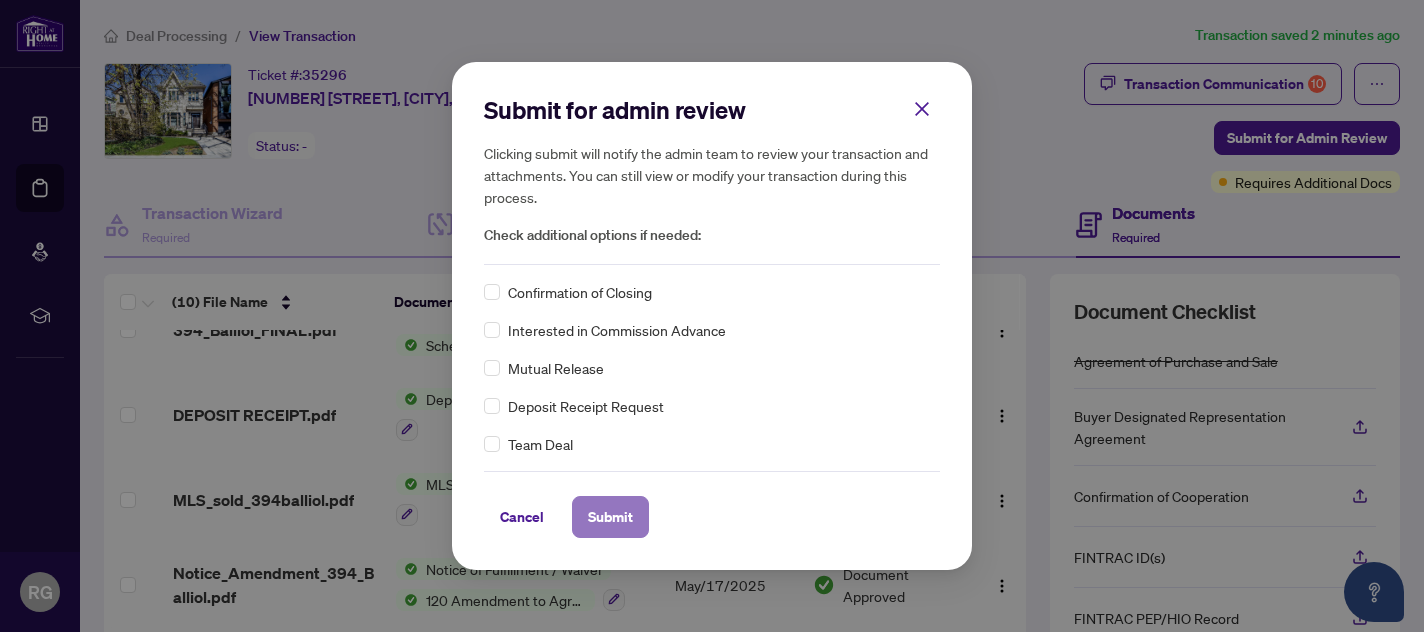 click on "Submit" at bounding box center [610, 517] 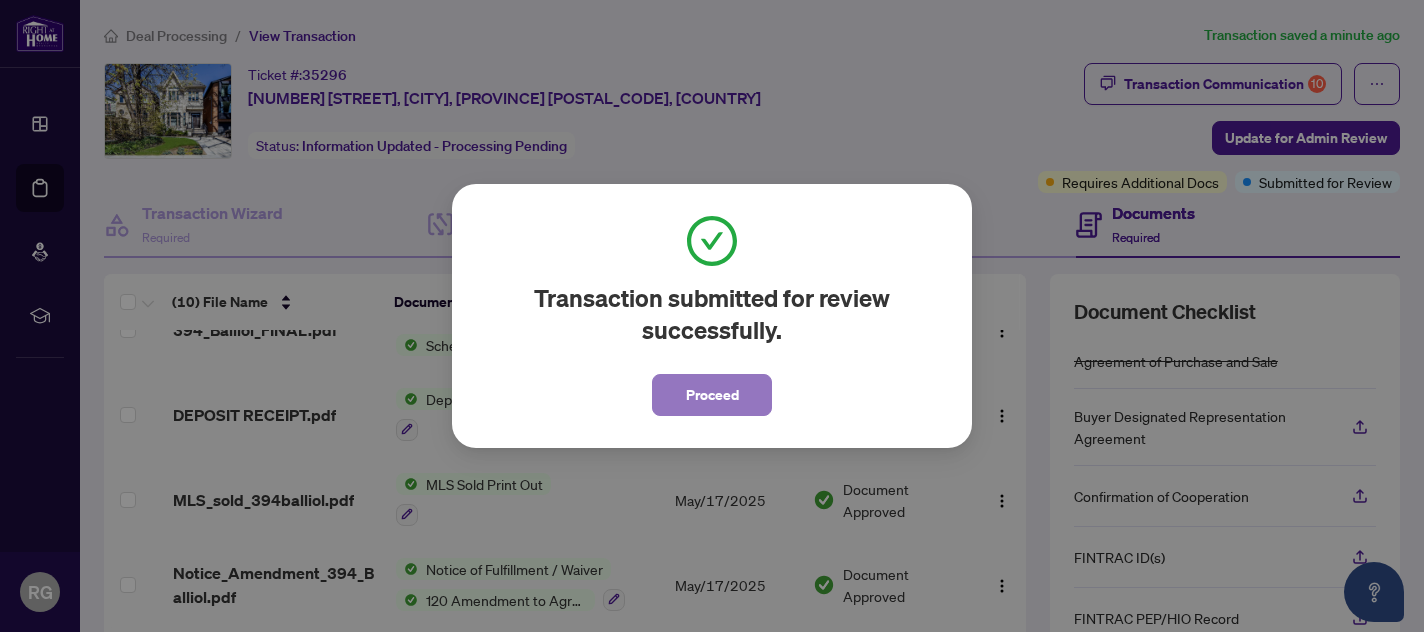click on "Proceed" at bounding box center [712, 395] 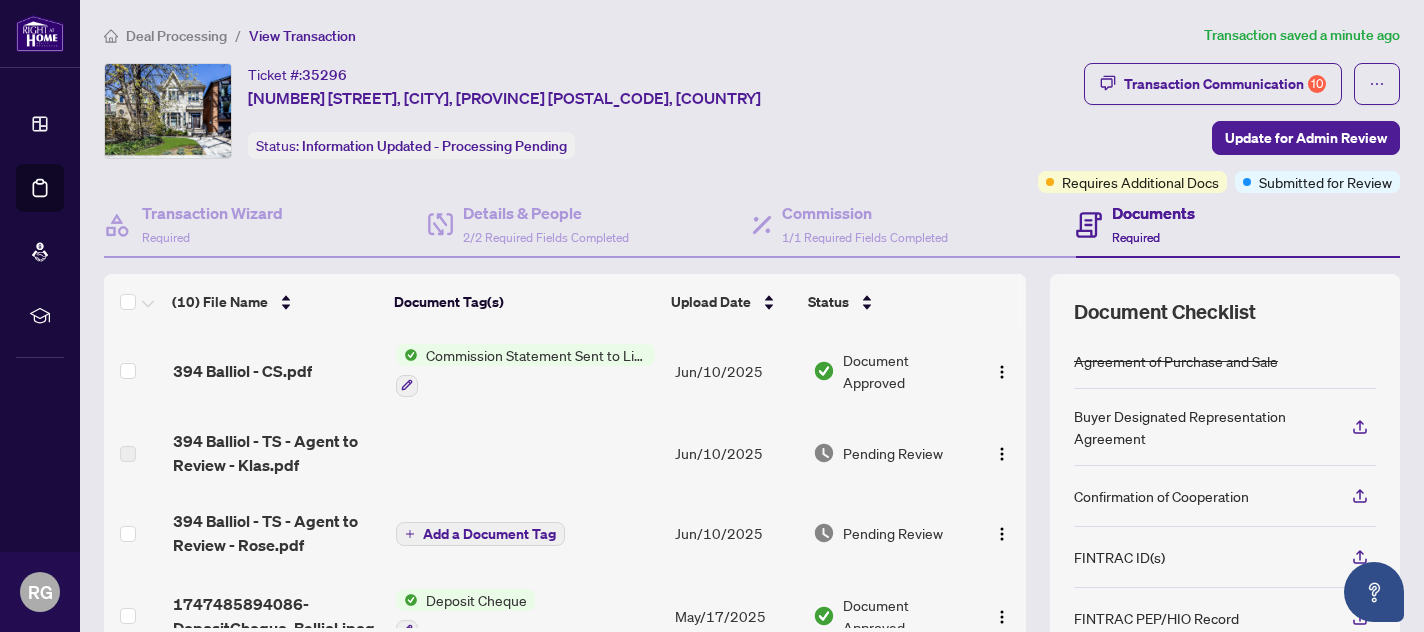 scroll, scrollTop: 0, scrollLeft: 0, axis: both 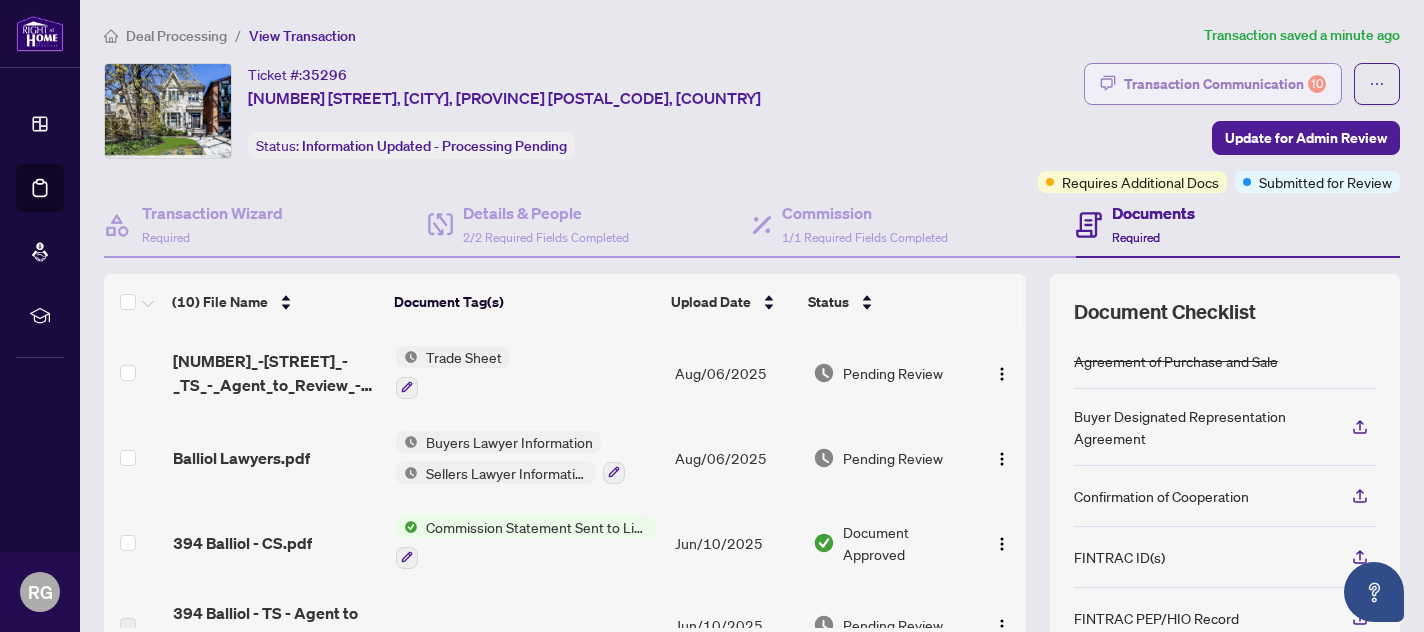 click on "Transaction Communication 10" at bounding box center (1225, 84) 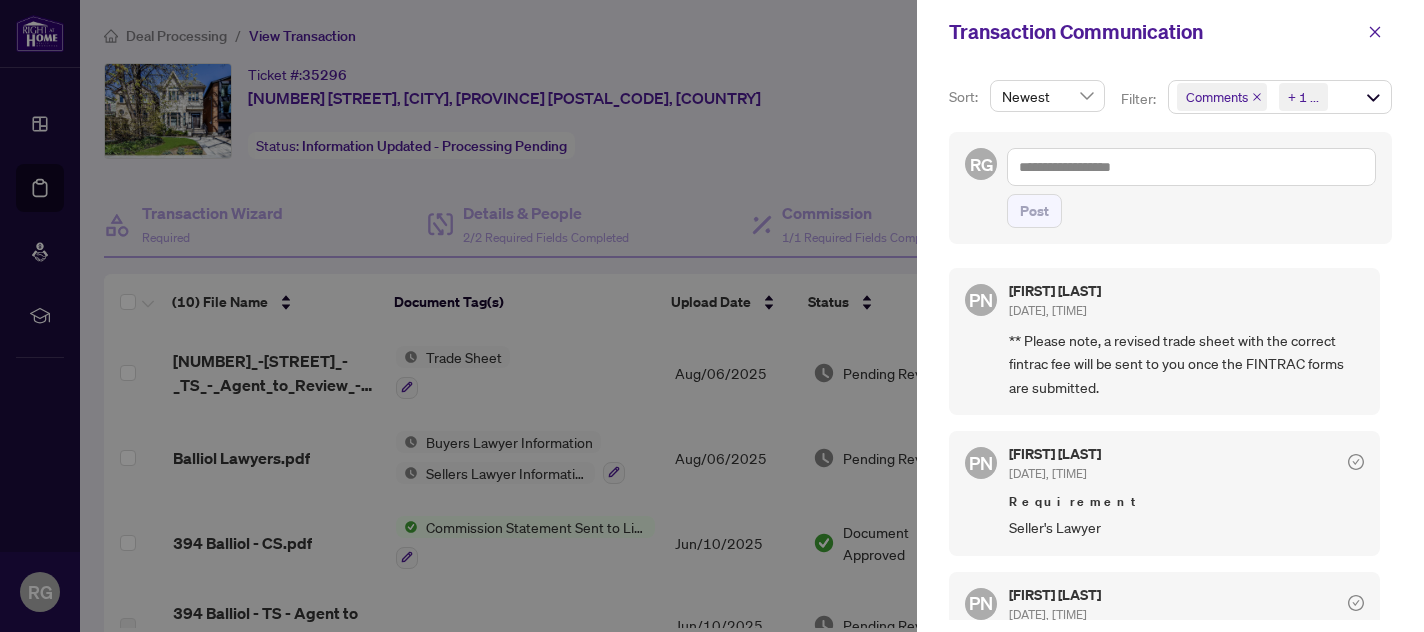 click 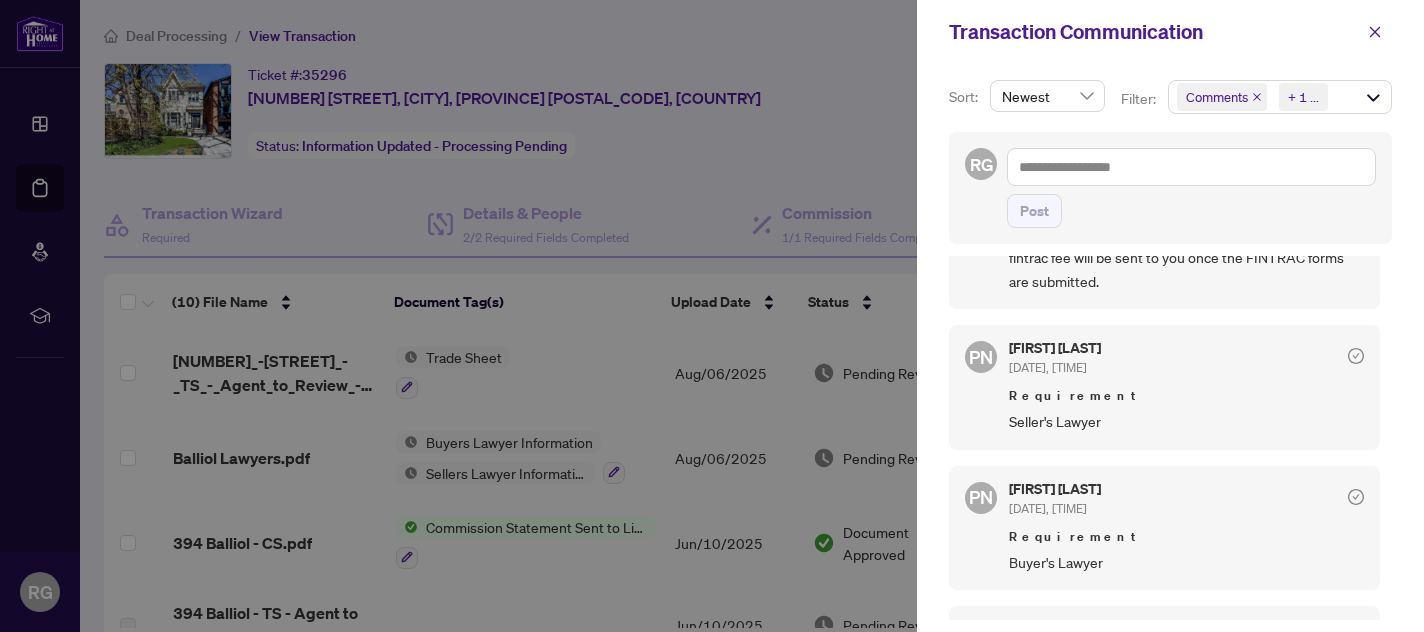 scroll, scrollTop: 108, scrollLeft: 0, axis: vertical 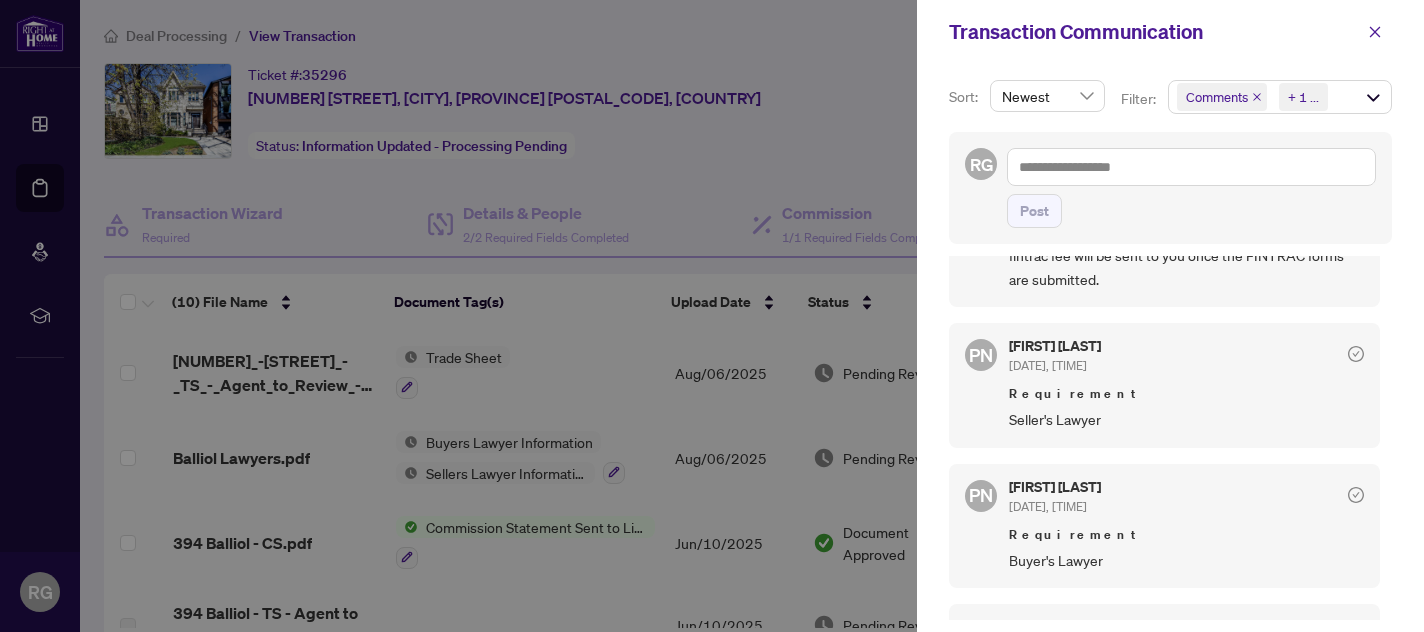click 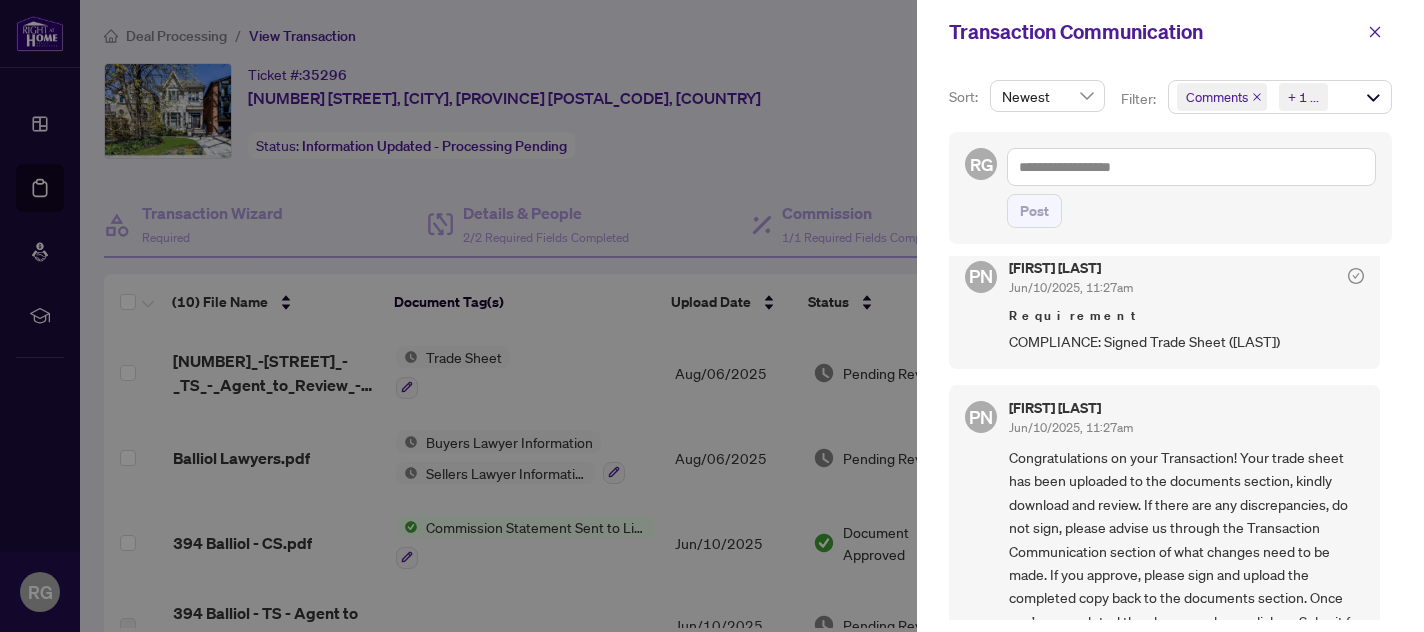 scroll, scrollTop: 1596, scrollLeft: 0, axis: vertical 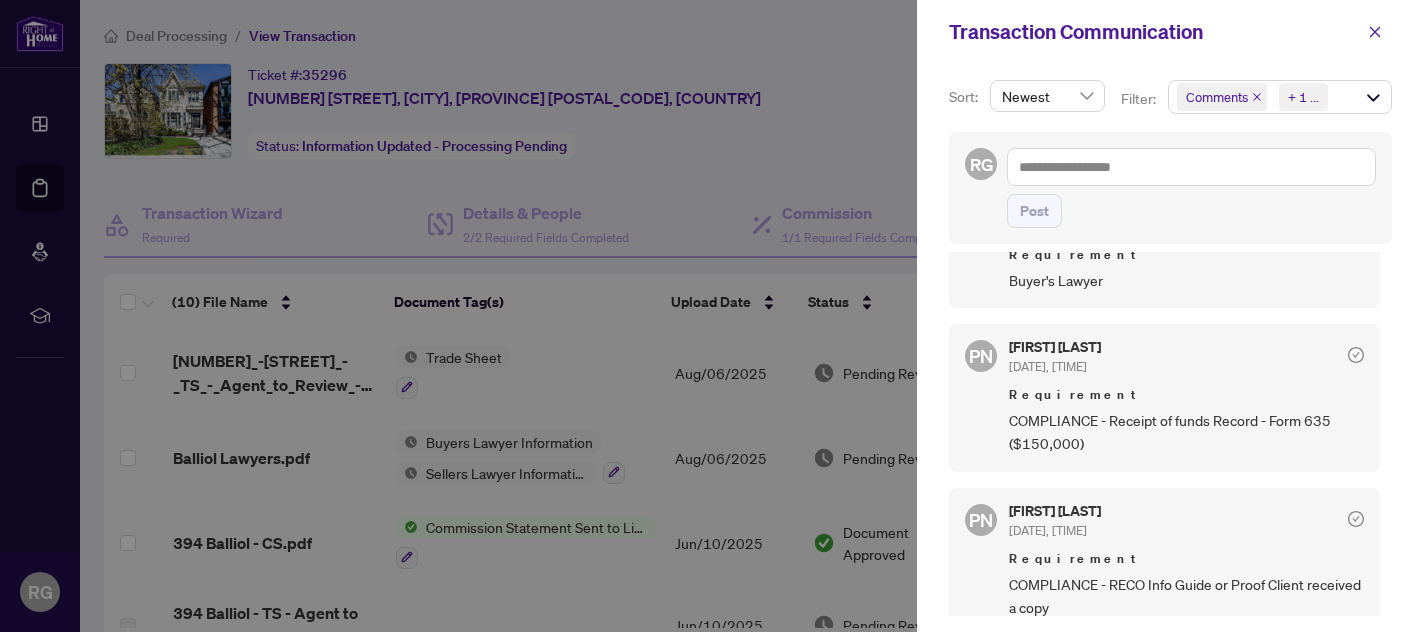 click at bounding box center [712, 316] 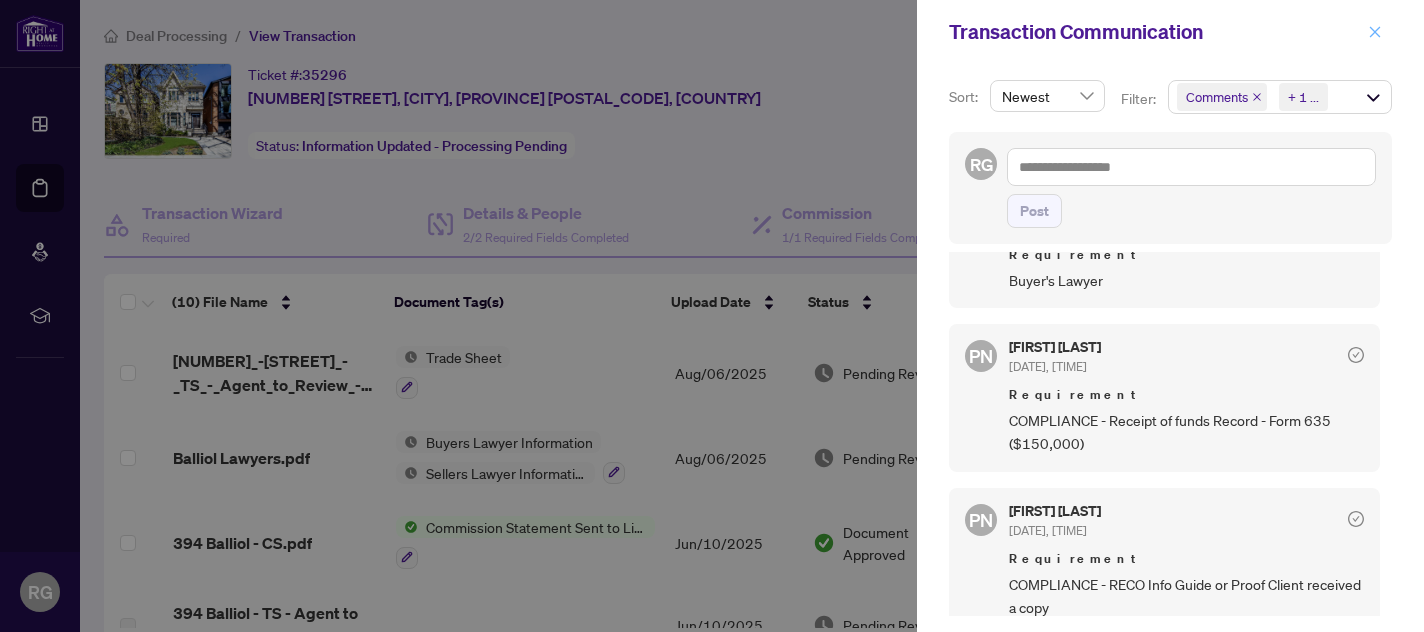 click 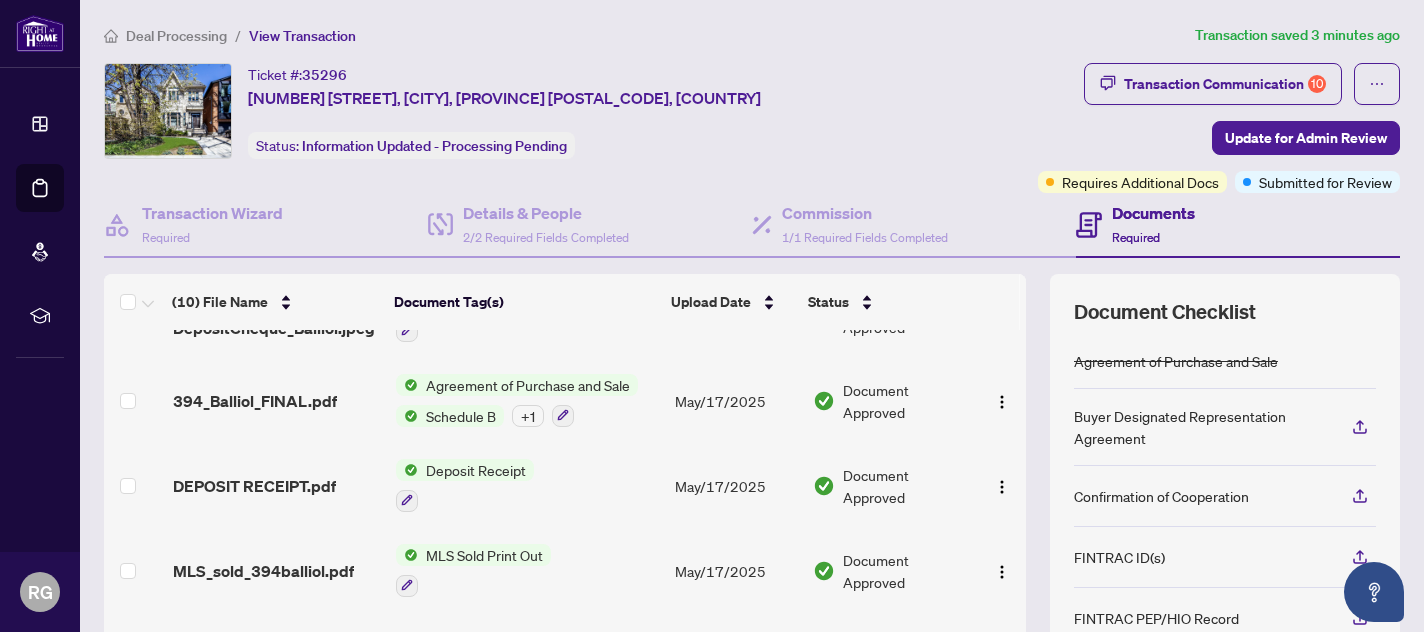 scroll, scrollTop: 545, scrollLeft: 0, axis: vertical 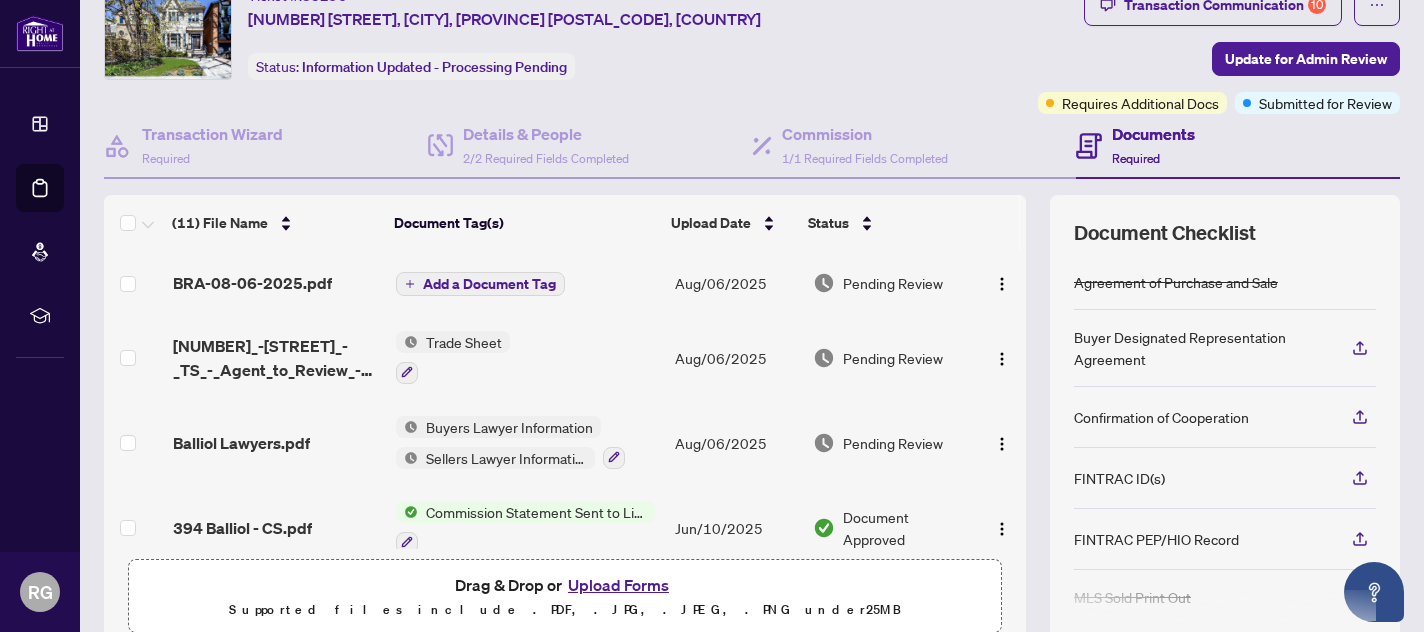 click on "Add a Document Tag" at bounding box center (489, 284) 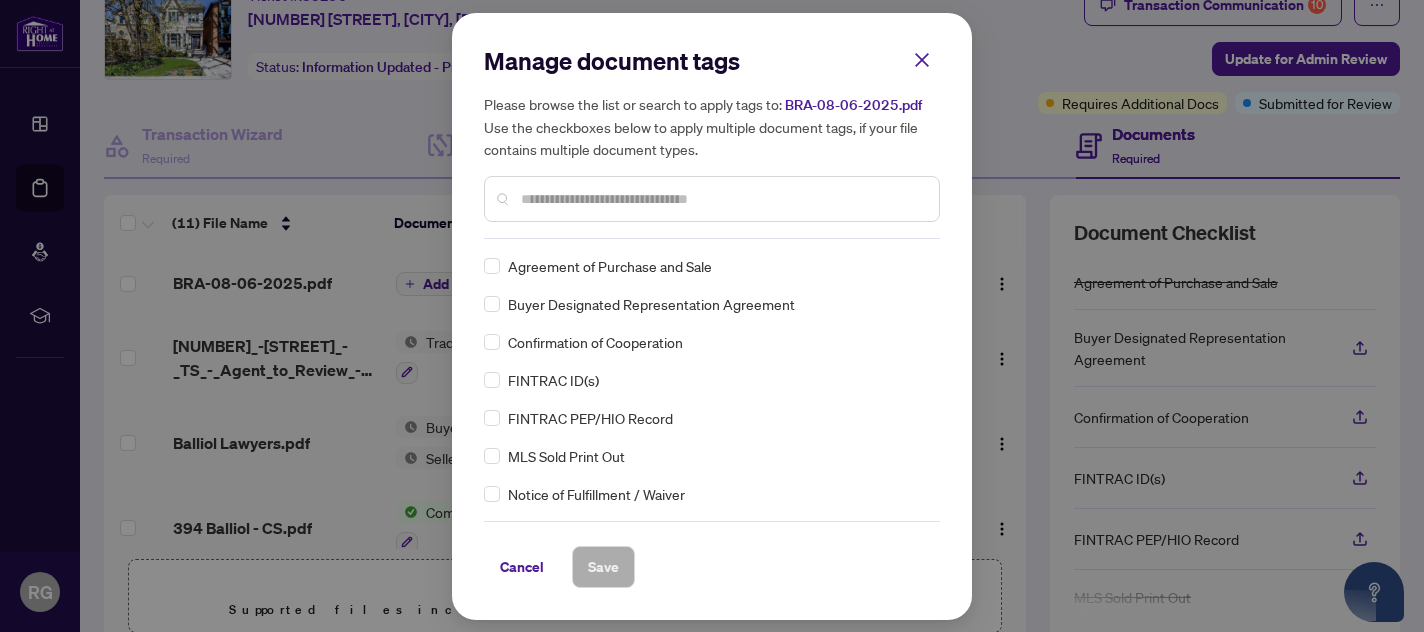 click on "Manage document tags Please browse the list or search to apply tags to:   BRA-08-06-2025.pdf   Use the checkboxes below to apply multiple document tags, if your file contains multiple document types." at bounding box center [712, 142] 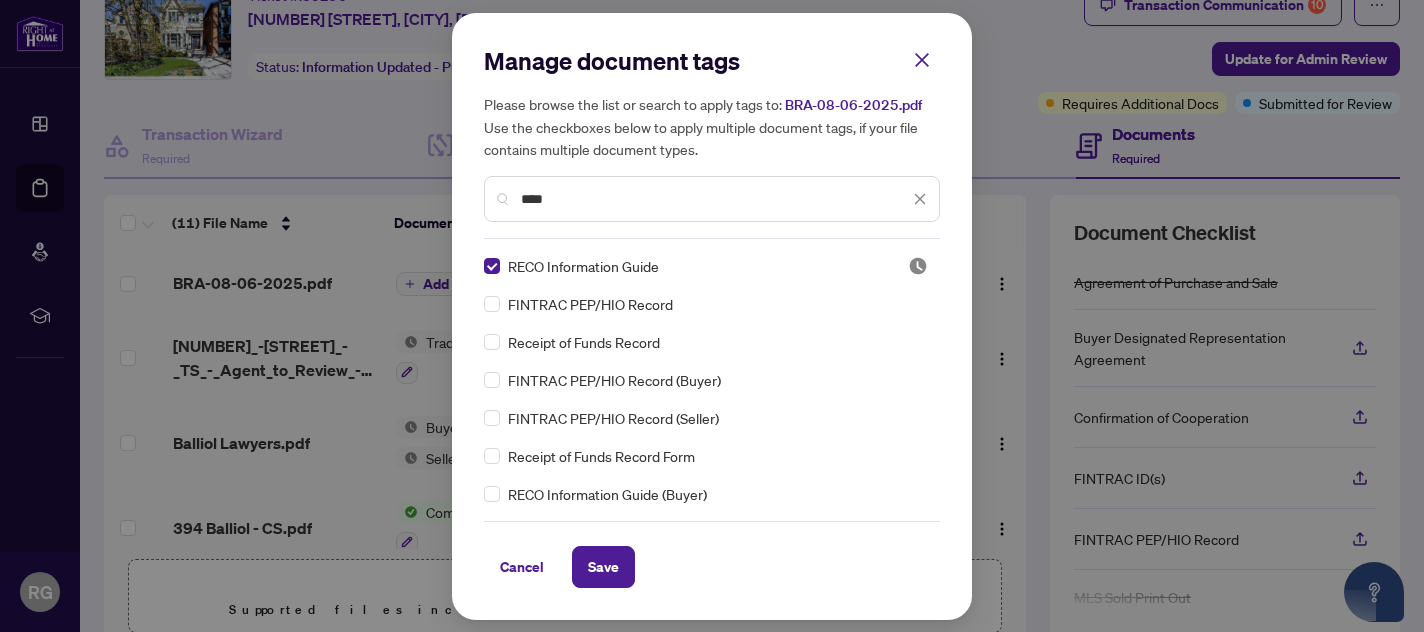 drag, startPoint x: 592, startPoint y: 199, endPoint x: 486, endPoint y: 188, distance: 106.56923 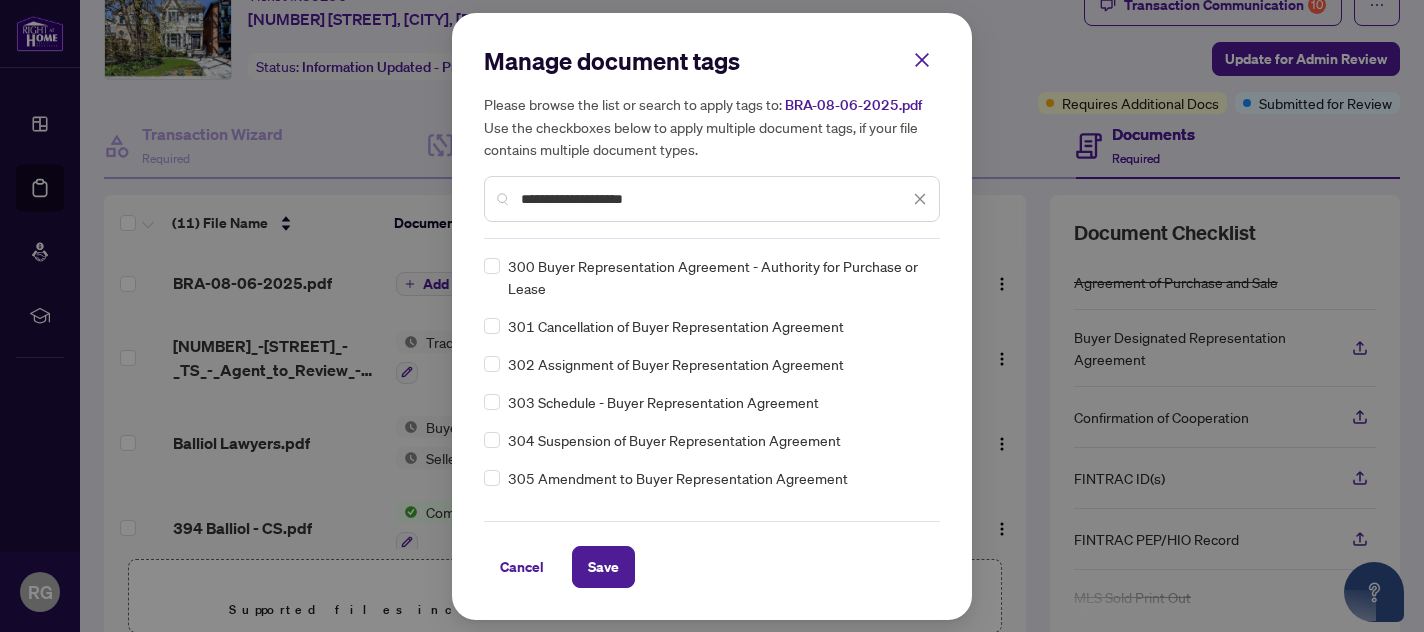 type on "**********" 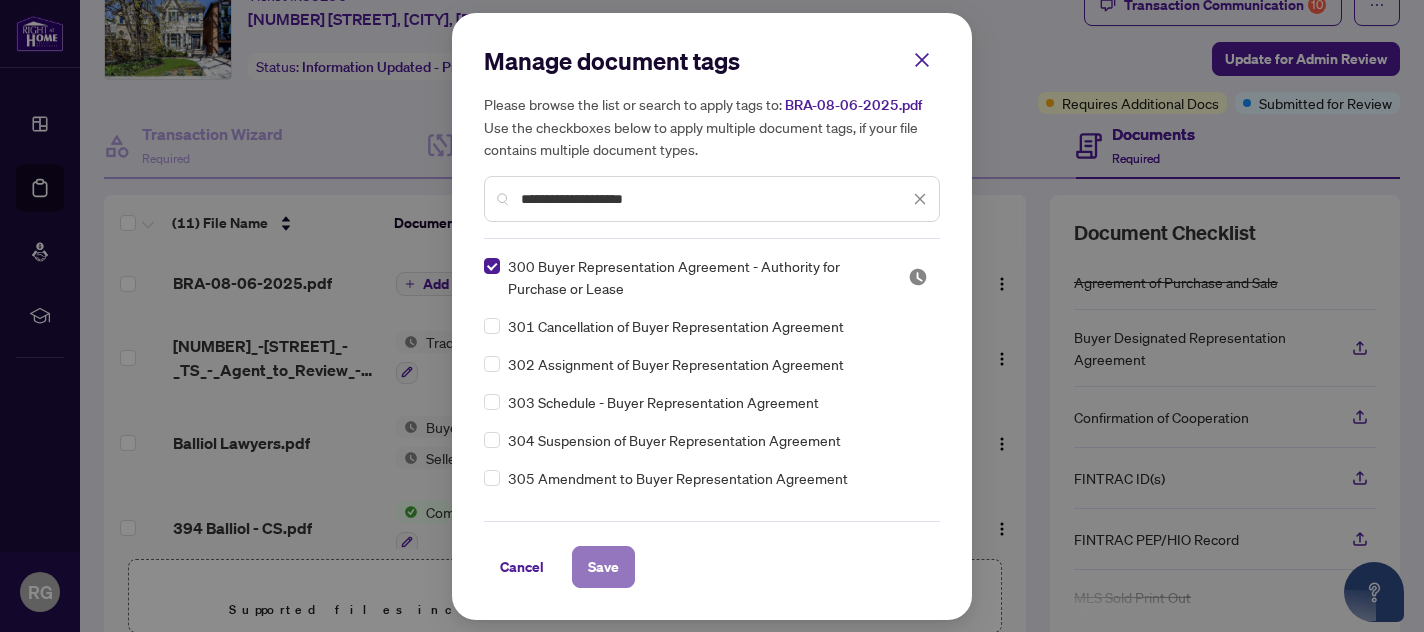 click on "Save" at bounding box center (603, 567) 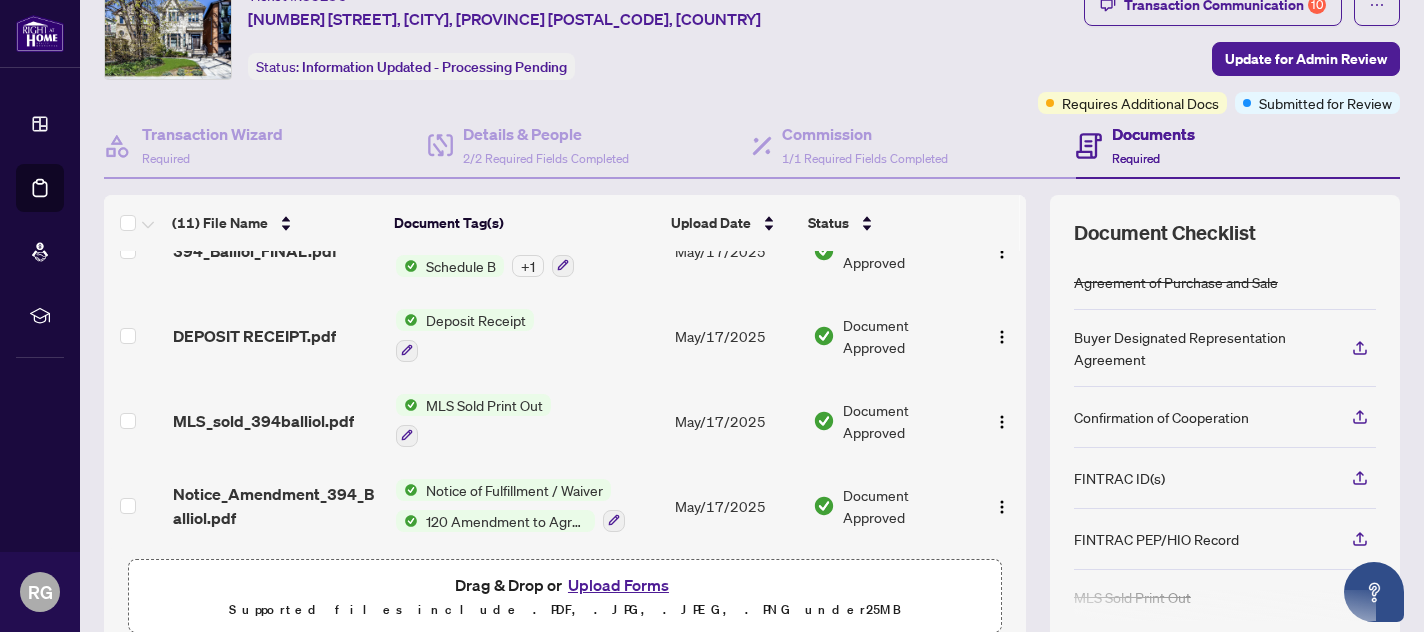 scroll, scrollTop: 630, scrollLeft: 0, axis: vertical 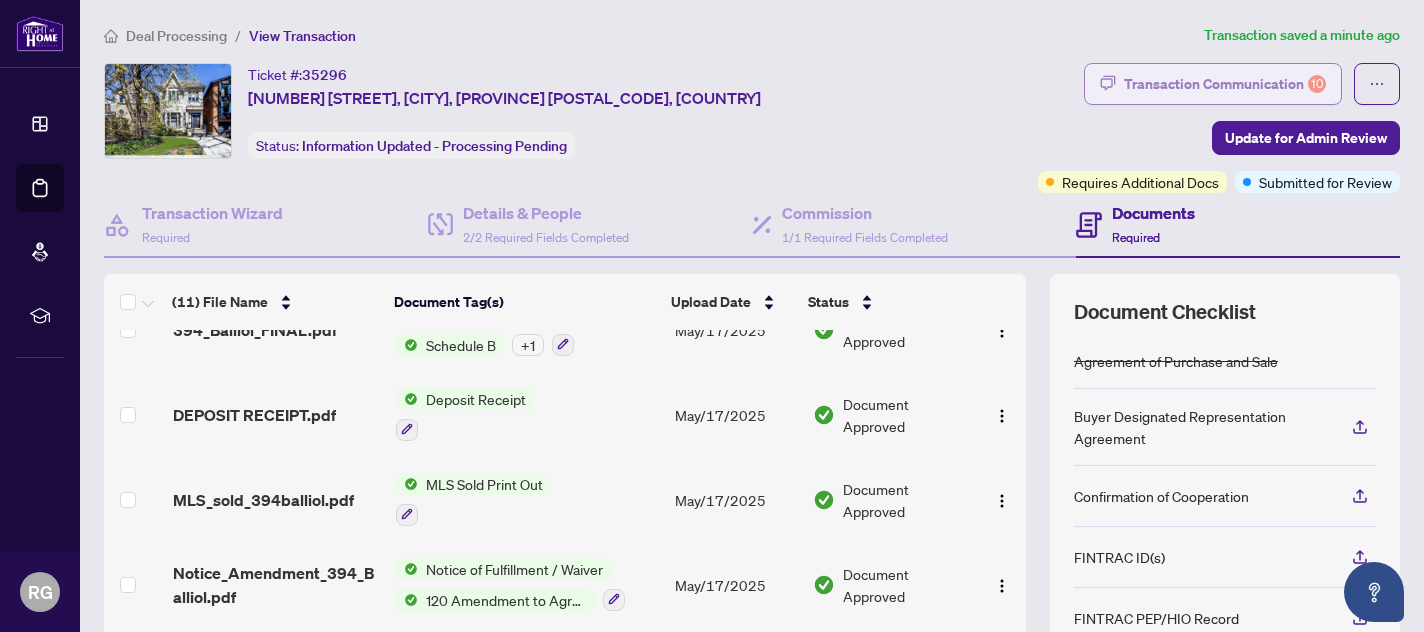 click on "Transaction Communication 10" at bounding box center [1225, 84] 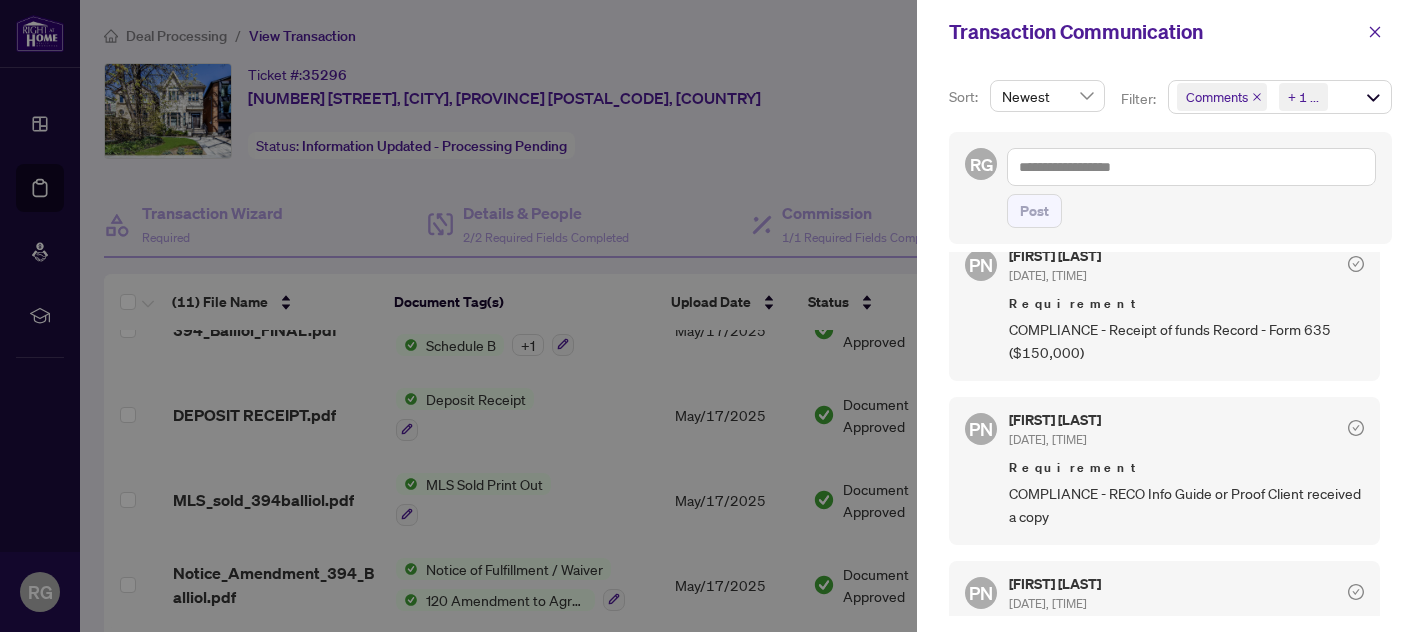 scroll, scrollTop: 469, scrollLeft: 0, axis: vertical 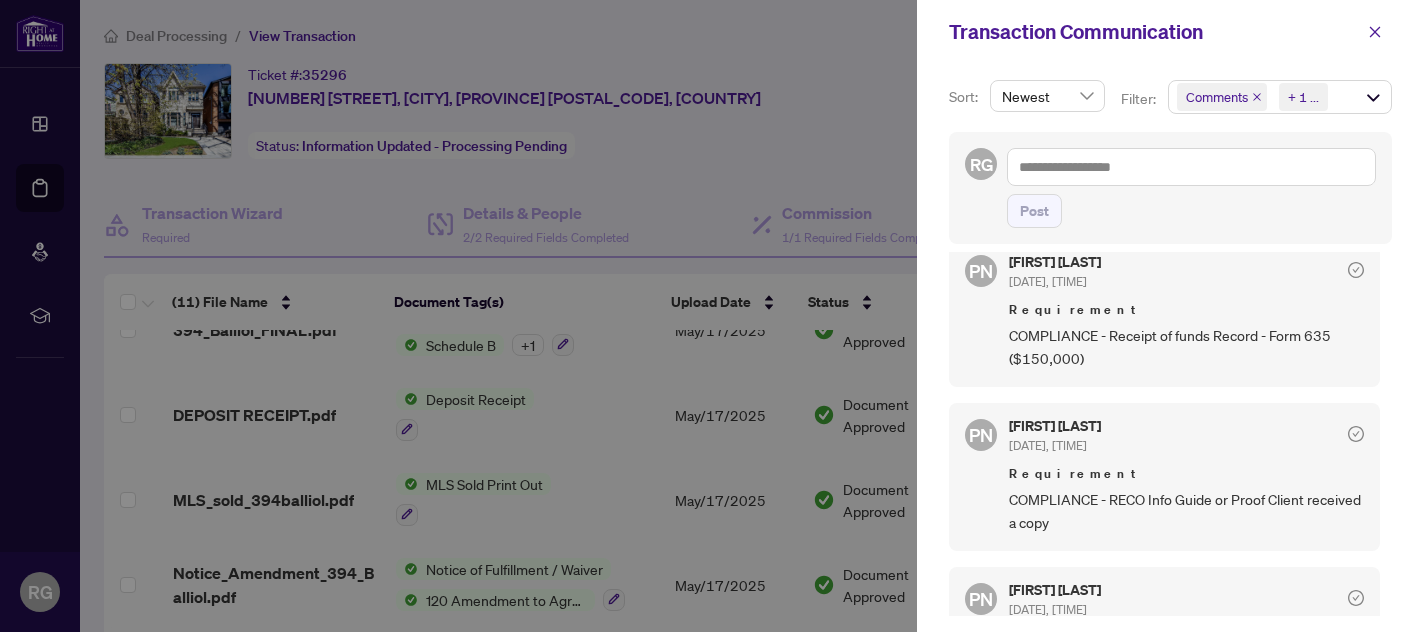 click at bounding box center [712, 316] 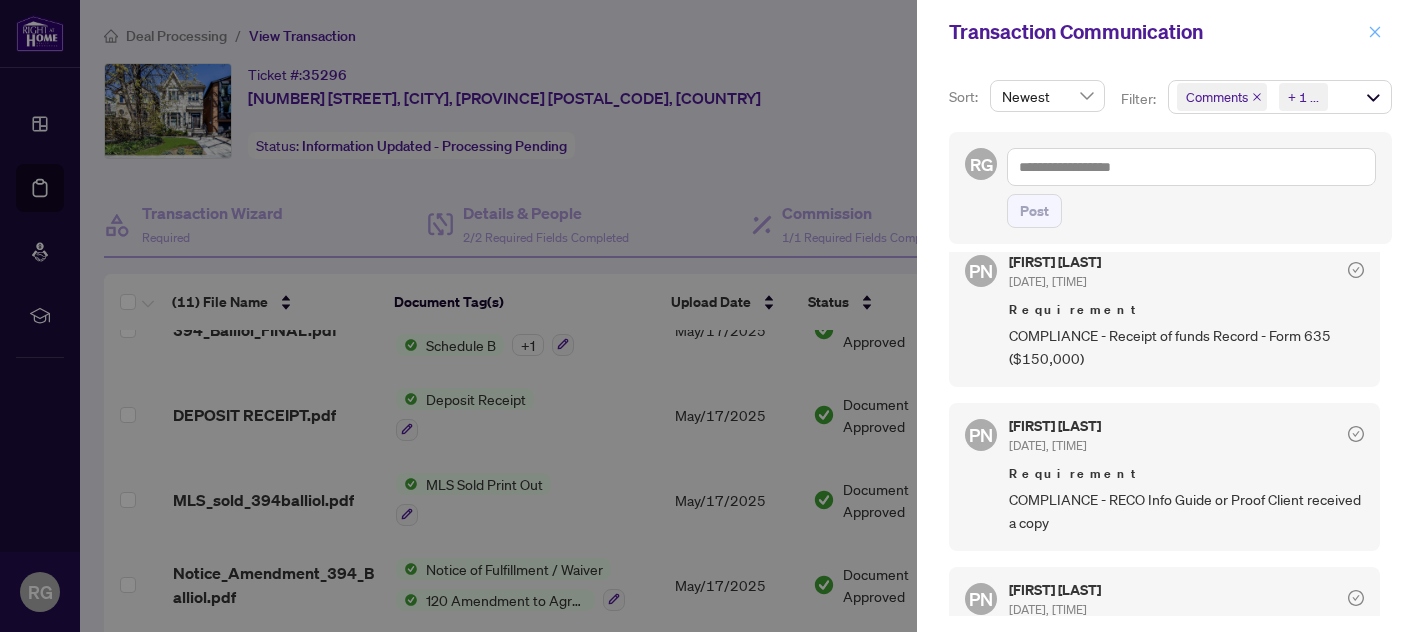 click 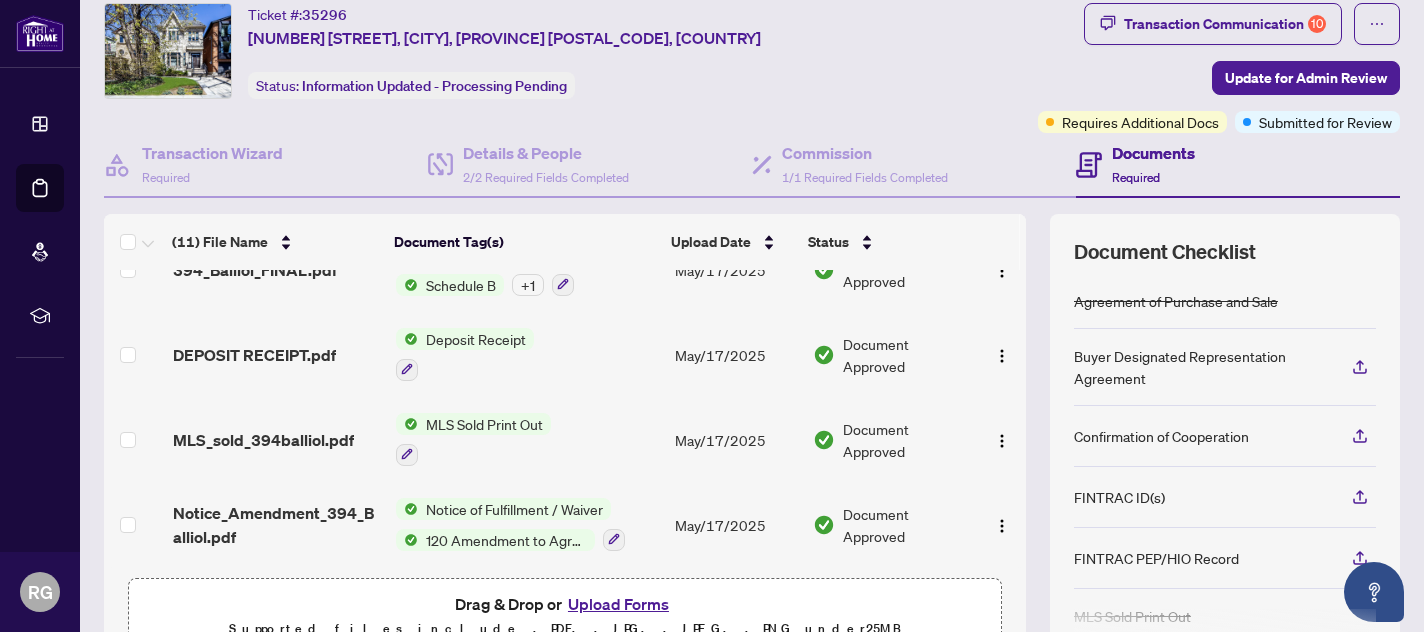 scroll, scrollTop: 62, scrollLeft: 0, axis: vertical 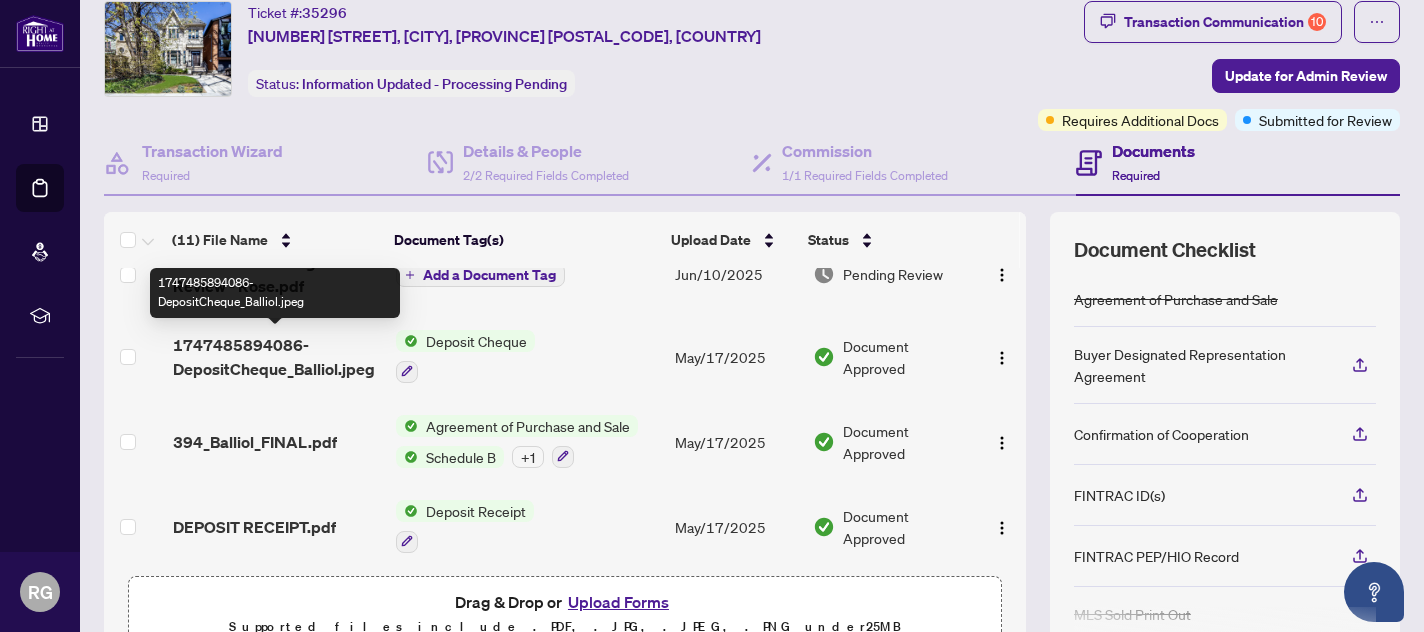 click on "1747485894086-DepositCheque_Balliol.jpeg" at bounding box center [276, 357] 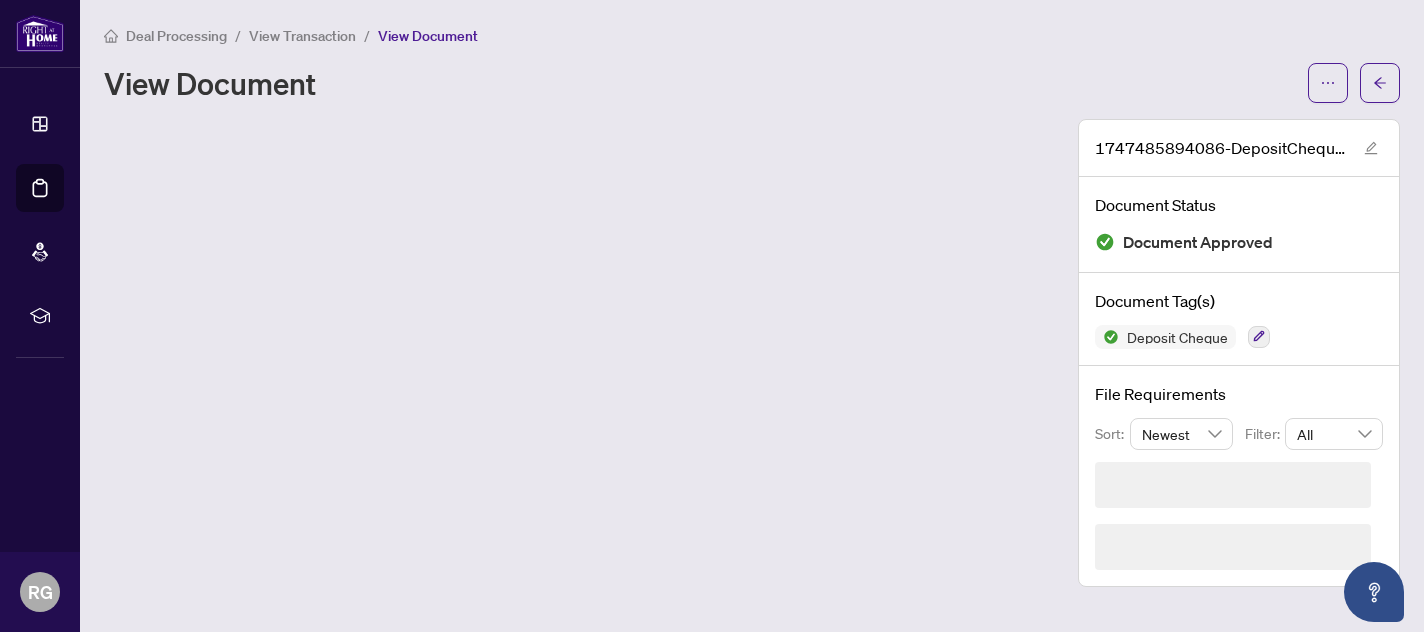 scroll, scrollTop: 0, scrollLeft: 0, axis: both 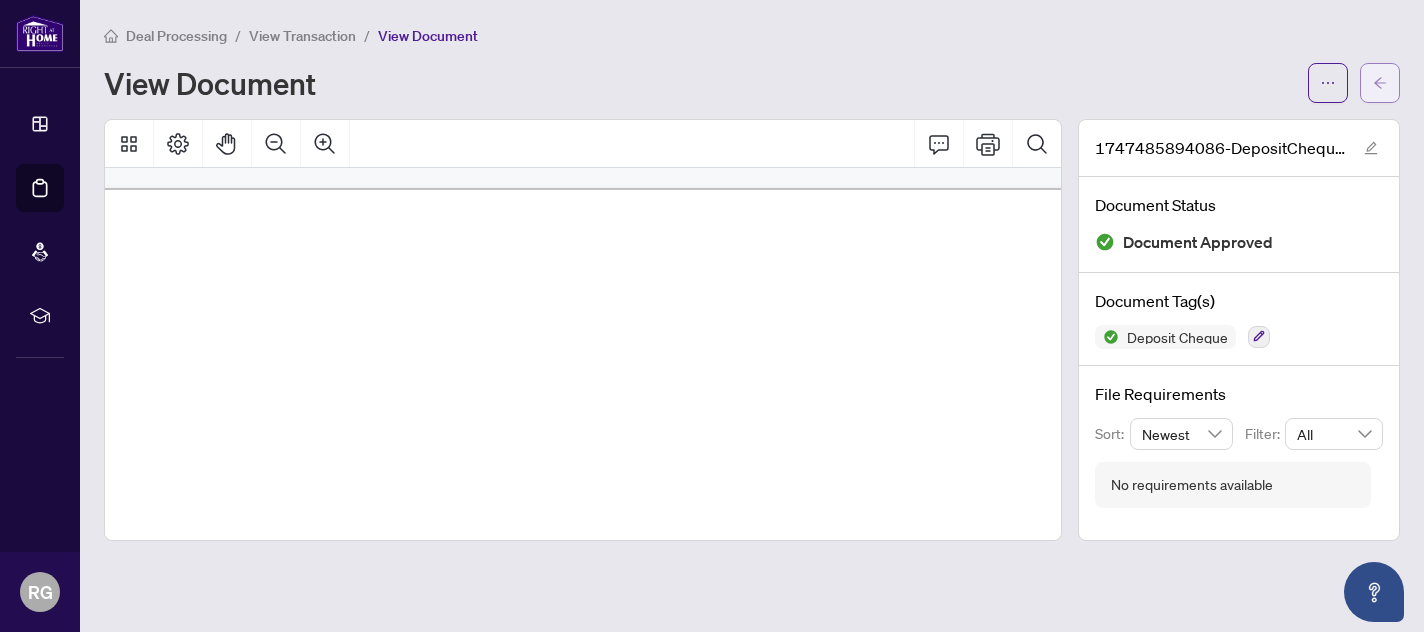 click at bounding box center (1380, 83) 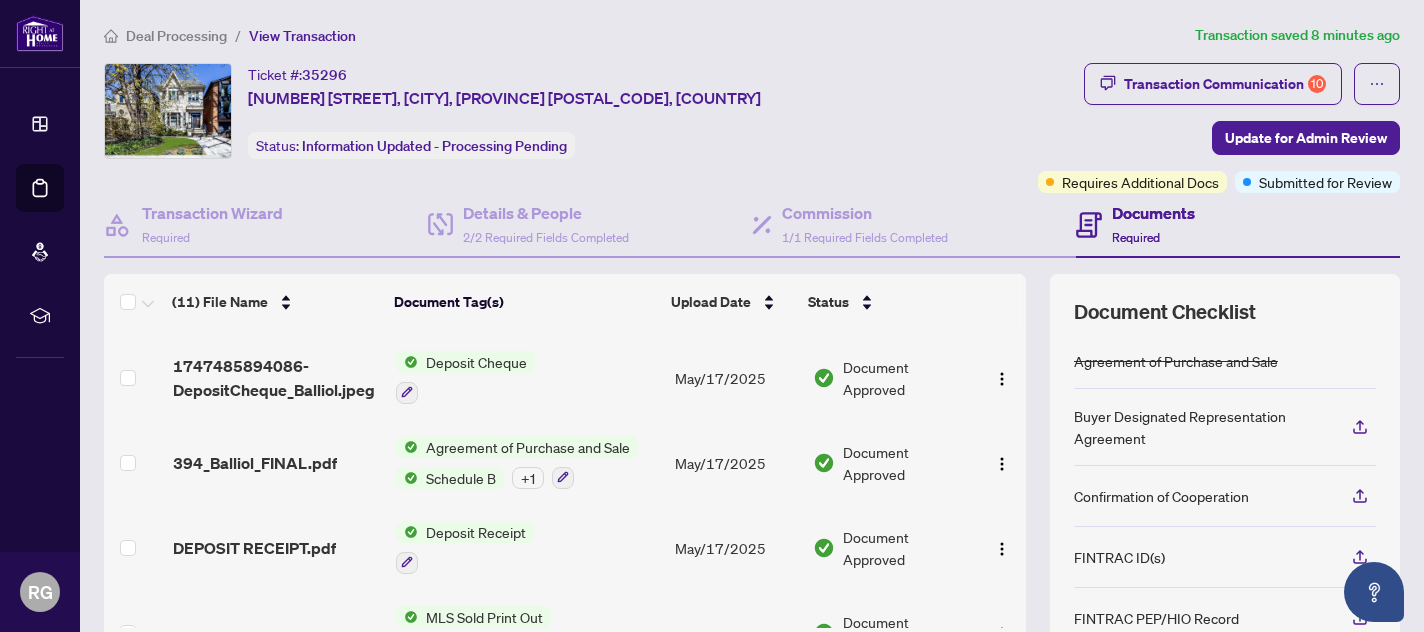 scroll, scrollTop: 510, scrollLeft: 0, axis: vertical 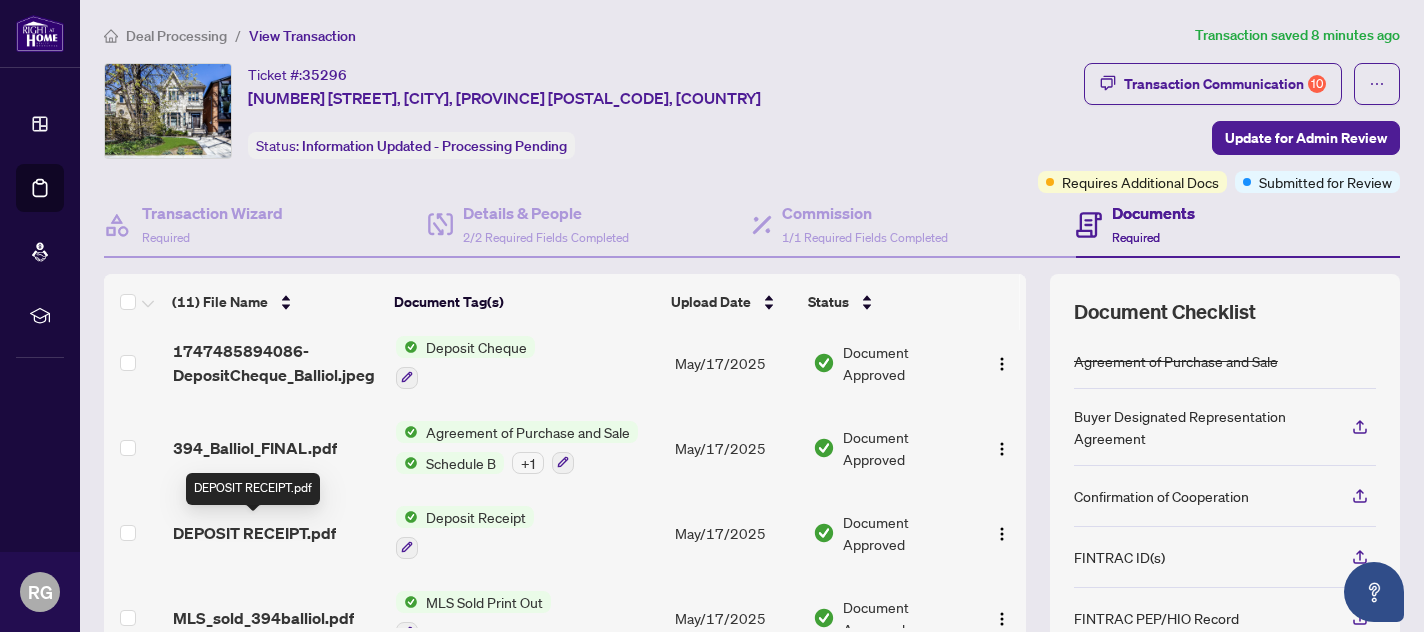 click on "DEPOSIT RECEIPT.pdf" at bounding box center [254, 533] 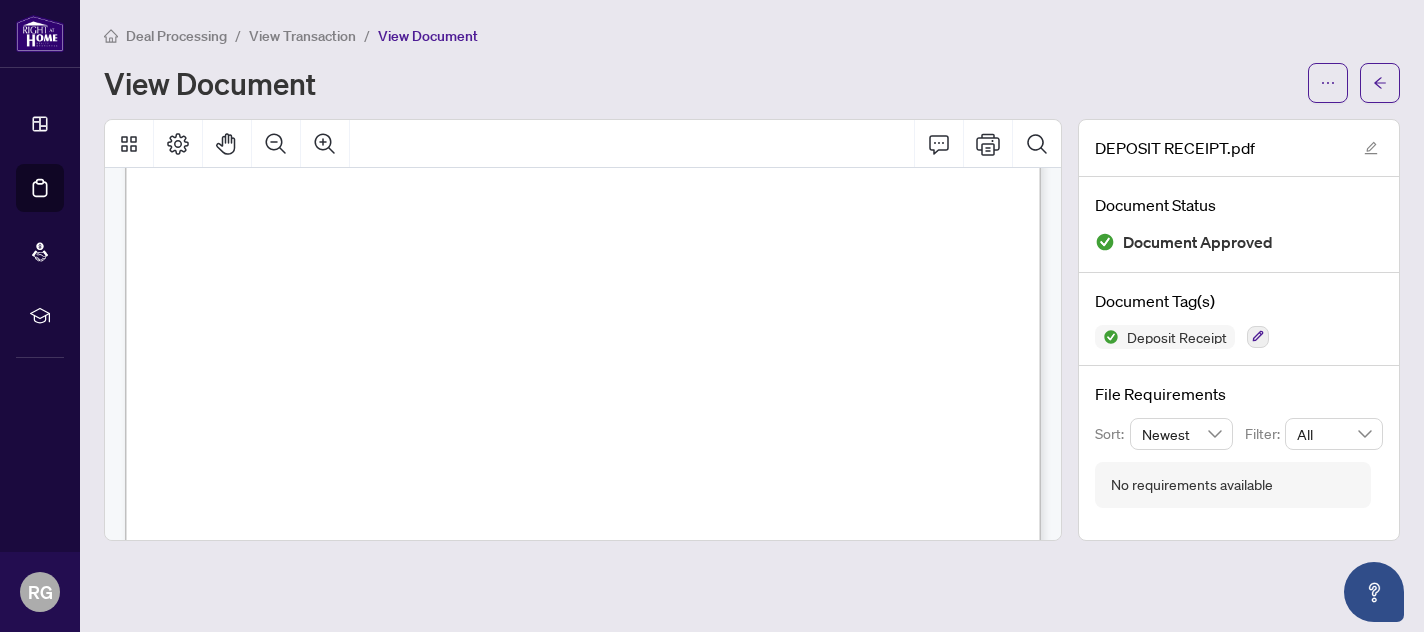 scroll, scrollTop: 393, scrollLeft: 0, axis: vertical 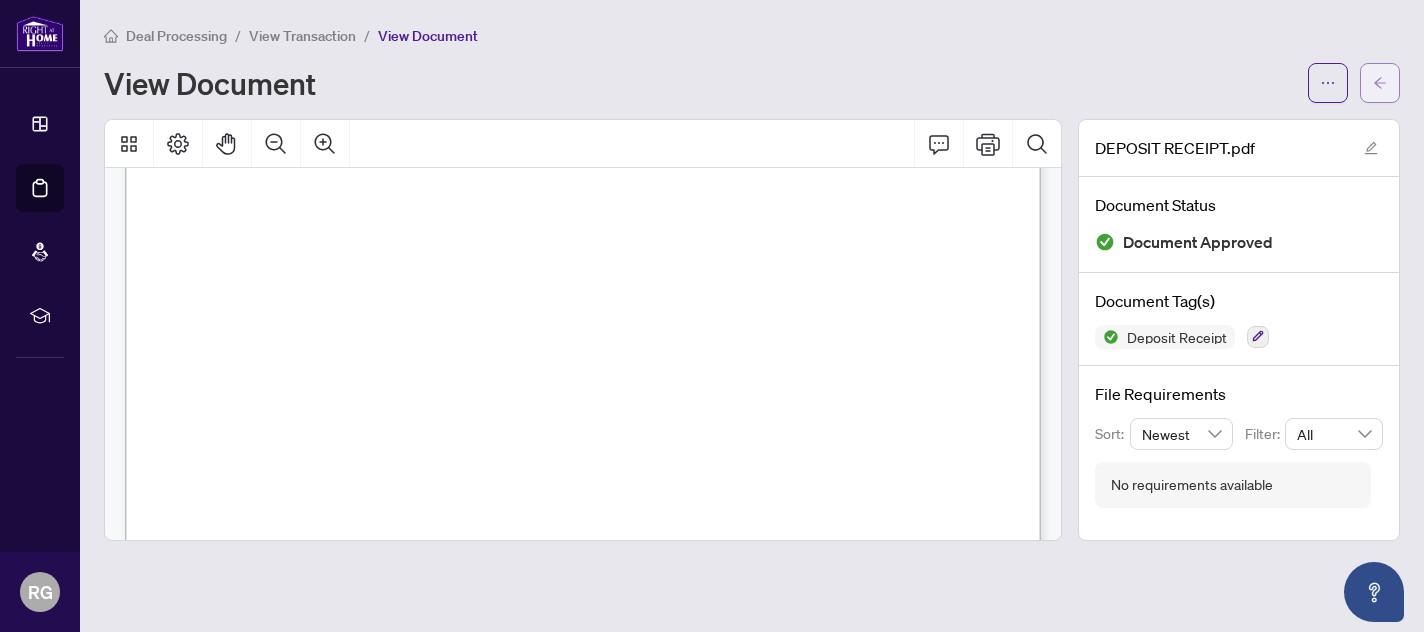click 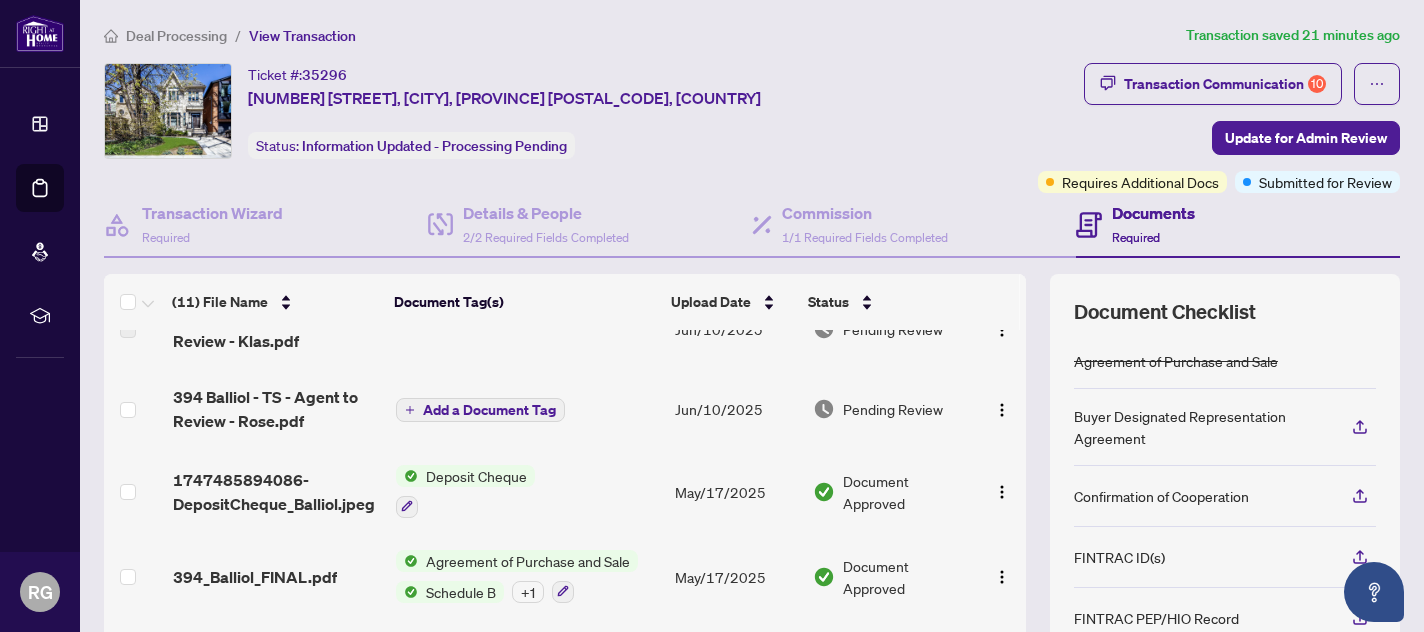 scroll, scrollTop: 630, scrollLeft: 0, axis: vertical 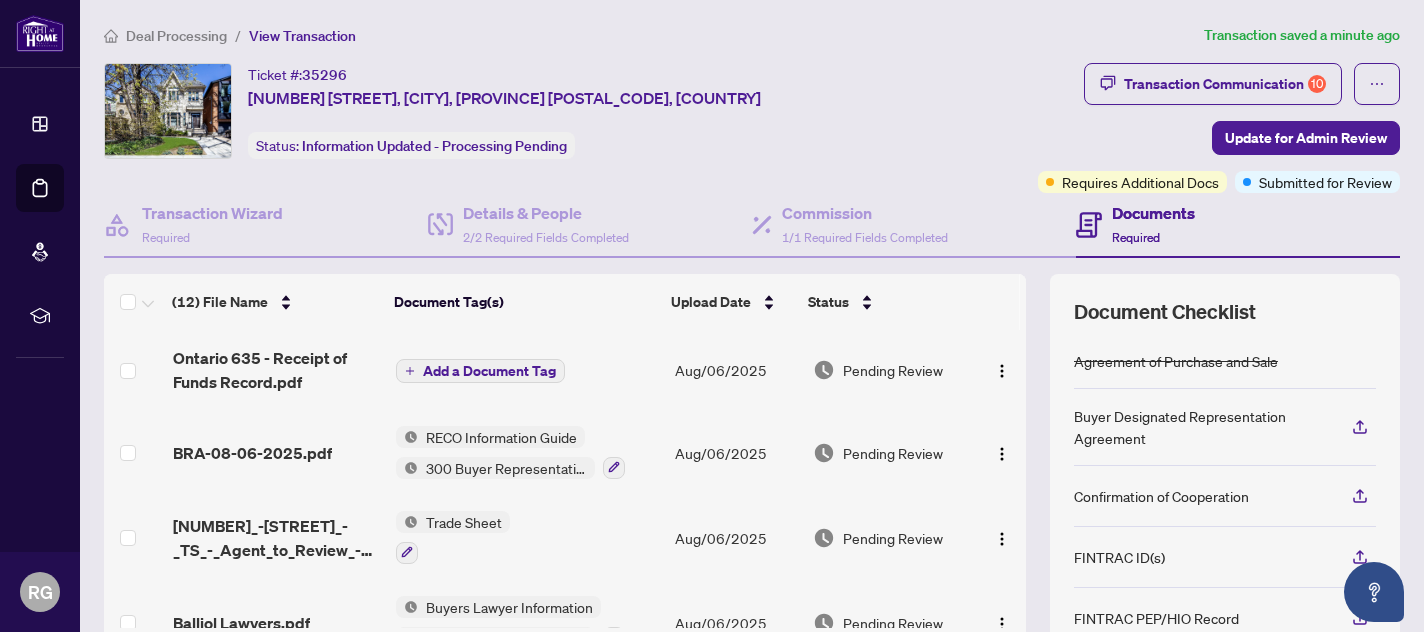 click on "Add a Document Tag" at bounding box center (489, 371) 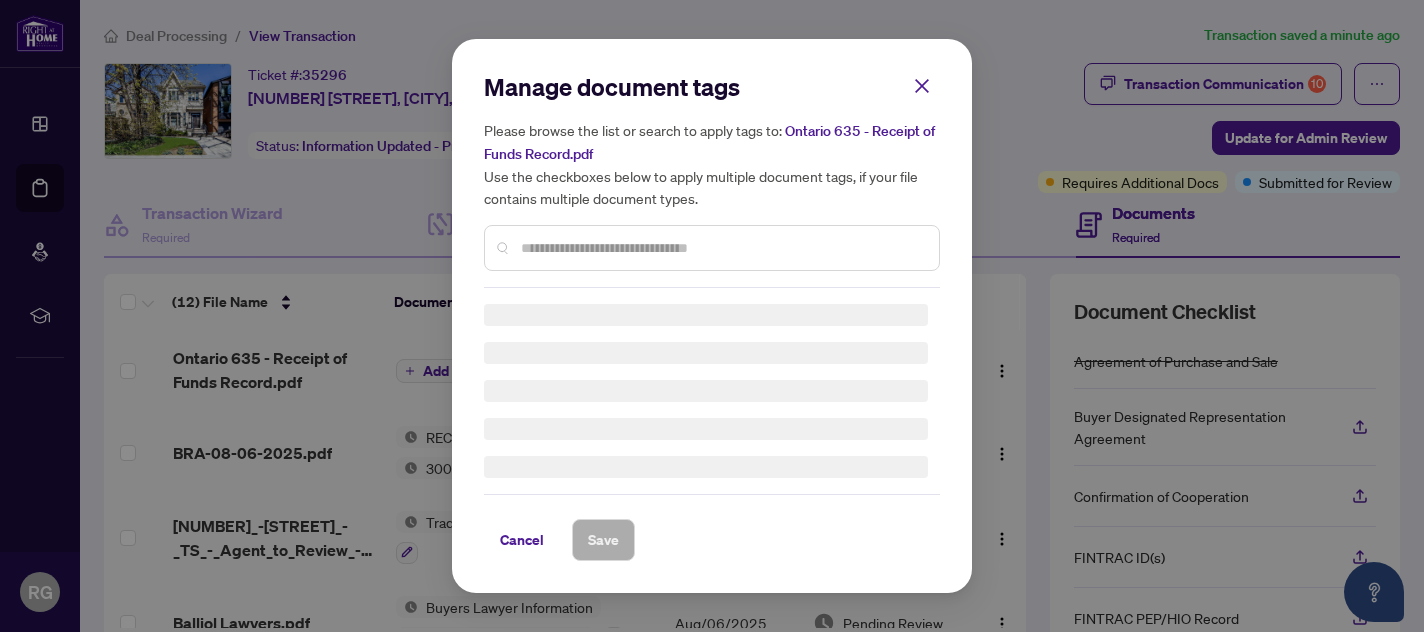 click on "Manage document tags Please browse the list or search to apply tags to:   Ontario 635 - Receipt of Funds Record.pdf   Use the checkboxes below to apply multiple document tags, if your file contains multiple document types." at bounding box center (712, 179) 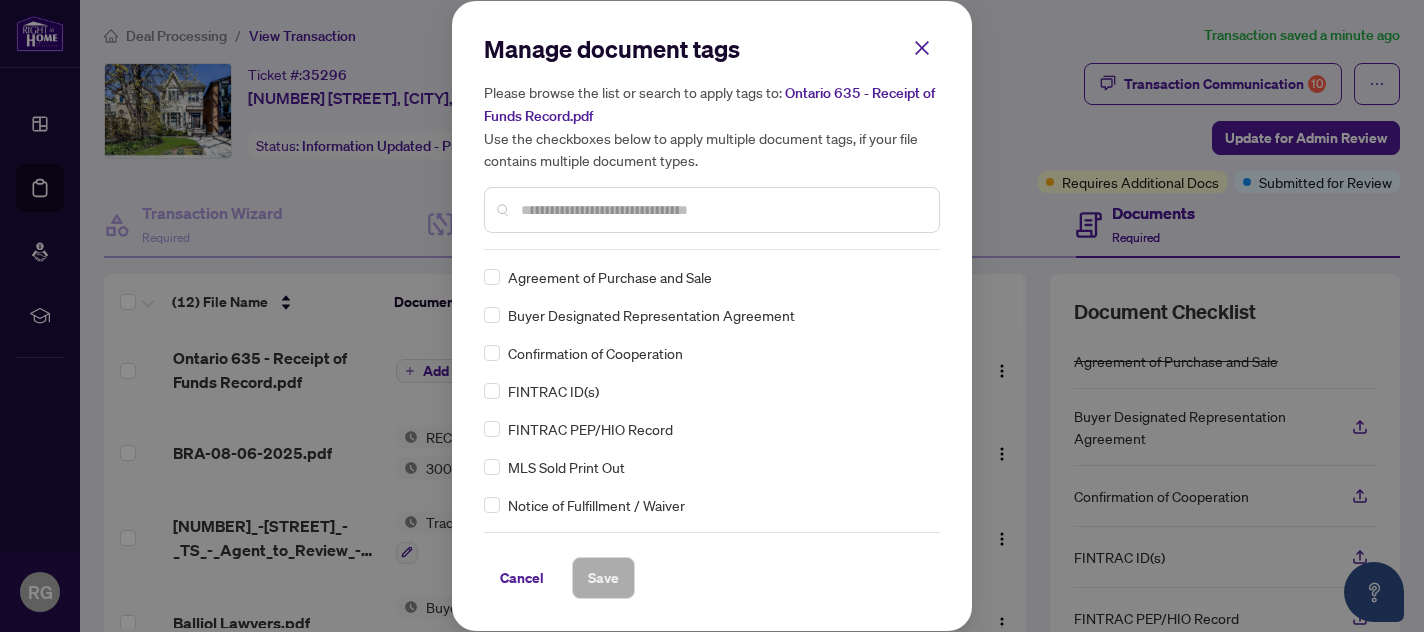 click at bounding box center (722, 210) 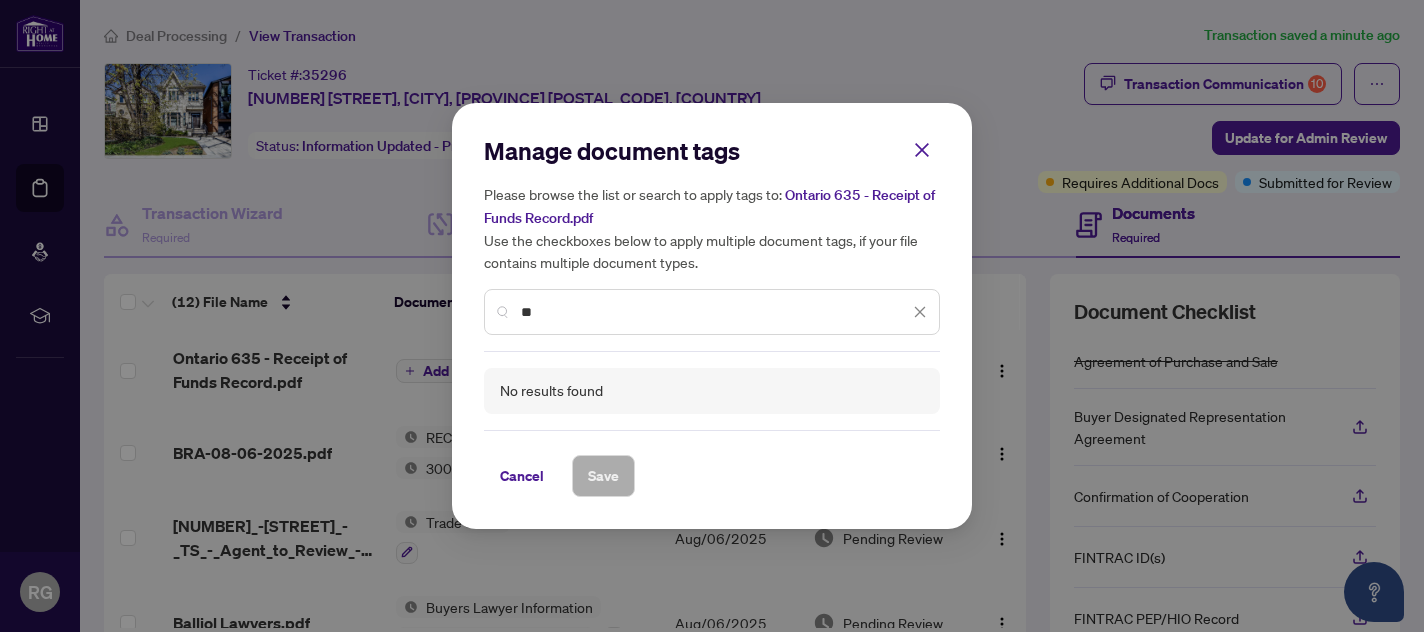 type on "*" 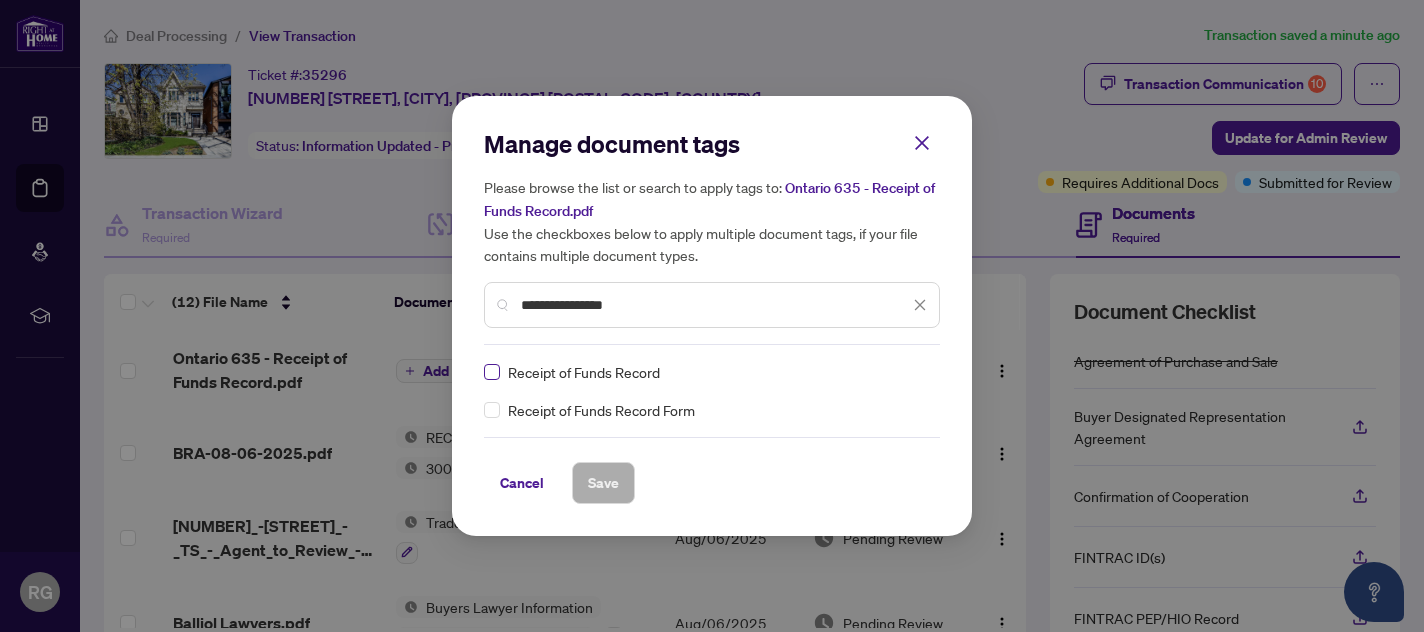 type on "**********" 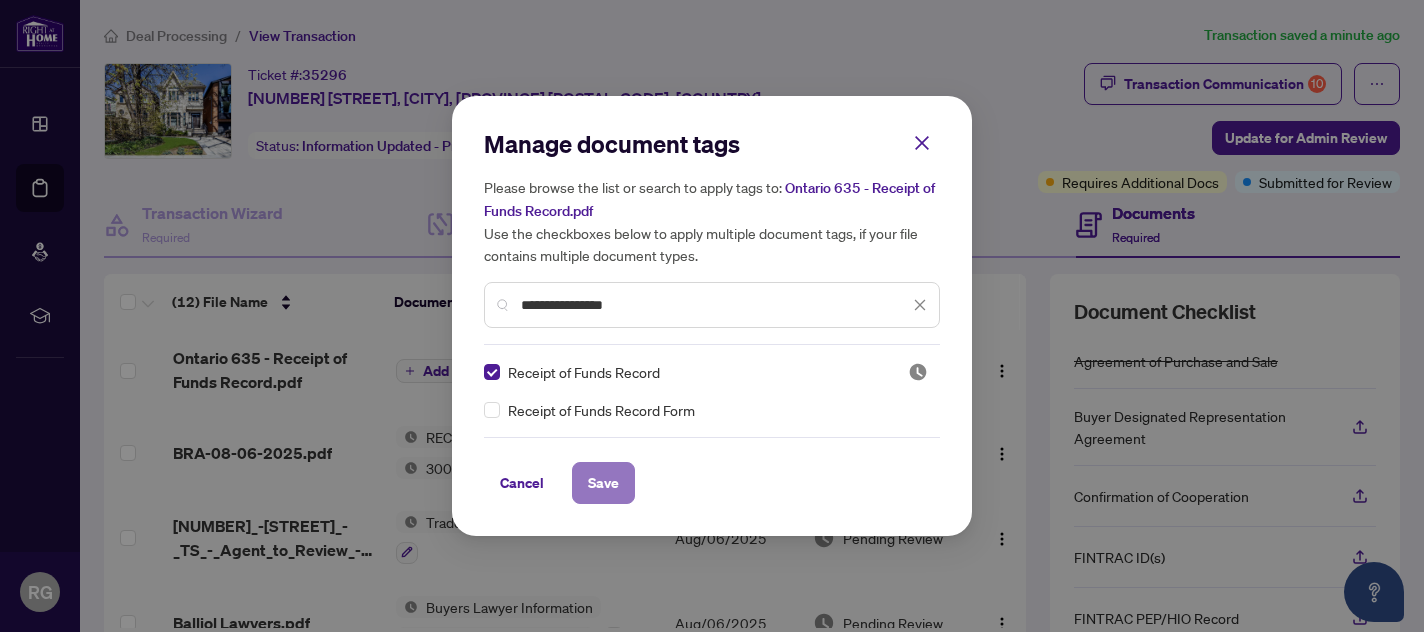 click on "Save" at bounding box center [603, 483] 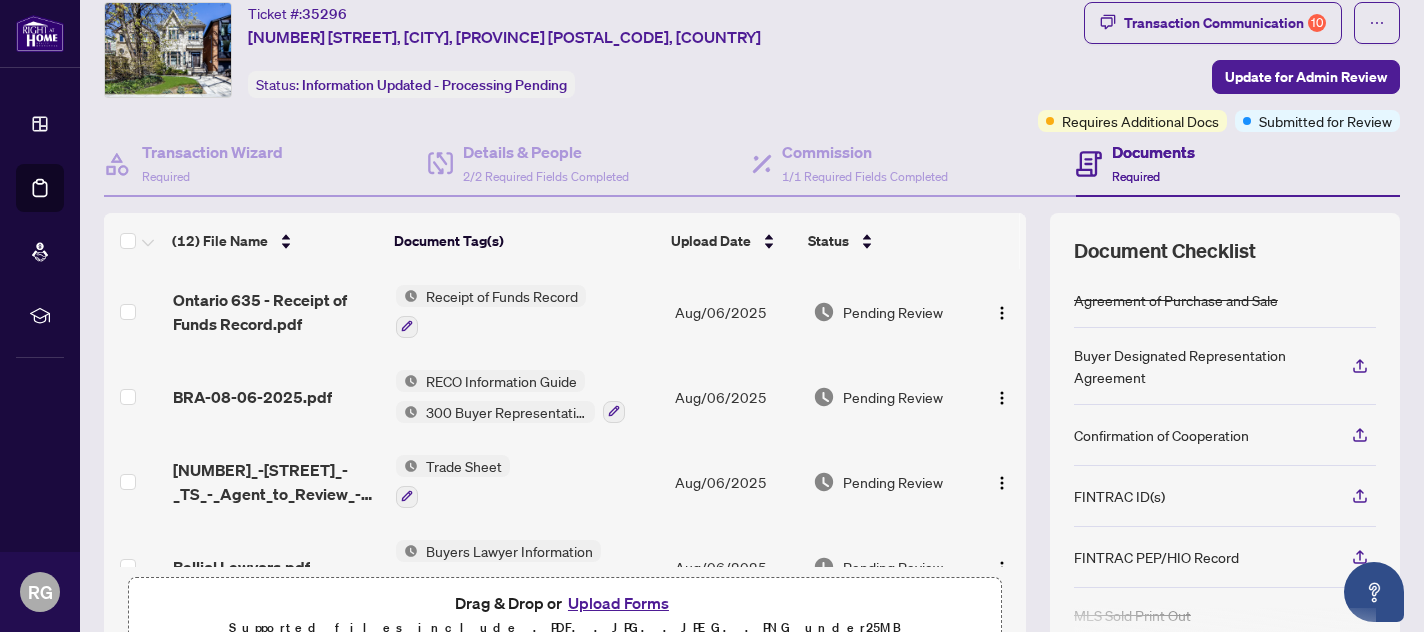 scroll, scrollTop: 71, scrollLeft: 0, axis: vertical 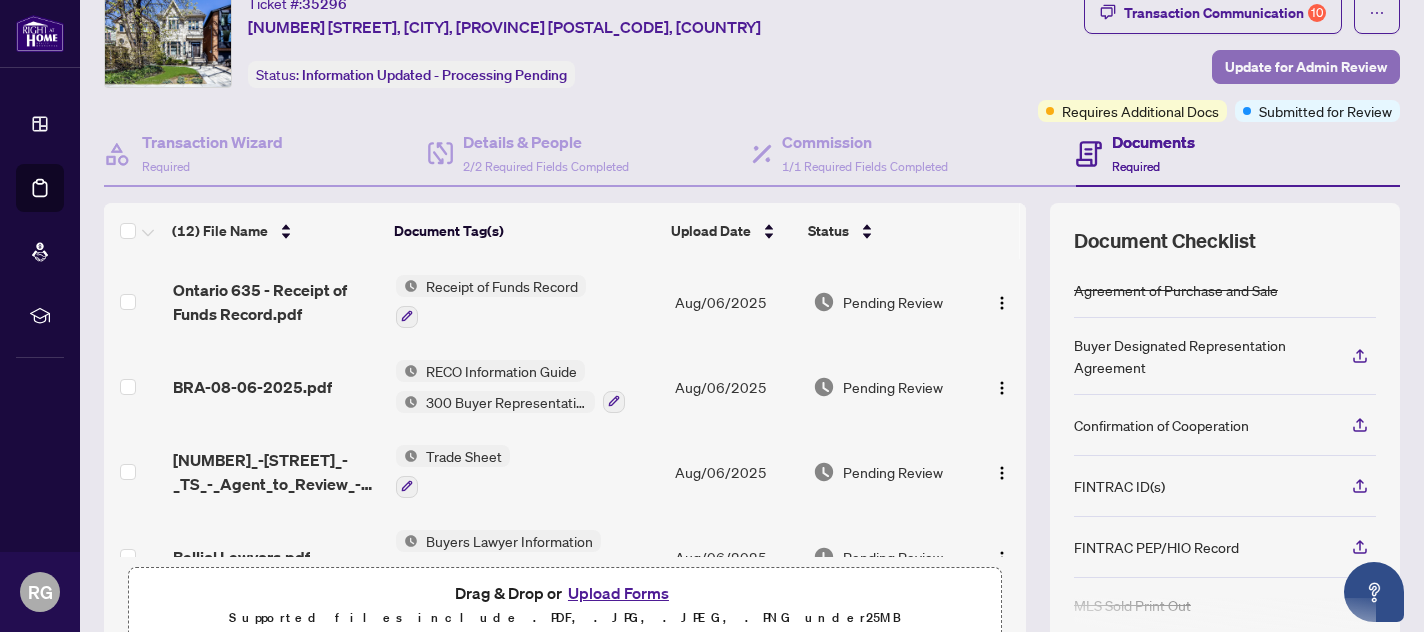 click on "Update for Admin Review" at bounding box center (1306, 67) 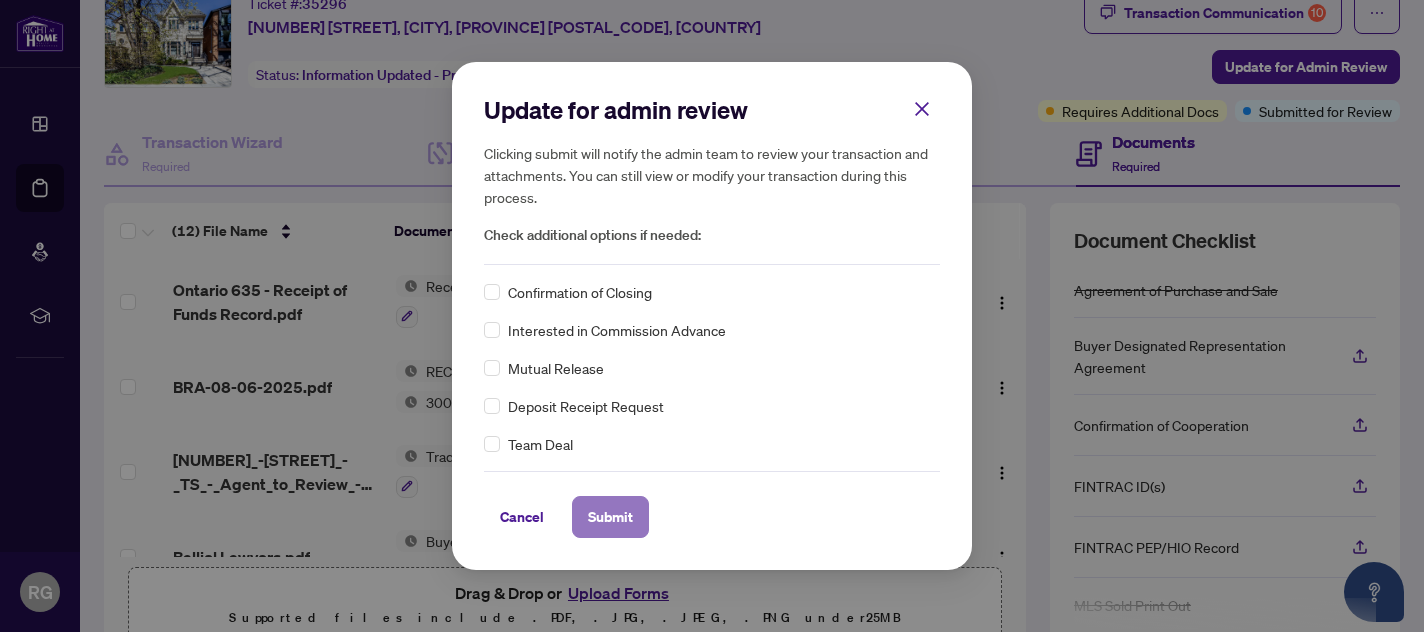 click on "Submit" at bounding box center [610, 517] 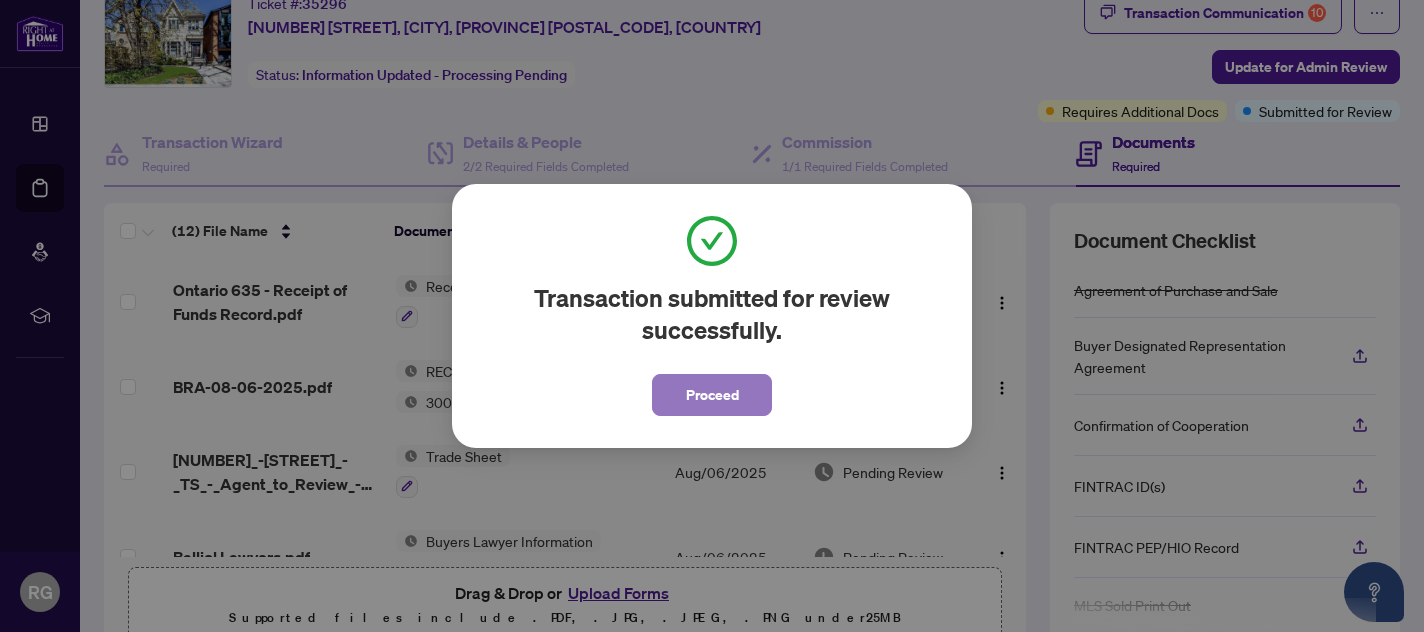 click on "Proceed" at bounding box center (712, 395) 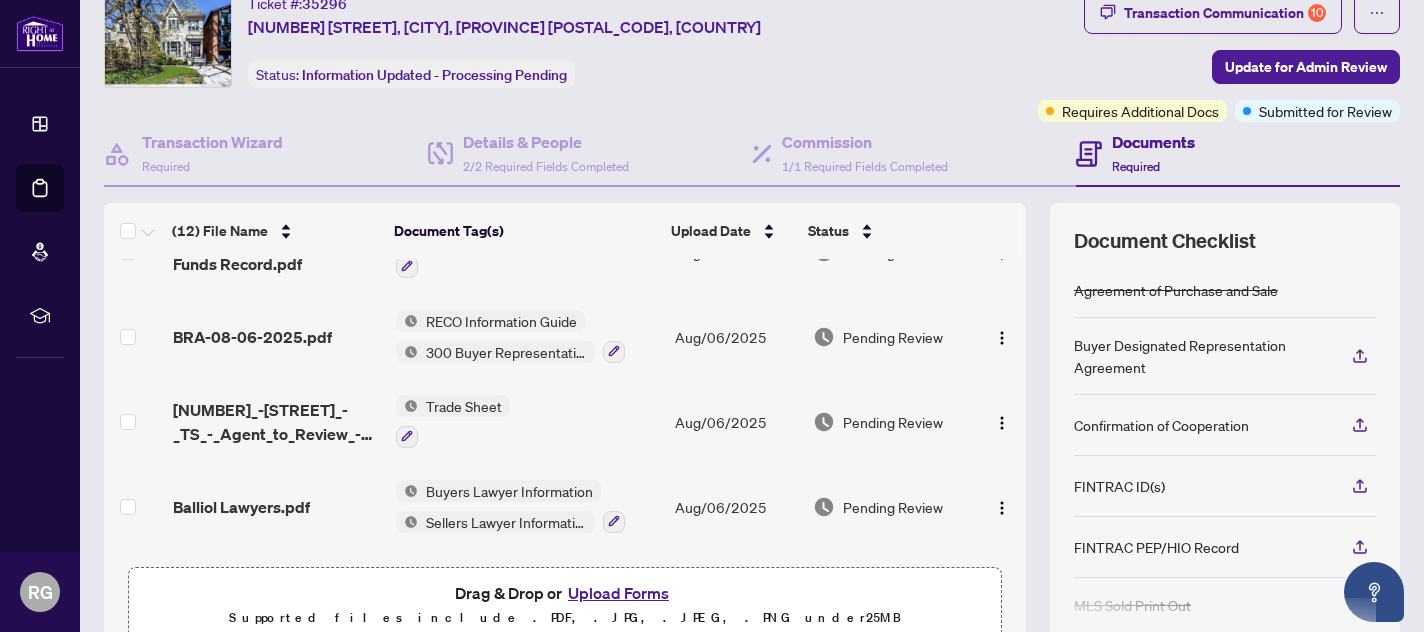 scroll, scrollTop: 53, scrollLeft: 0, axis: vertical 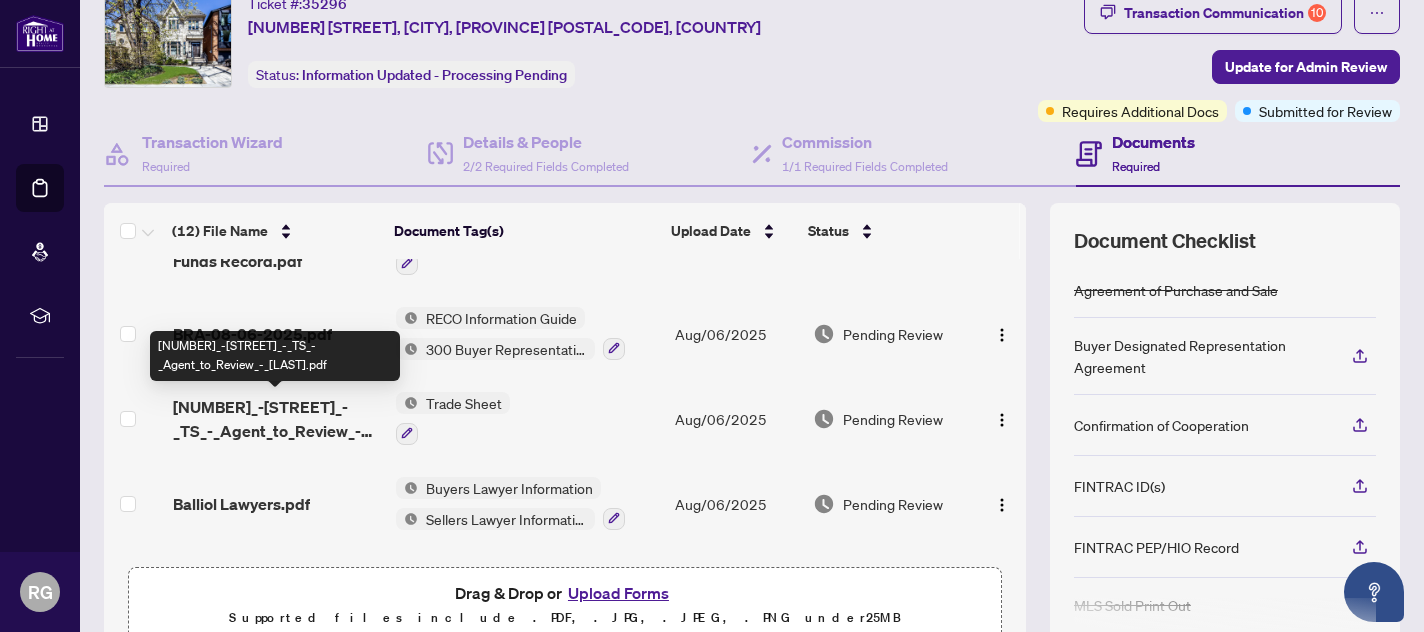 click on "[NUMBER]_-[STREET]_-_TS_-_Agent_to_Review_-_[LAST].pdf" at bounding box center [276, 419] 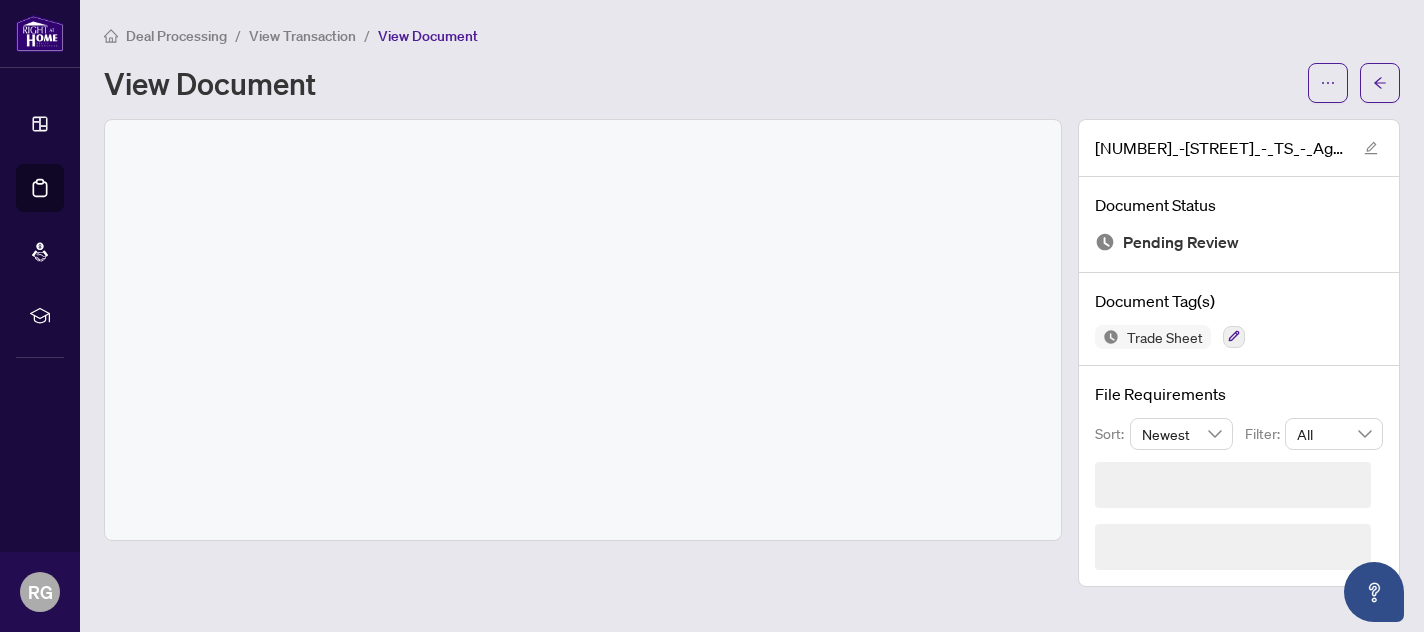 scroll, scrollTop: 0, scrollLeft: 0, axis: both 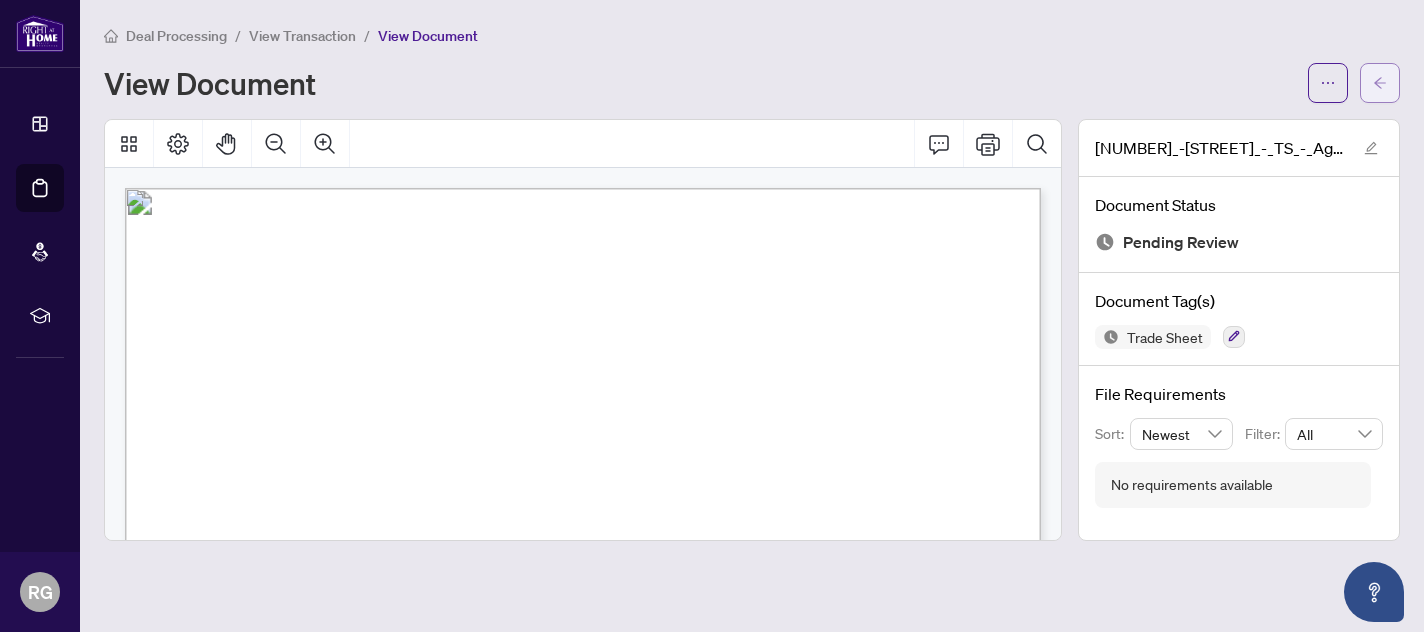 click 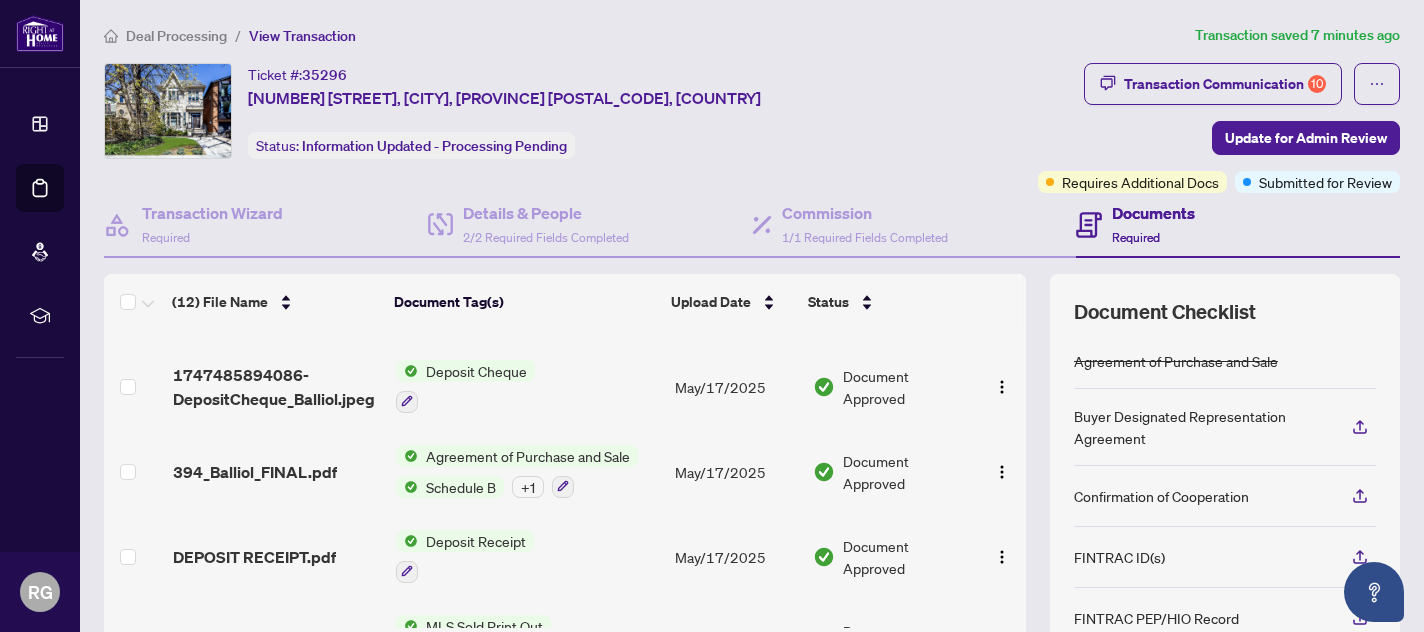 scroll, scrollTop: 714, scrollLeft: 0, axis: vertical 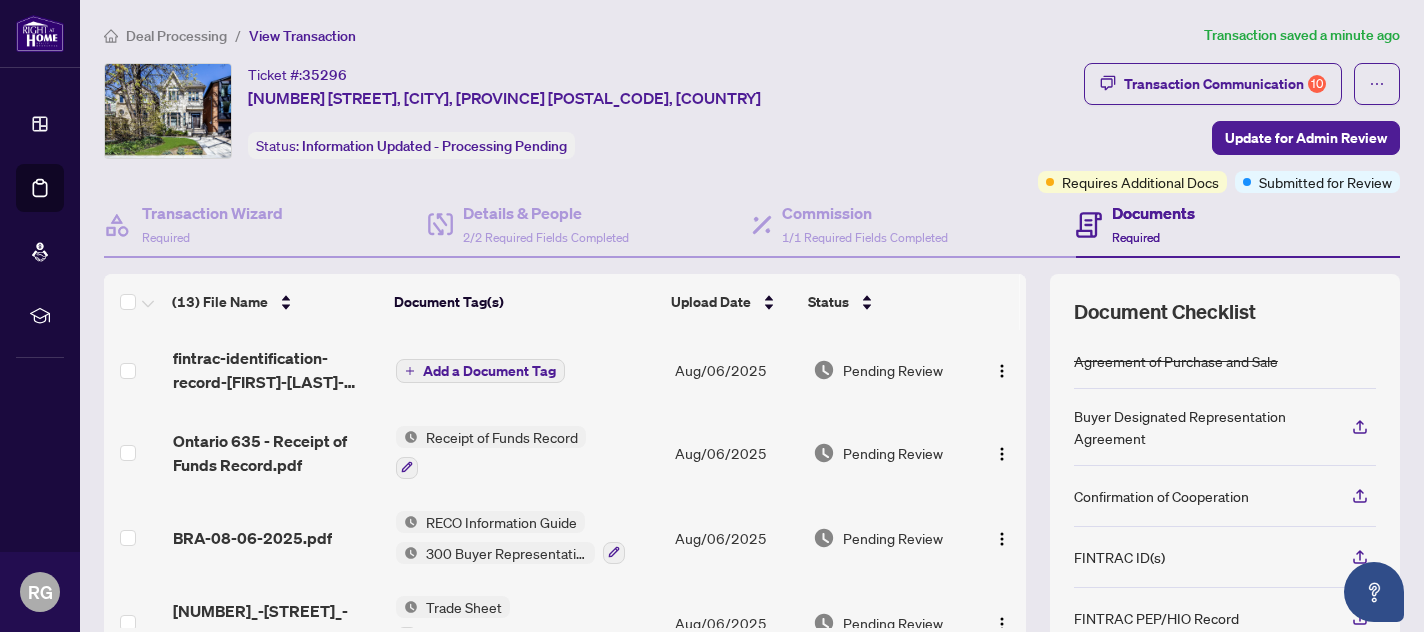 click on "Add a Document Tag" at bounding box center [489, 371] 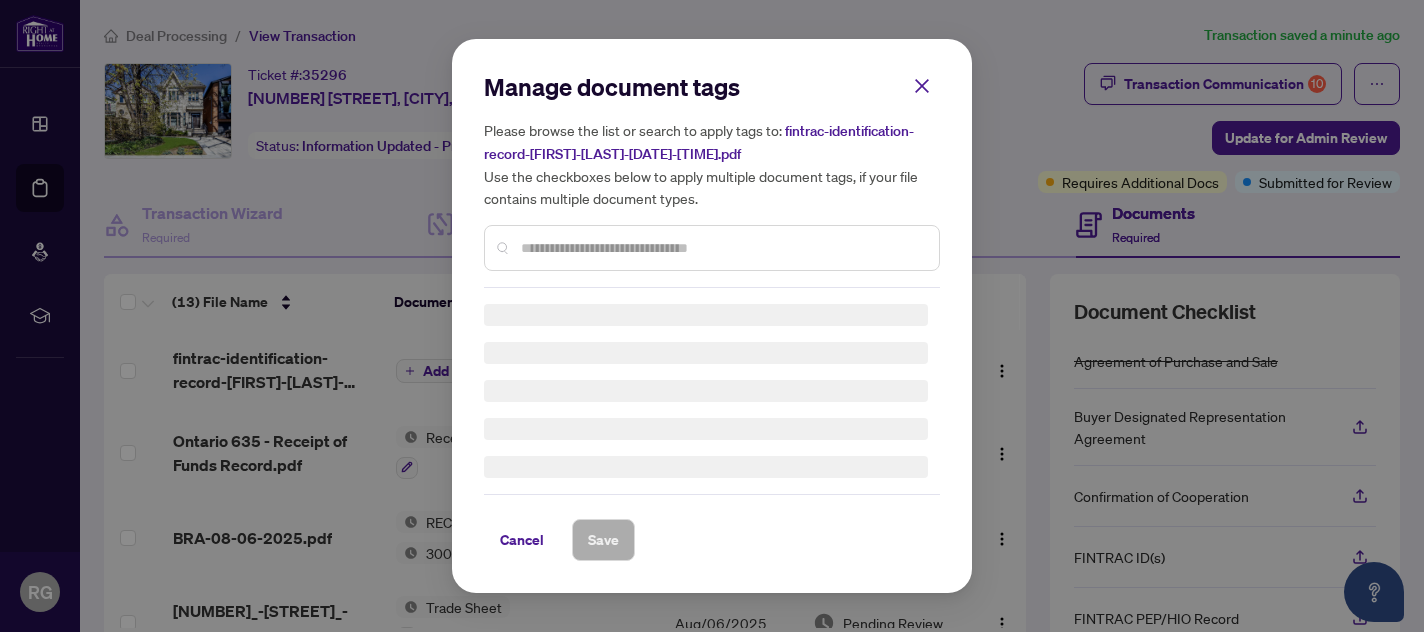 click on "Manage document tags Please browse the list or search to apply tags to:   fintrac-identification-record-[FIRST]-[LAST]-[DATE]-[TIME].pdf   Use the checkboxes below to apply multiple document tags, if your file contains multiple document types." at bounding box center (712, 179) 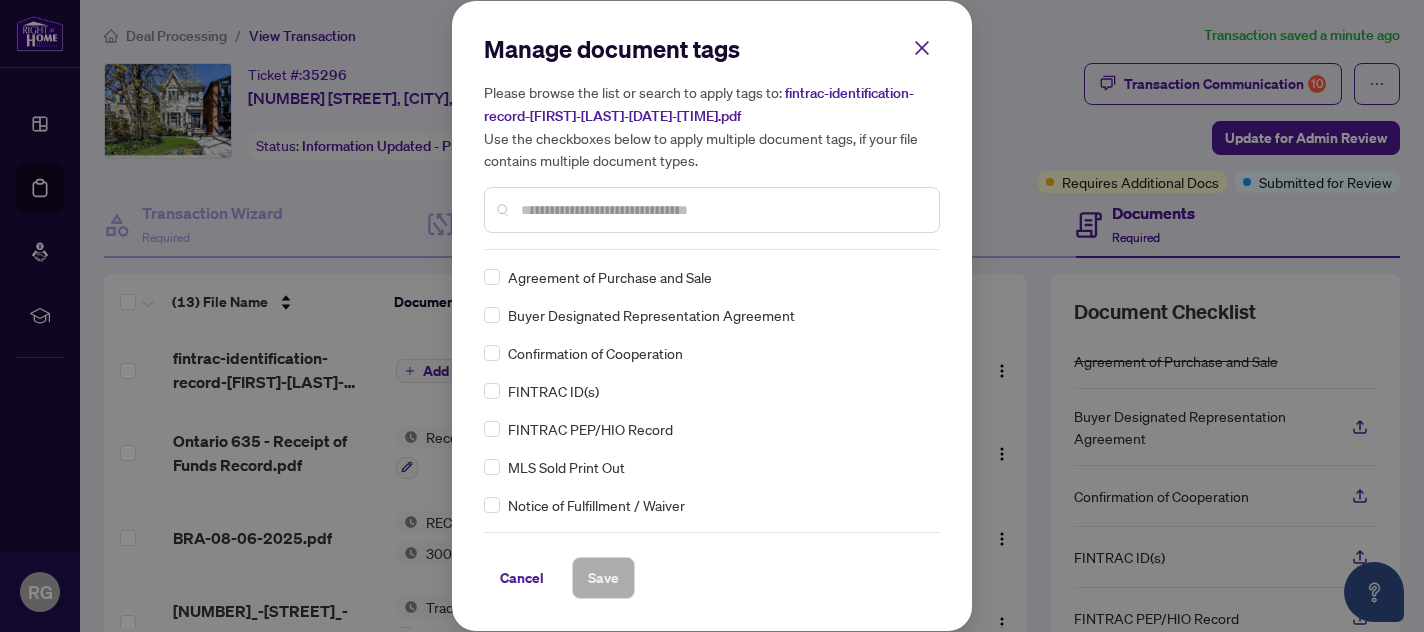 click at bounding box center (722, 210) 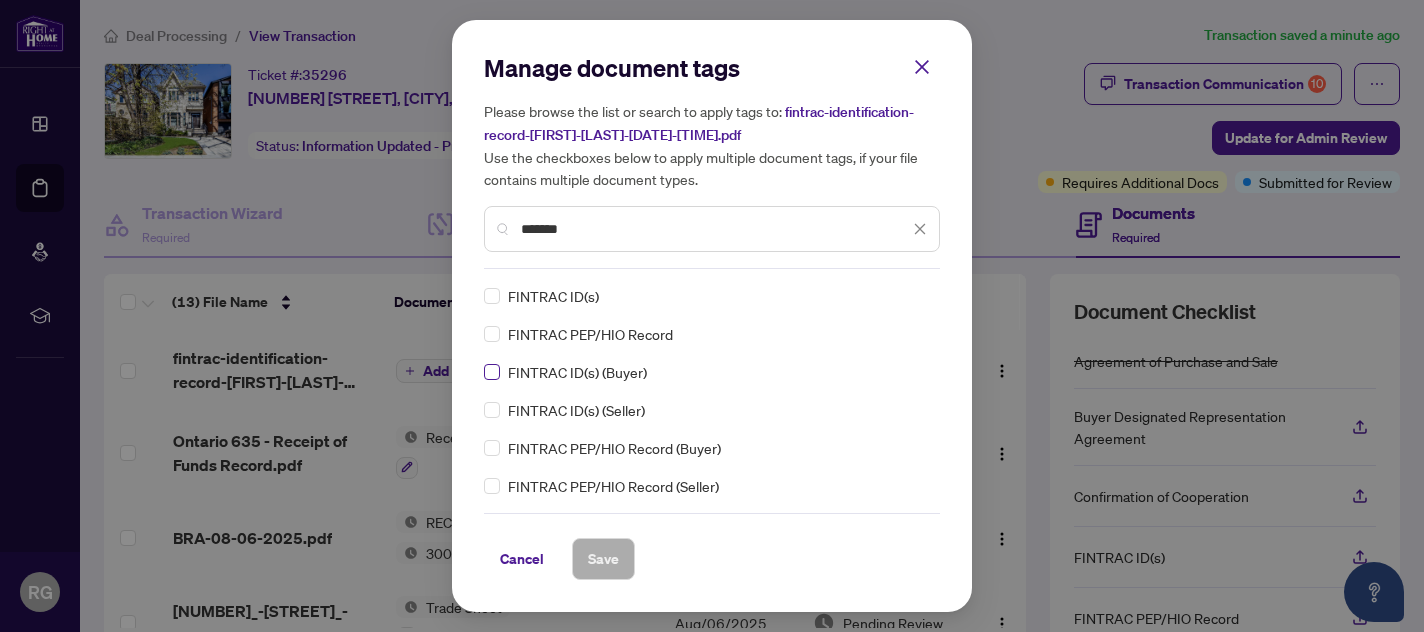 type on "*******" 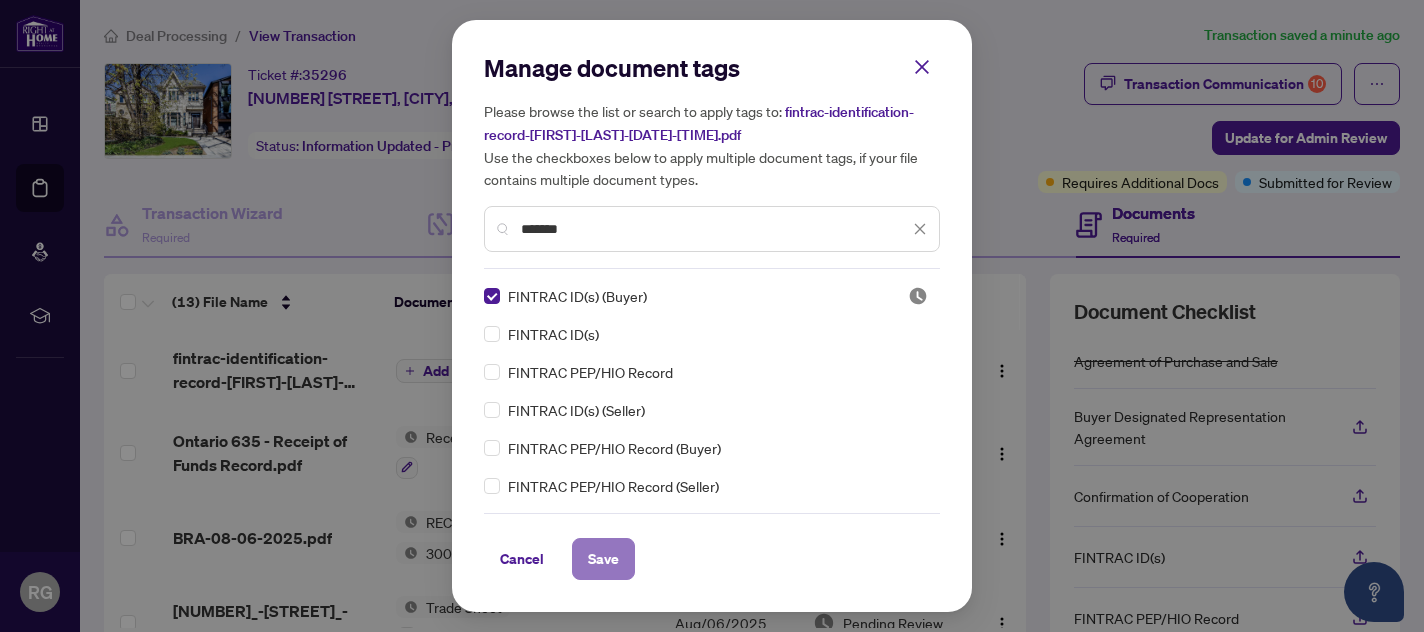 click on "Save" at bounding box center [603, 559] 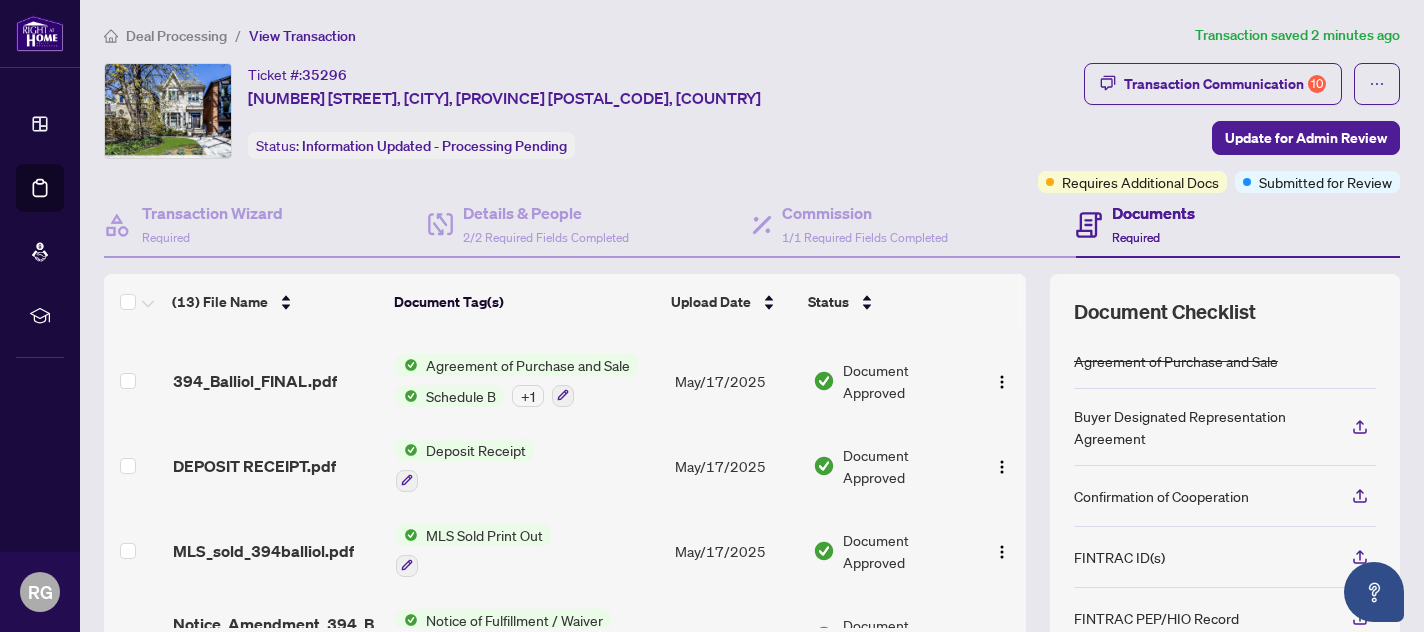 scroll, scrollTop: 799, scrollLeft: 0, axis: vertical 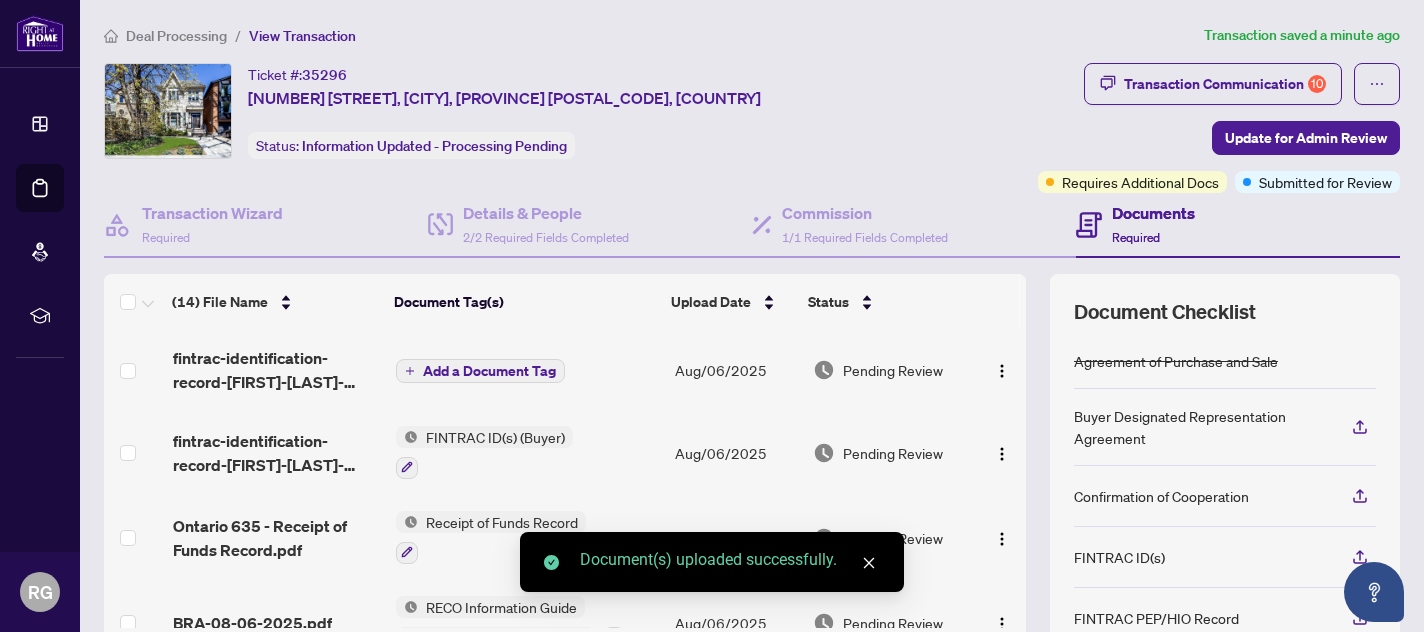 click on "Add a Document Tag" at bounding box center (489, 371) 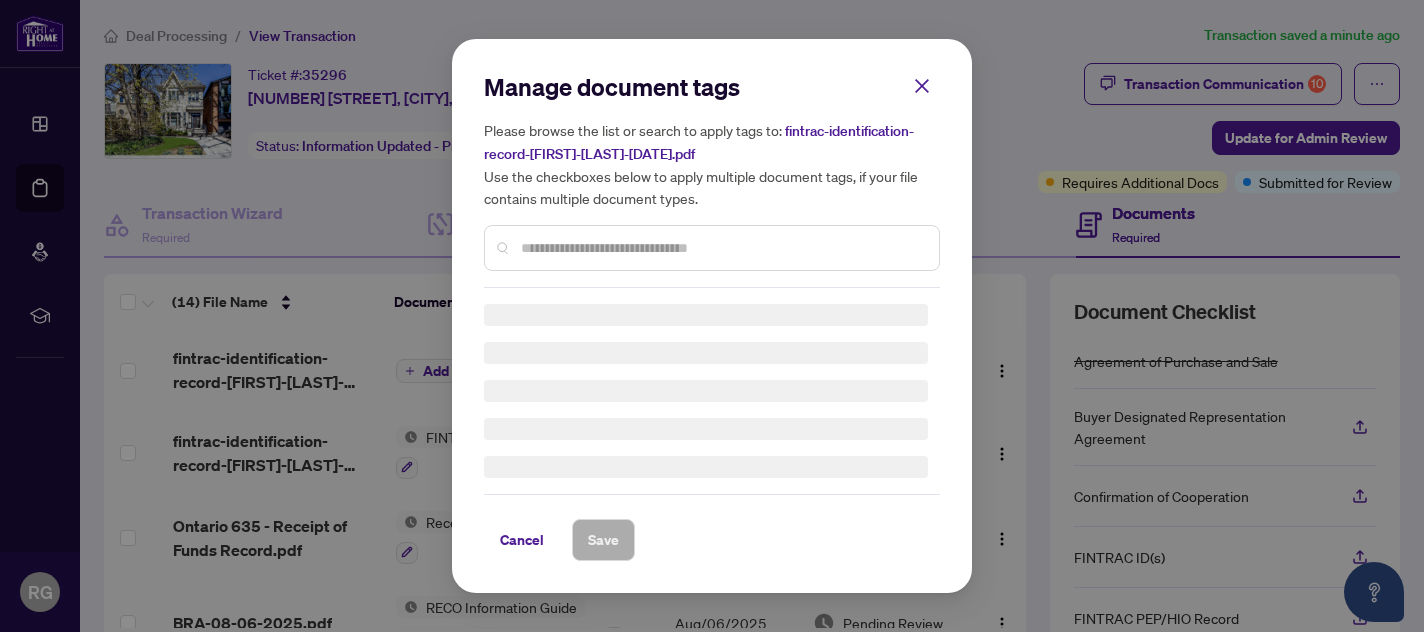 click on "Manage document tags Please browse the list or search to apply tags to:   fintrac-identification-record-[FIRST]-[LAST]-[DATE]-[TIME].pdf   Use the checkboxes below to apply multiple document tags, if your file contains multiple document types.   Cancel Save Cancel OK" at bounding box center (712, 316) 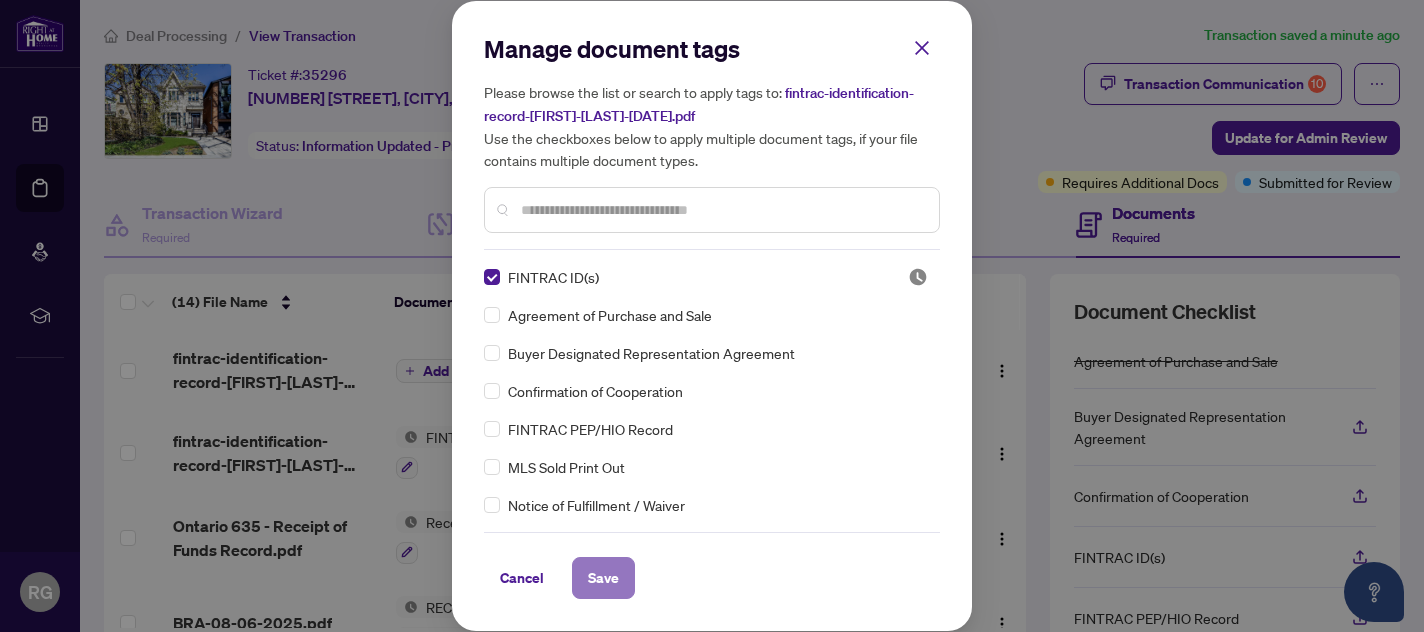 click on "Save" at bounding box center (603, 578) 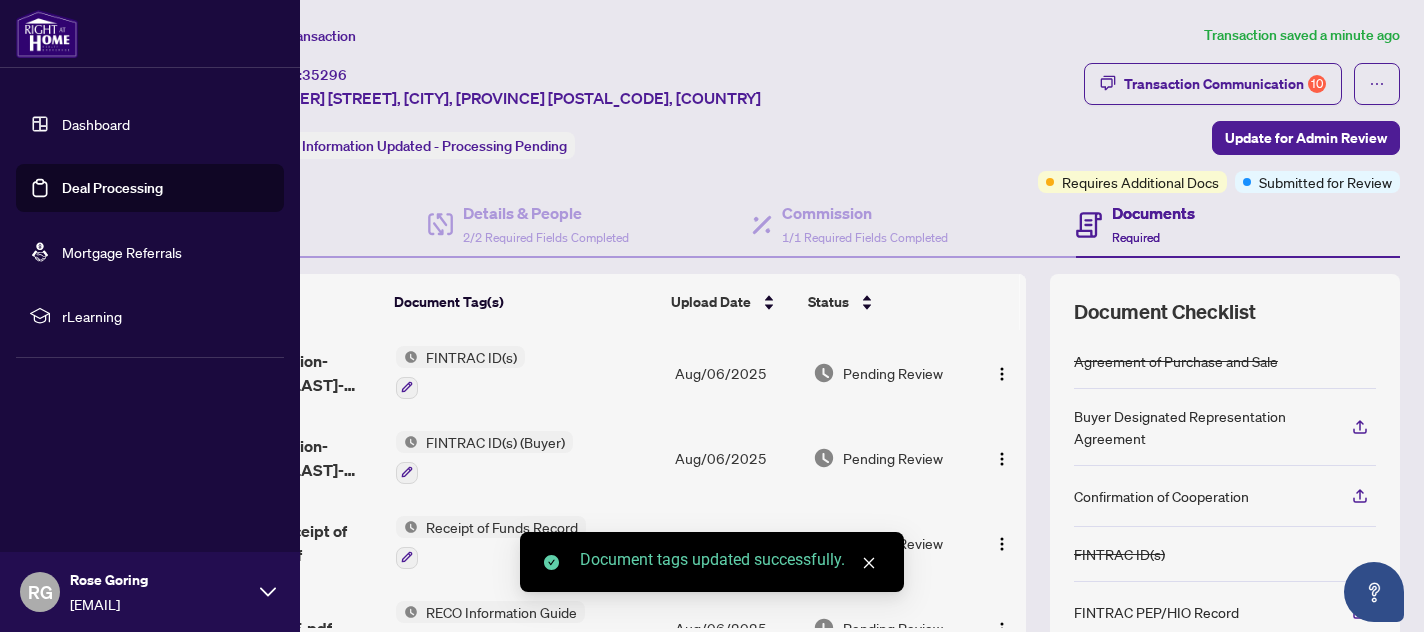 click on "Dashboard" at bounding box center [96, 124] 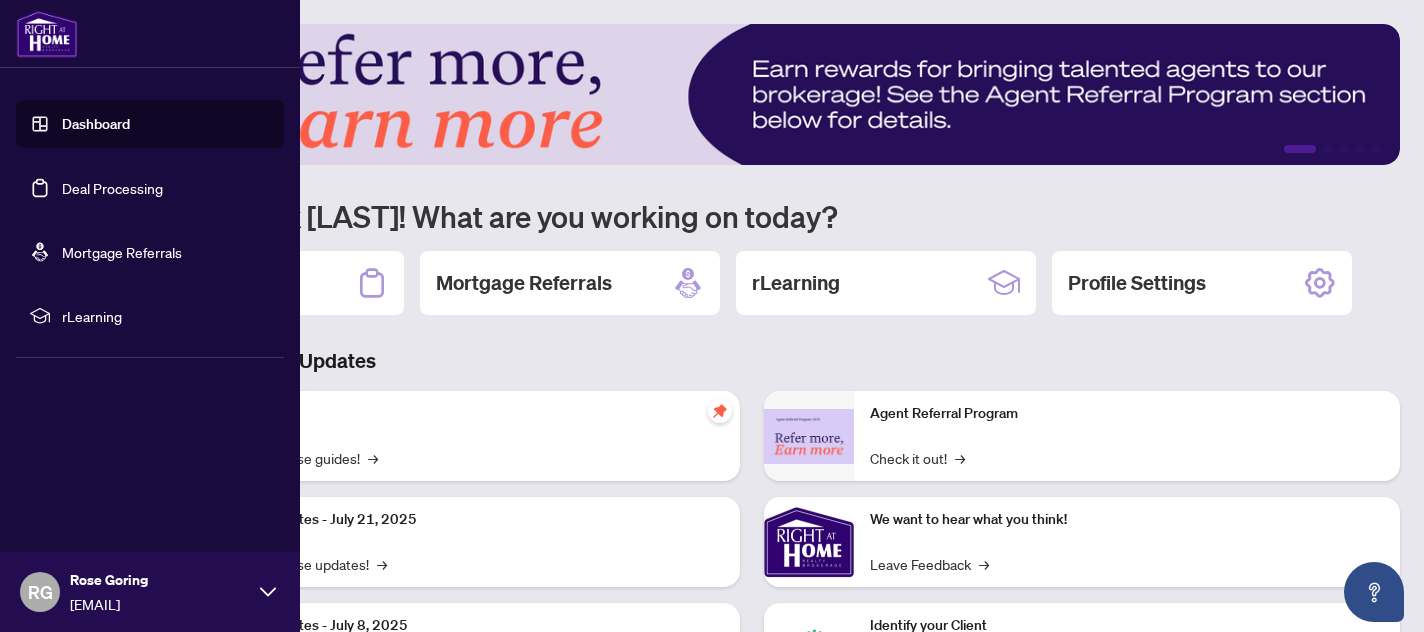 click on "Deal Processing" at bounding box center (112, 188) 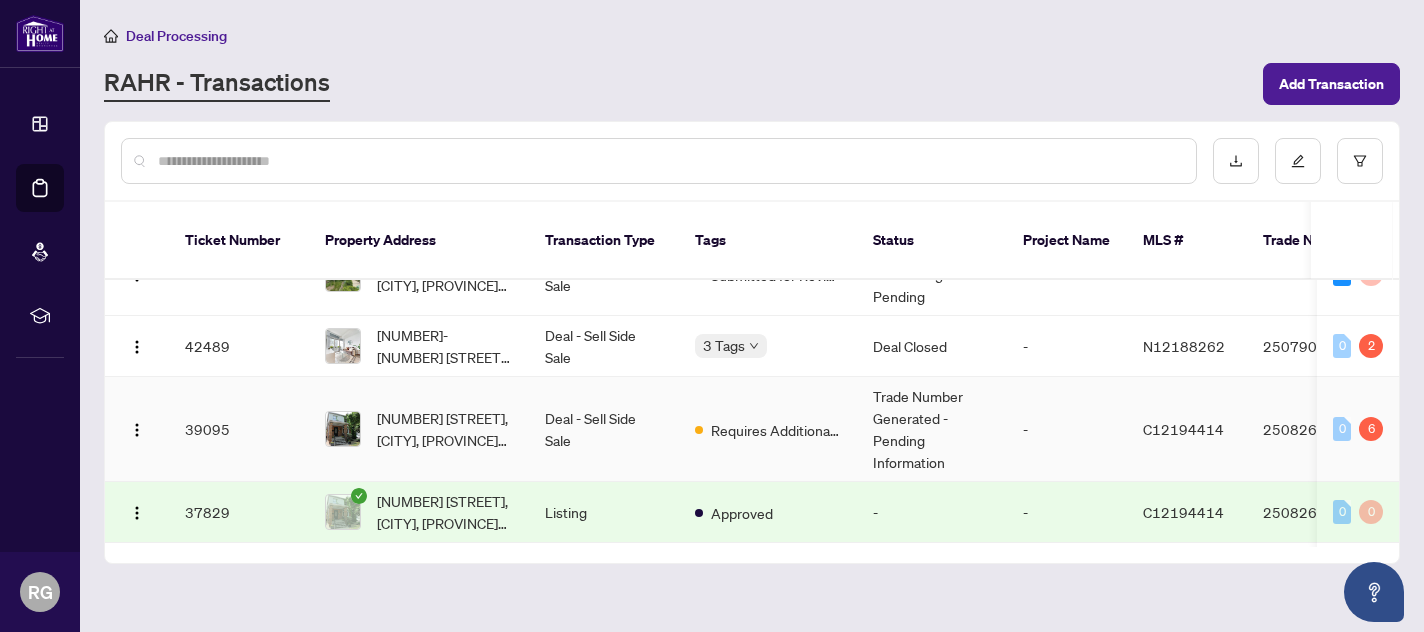 scroll, scrollTop: 140, scrollLeft: 0, axis: vertical 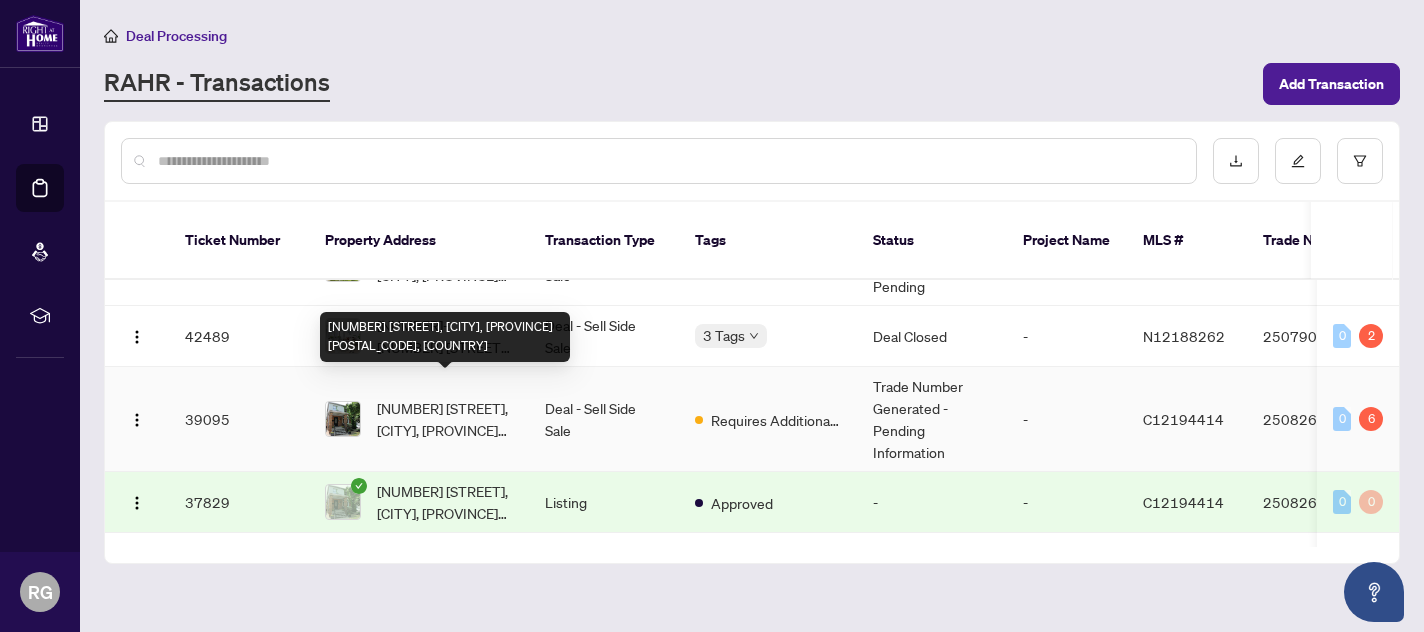 click on "[NUMBER] [STREET], [CITY], [PROVINCE] [POSTAL_CODE], [COUNTRY]" at bounding box center [445, 419] 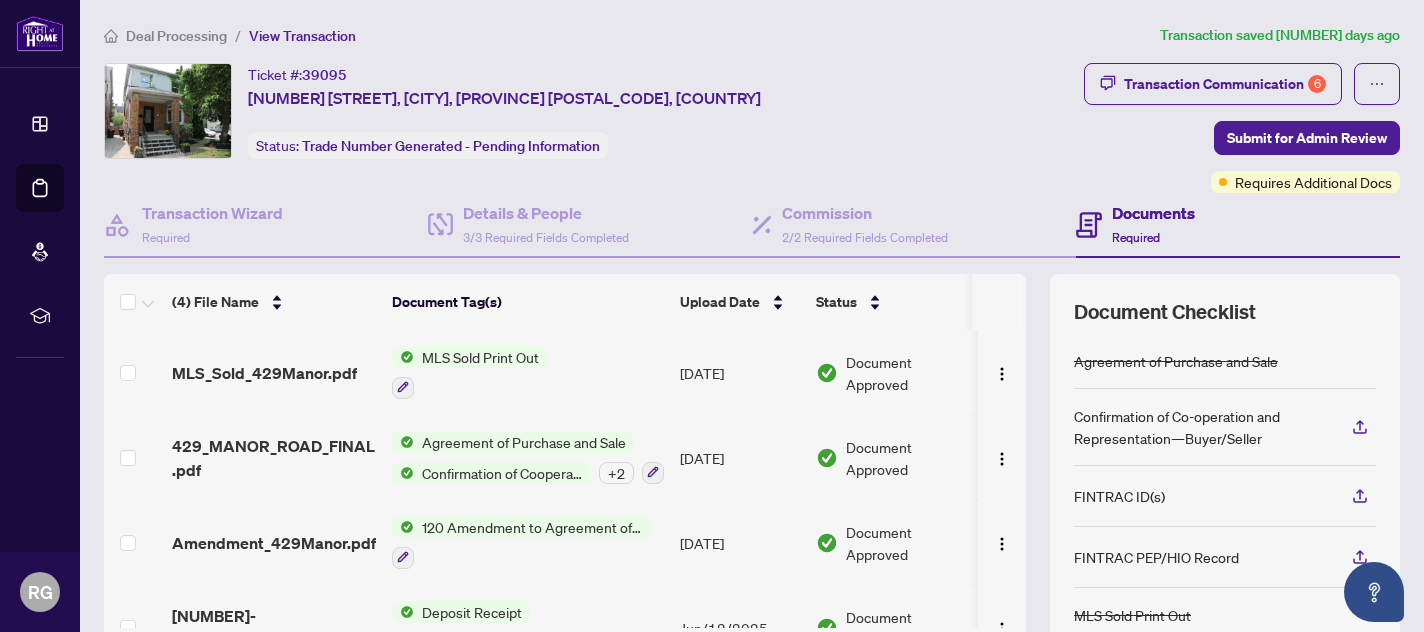 scroll, scrollTop: 47, scrollLeft: 0, axis: vertical 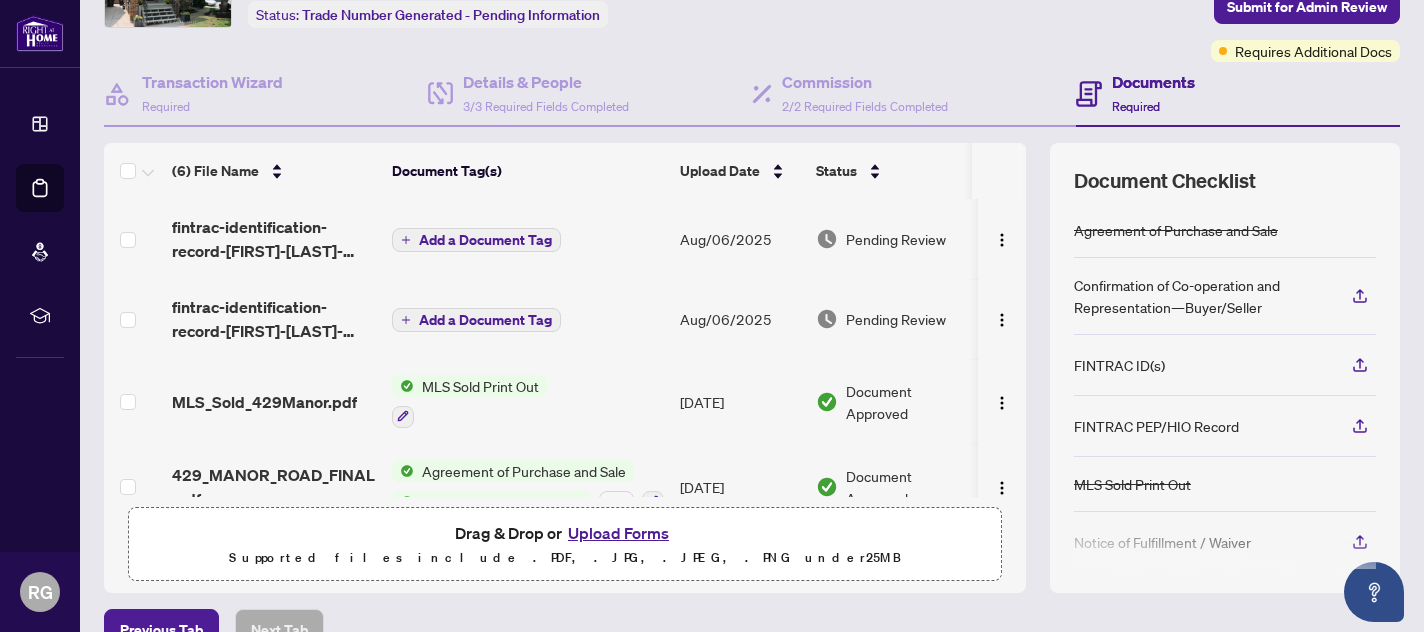 click on "Add a Document Tag" at bounding box center [485, 240] 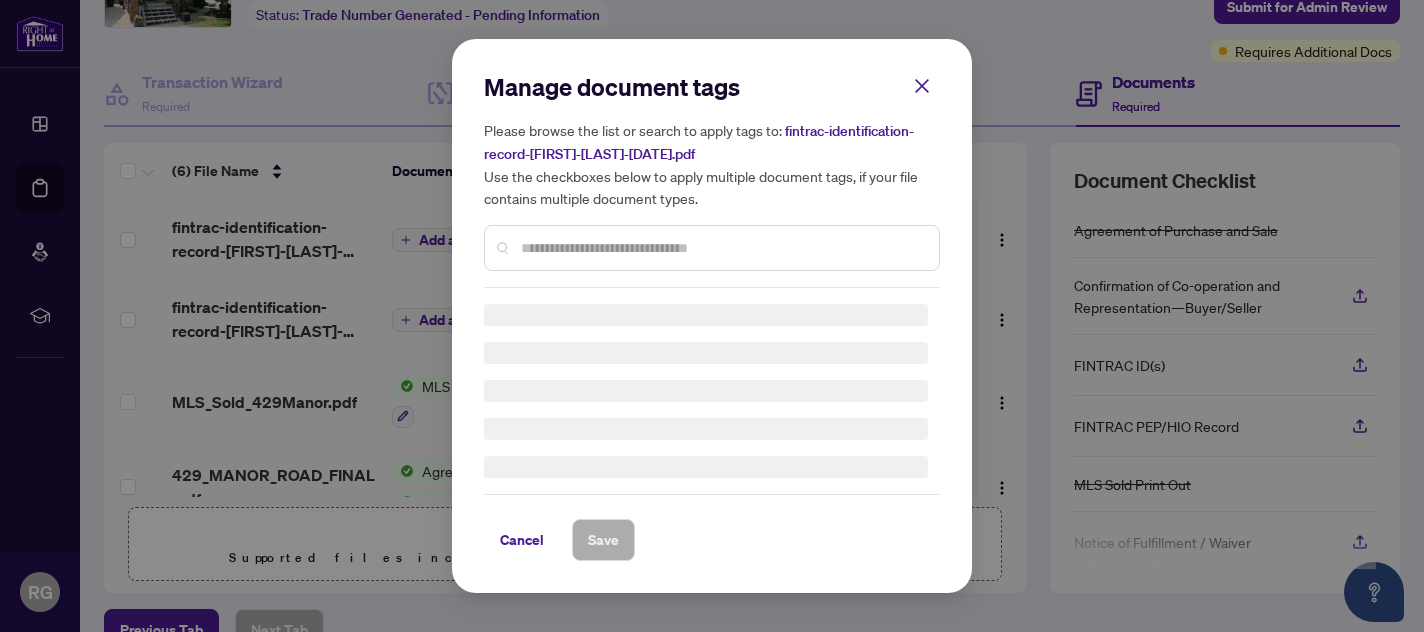 click on "Manage document tags Please browse the list or search to apply tags to:   fintrac-identification-record-[FIRST]-[LAST]-[DATE]-[TIME].pdf   Use the checkboxes below to apply multiple document tags, if your file contains multiple document types.   Cancel Save Cancel OK" at bounding box center (712, 316) 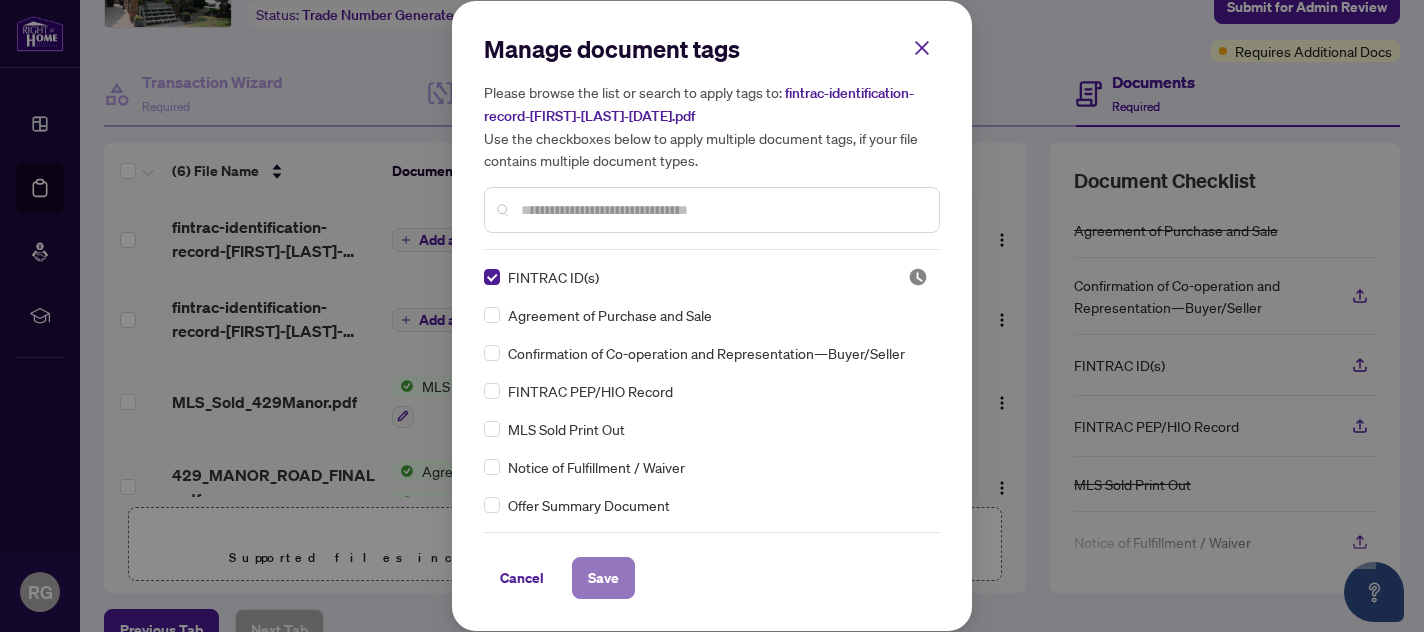 click on "Save" at bounding box center [603, 578] 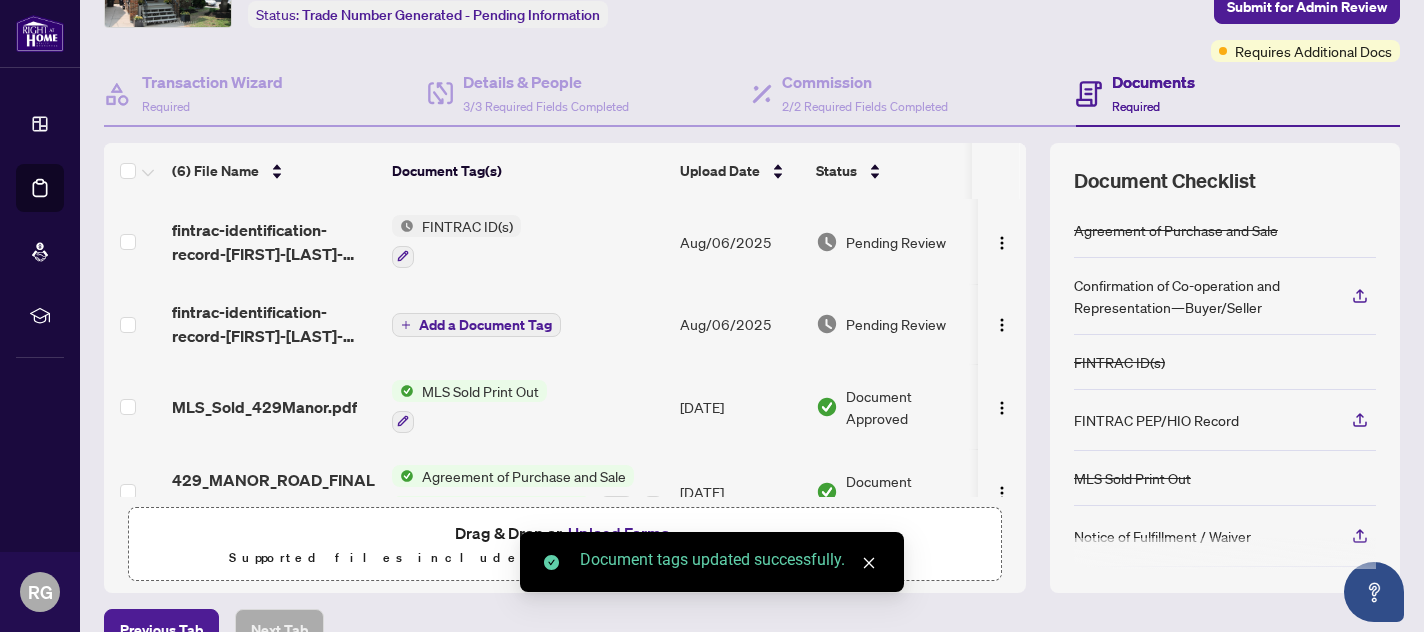 click on "Add a Document Tag" at bounding box center [485, 325] 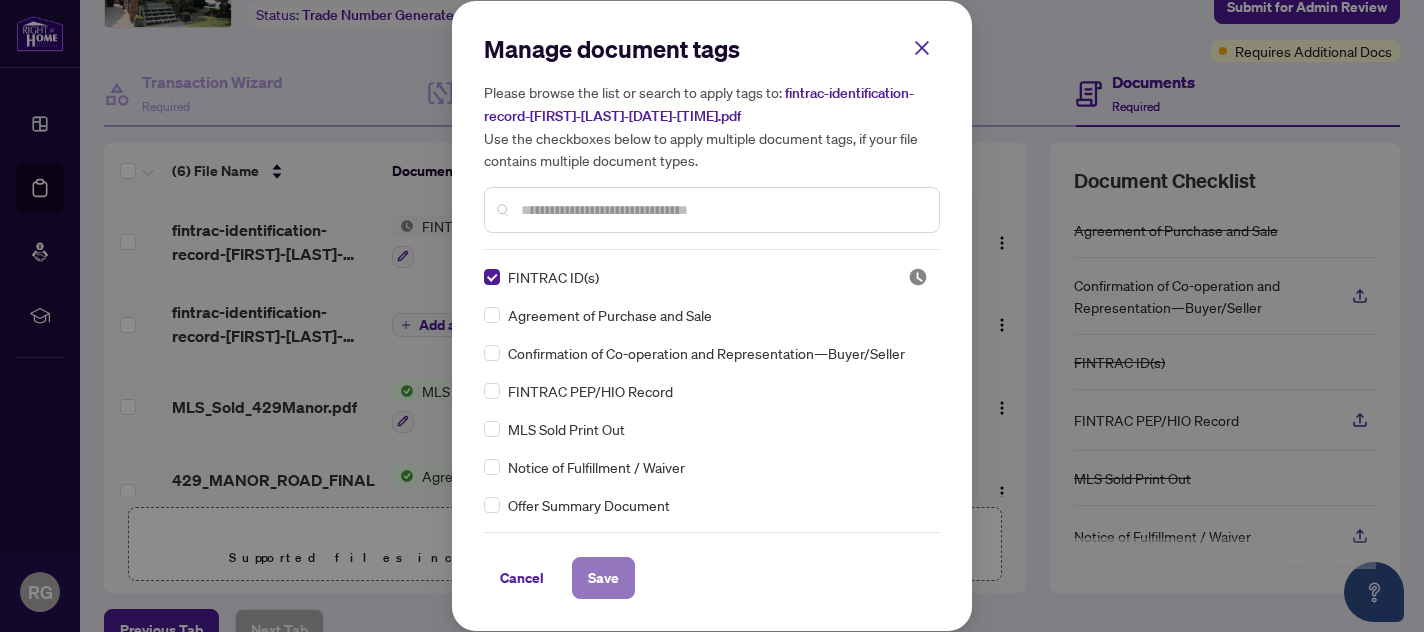 click on "Save" at bounding box center [603, 578] 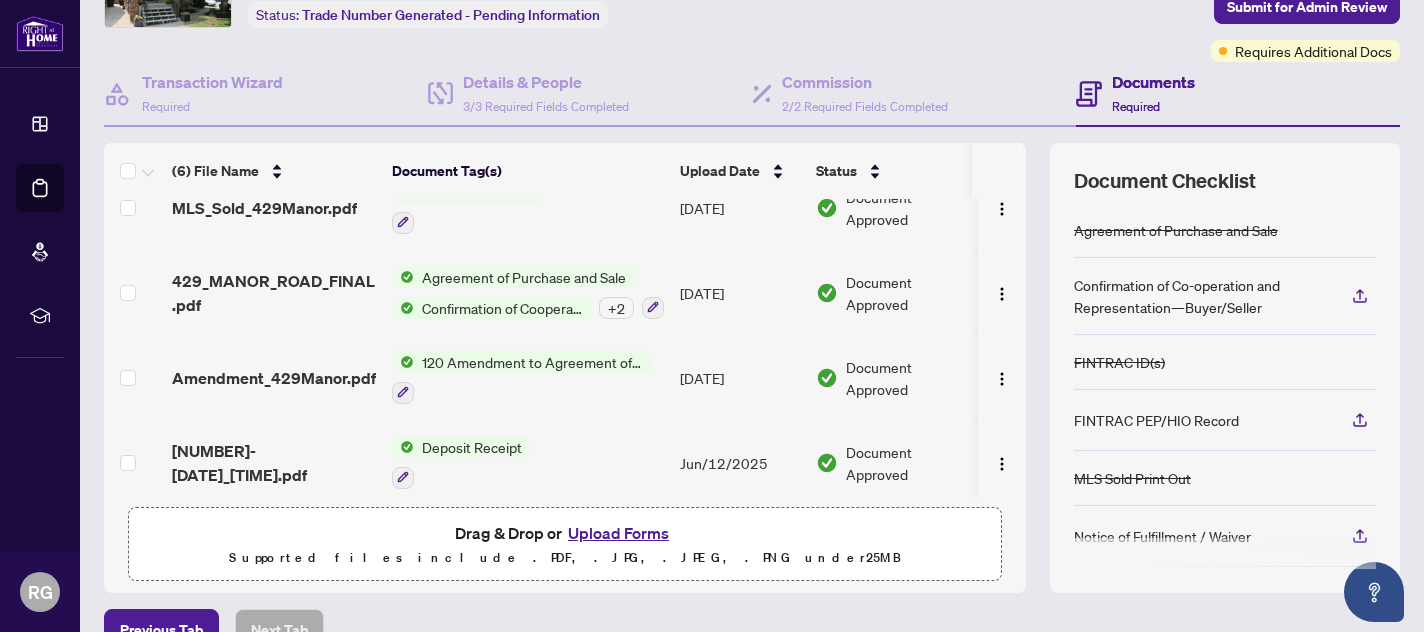 scroll, scrollTop: 216, scrollLeft: 0, axis: vertical 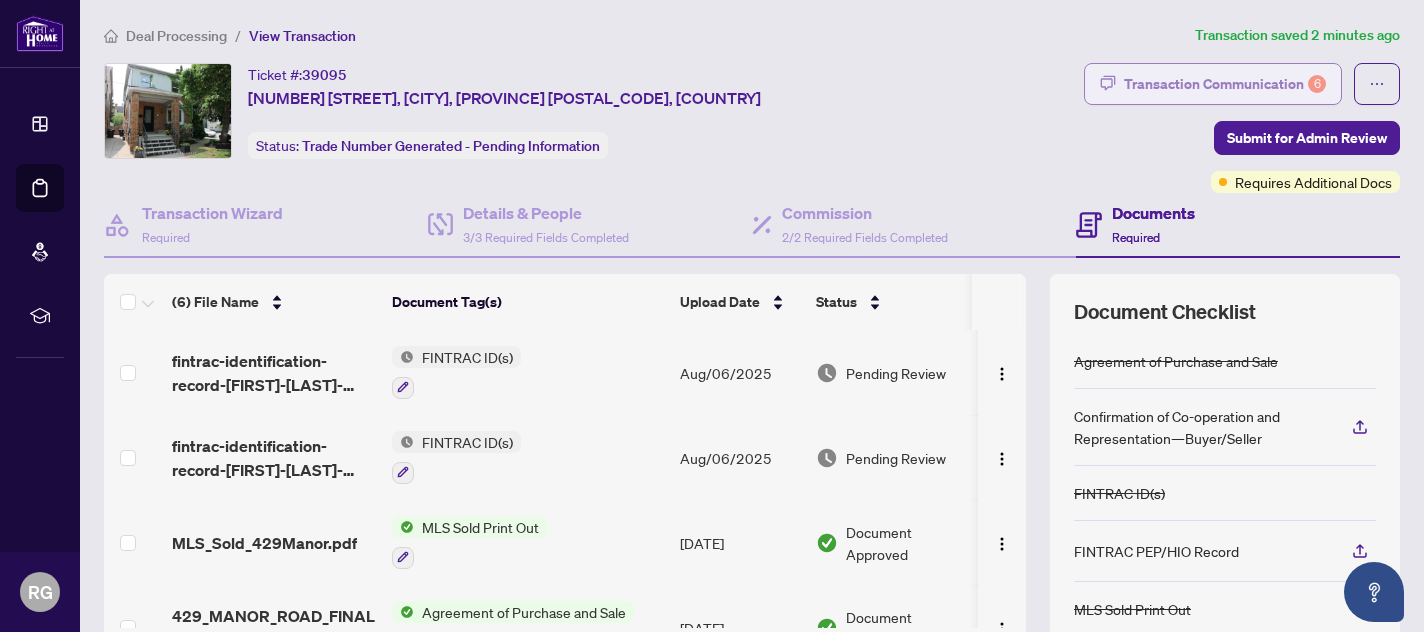 click on "Transaction Communication 6" at bounding box center (1225, 84) 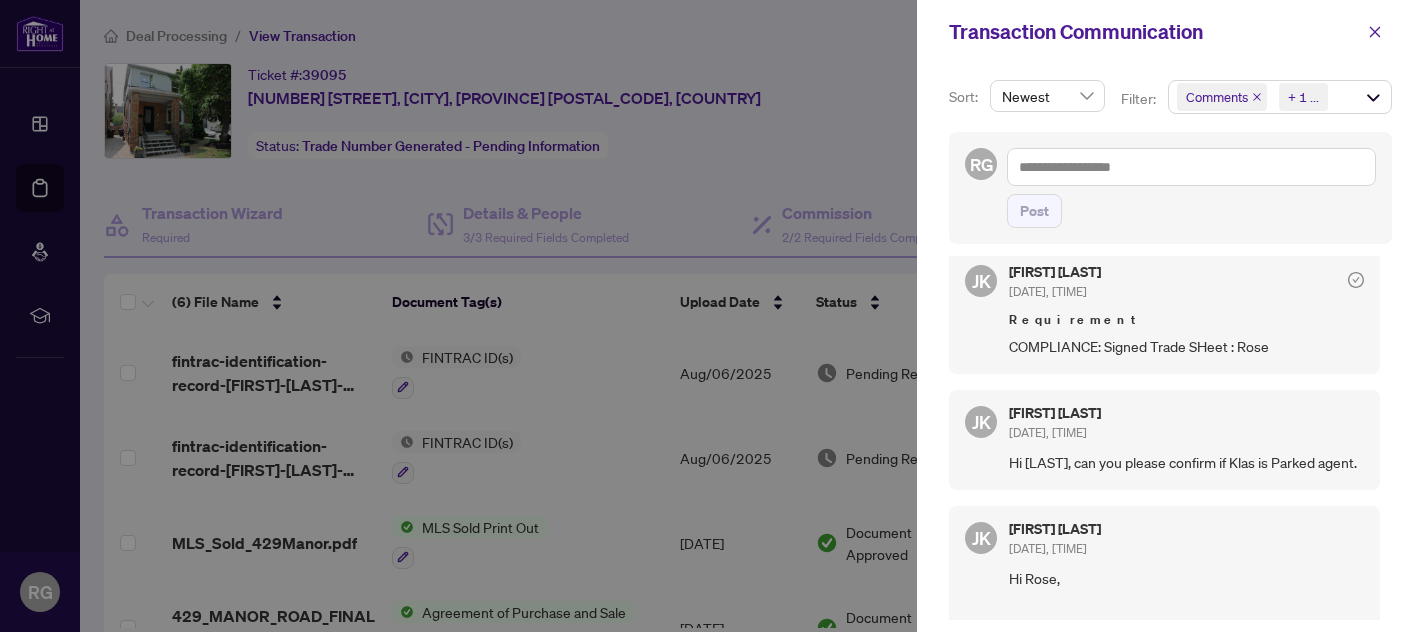 scroll, scrollTop: 155, scrollLeft: 0, axis: vertical 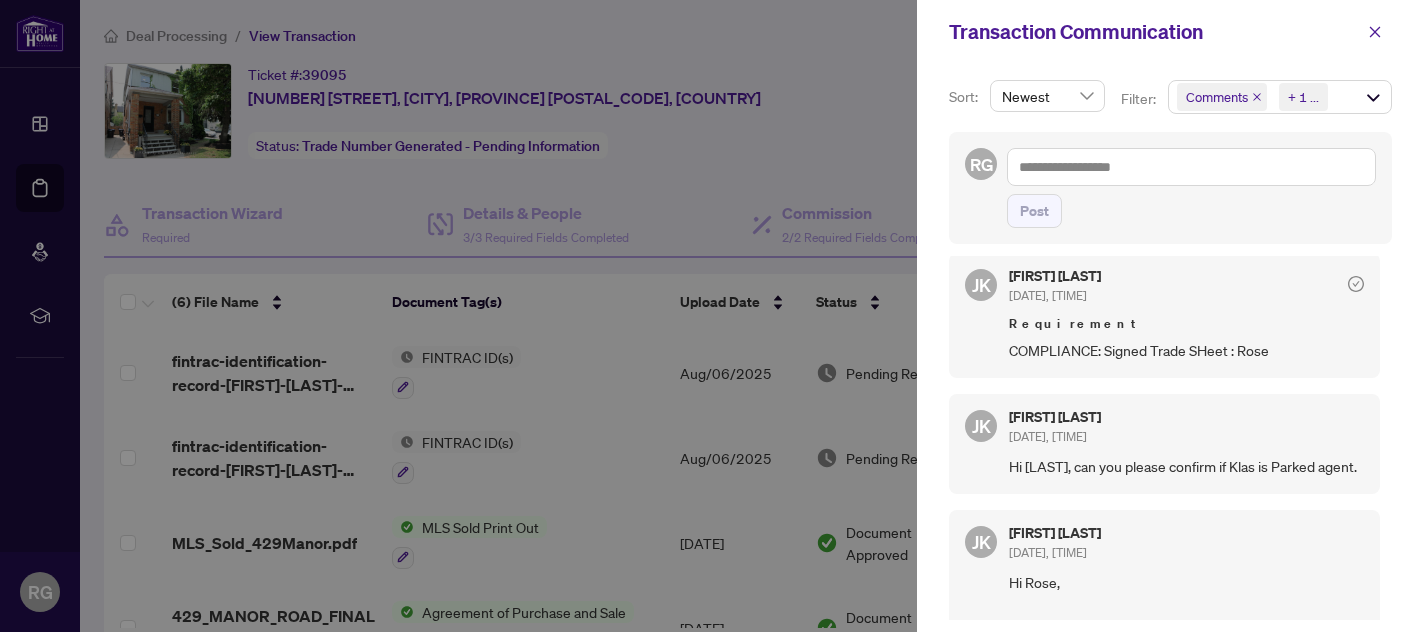 click on "JK" at bounding box center (981, 426) 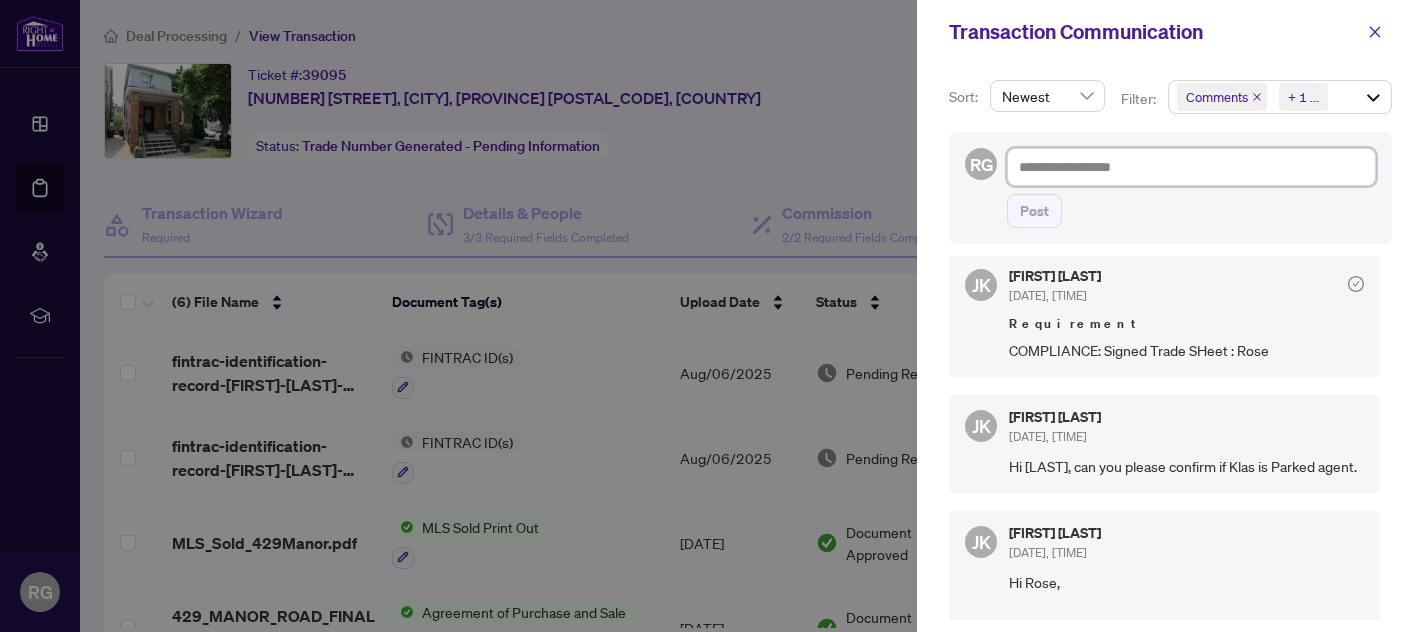click at bounding box center [1191, 167] 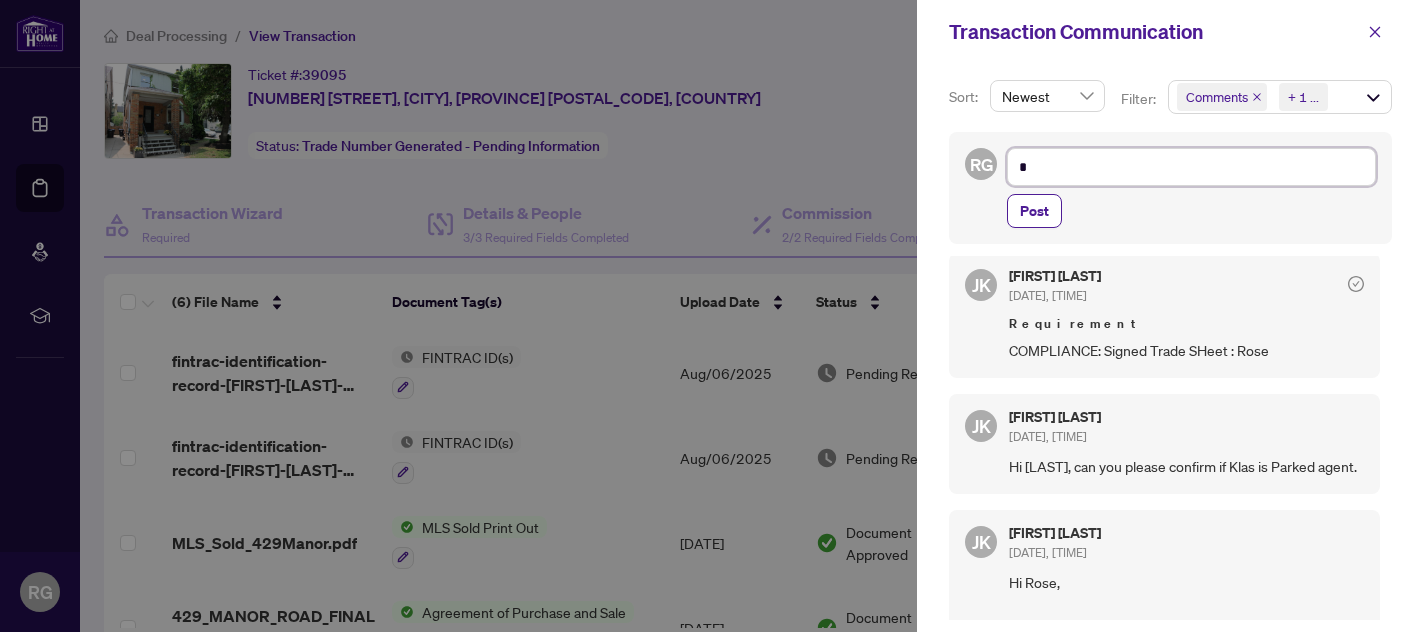 type on "**" 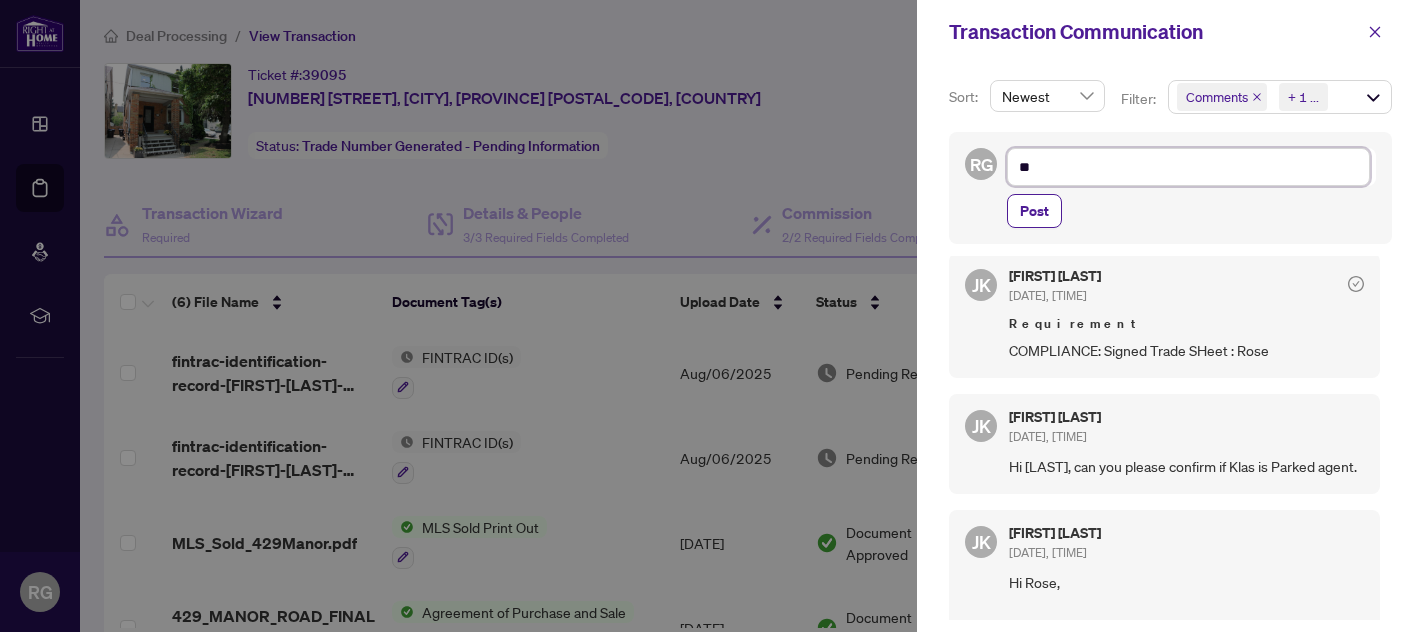 type on "**" 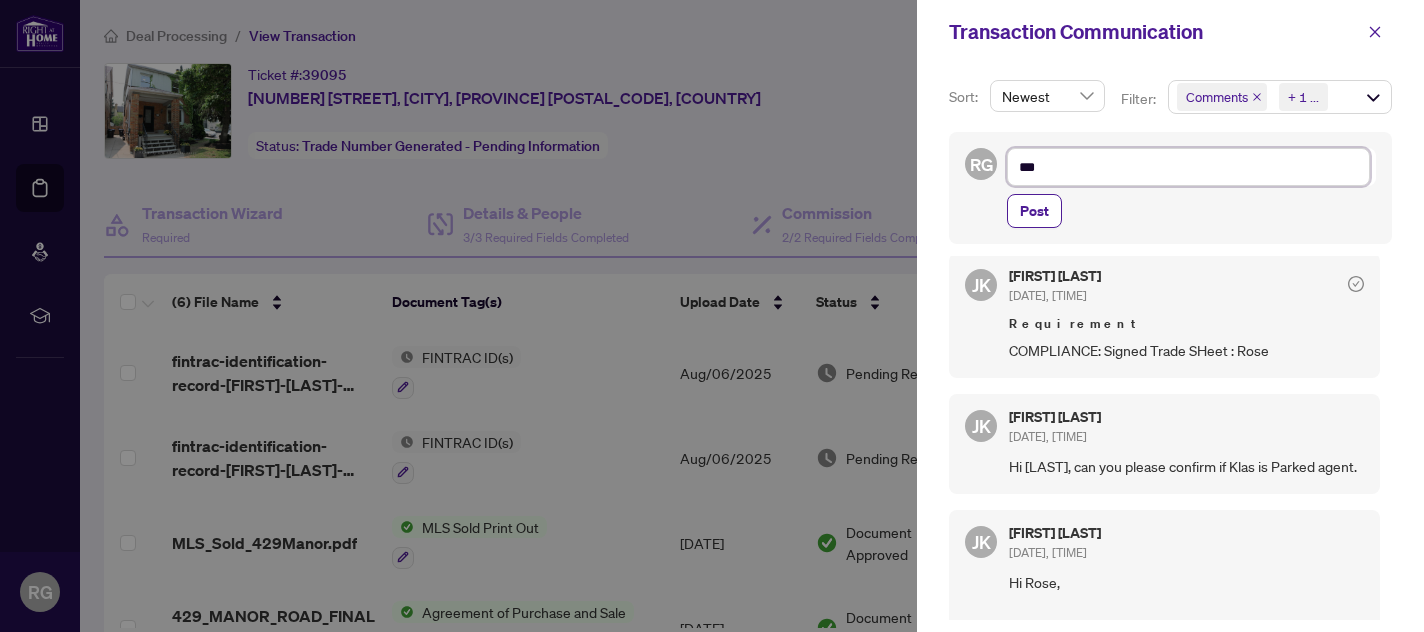 type on "****" 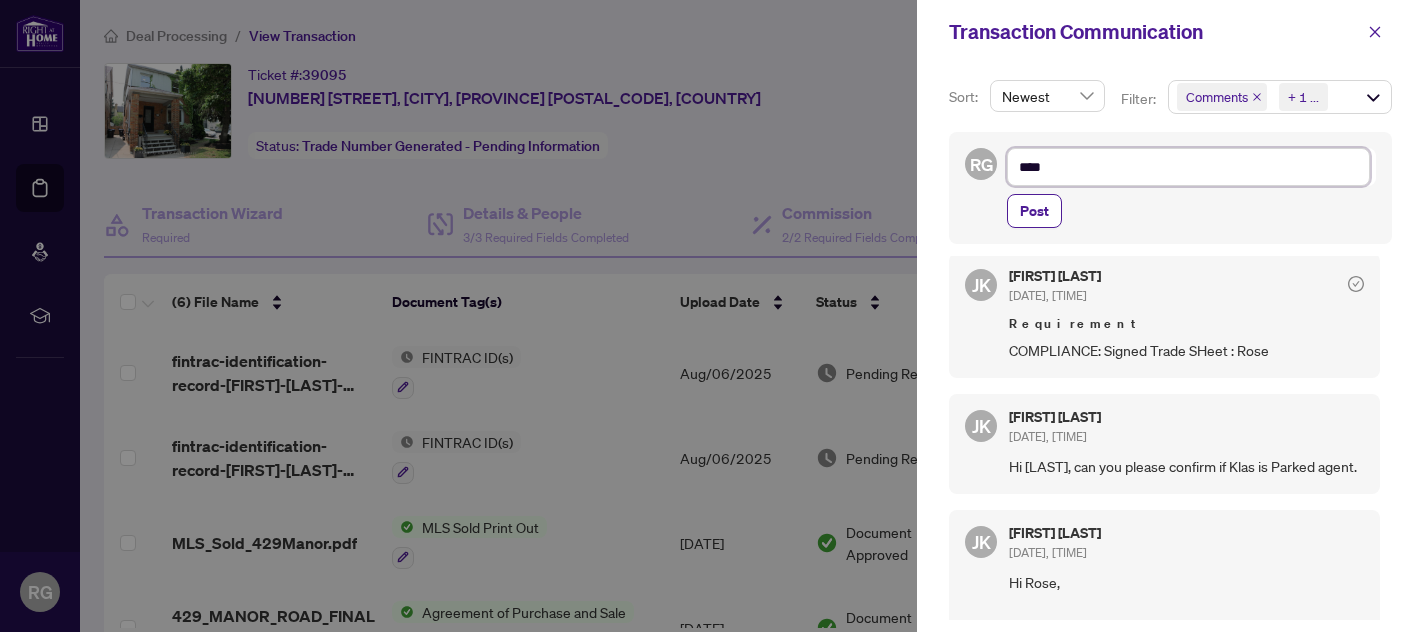 type on "*****" 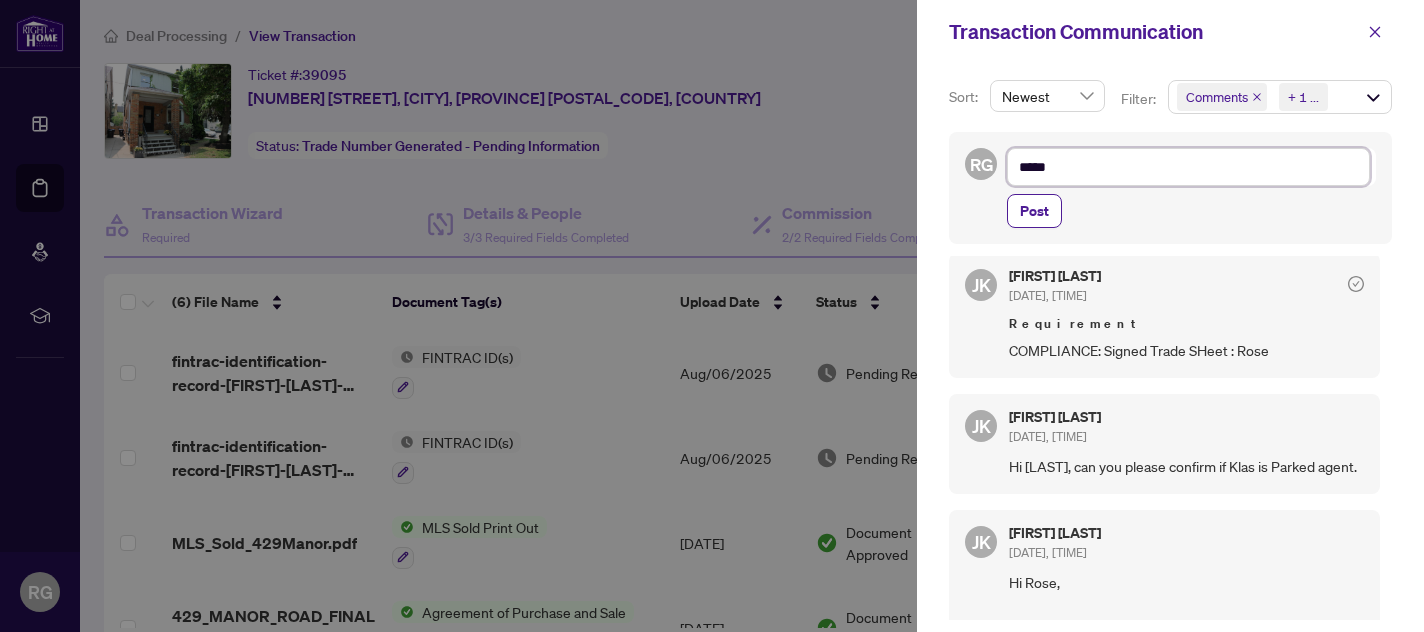 type on "****" 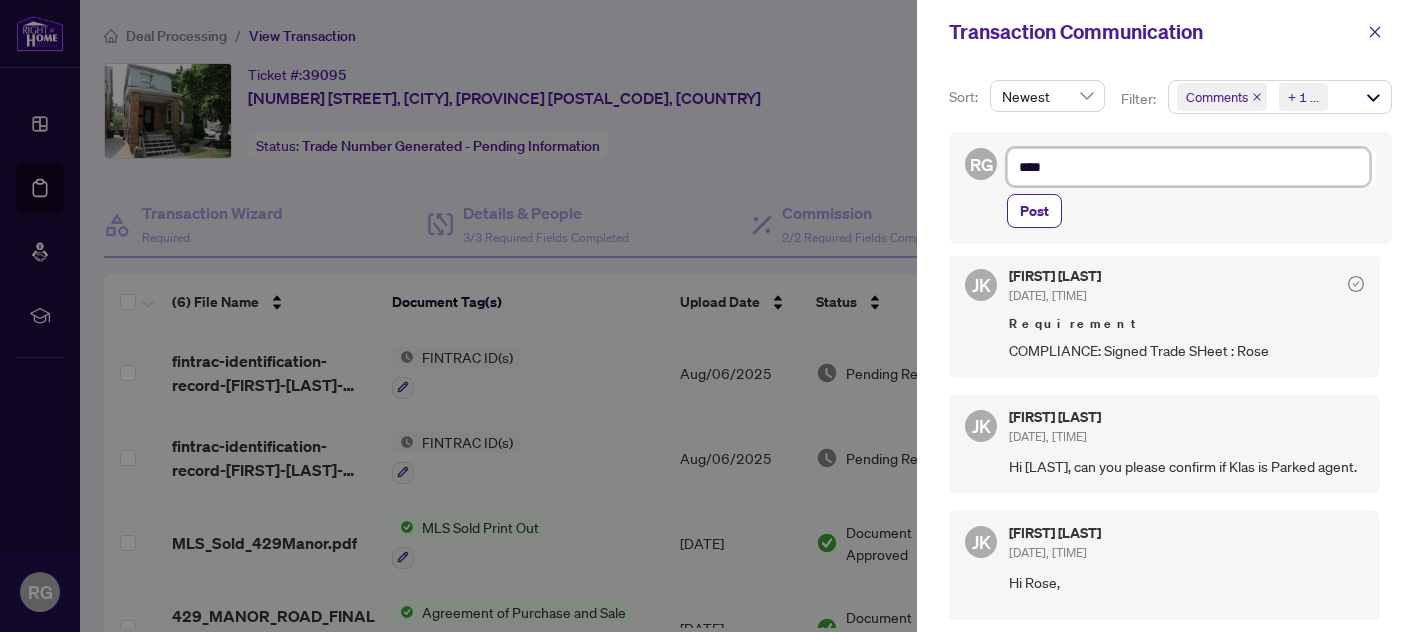 type on "**" 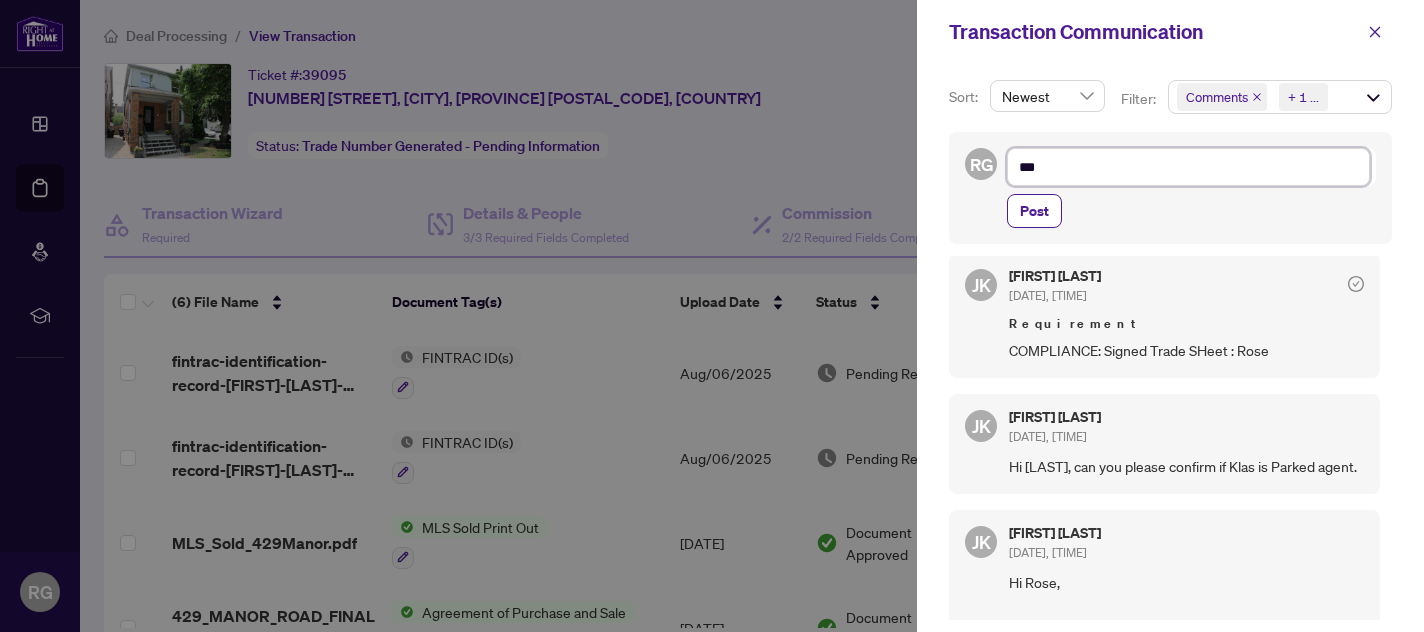type on "**" 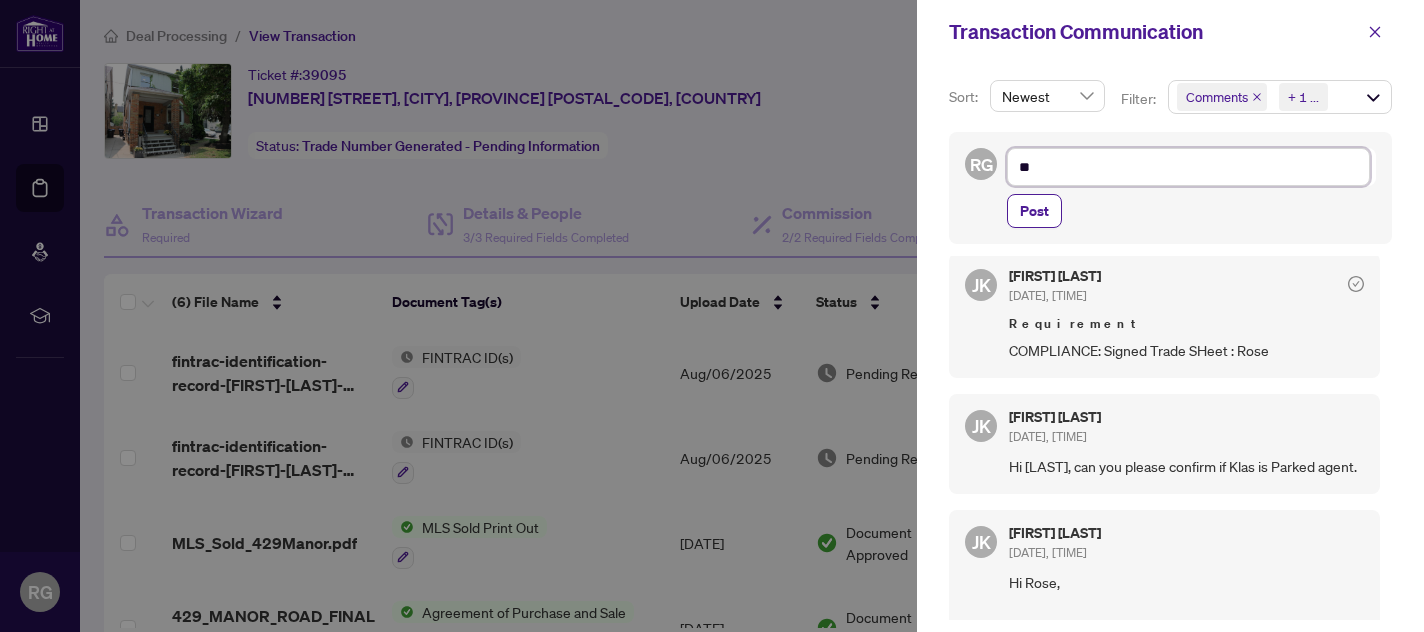 type on "*" 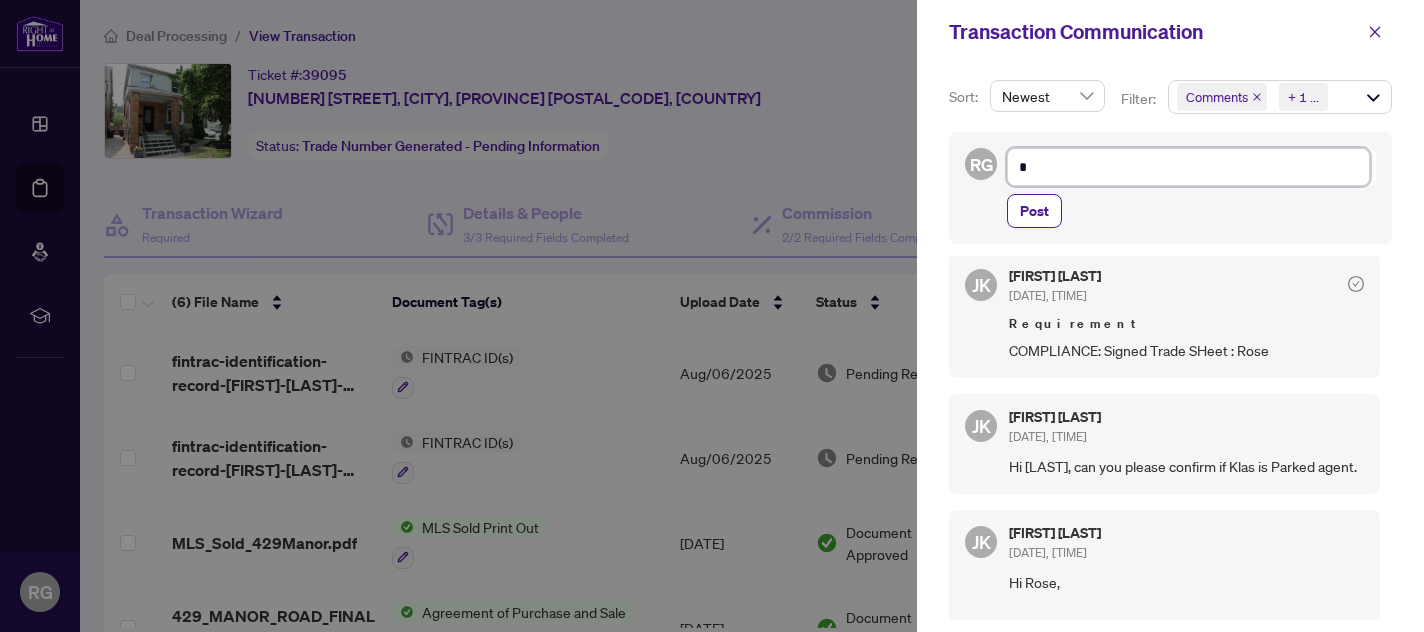 type on "**" 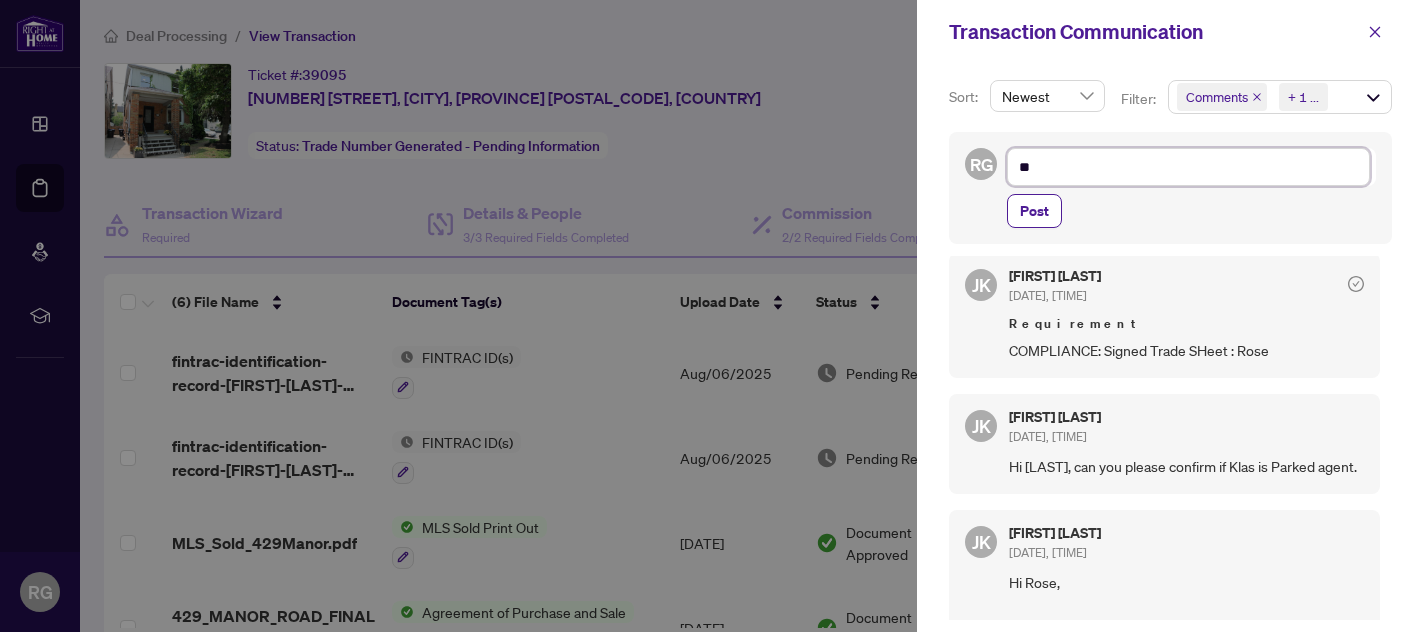 type on "**" 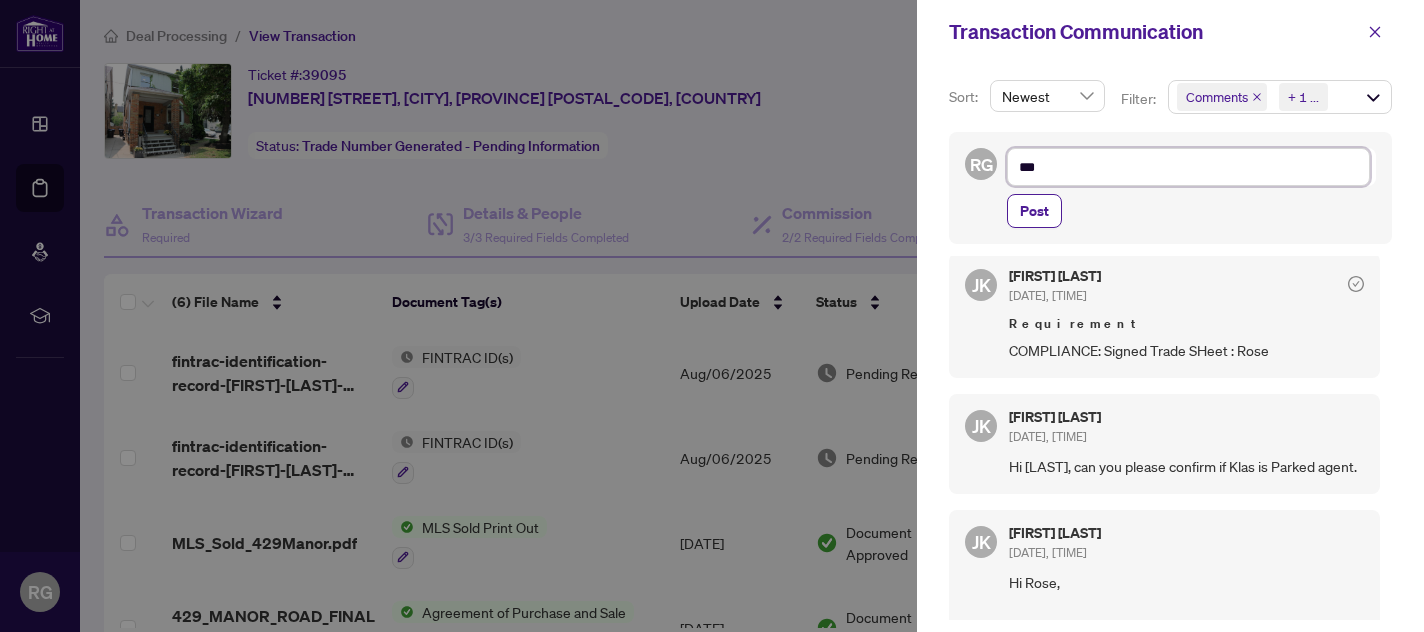 type on "****" 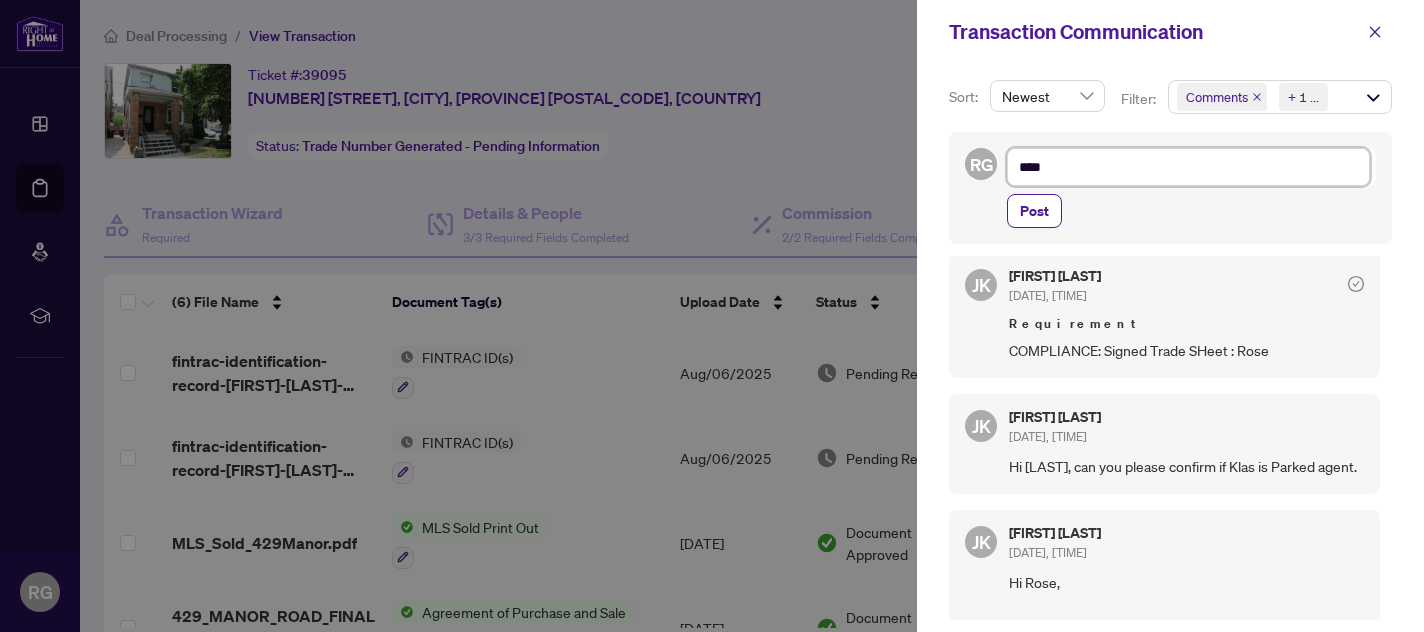 type on "*****" 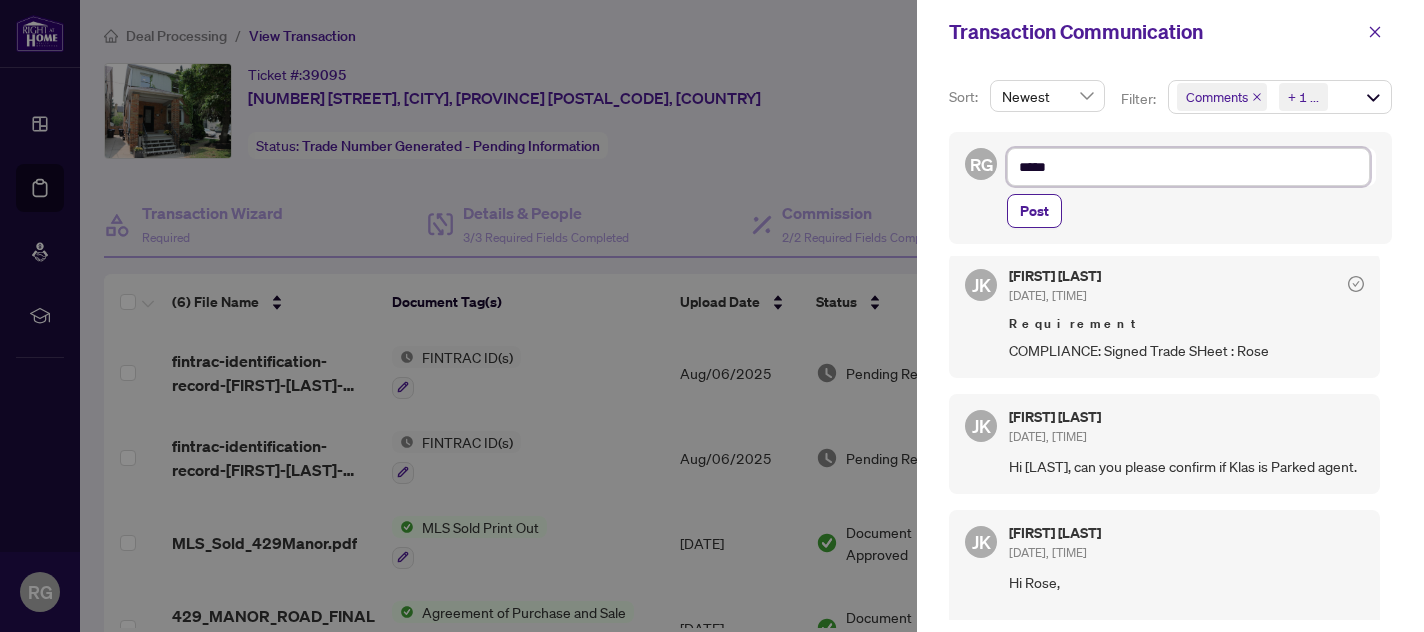type on "******" 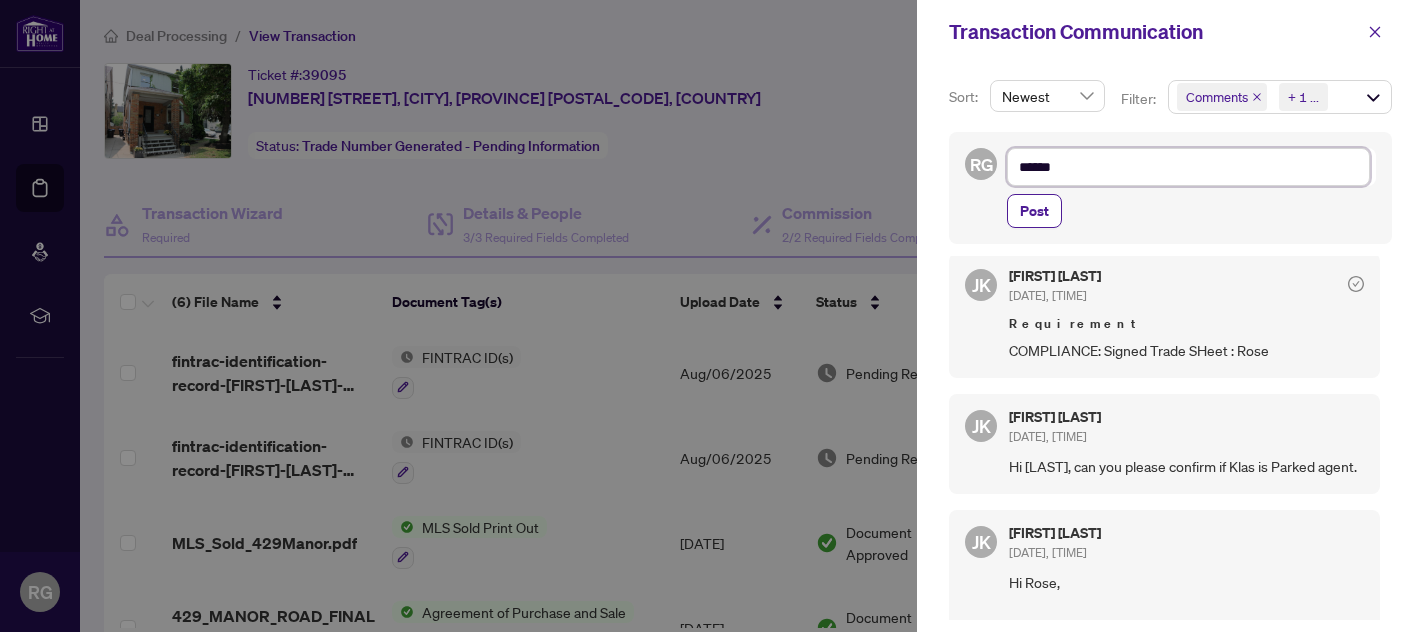 type on "*******" 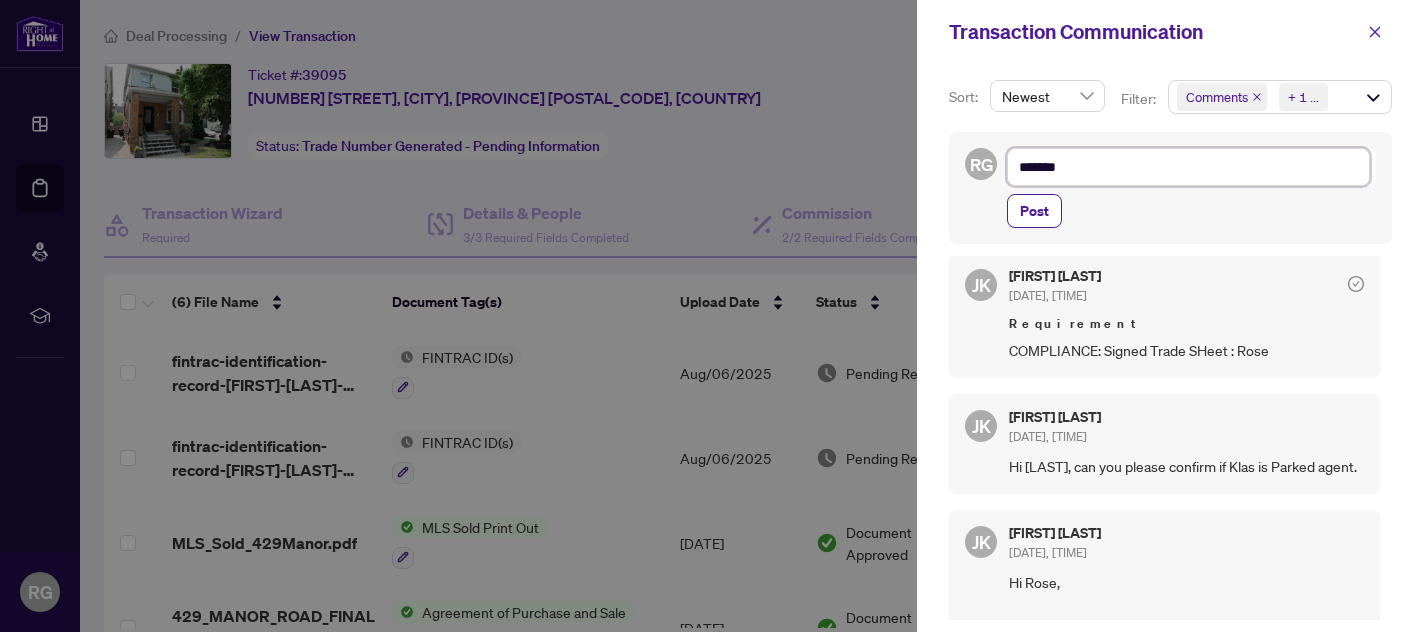 type on "*******" 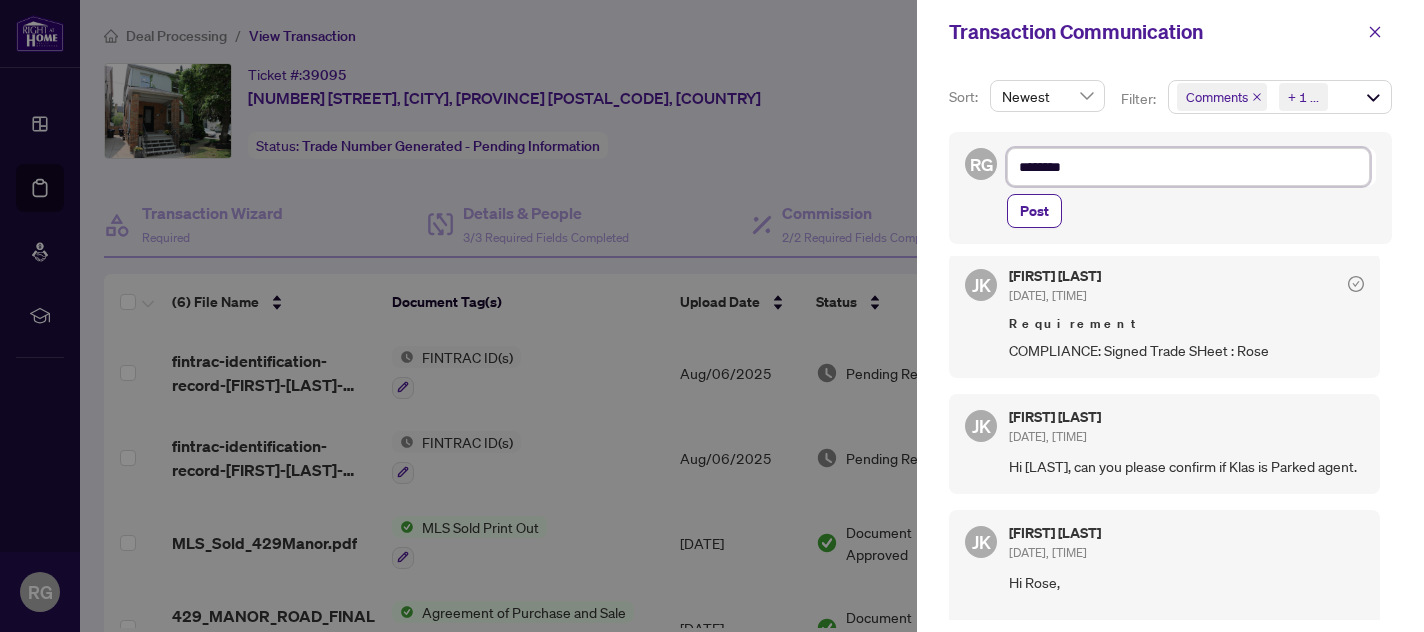 type on "*********" 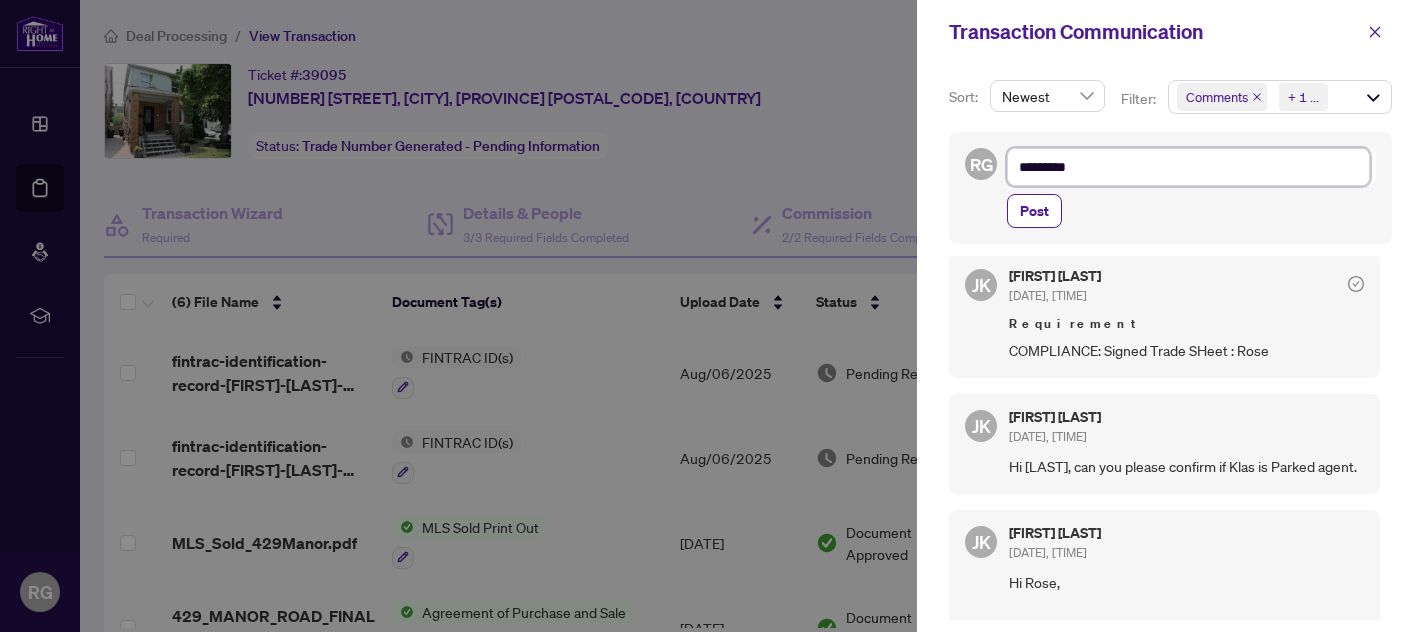 type on "*********" 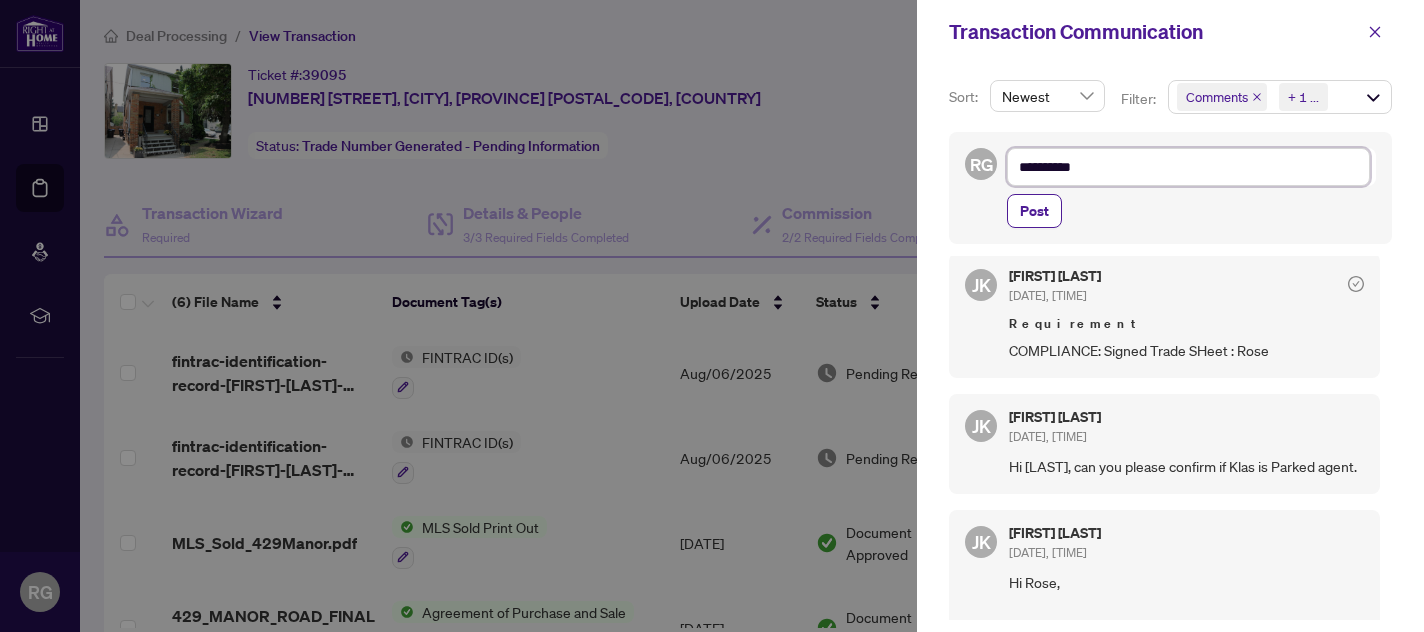 type on "**********" 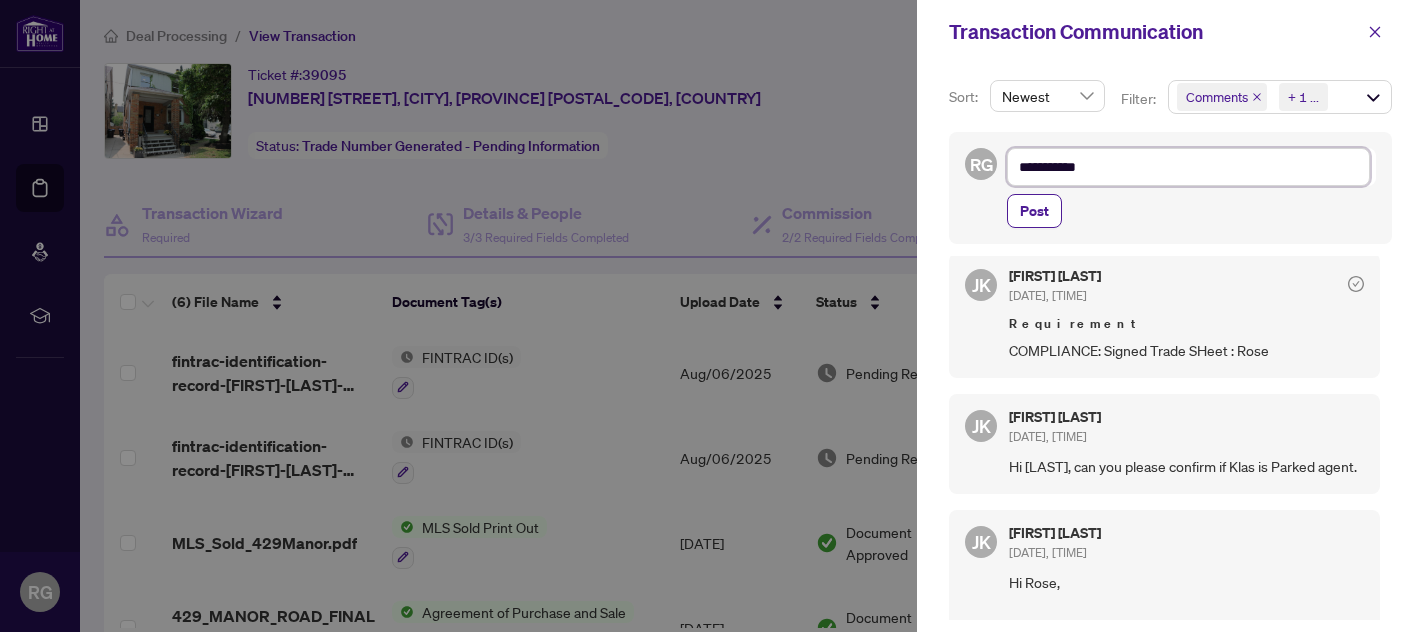 type on "**********" 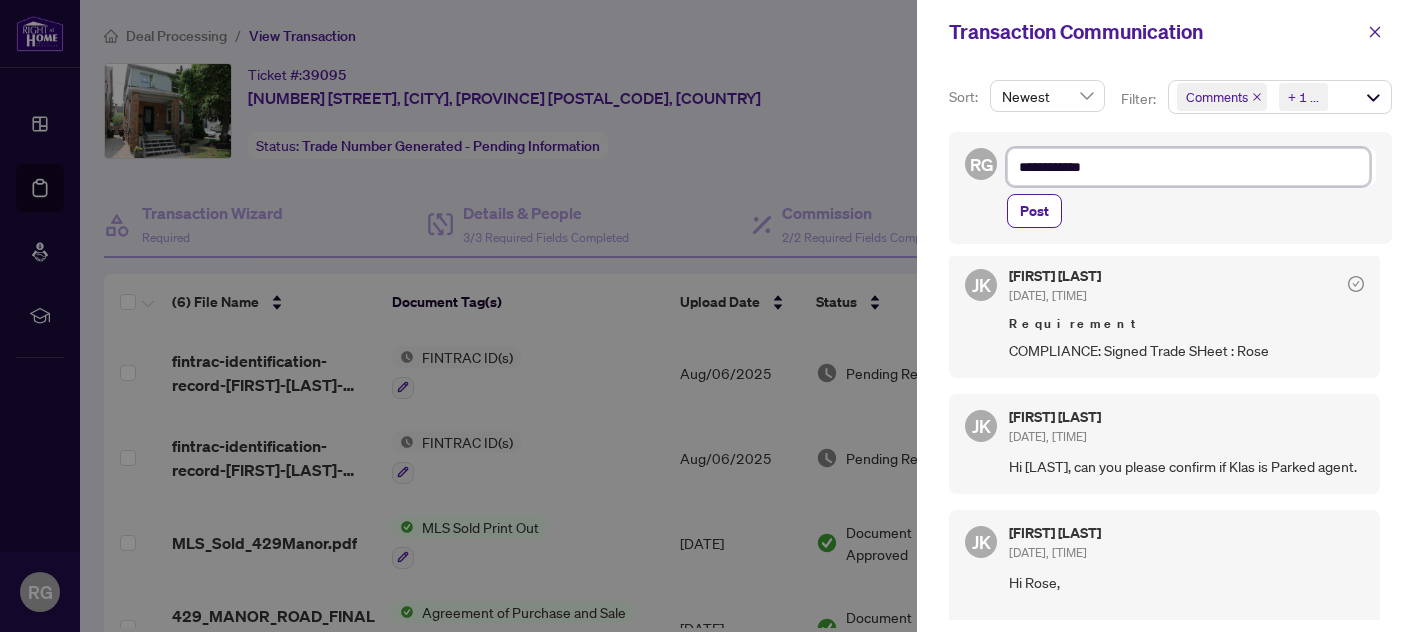 type on "**********" 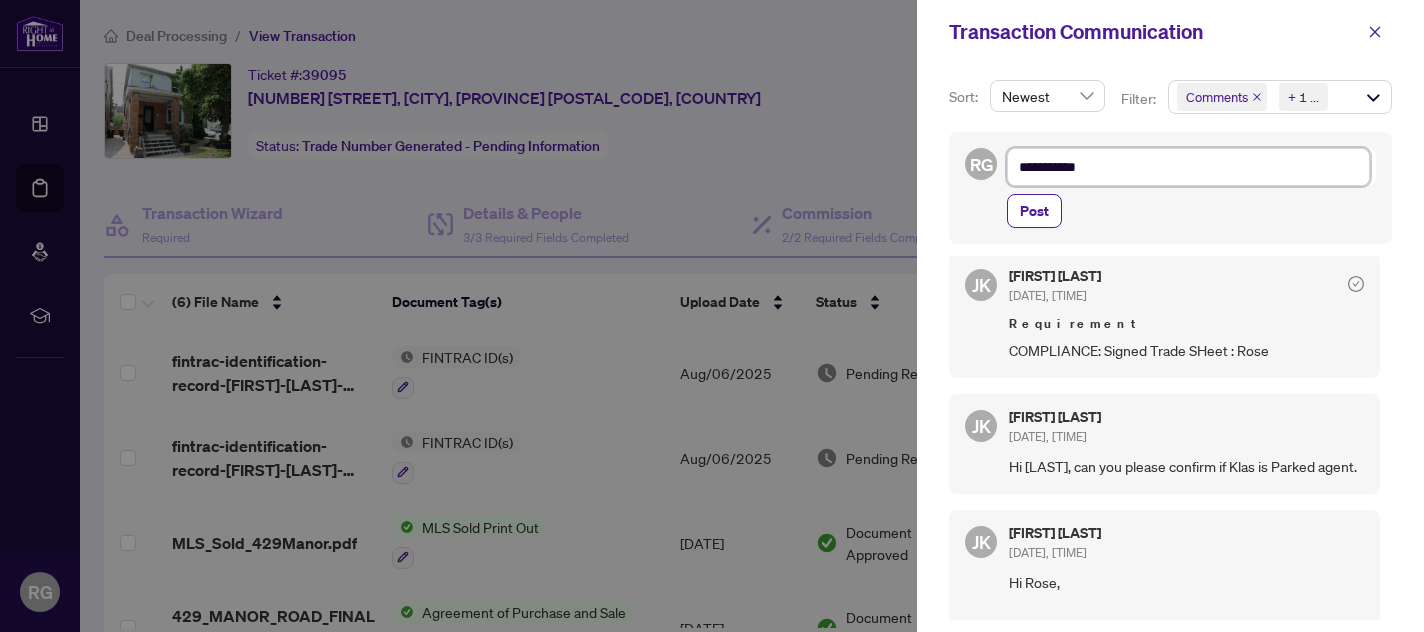 type on "*********" 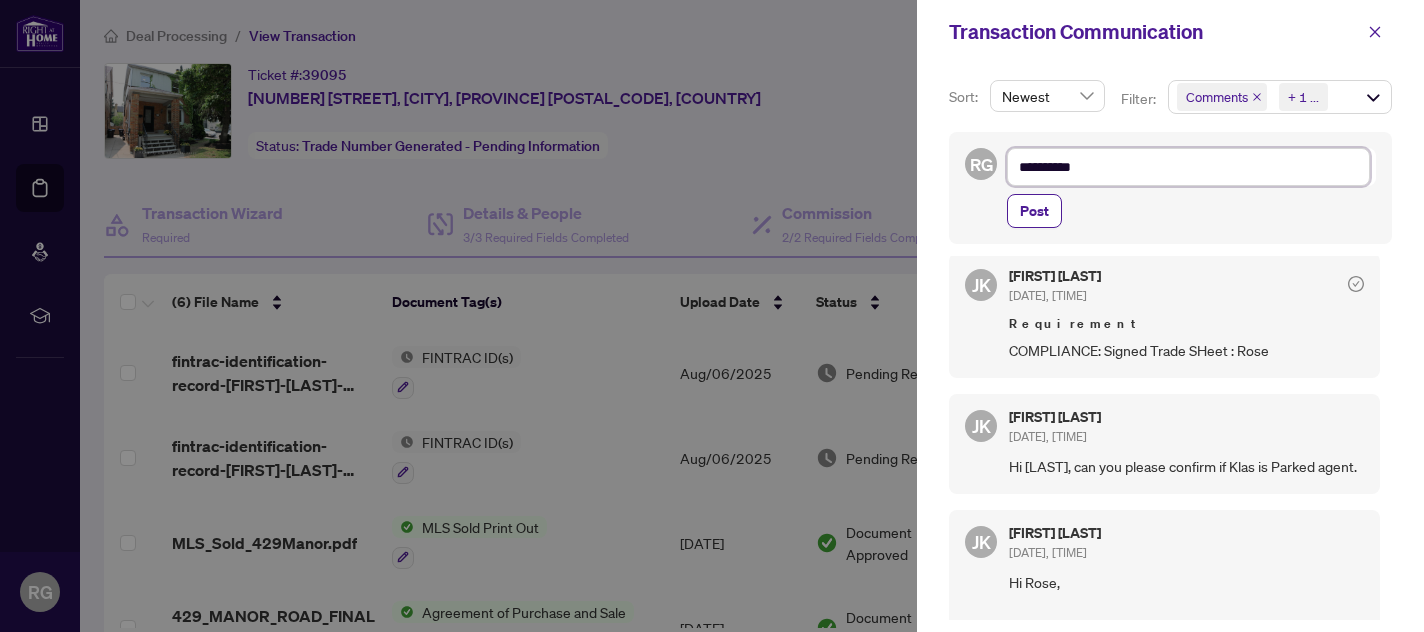 type on "**********" 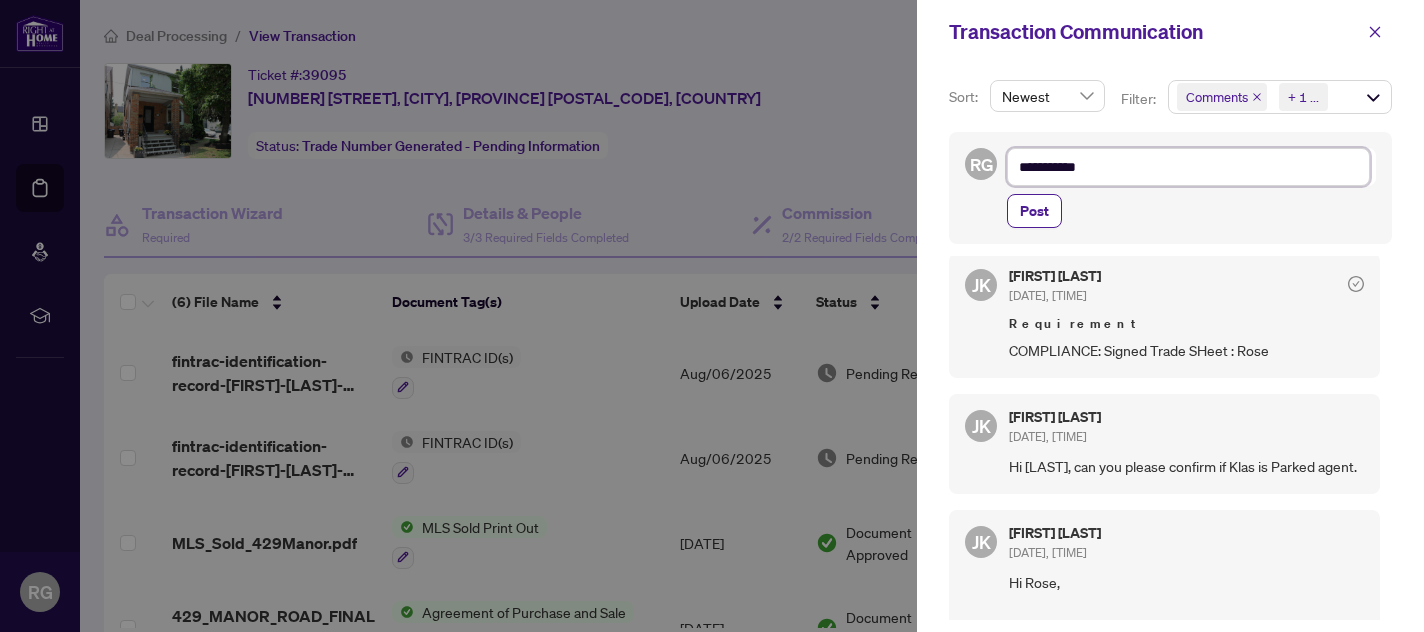 type on "**********" 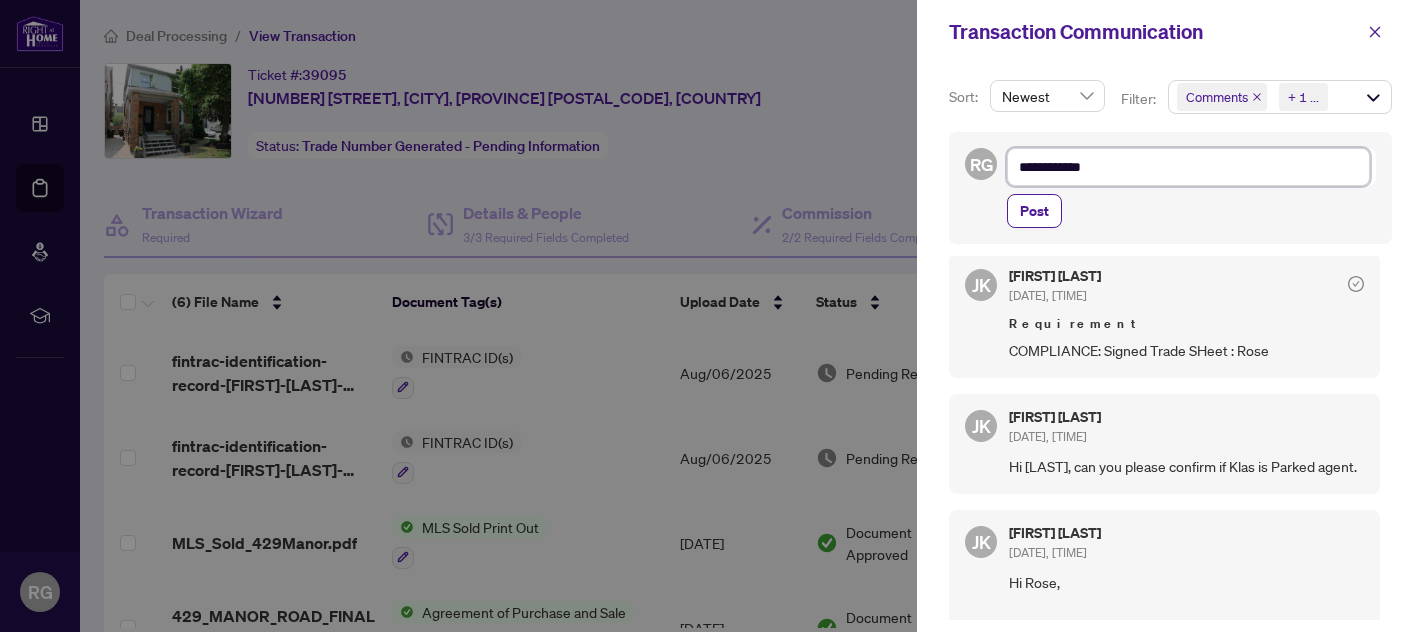 type on "**********" 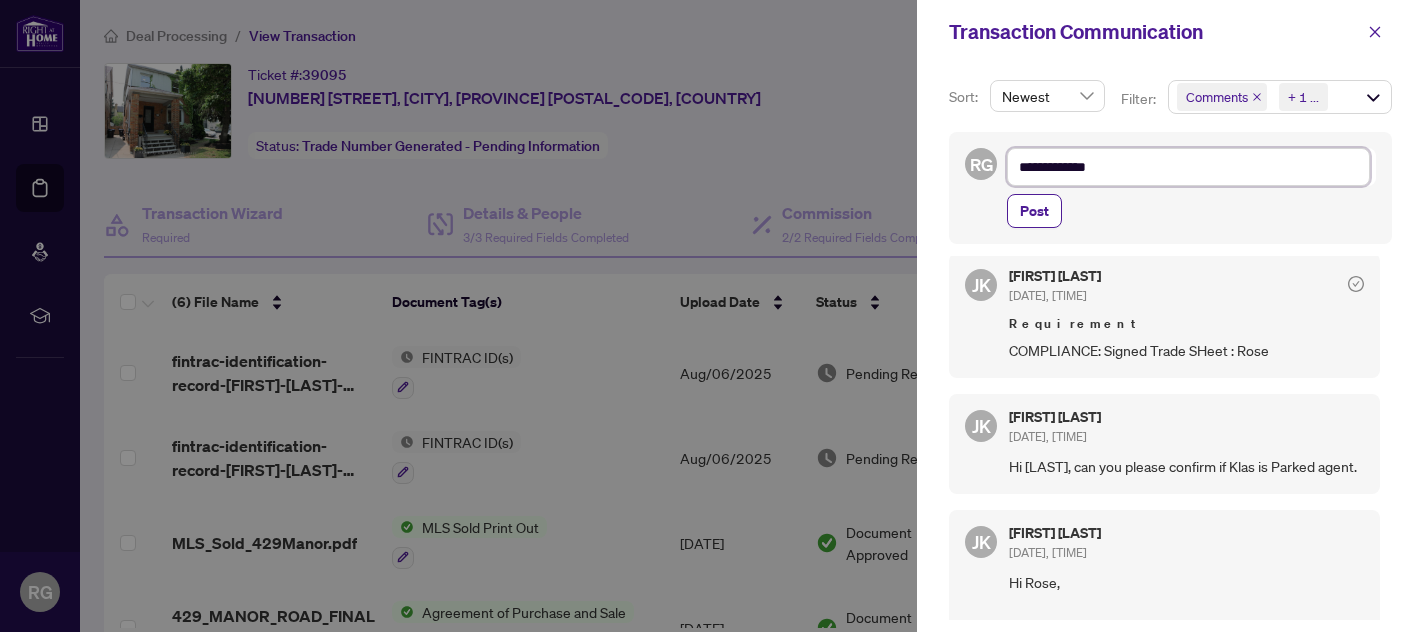 type on "**********" 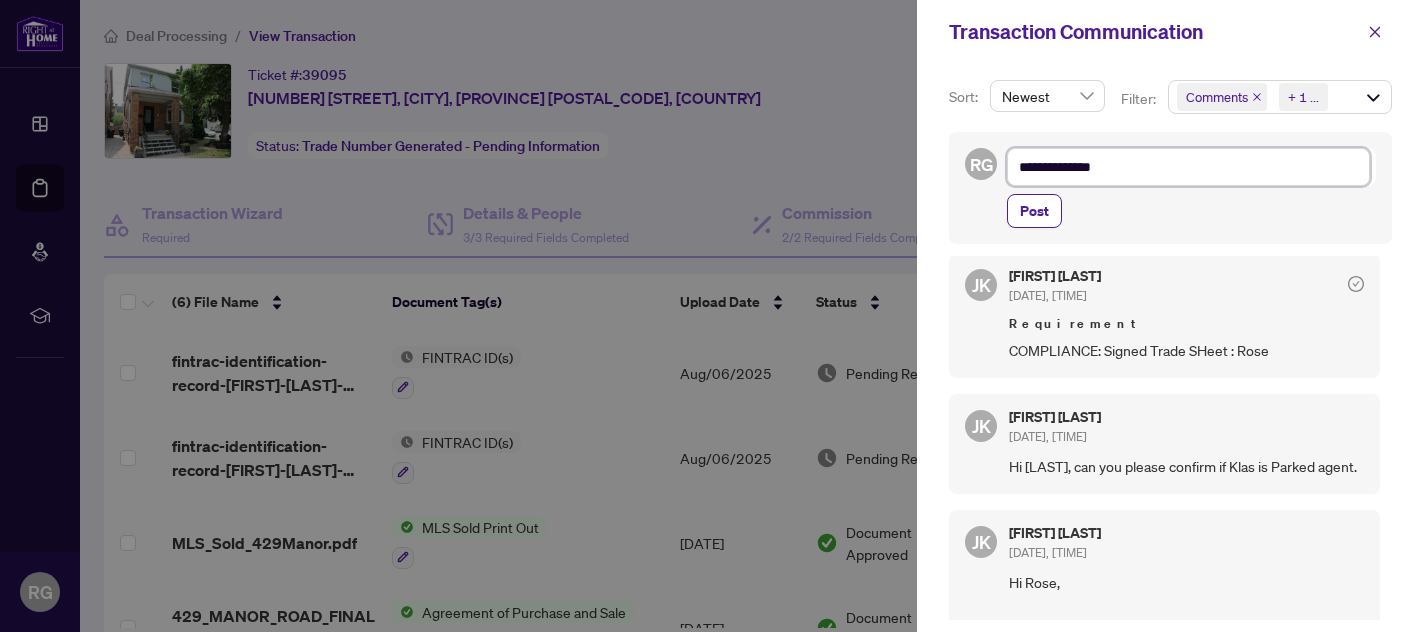 type on "**********" 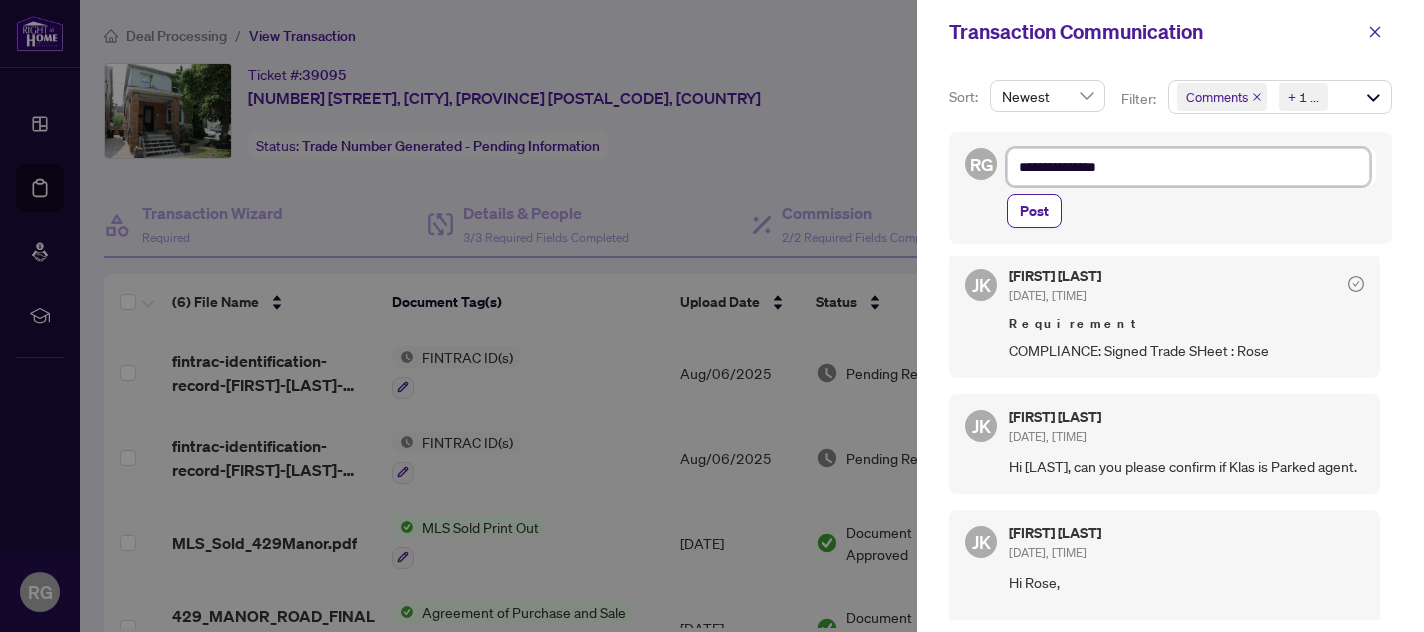 type on "**********" 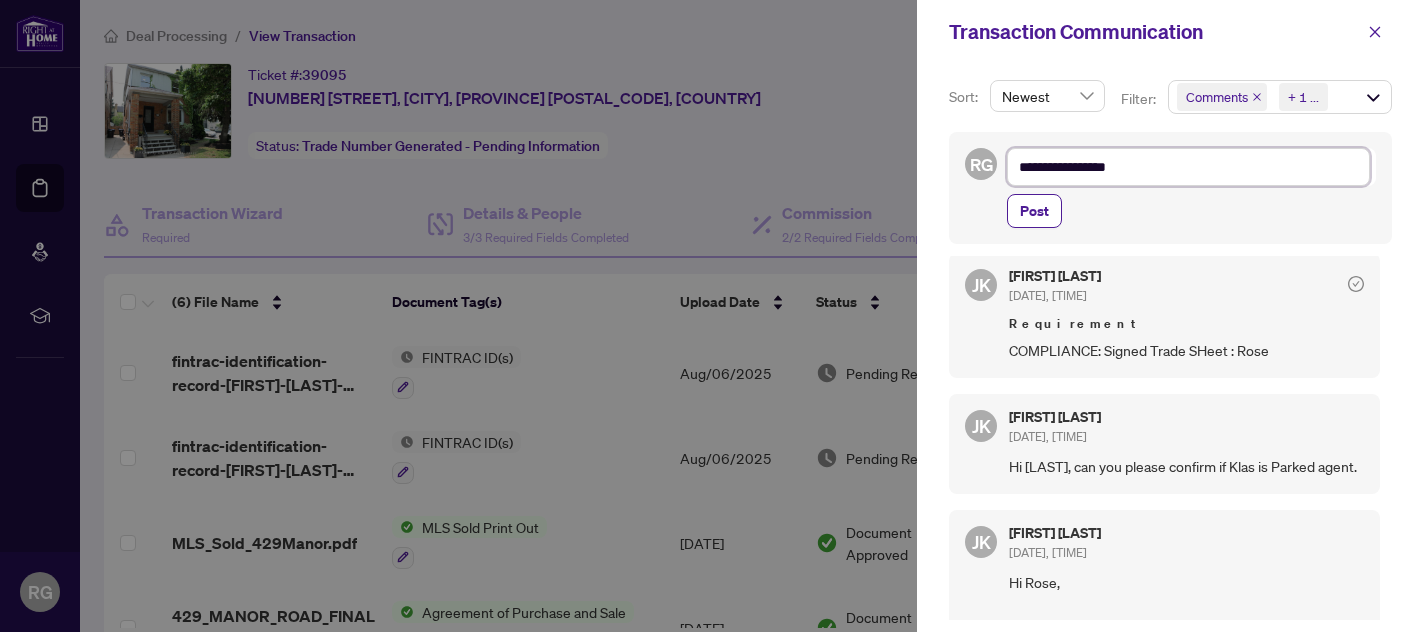 type on "**********" 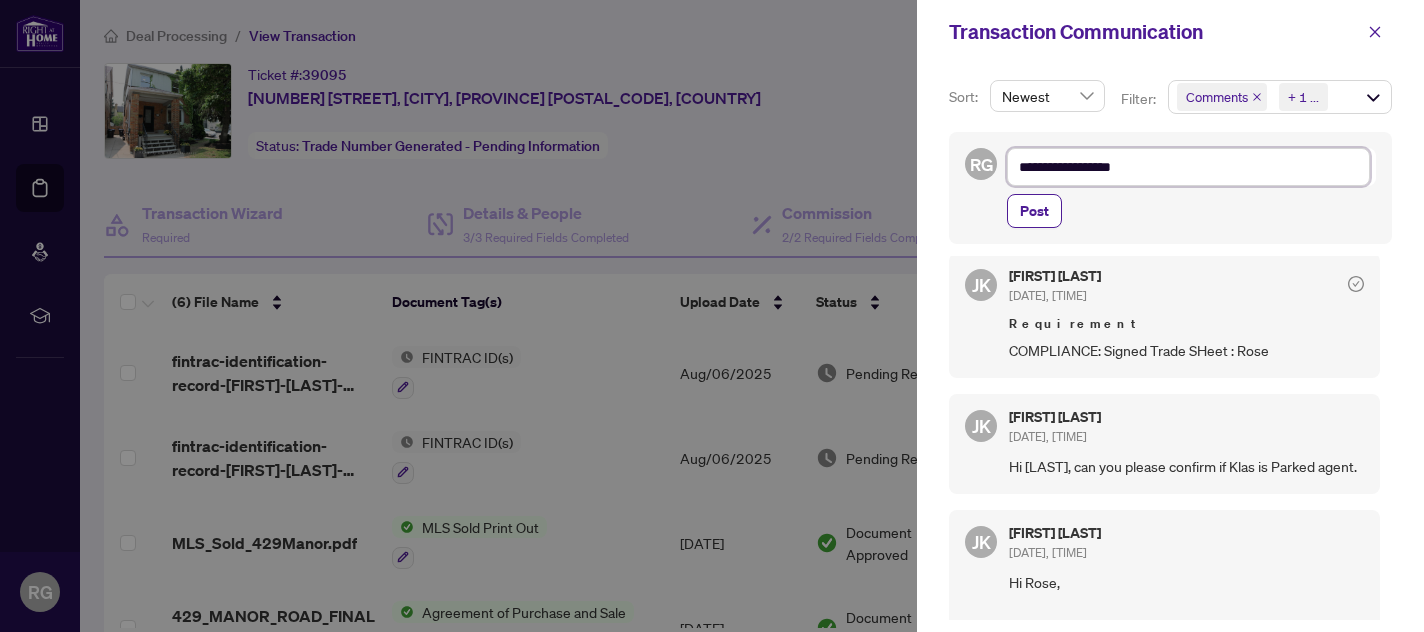 type on "**********" 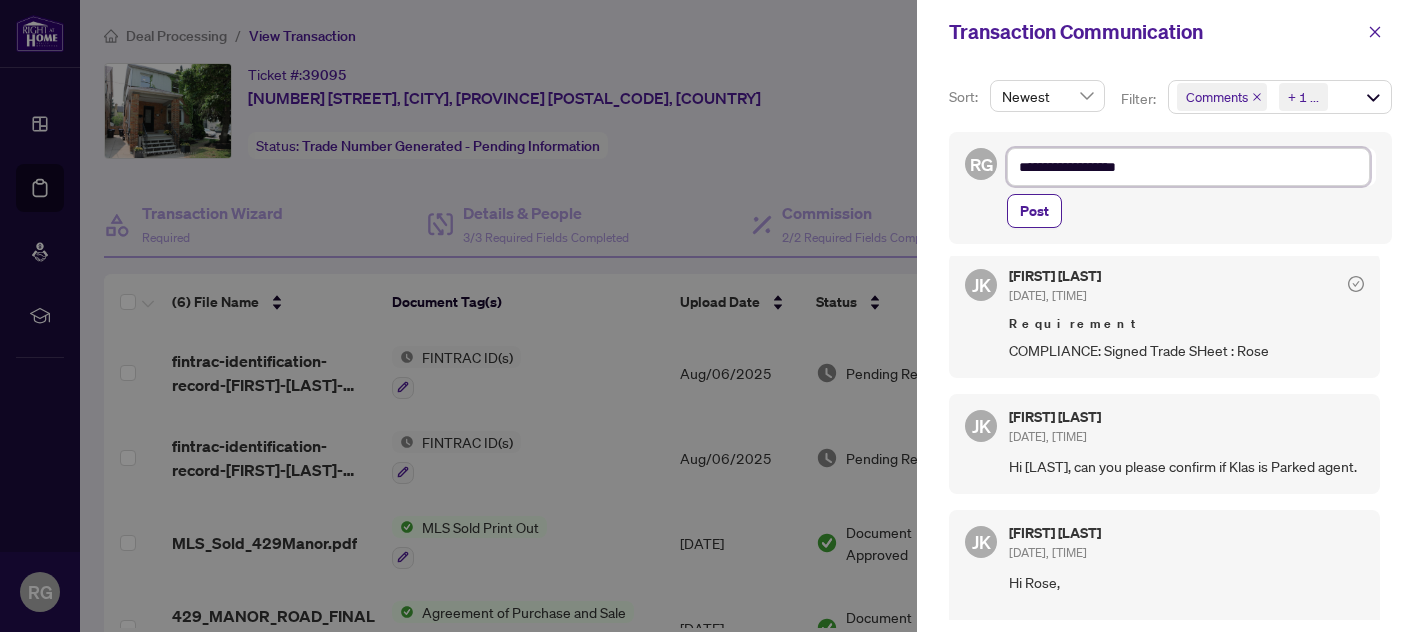 type on "**********" 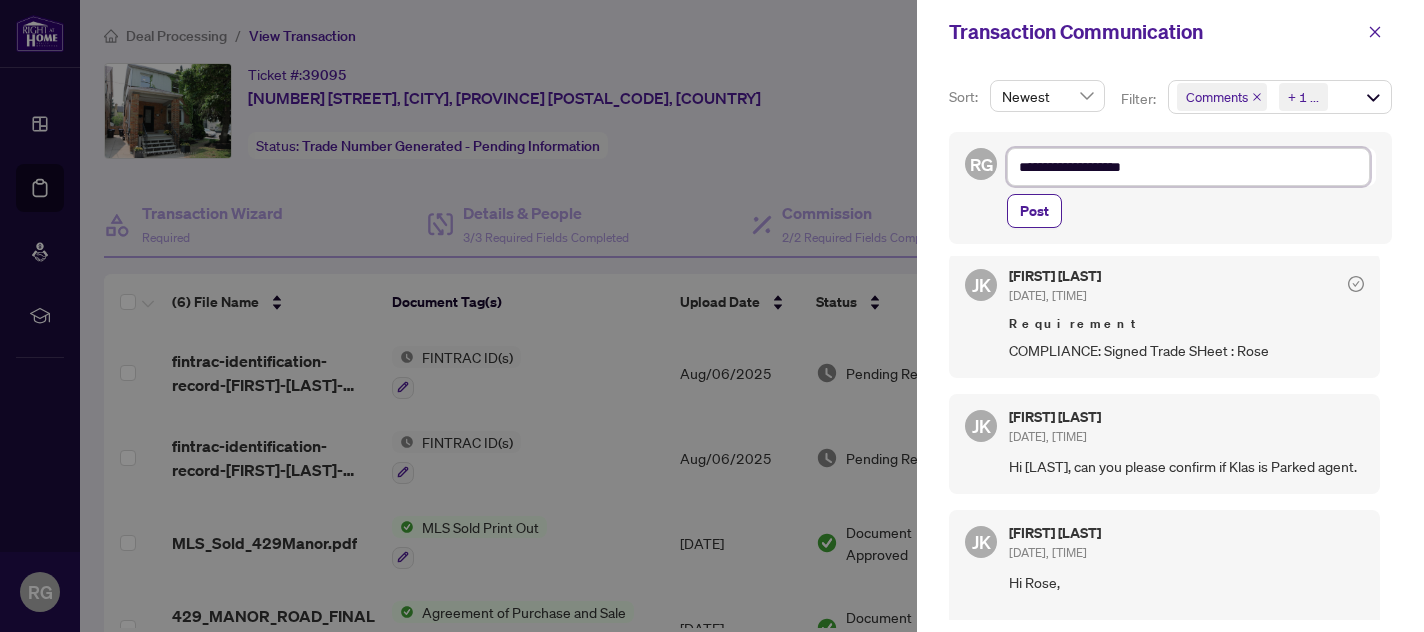 type on "**********" 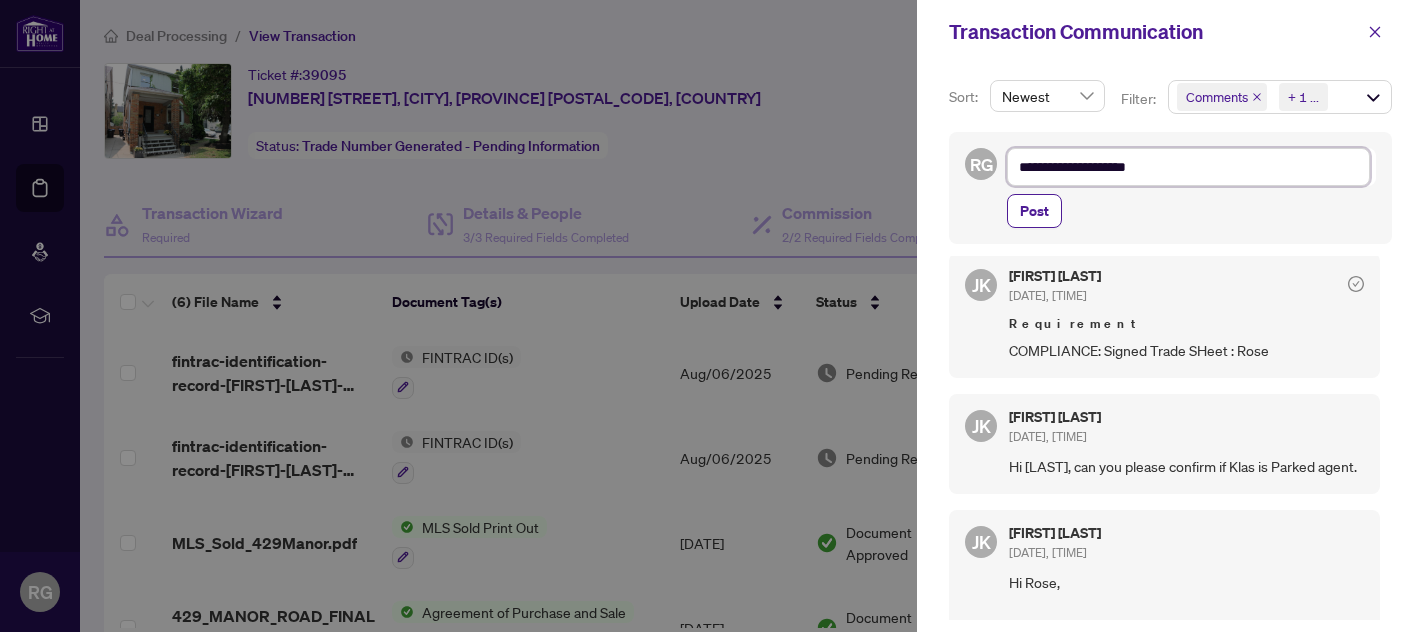 type on "**********" 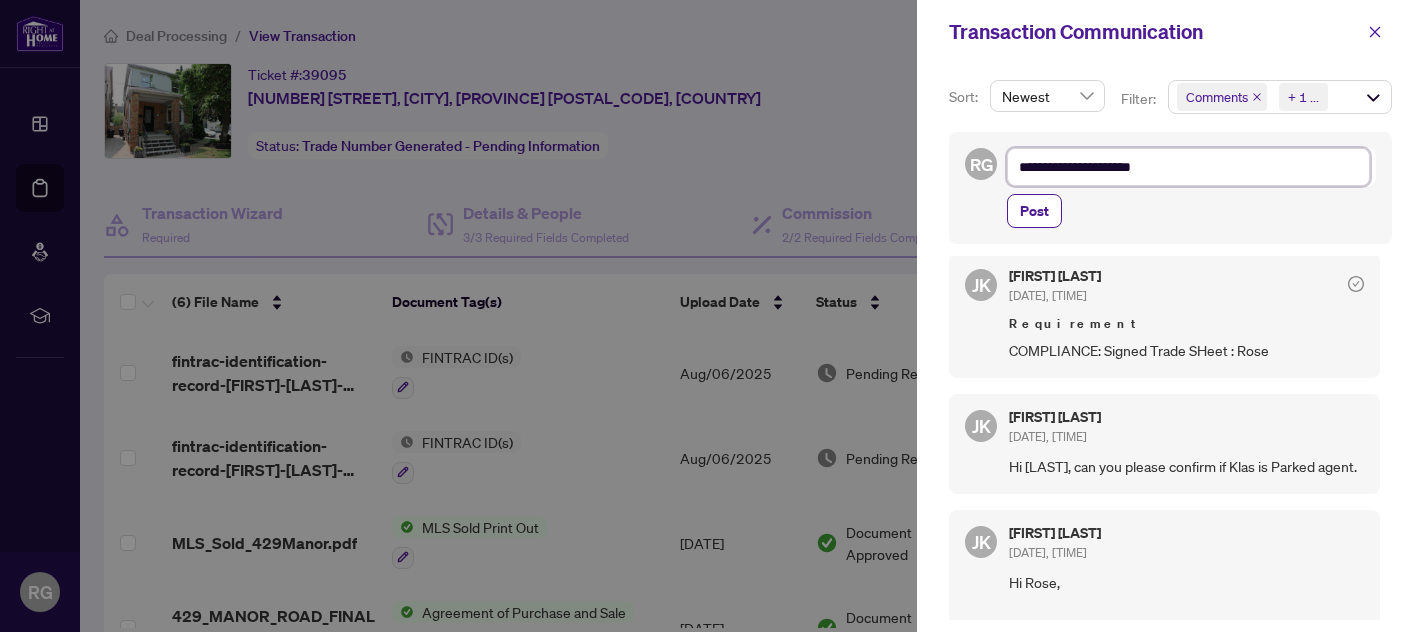 type on "**********" 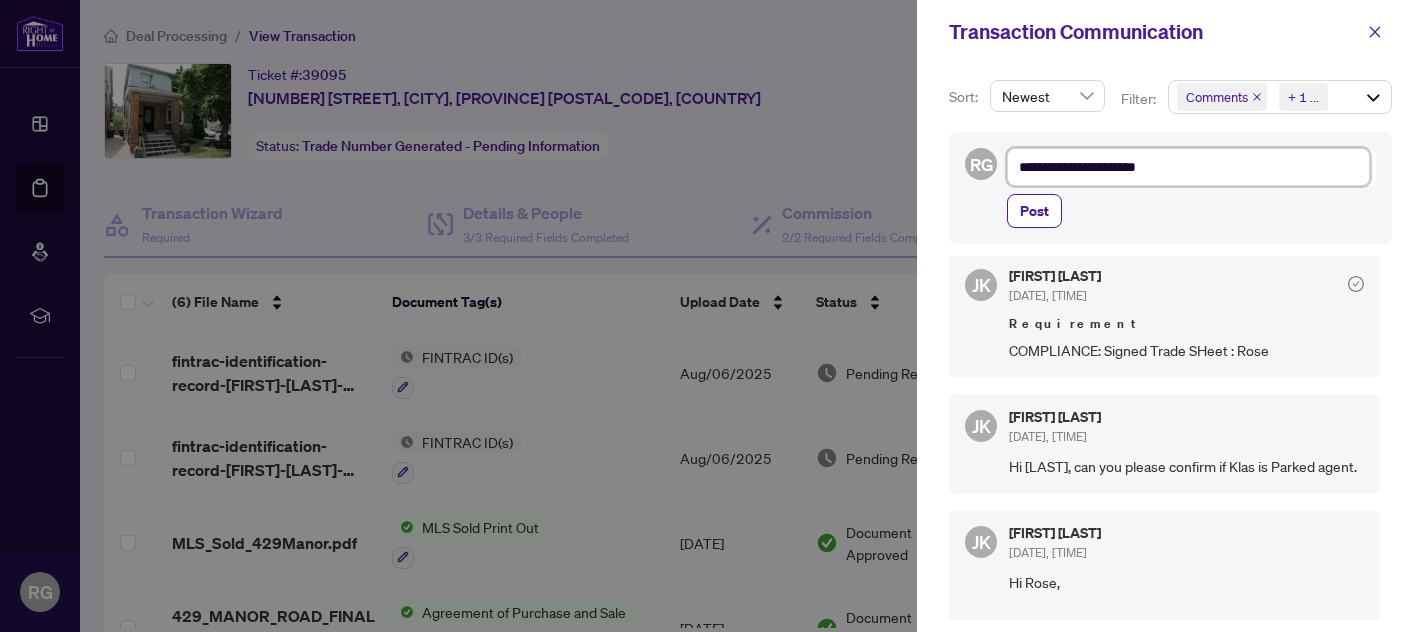 type on "**********" 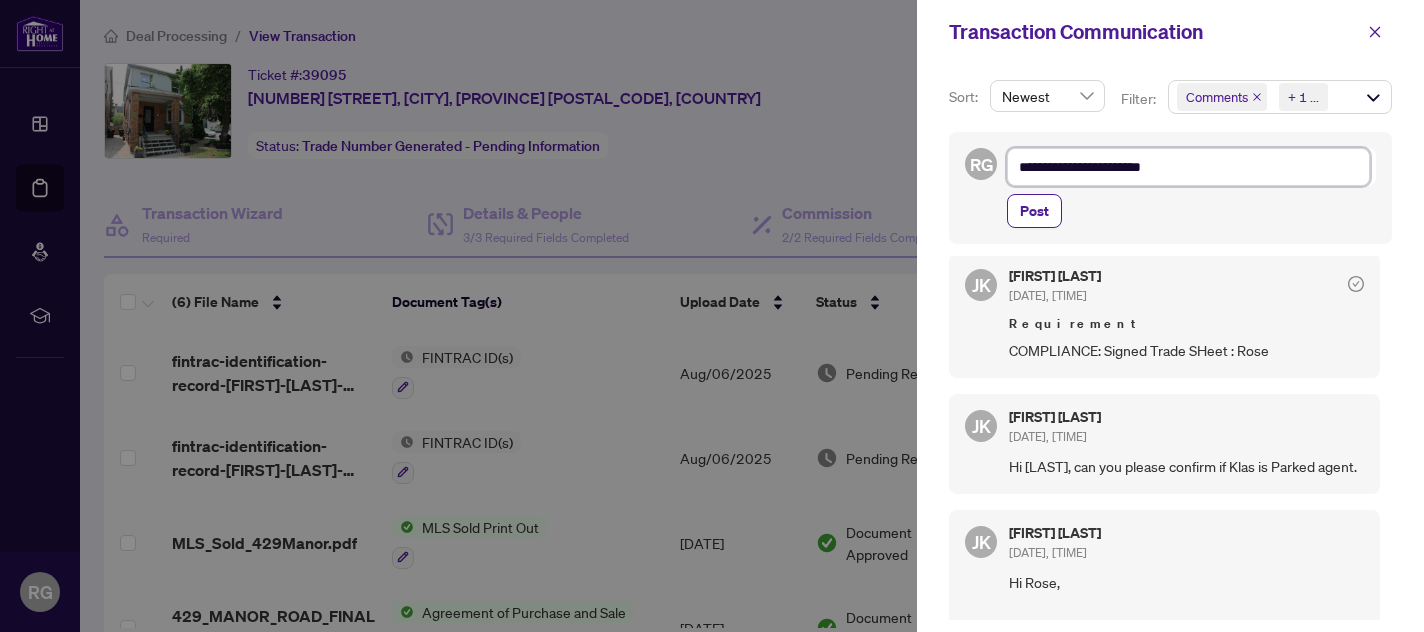 type on "**********" 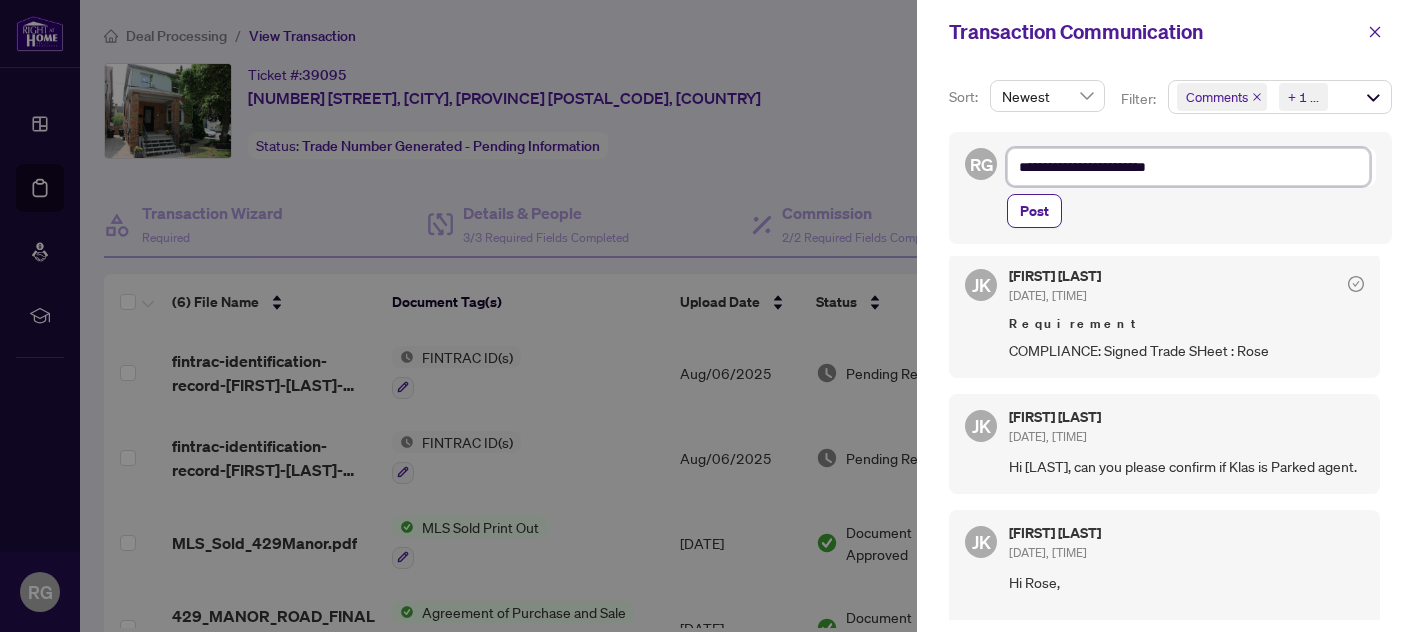type on "**********" 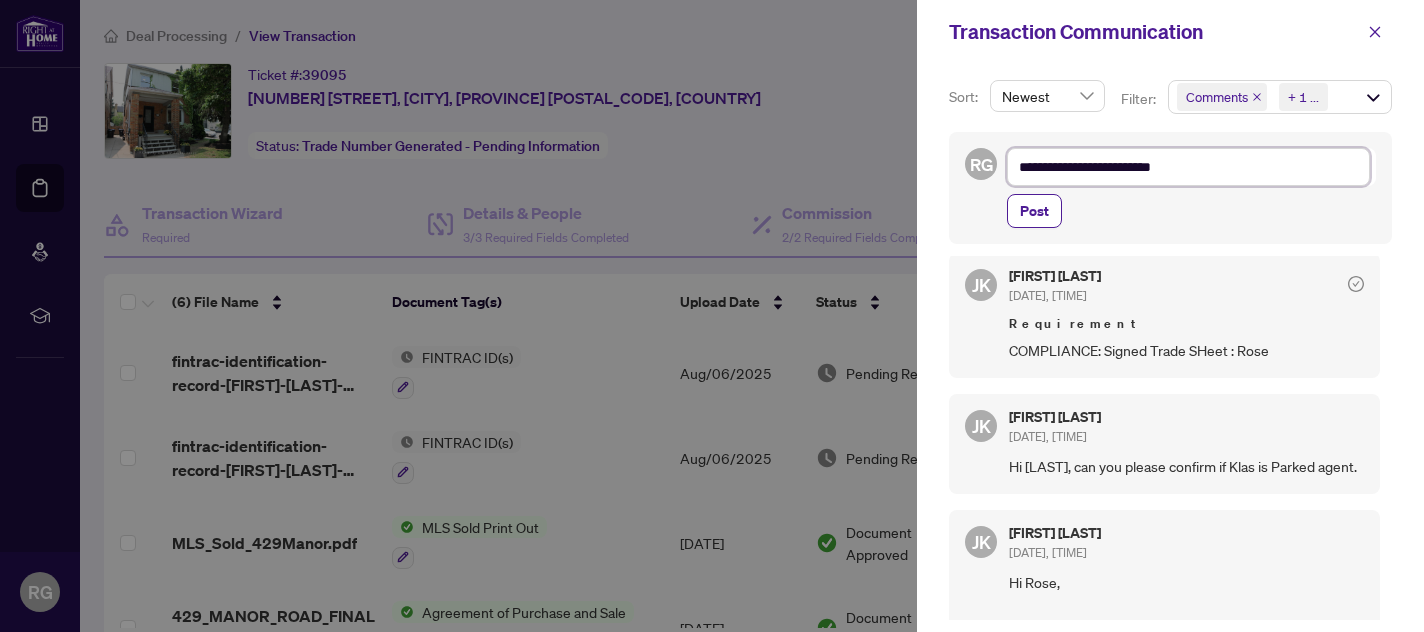 type on "**********" 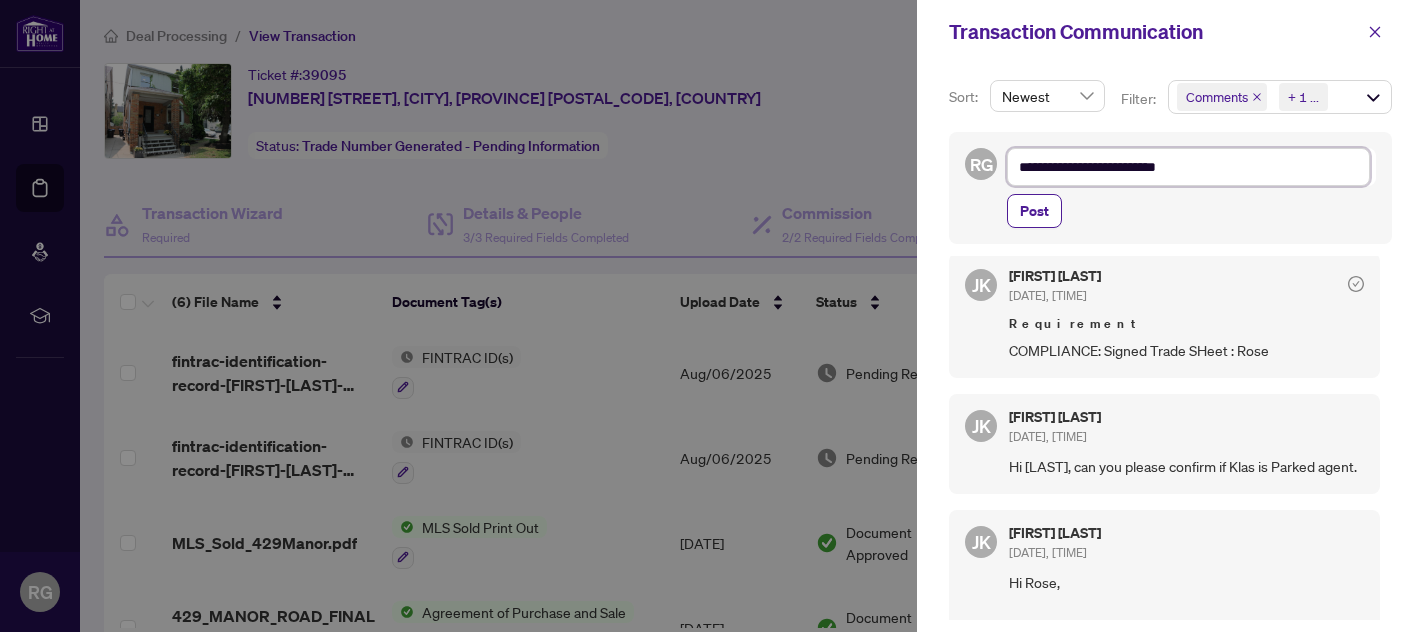 type on "**********" 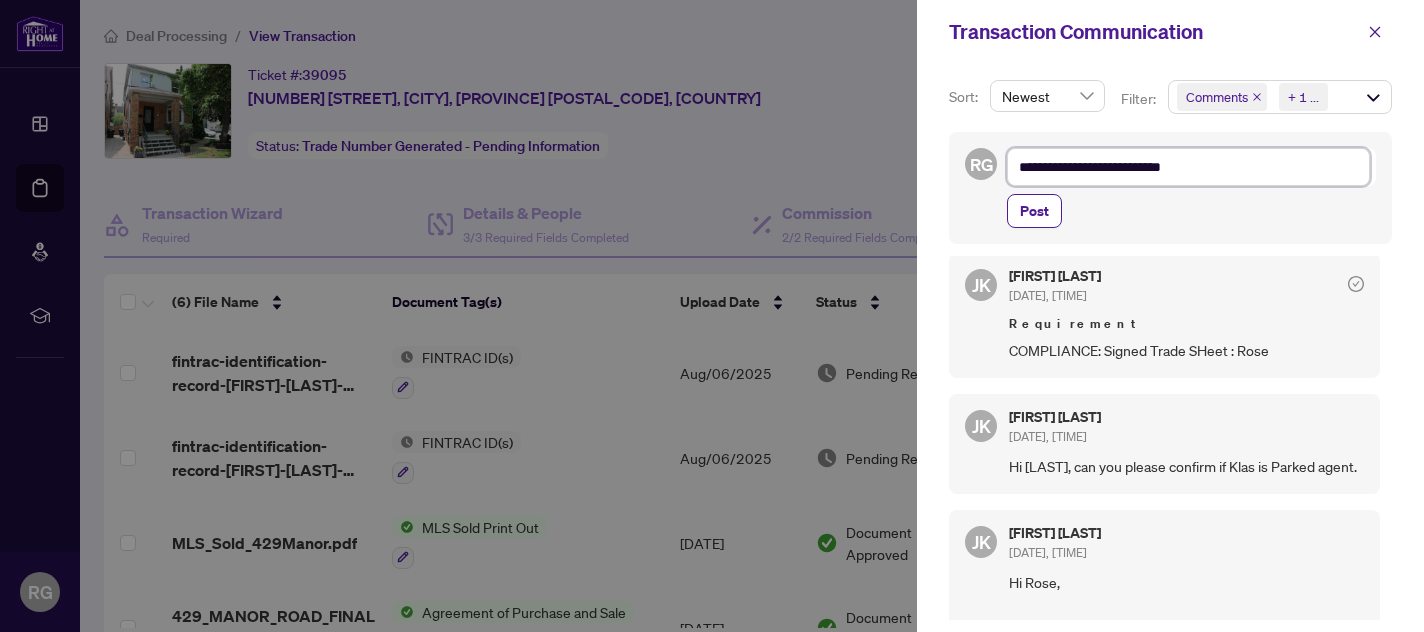 type on "**********" 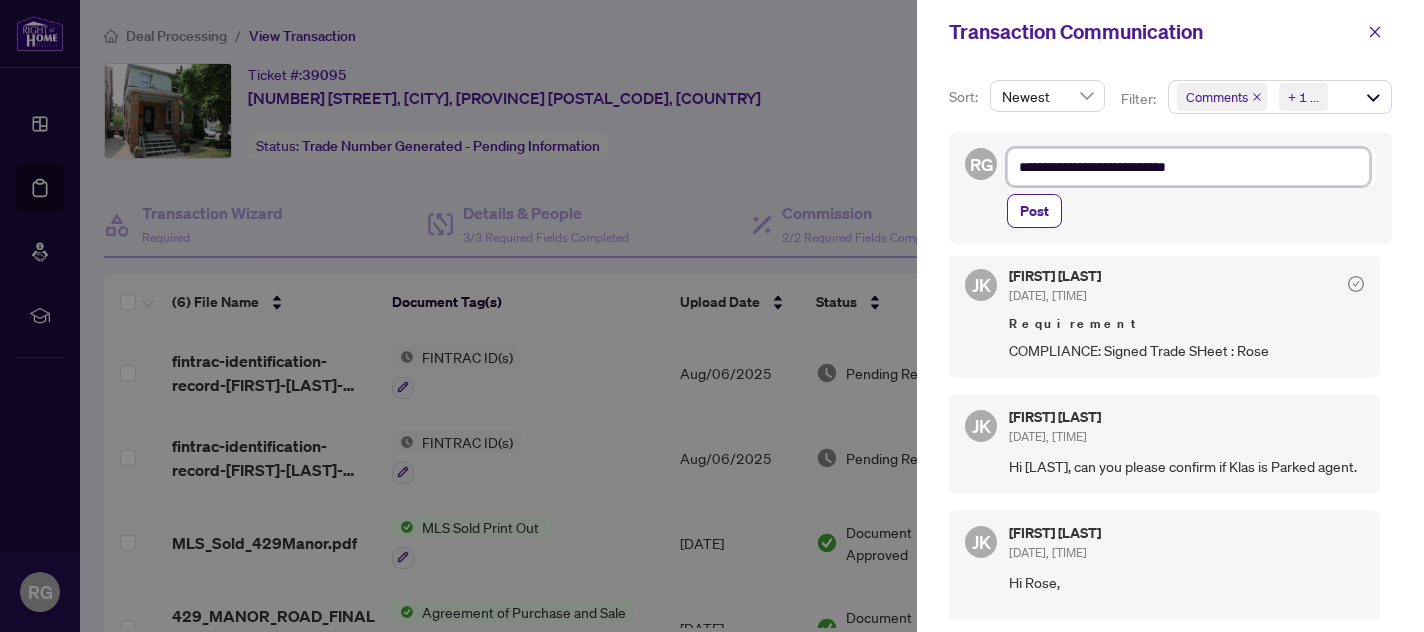 type on "**********" 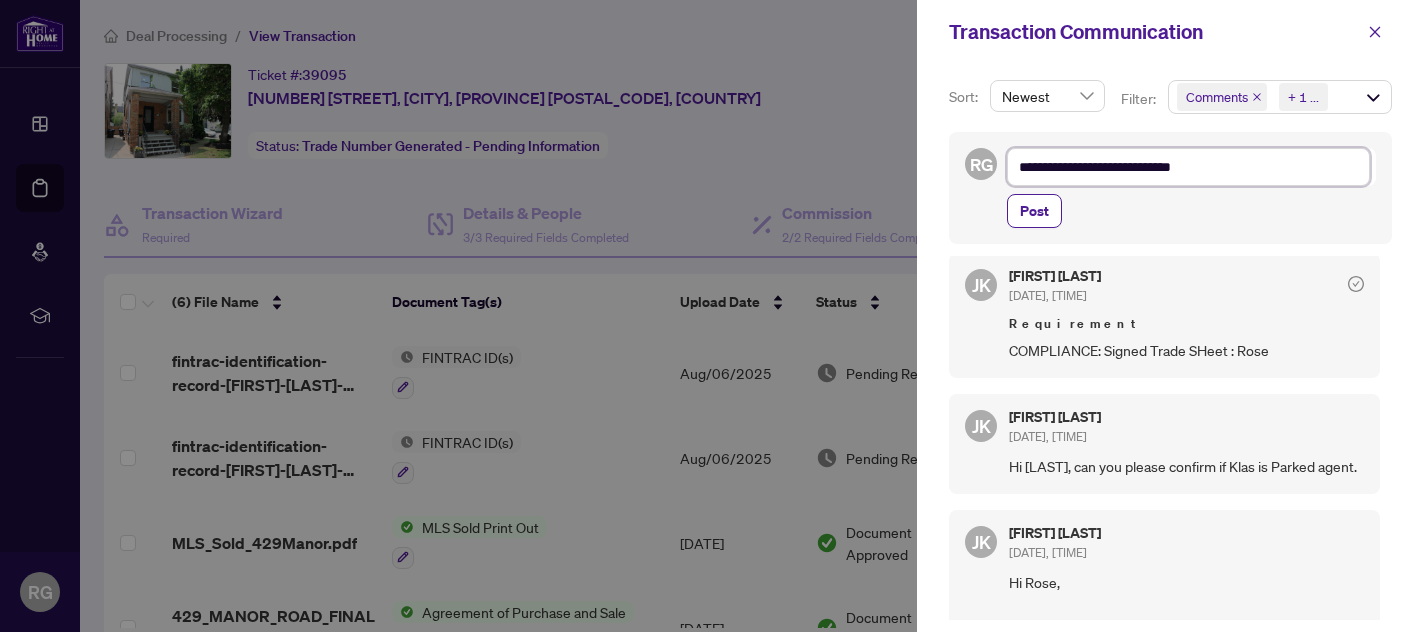 type on "**********" 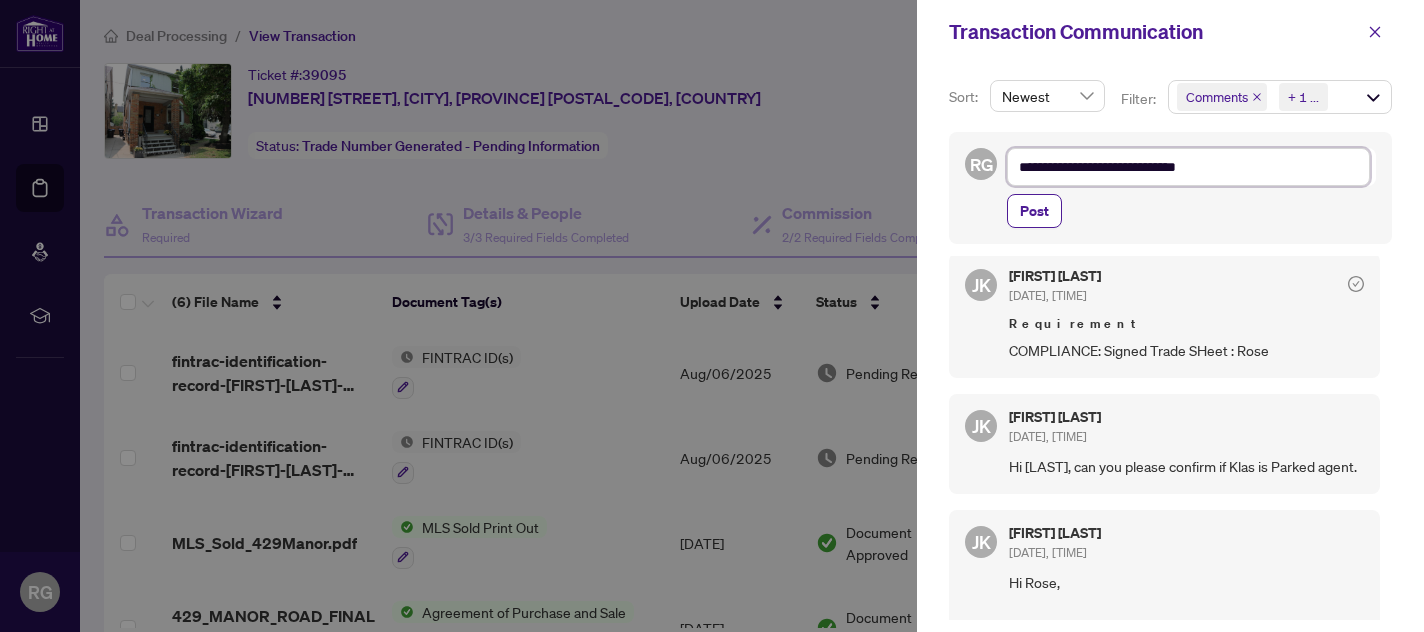 type on "**********" 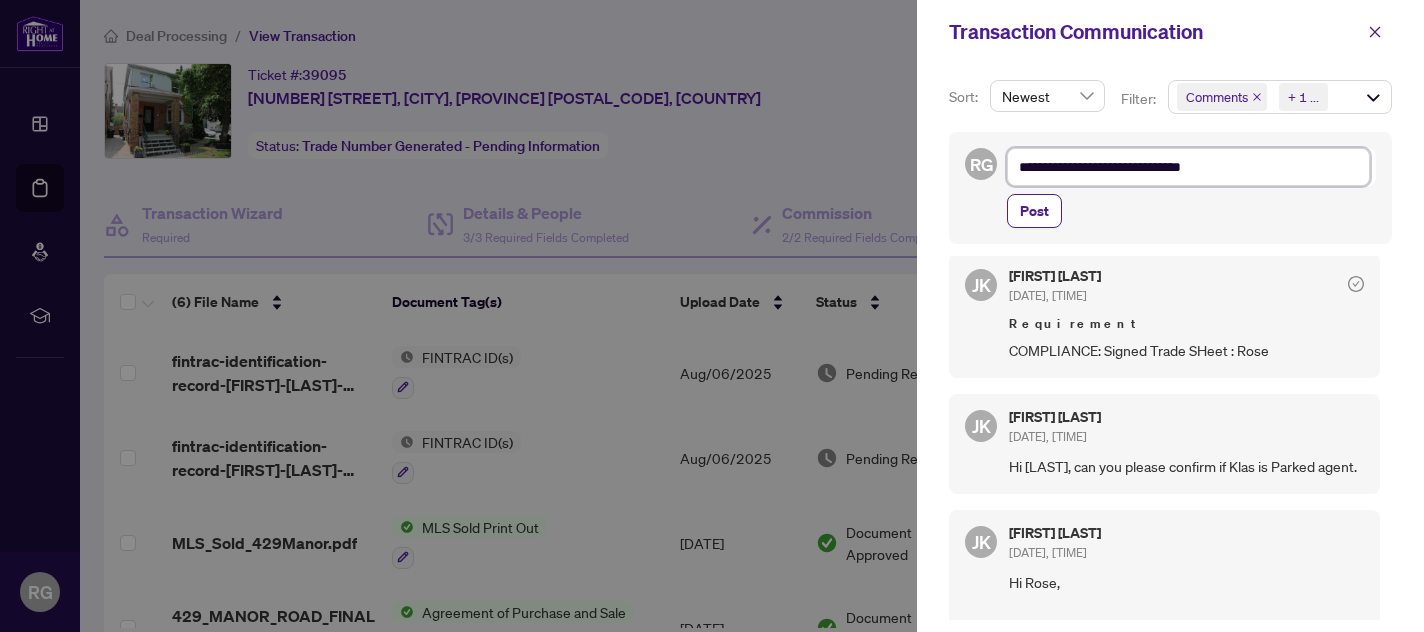 type on "**********" 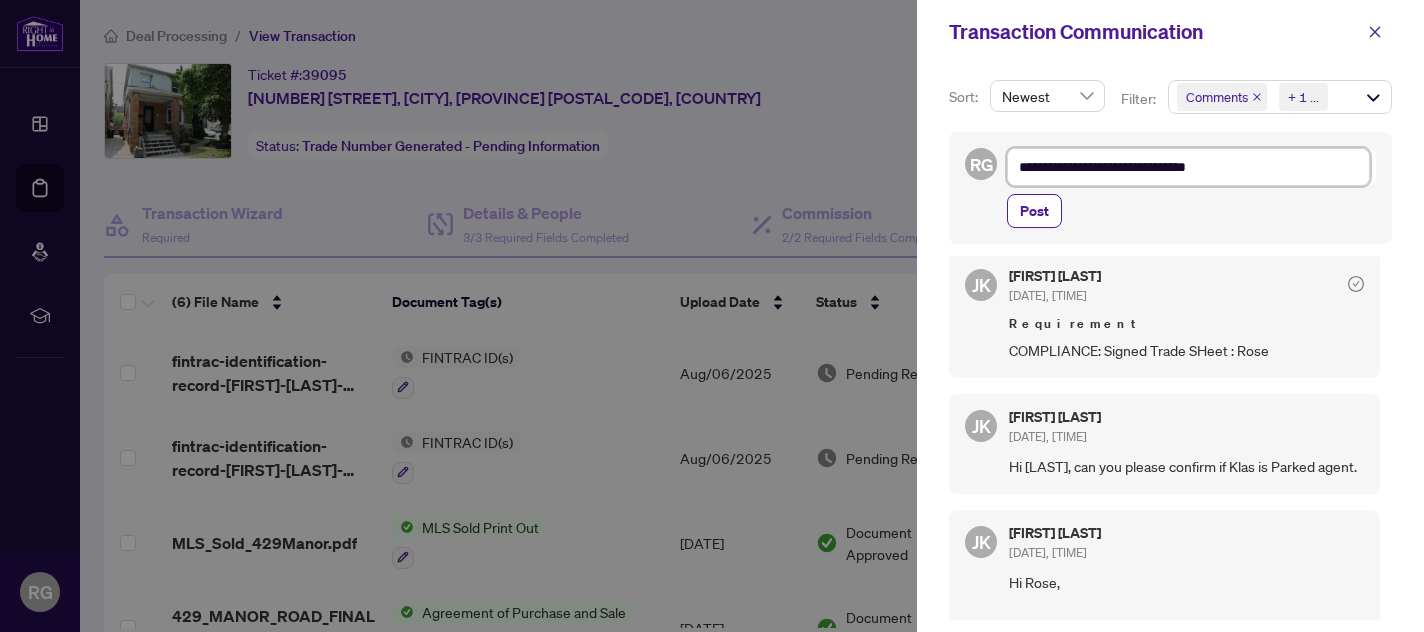 type on "**********" 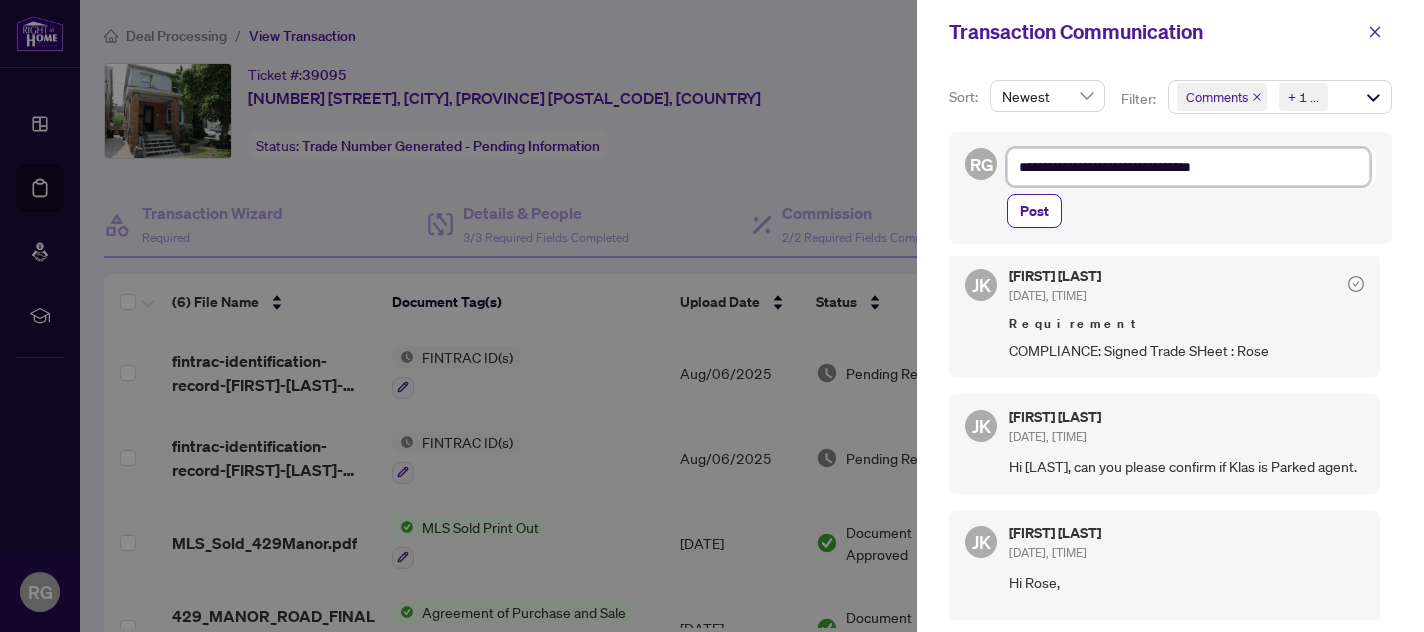 type on "**********" 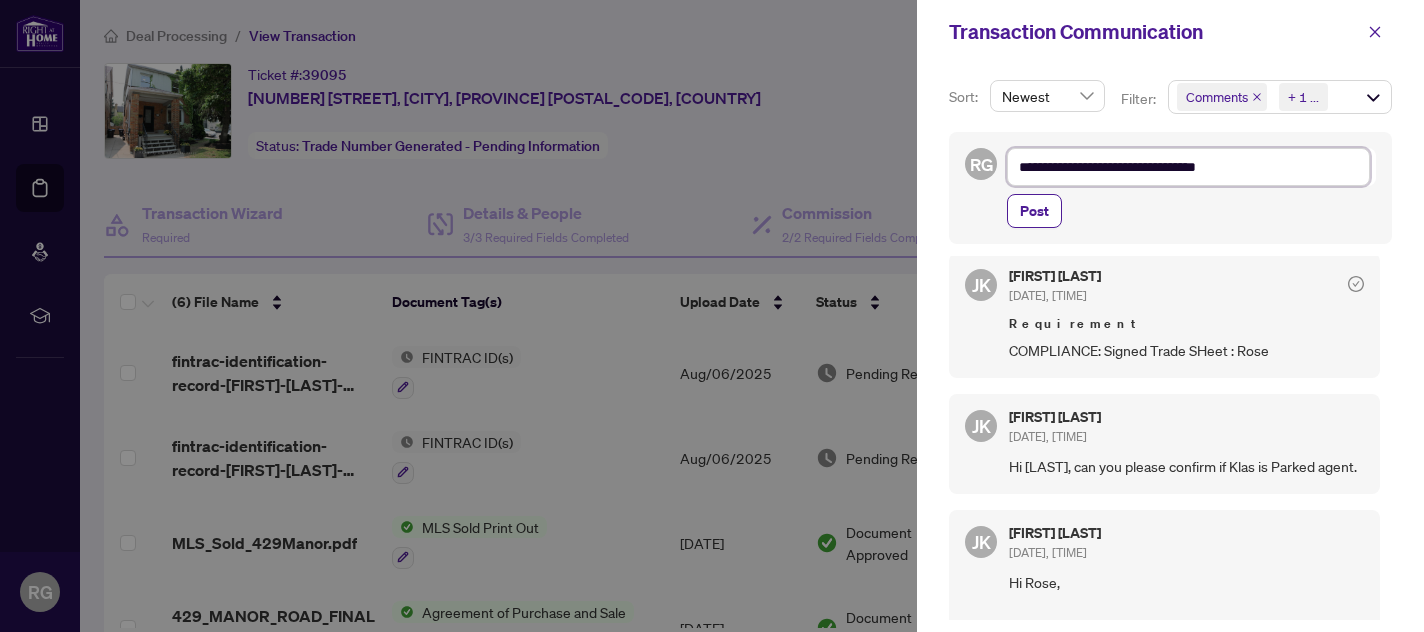 type on "**********" 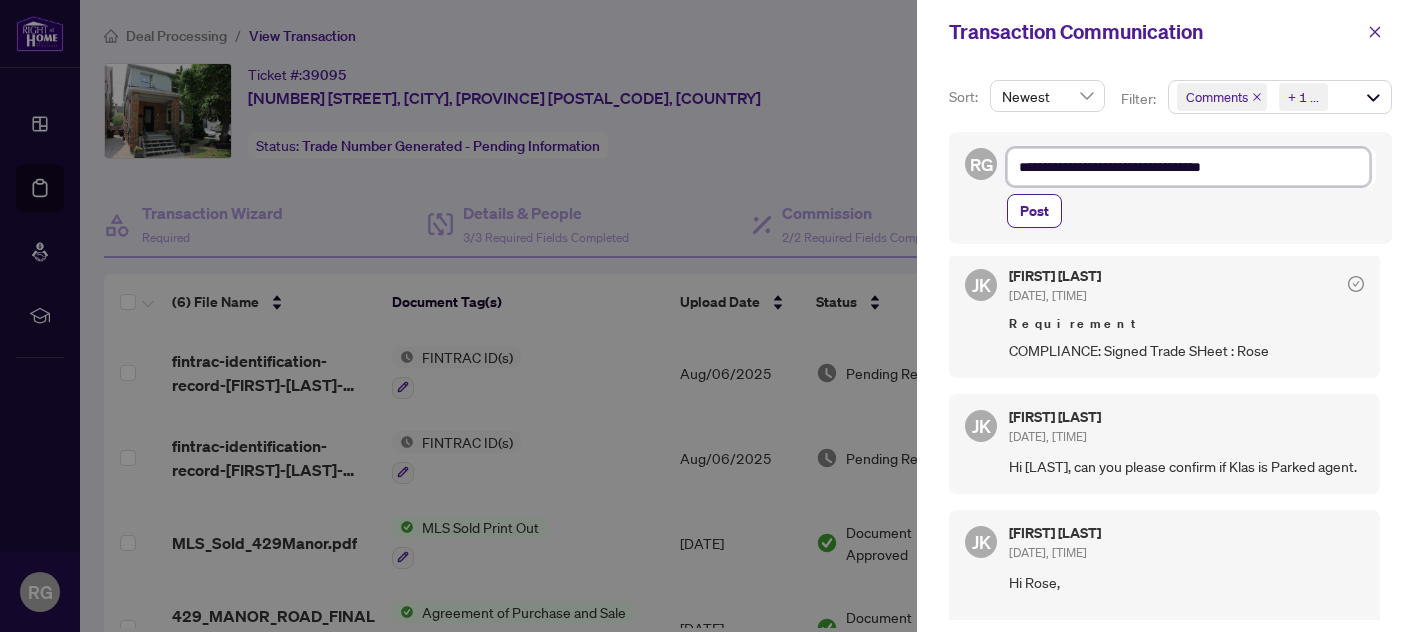 type on "**********" 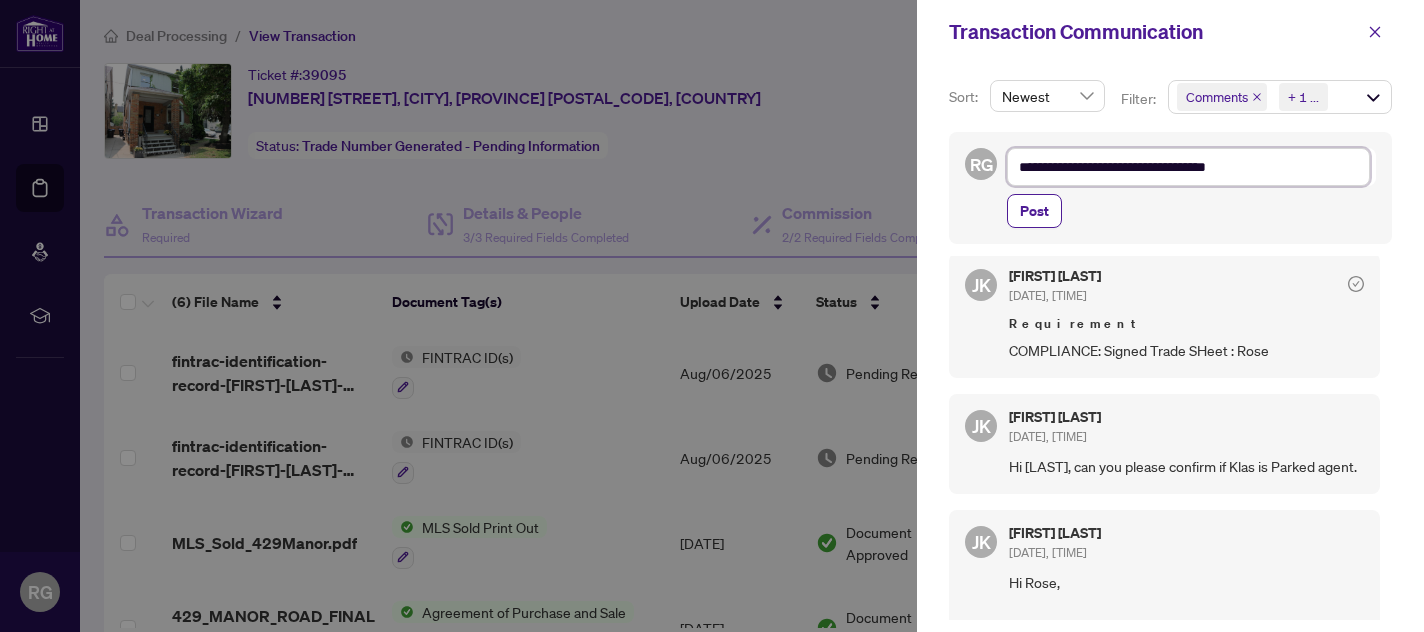 type on "**********" 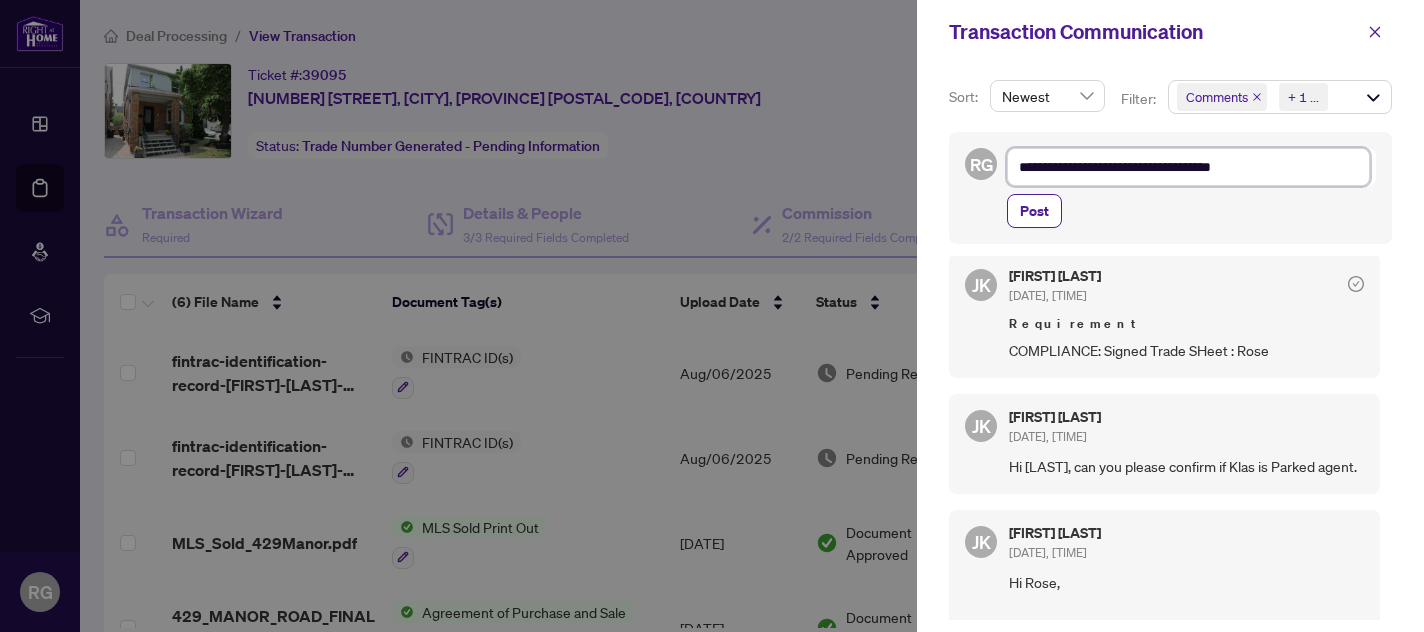 type on "**********" 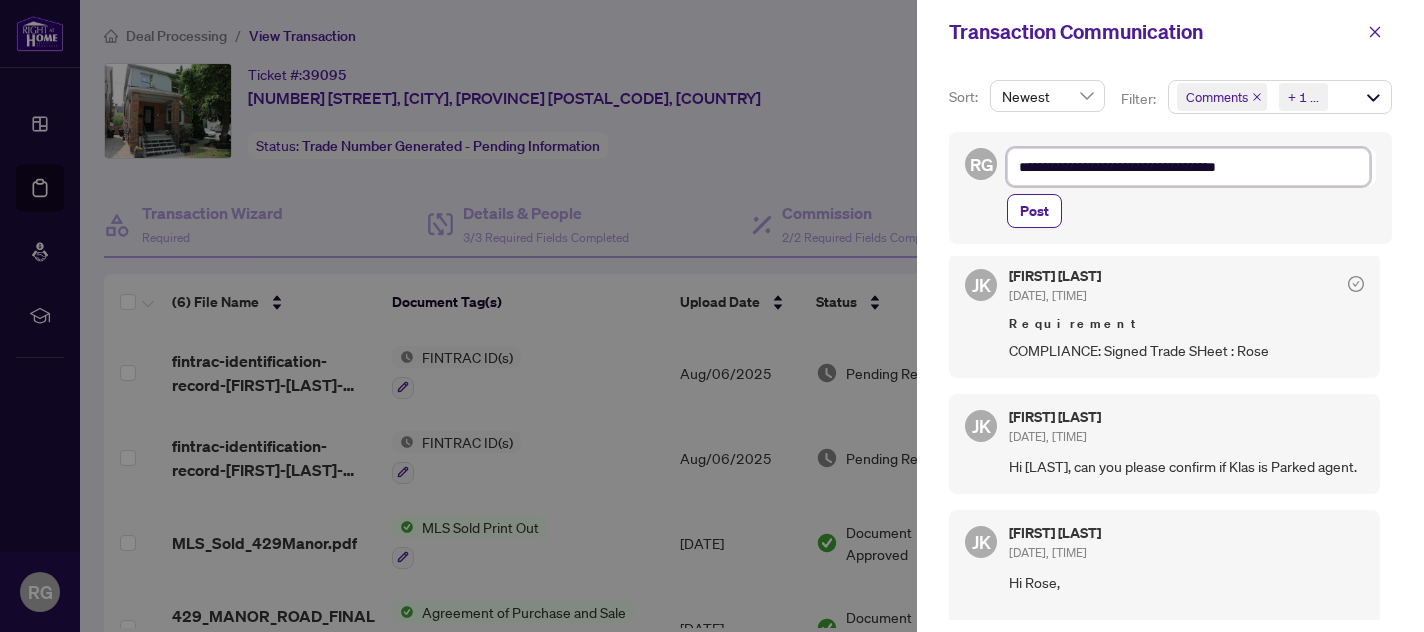 type on "**********" 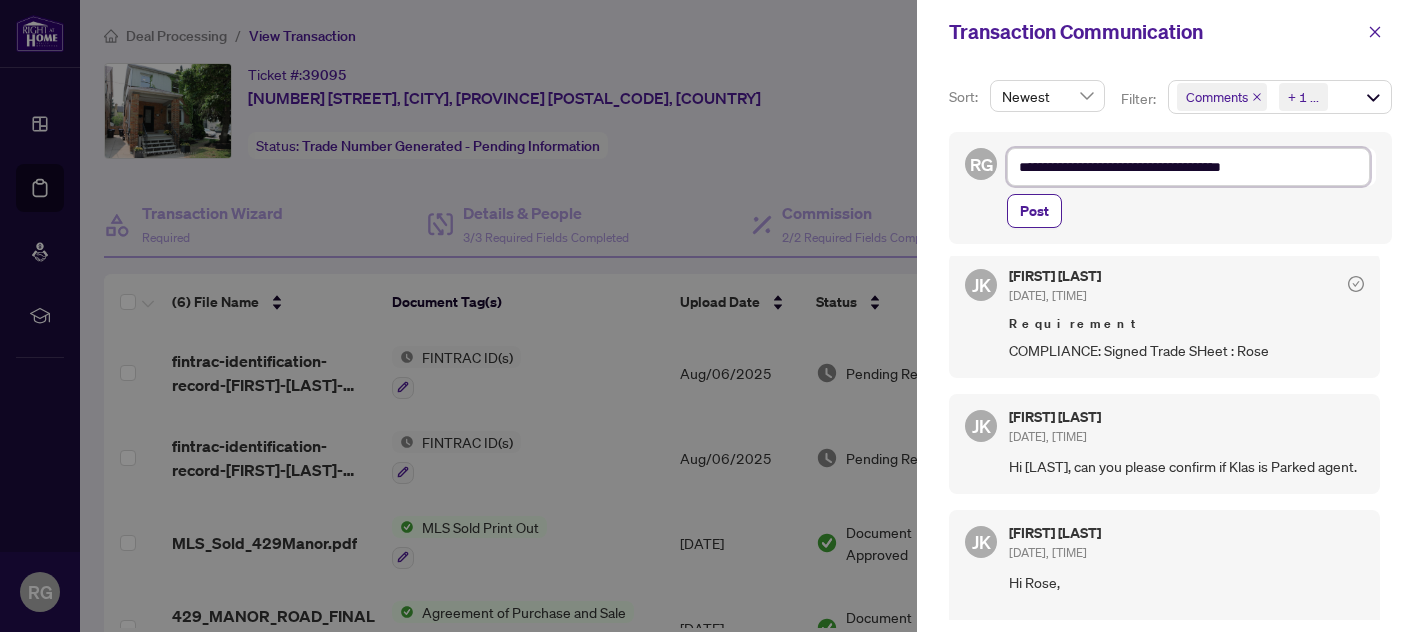 type on "**********" 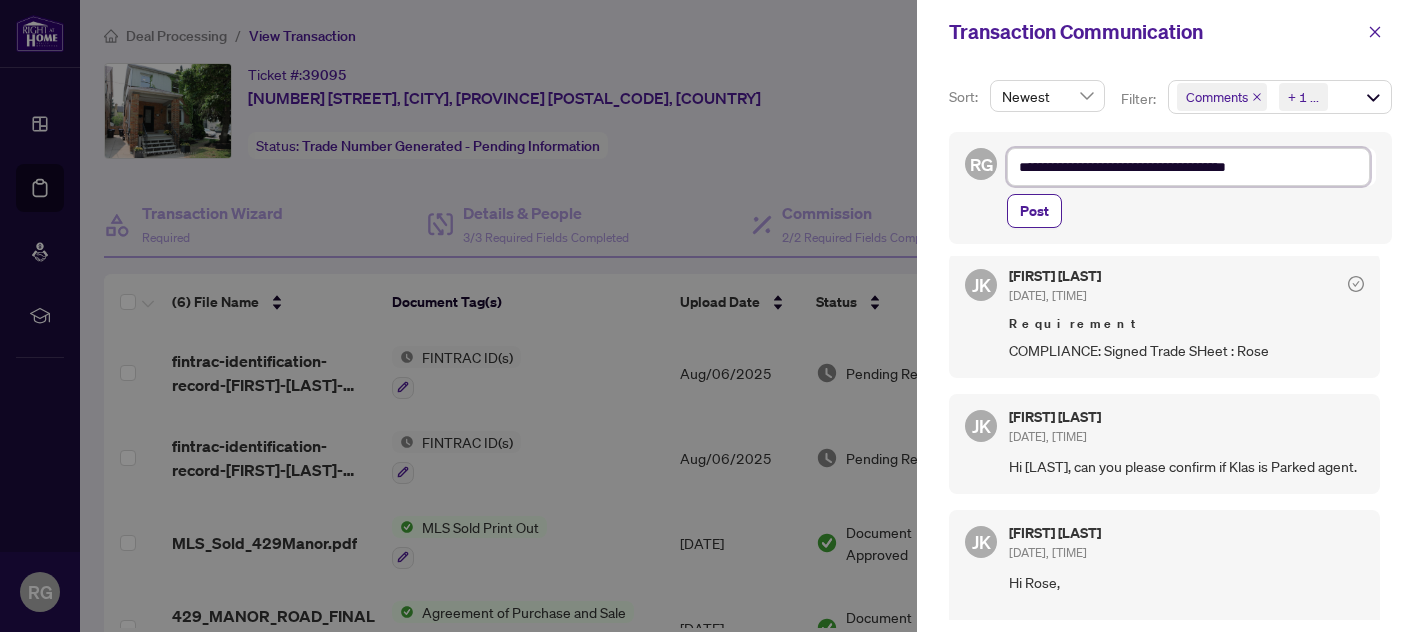 type on "**********" 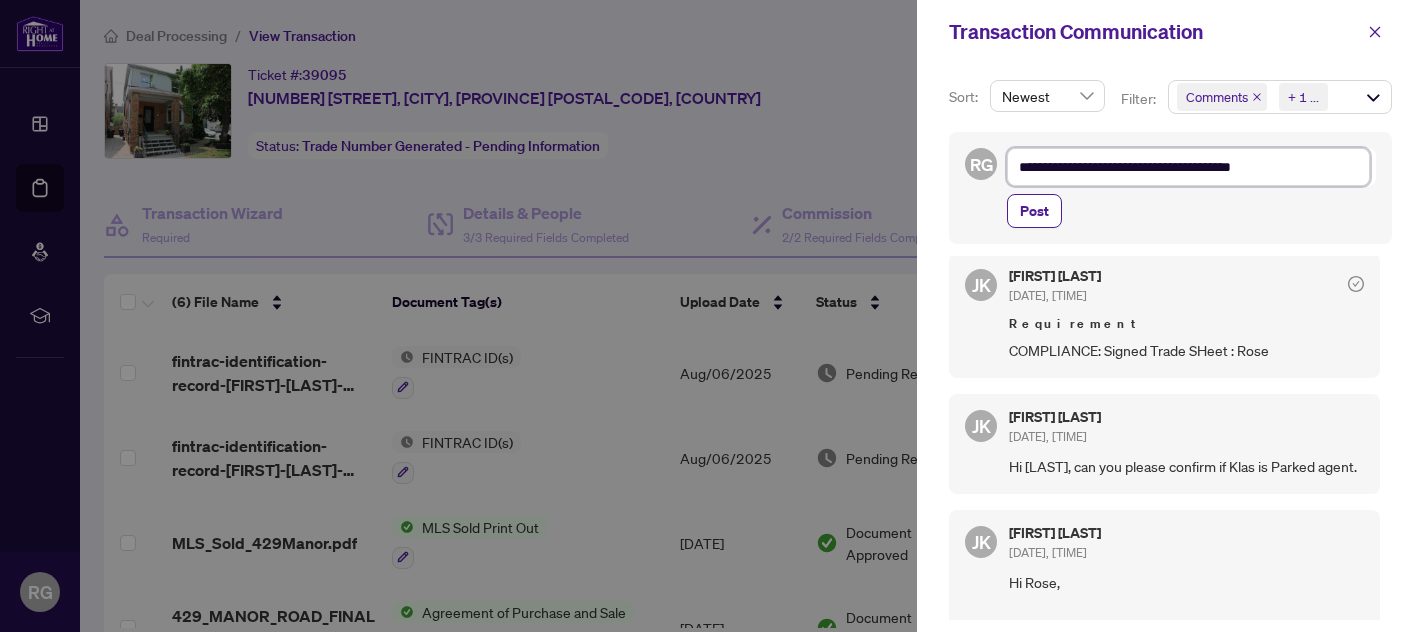 type on "**********" 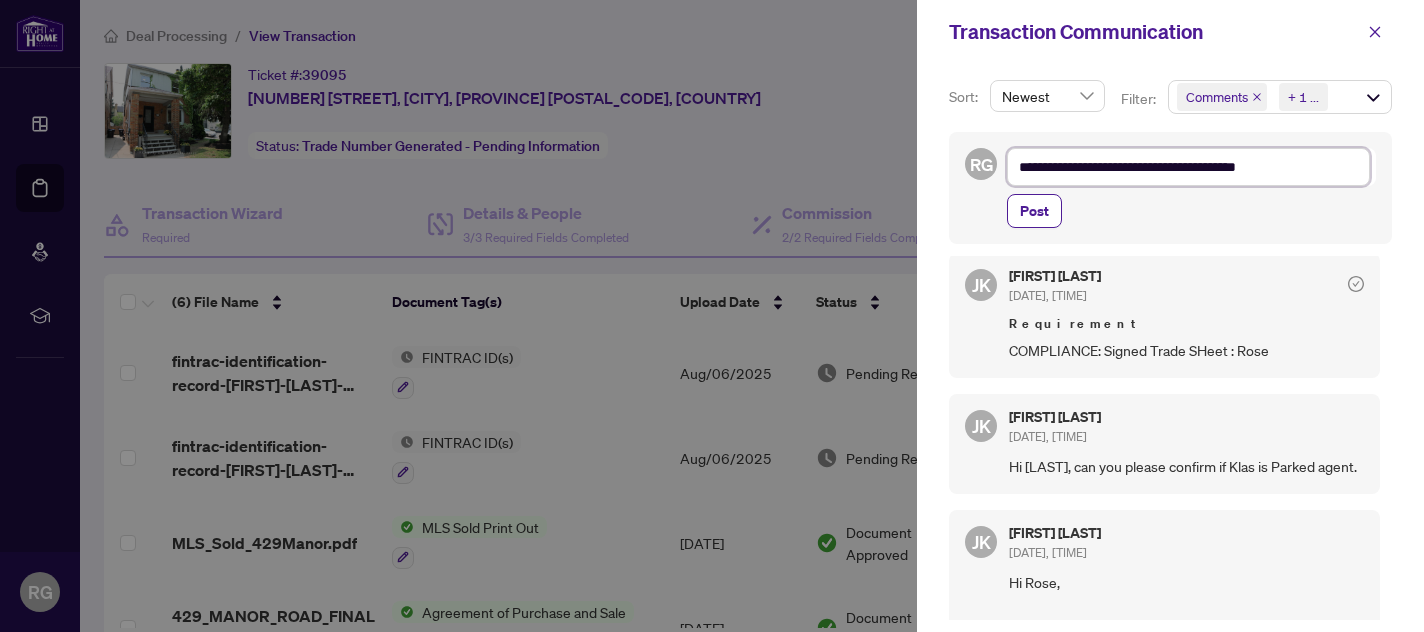 type on "**********" 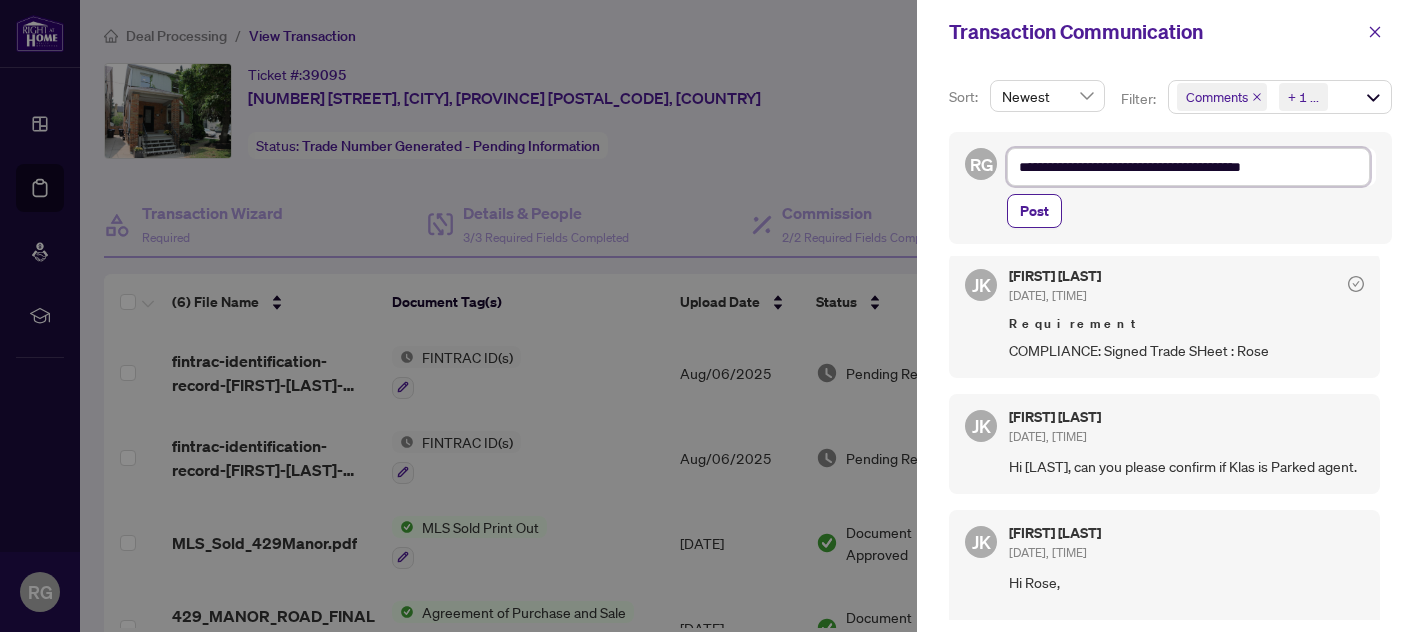 type on "**********" 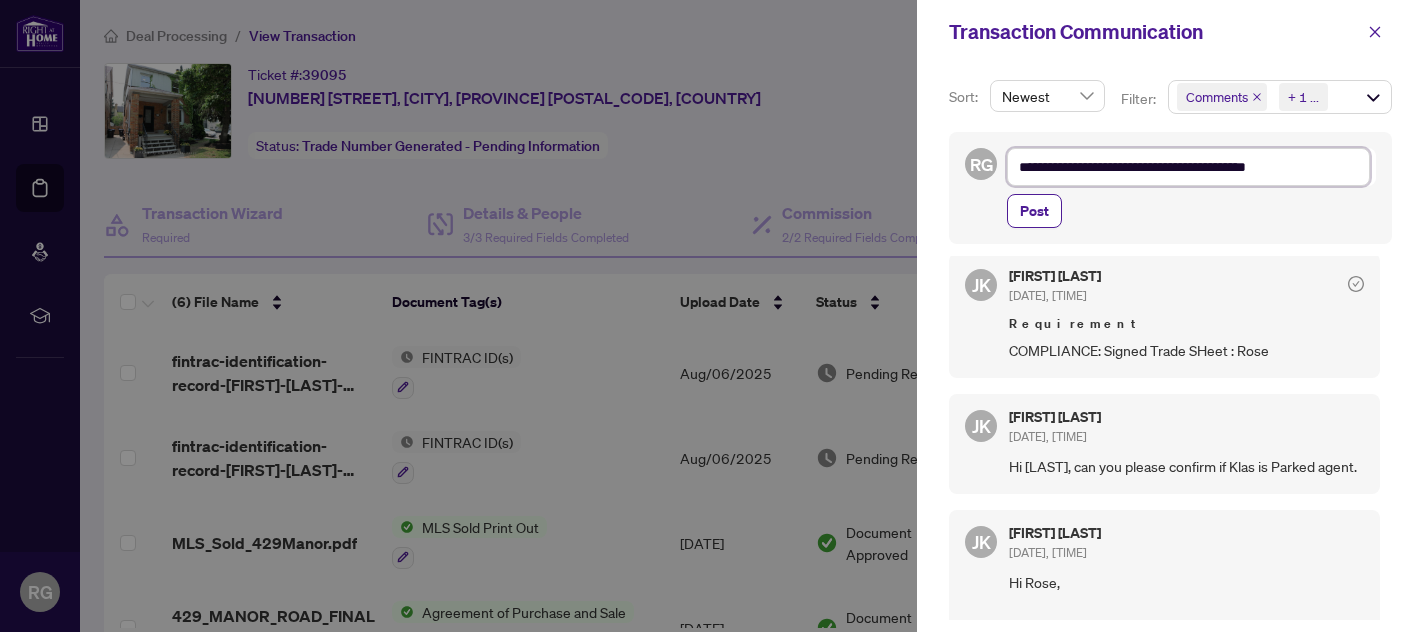 type on "**********" 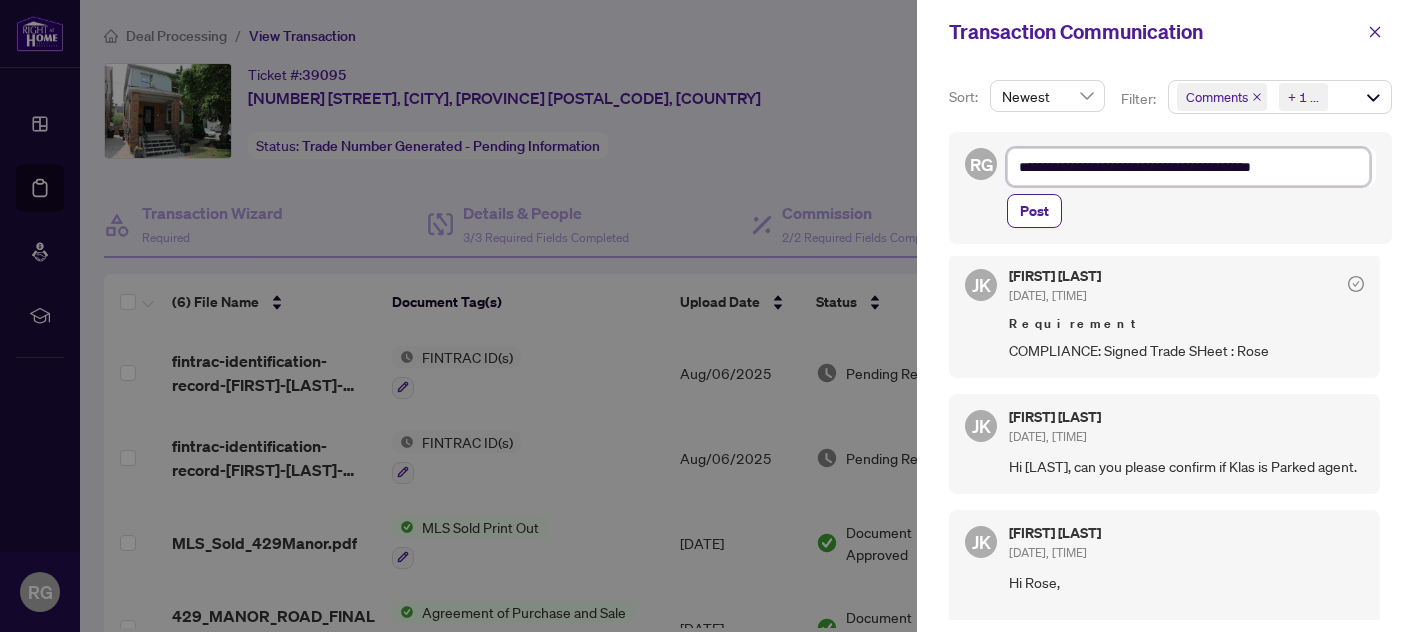 type on "**********" 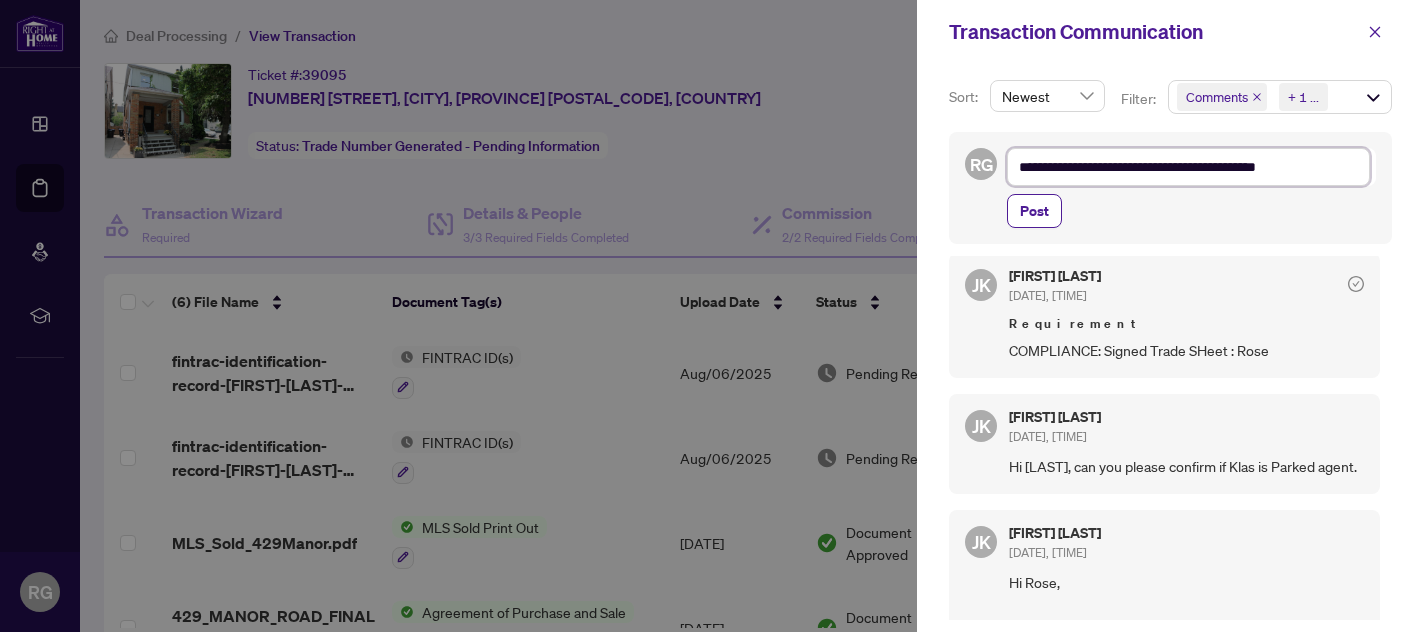 type on "**********" 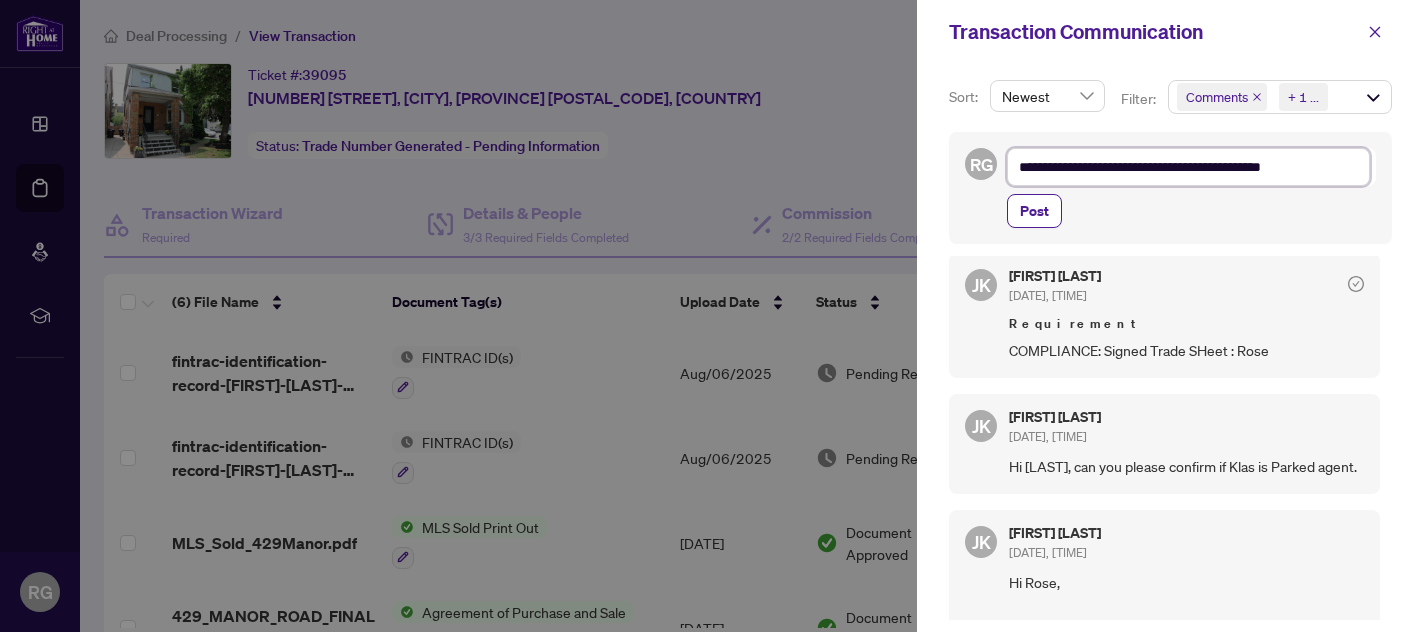 type on "**********" 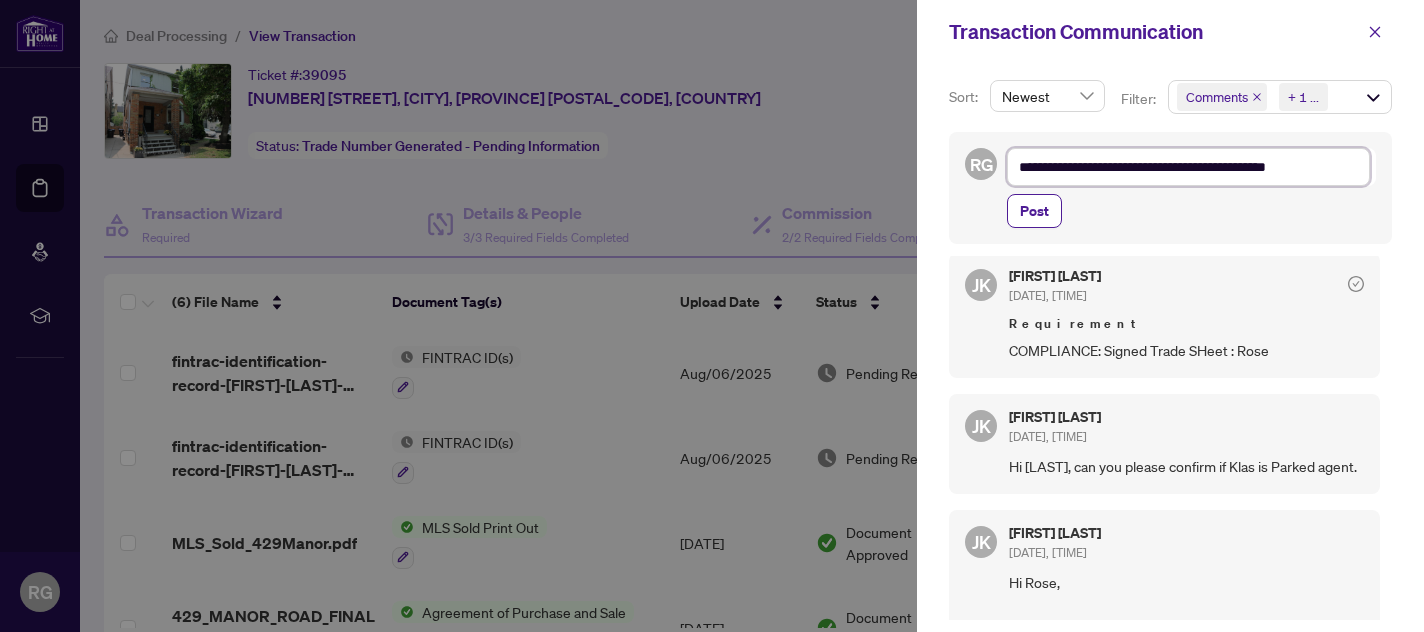 type on "**********" 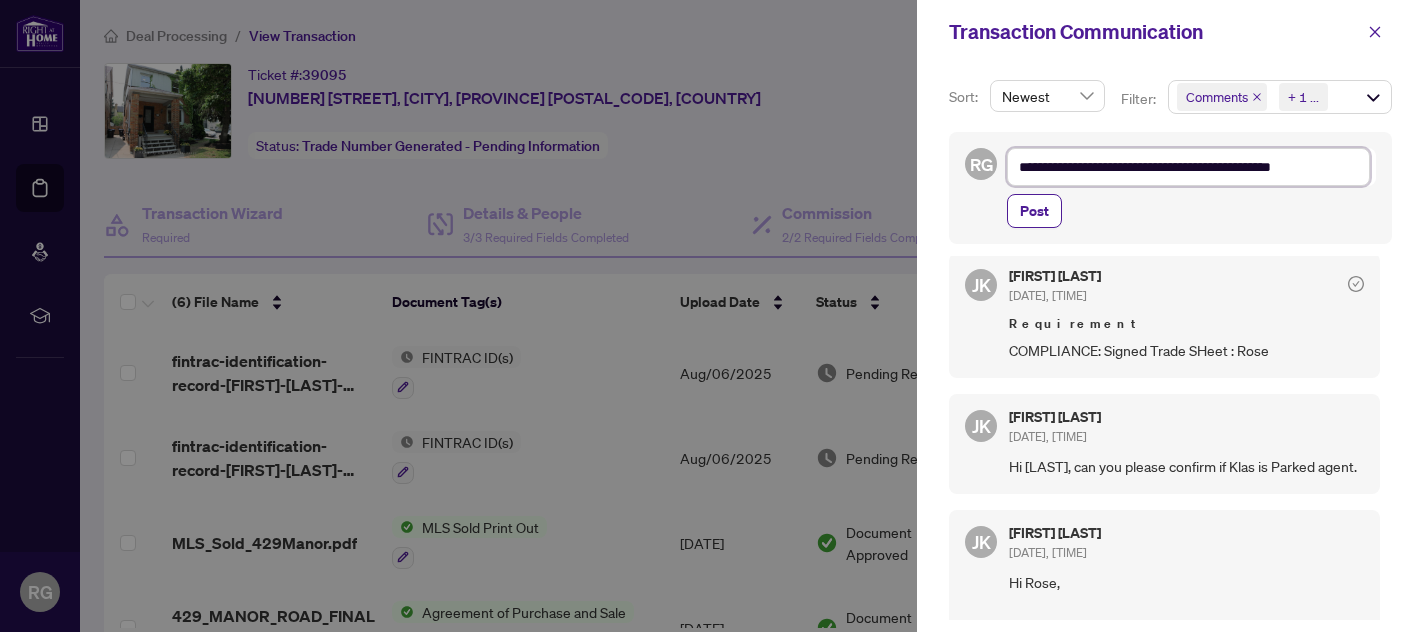 type on "**********" 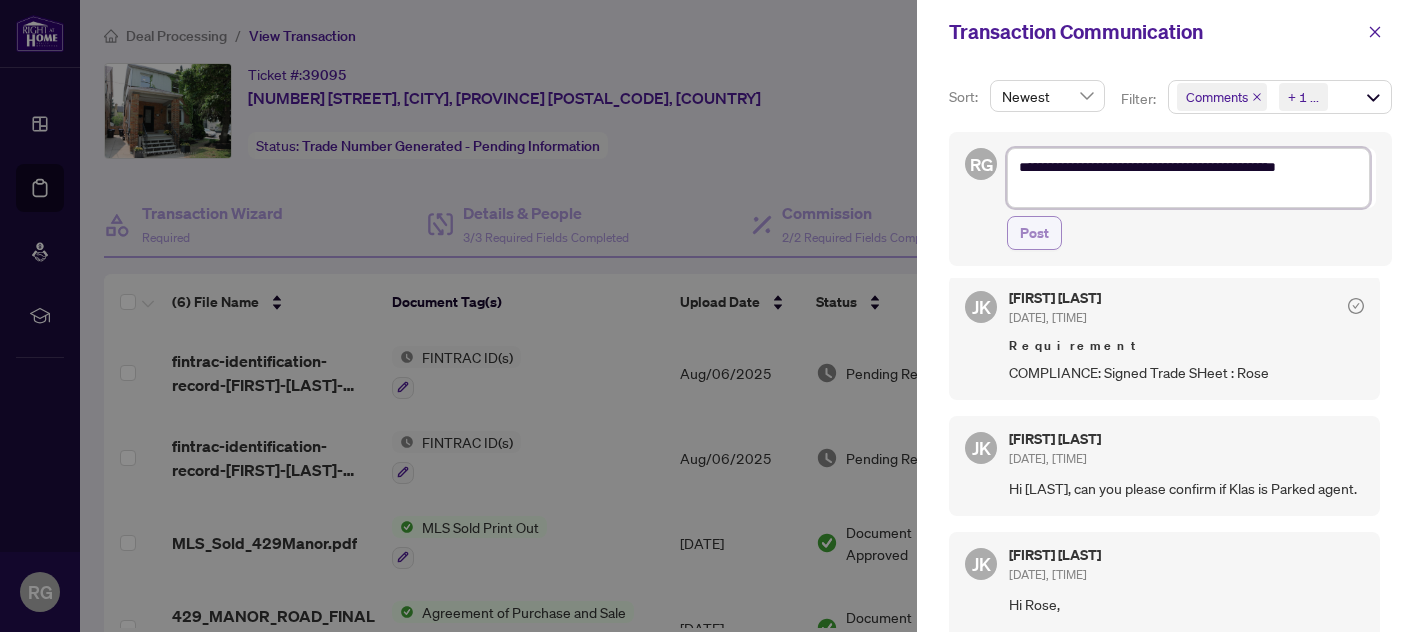 type on "**********" 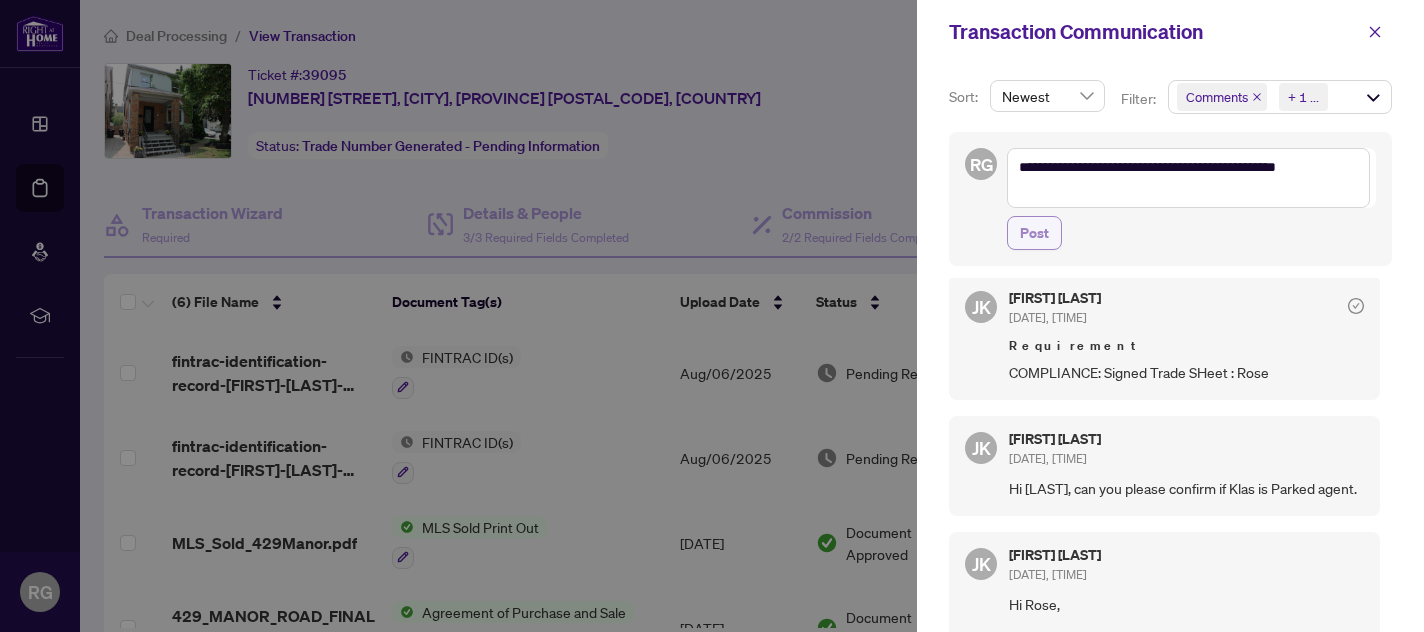 click on "Post" at bounding box center [1034, 233] 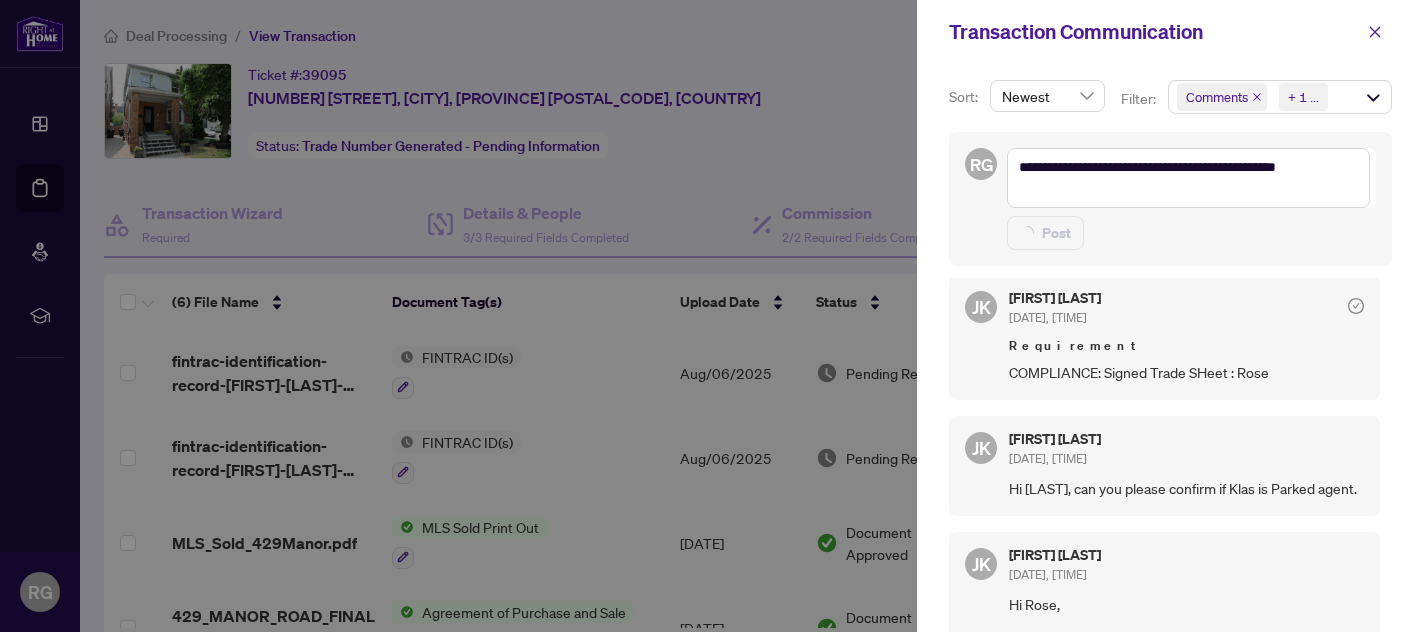 type on "**********" 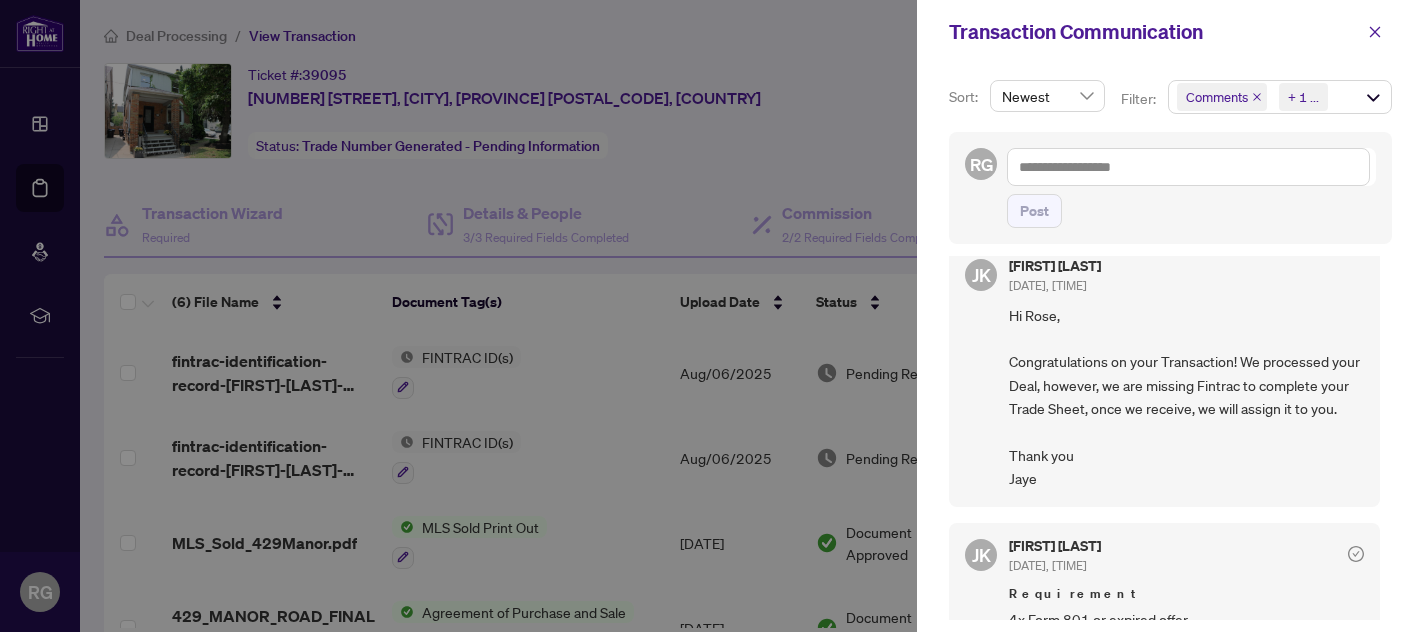 scroll, scrollTop: 531, scrollLeft: 0, axis: vertical 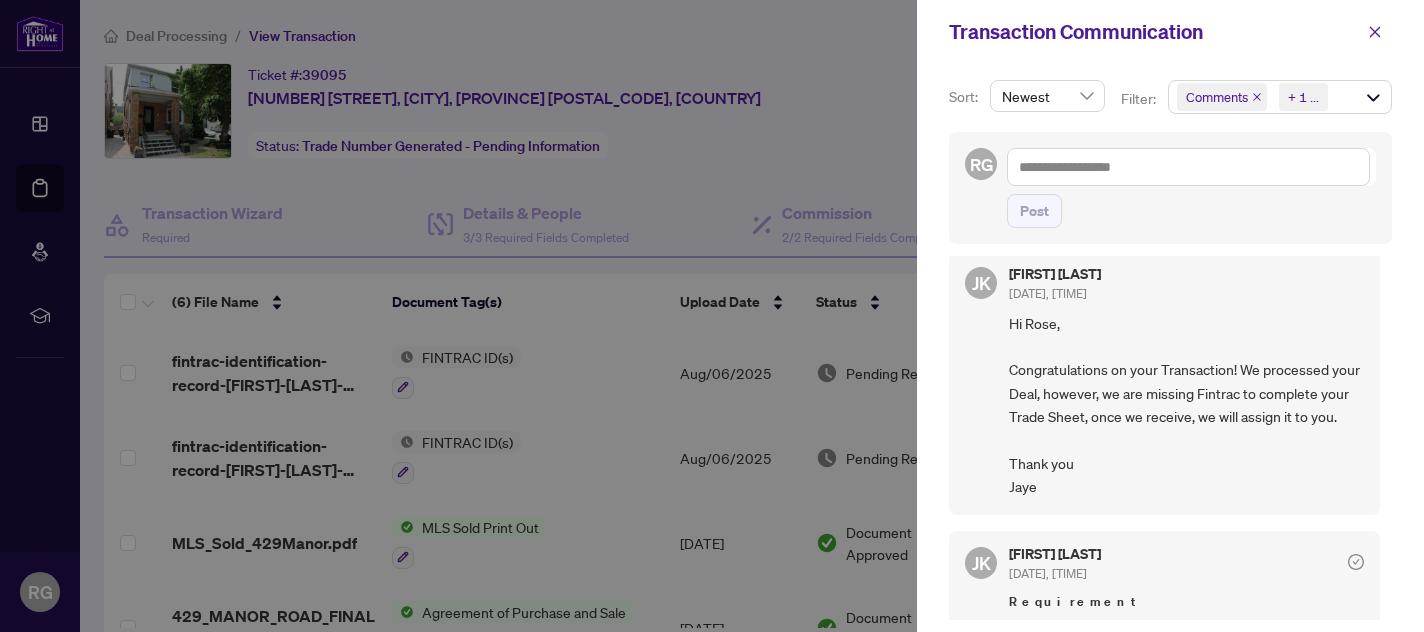 click at bounding box center (712, 316) 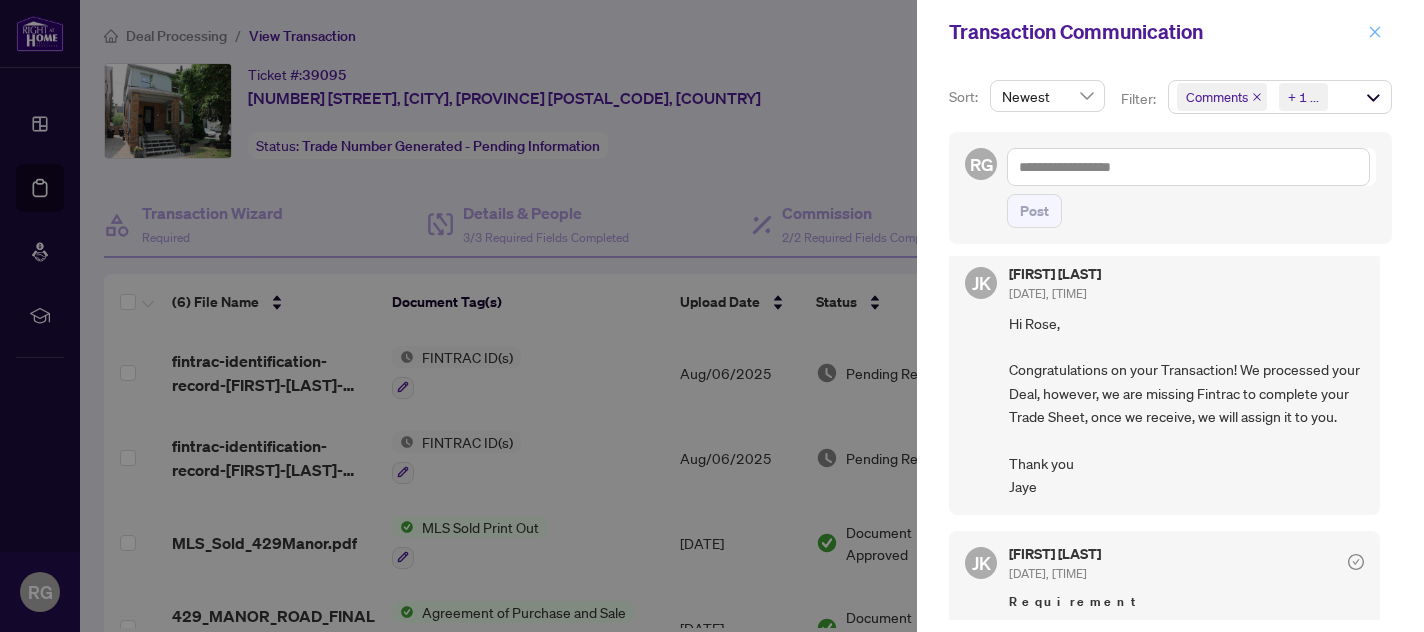 click 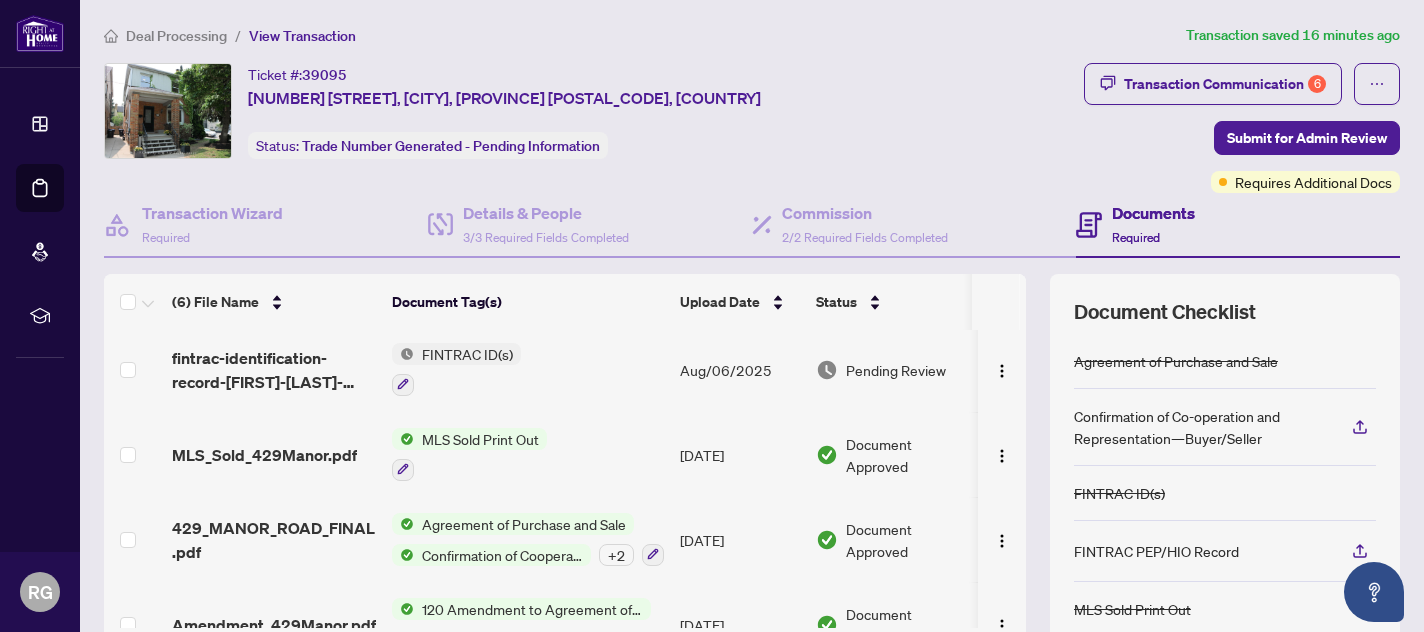 scroll, scrollTop: 216, scrollLeft: 0, axis: vertical 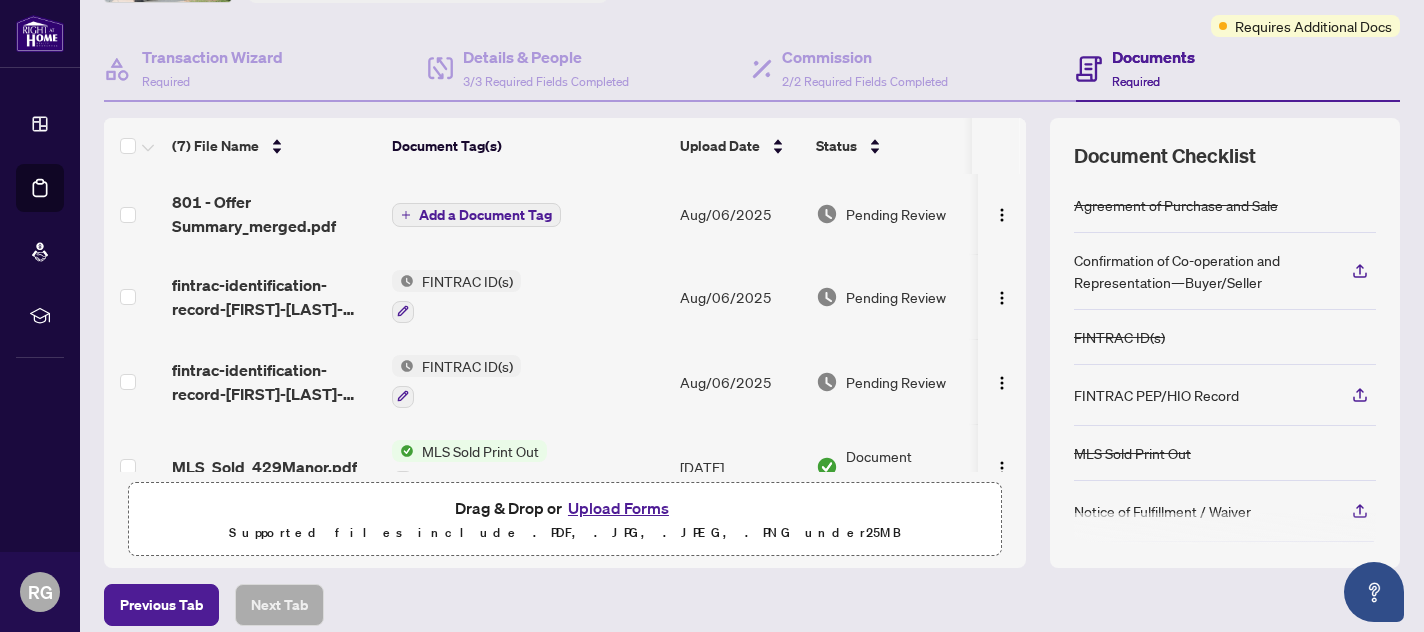 click on "Add a Document Tag" at bounding box center (485, 215) 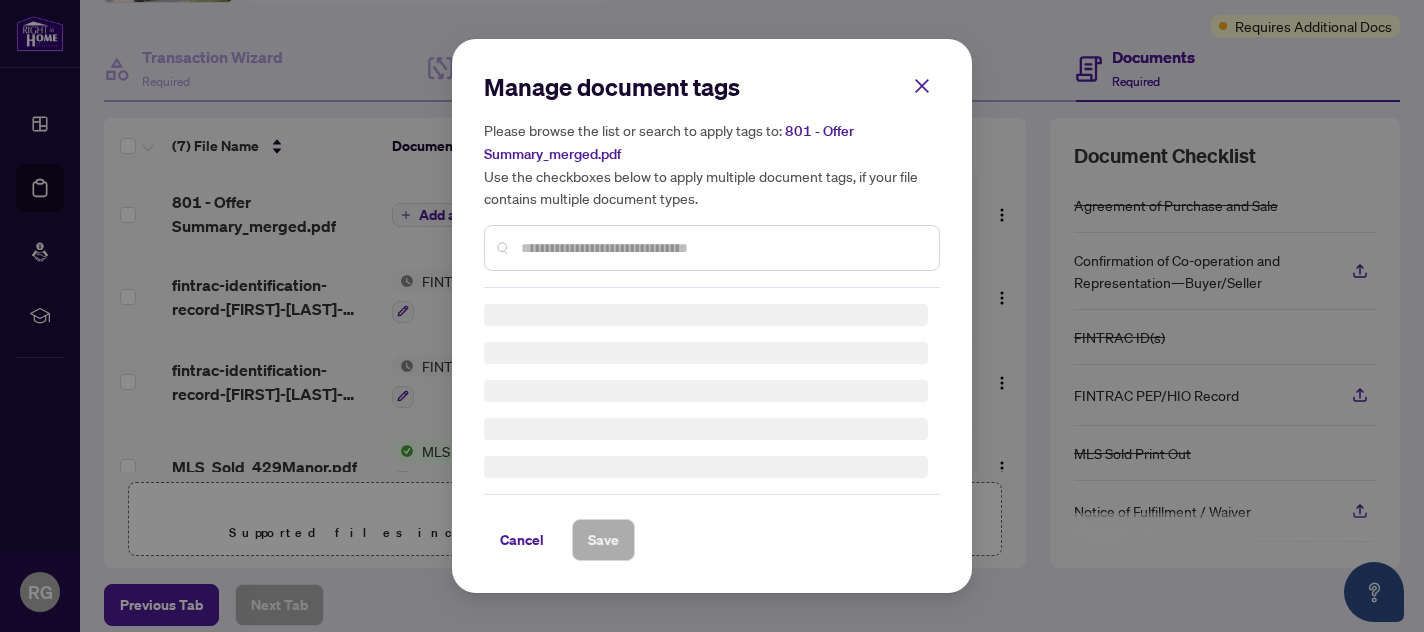 click on "Manage document tags Please browse the list or search to apply tags to:   801 - Offer Summary_merged.pdf   Use the checkboxes below to apply multiple document tags, if your file contains multiple document types.   Cancel Save" at bounding box center (712, 316) 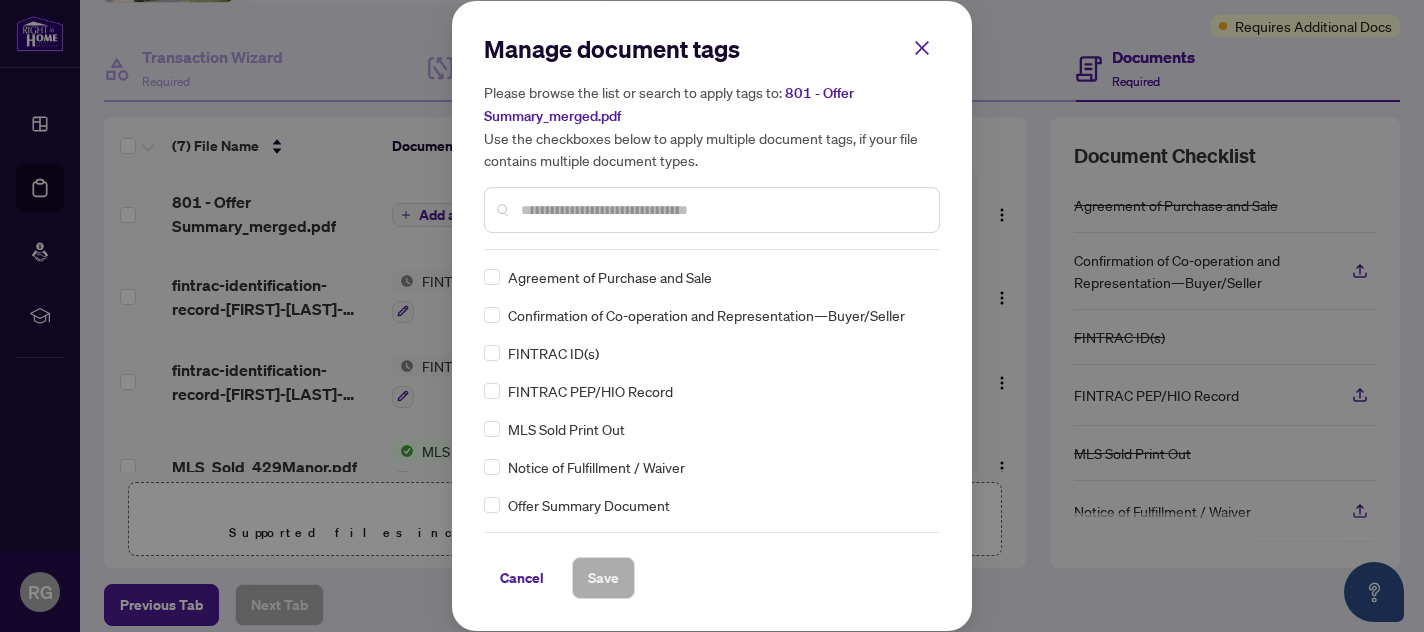 click on "Manage document tags Please browse the list or search to apply tags to:   [NUMBER] - Offer Summary_merged.pdf   Use the checkboxes below to apply multiple document tags, if your file contains multiple document types.   Agreement of Purchase and Sale Confirmation of Co-operation and Representation—Buyer/Seller FINTRAC ID(s) FINTRAC PEP/HIO Record MLS Sold Print Out Notice of Fulfillment / Waiver Offer Summary Document RECO Information Guide Right at Home Schedule B 1st Page of the APS Advance Paperwork Agent Correspondence Agreement of Assignment of Purchase and Sale Agreement to Cooperate /Broker Referral Agreement to Lease Articles of Incorporation Back to Vendor Letter Belongs to Another Transaction Builder's Consent Buyer Designated Representation Agreement Buyer Designated Representation Agreement Buyers Lawyer Information Certificate of Estate Trustee(s) Client Refused to Sign Closing Date Change Co-op Brokerage Commission Statement Co-op EFT Co-operating Indemnity Agreement Commission Adjustment Duplicate" at bounding box center [712, 316] 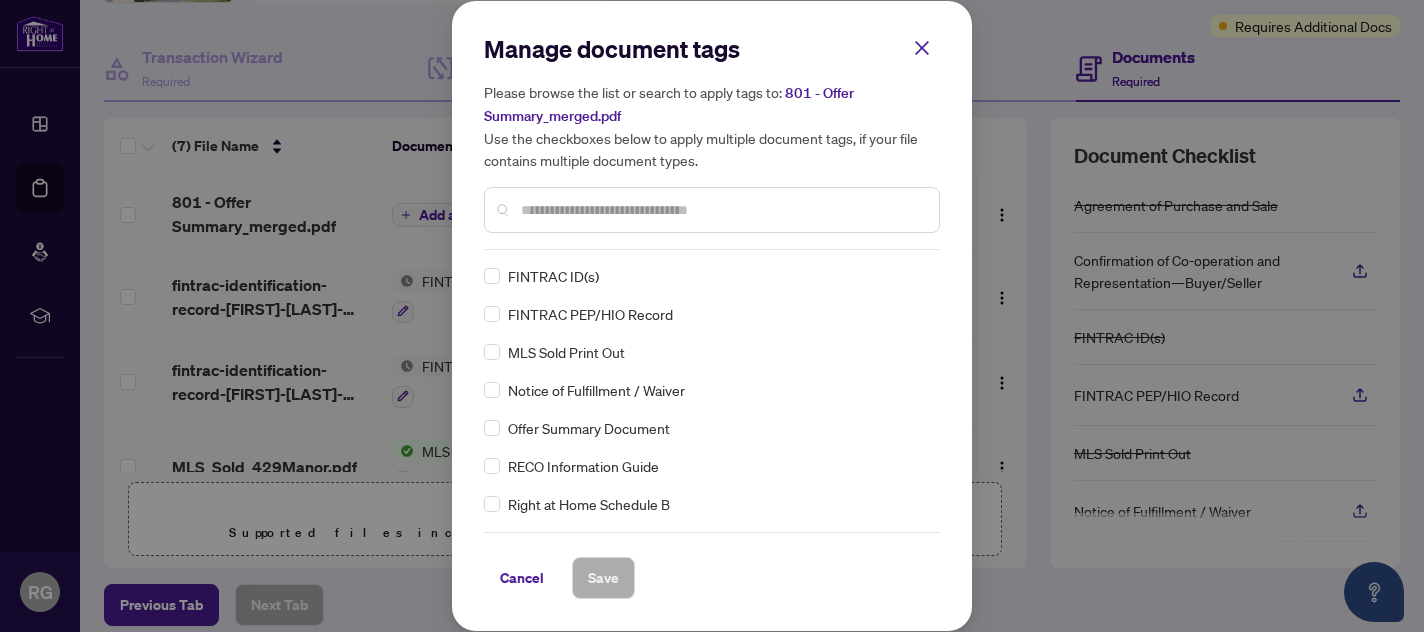 scroll, scrollTop: 79, scrollLeft: 0, axis: vertical 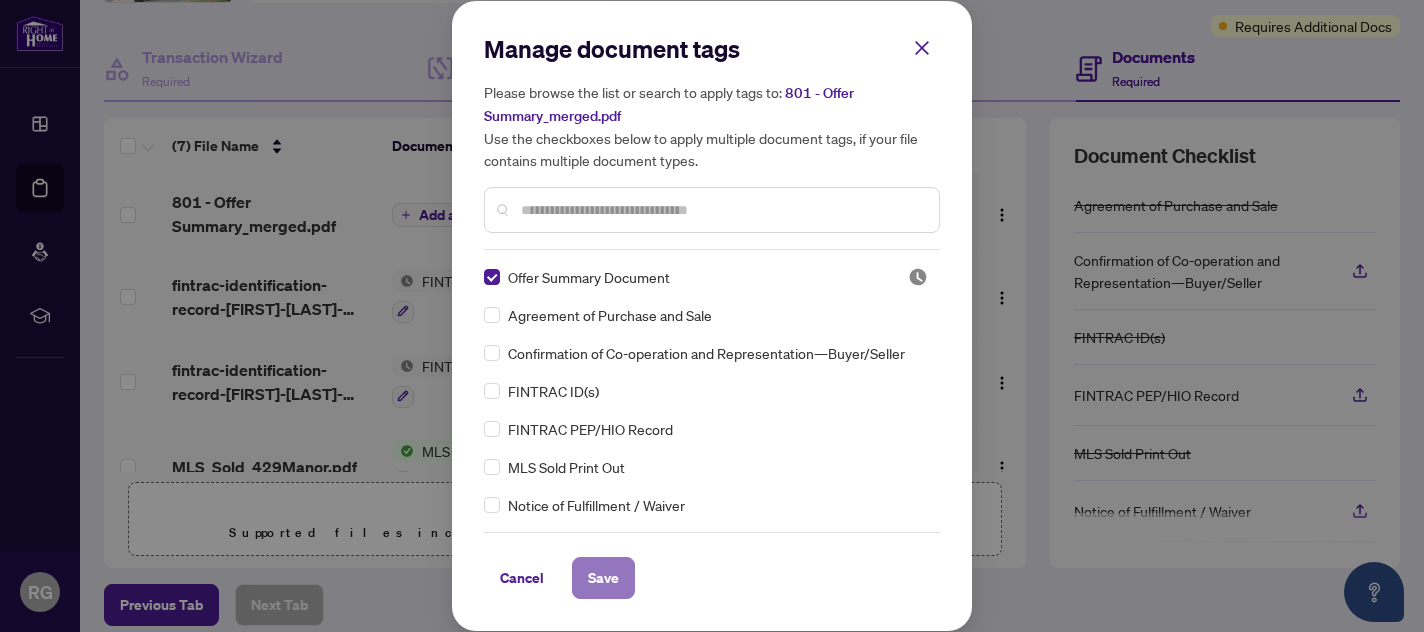 click on "Save" at bounding box center [603, 578] 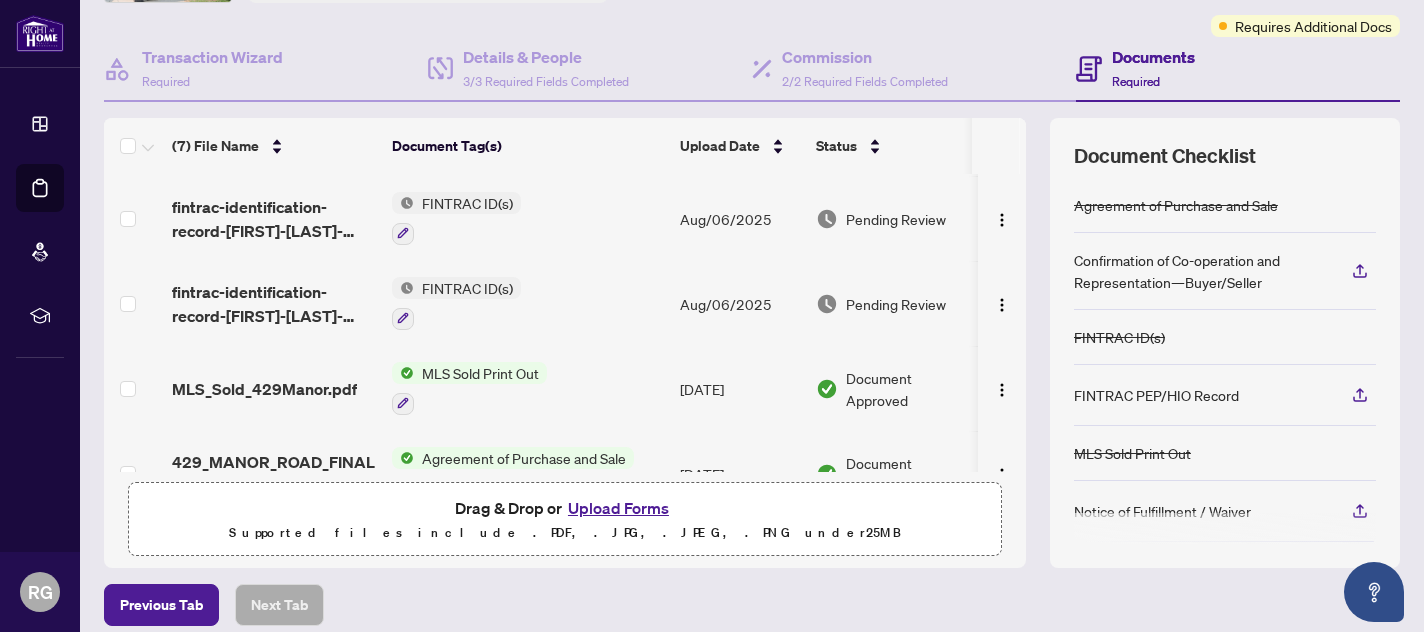 scroll, scrollTop: 0, scrollLeft: 0, axis: both 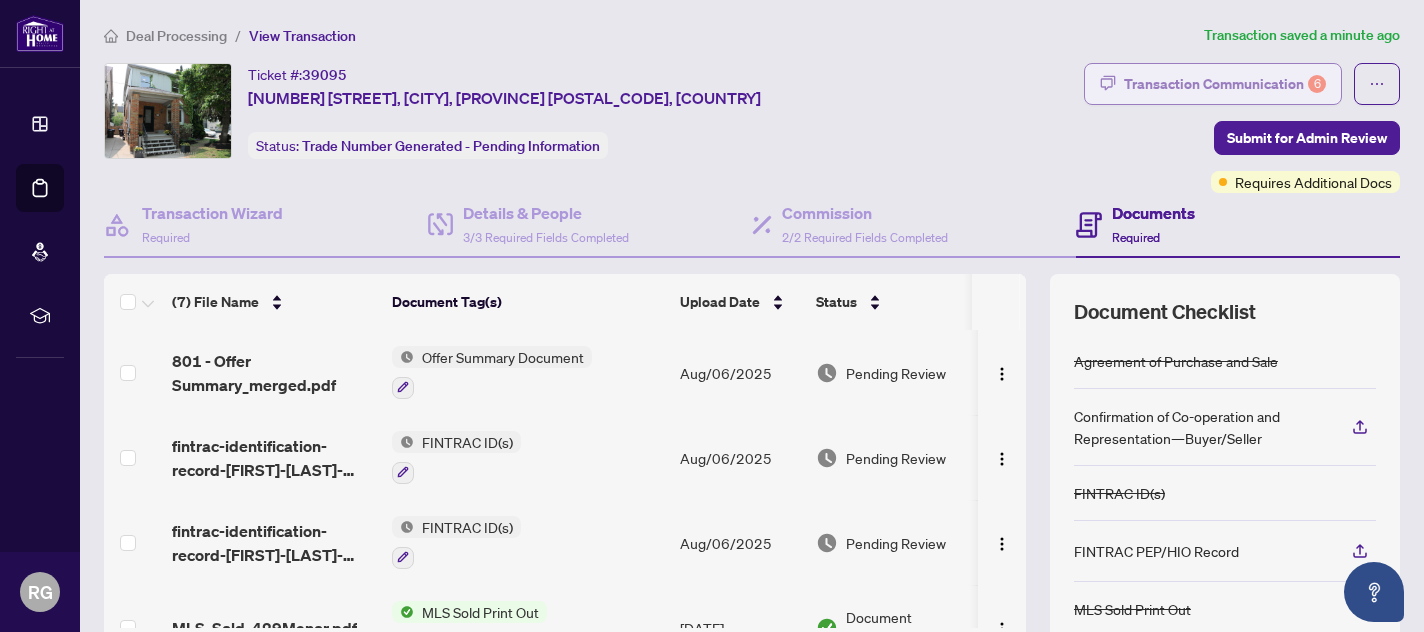 click on "Transaction Communication 6" at bounding box center [1225, 84] 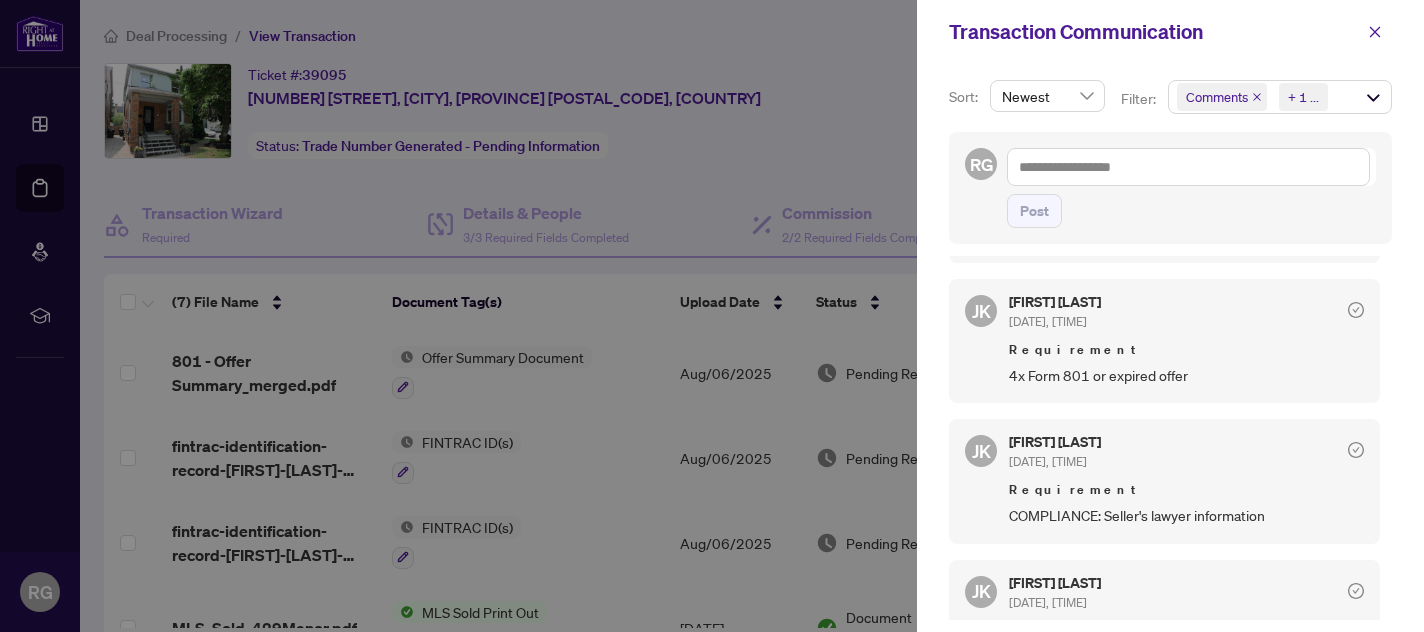 scroll, scrollTop: 780, scrollLeft: 0, axis: vertical 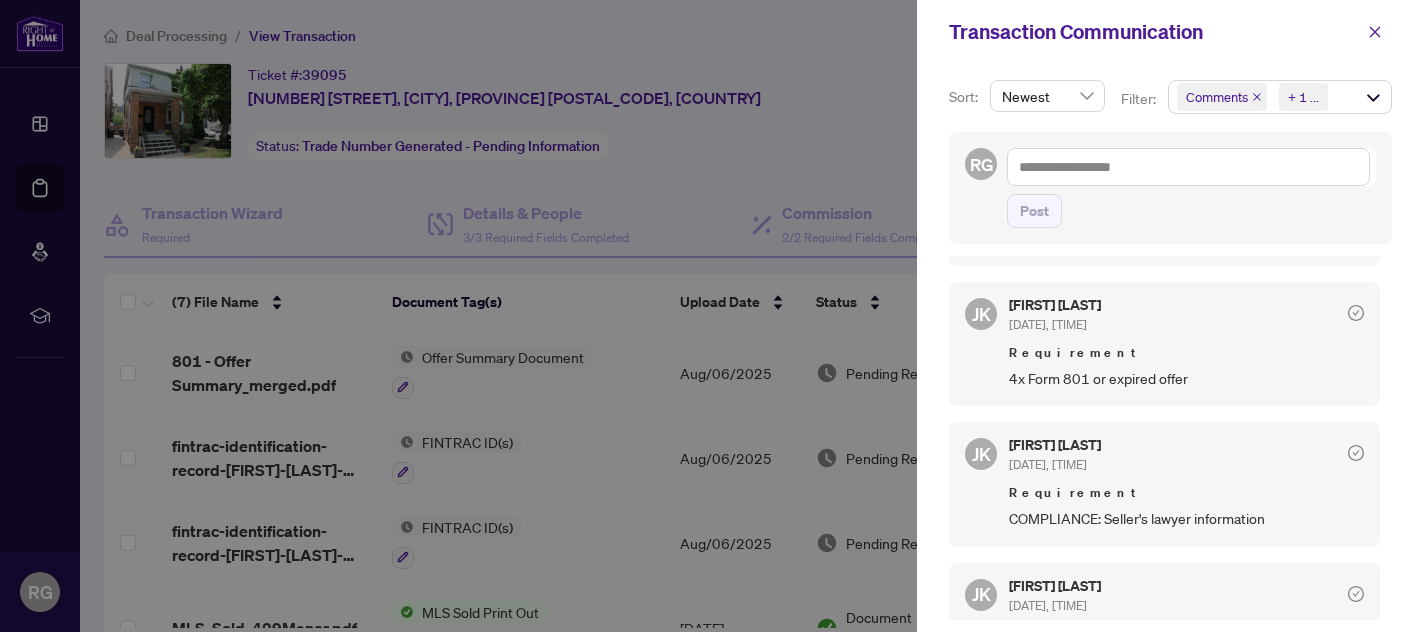 click at bounding box center (712, 316) 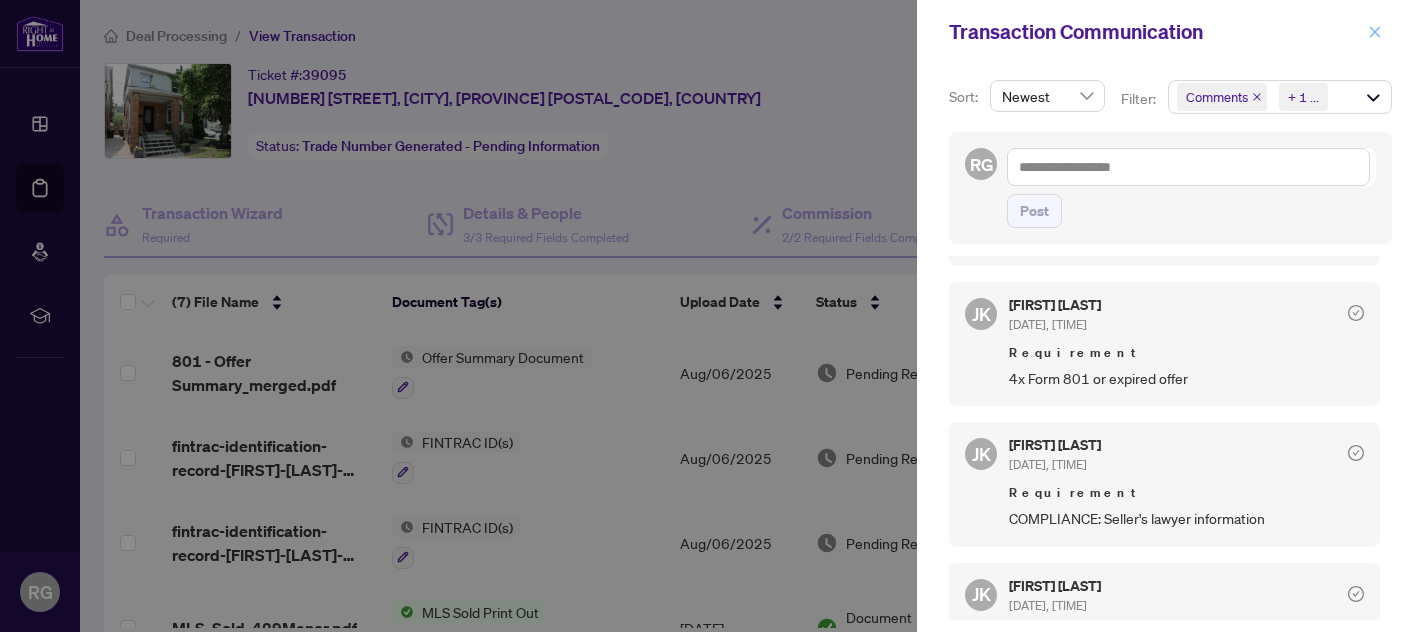 click 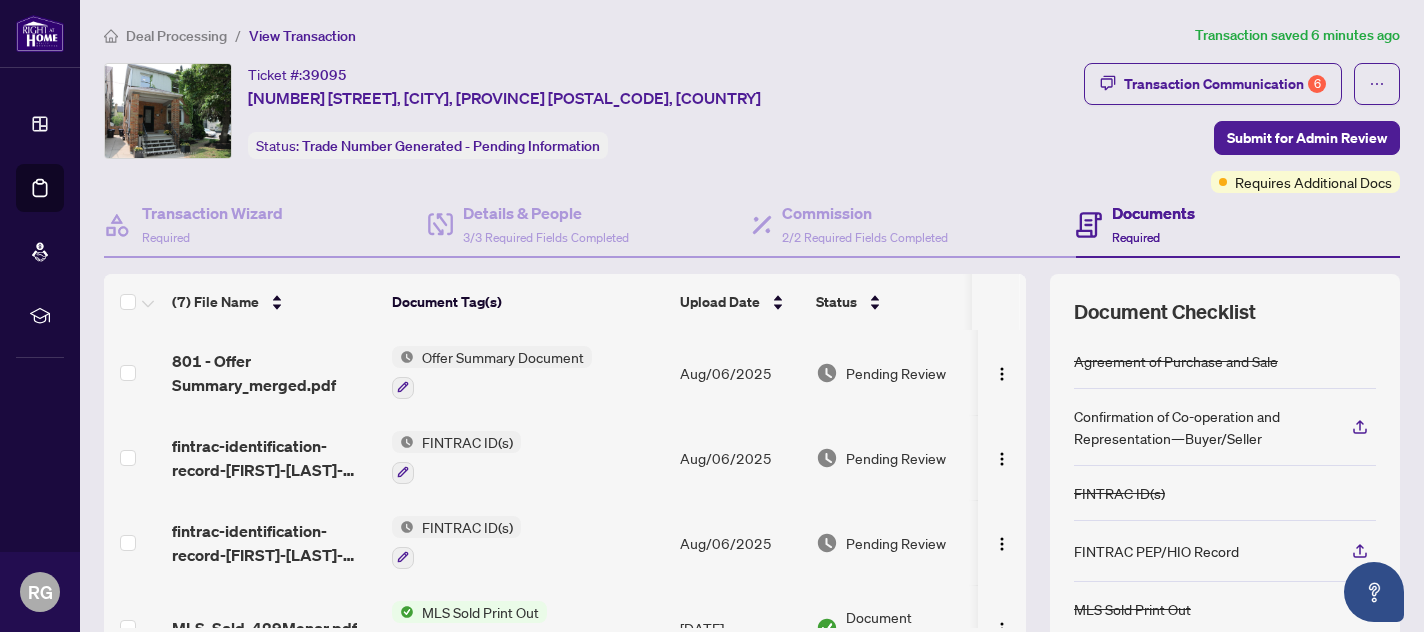 scroll, scrollTop: 301, scrollLeft: 0, axis: vertical 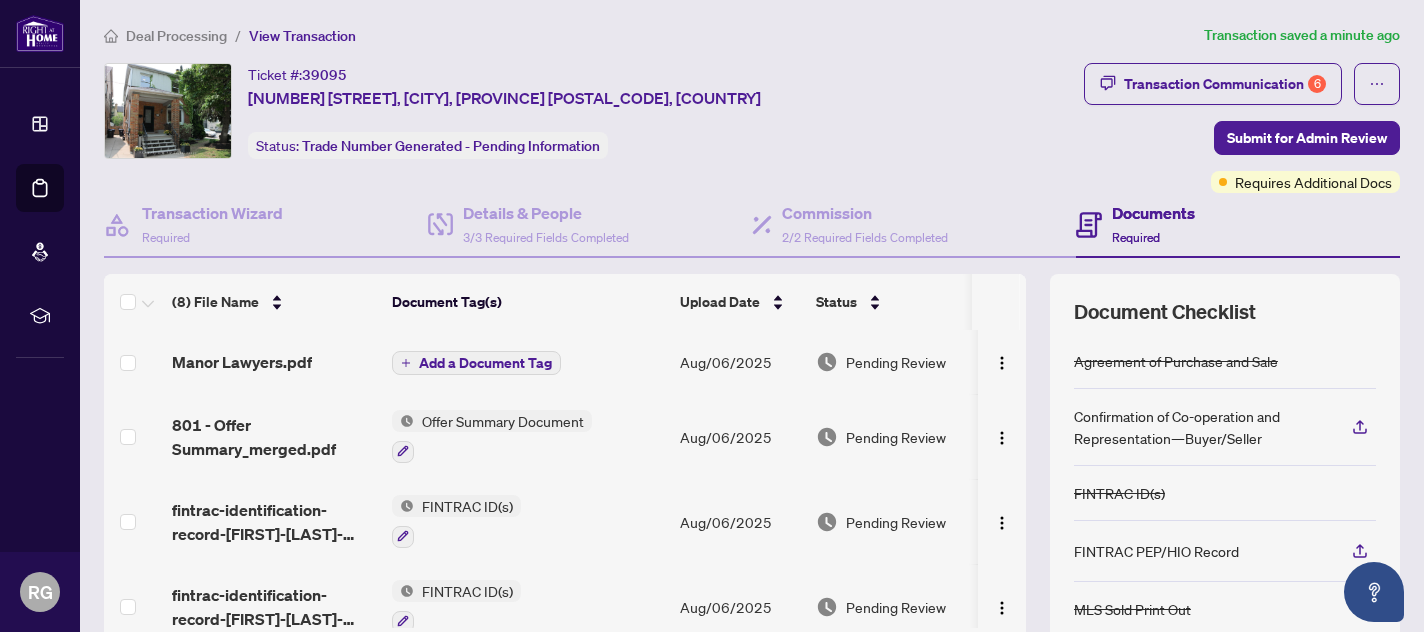 click on "Add a Document Tag" at bounding box center (485, 363) 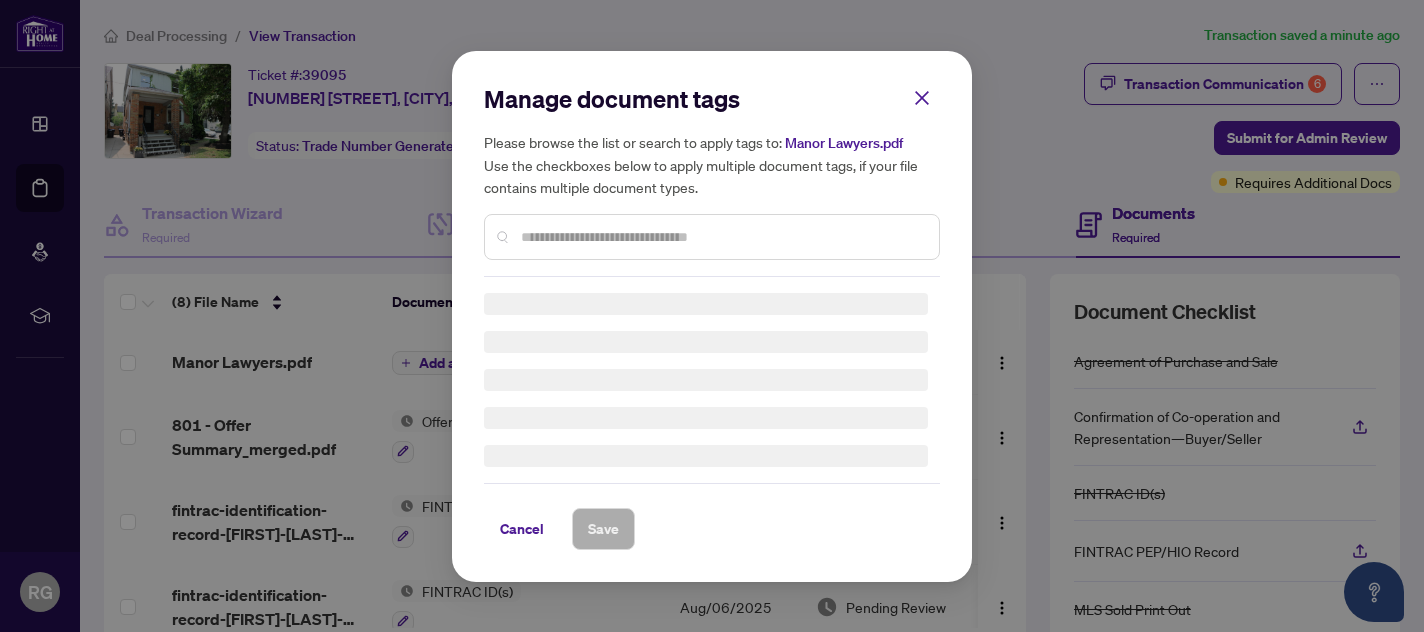 click on "Manage document tags Please browse the list or search to apply tags to:   [STREET] Lawyers.pdf   Use the checkboxes below to apply multiple document tags, if your file contains multiple document types." at bounding box center (712, 180) 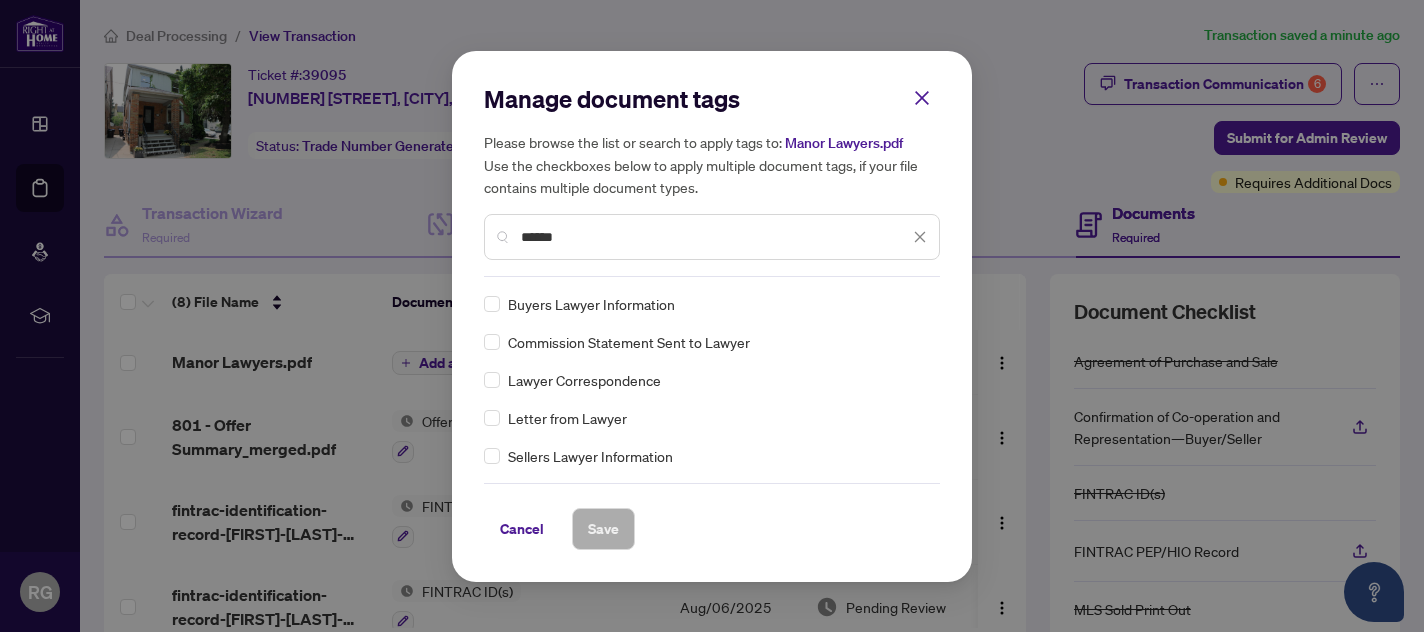 type on "******" 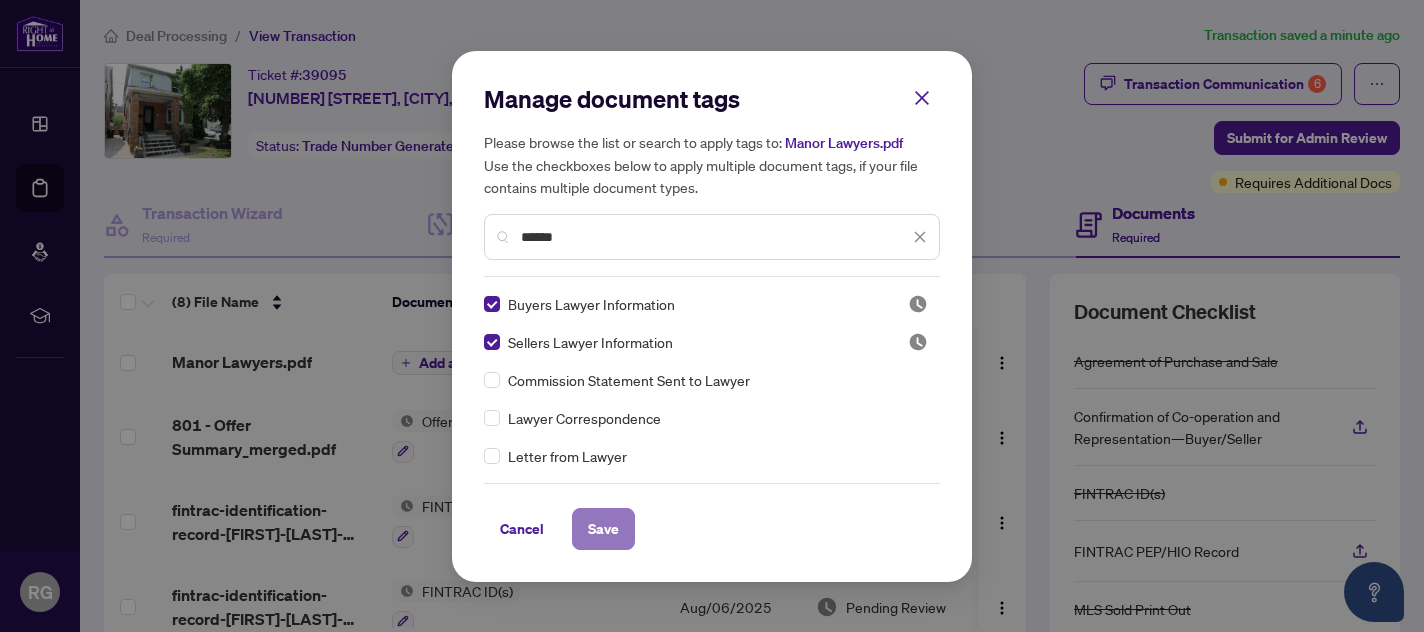 click on "Save" at bounding box center [603, 529] 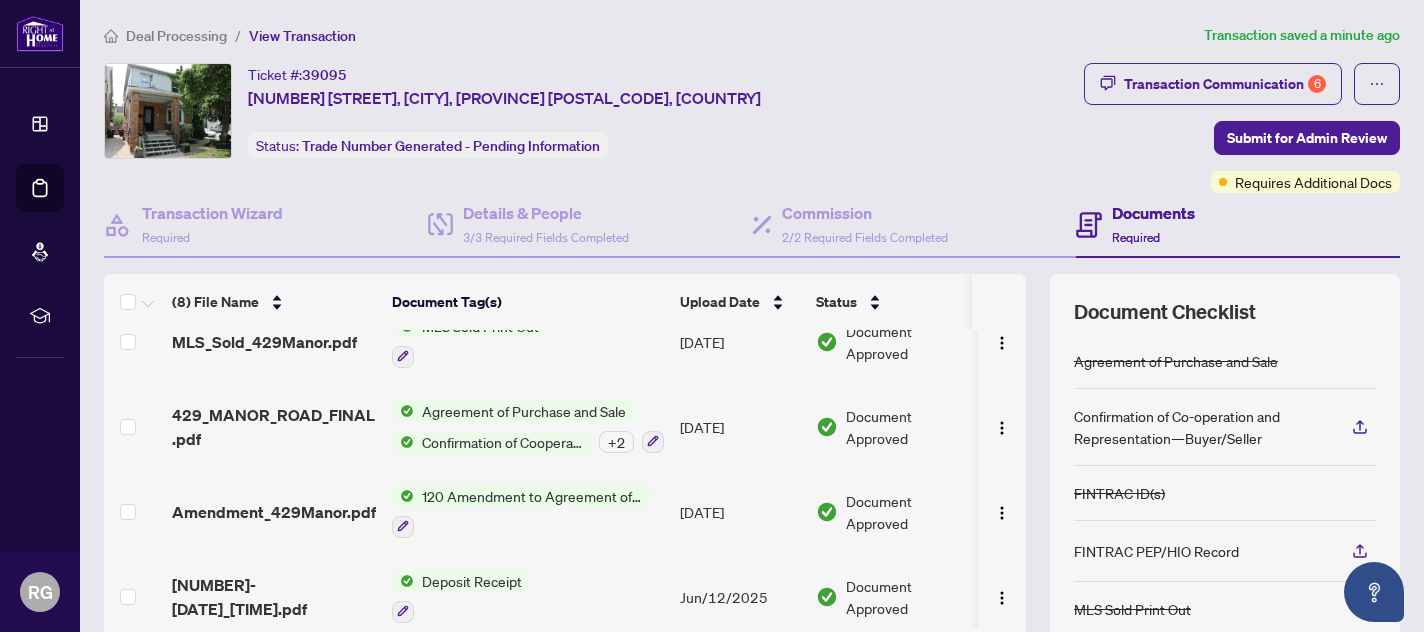 scroll, scrollTop: 385, scrollLeft: 0, axis: vertical 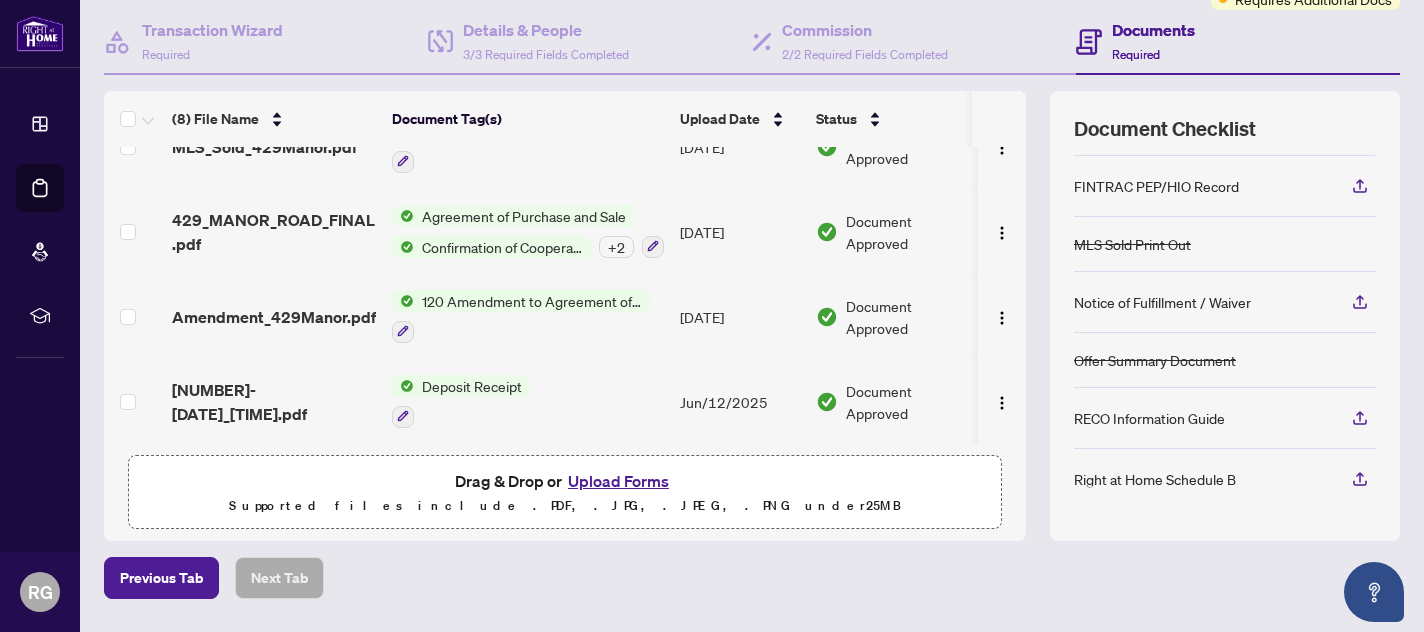 click on "+ 2" at bounding box center [616, 247] 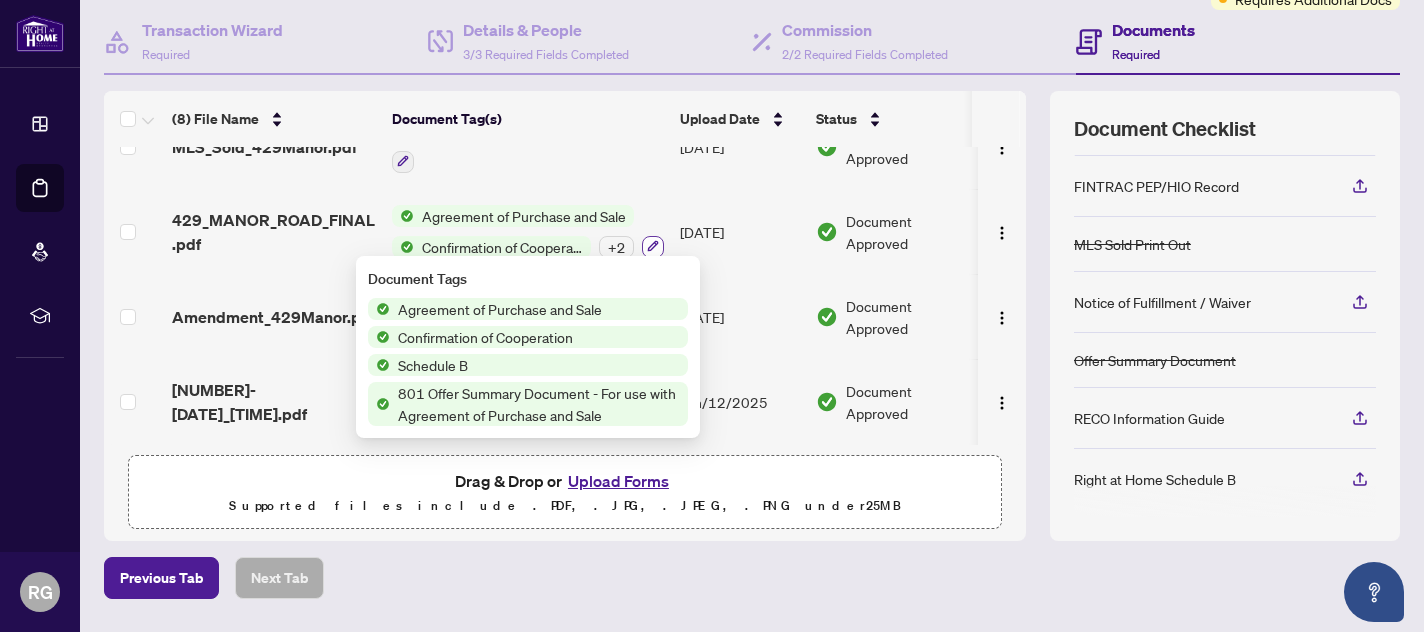 click 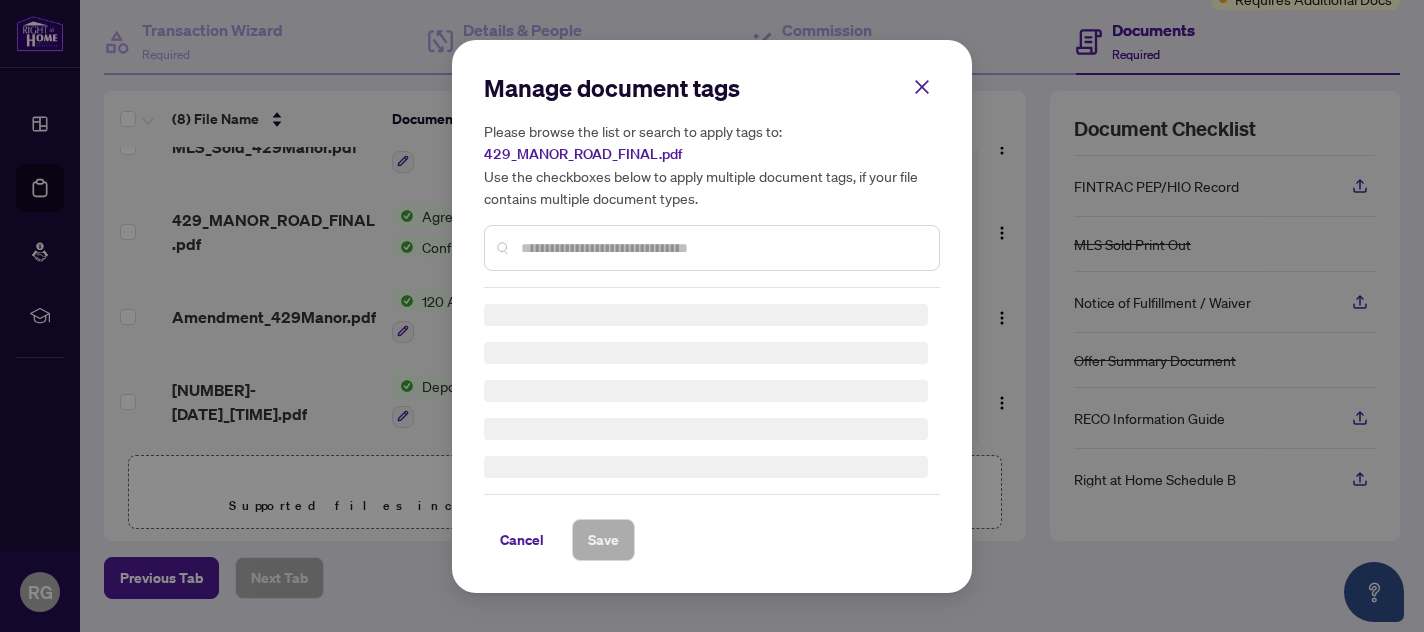 click on "Manage document tags Please browse the list or search to apply tags to:   [NUMBER]_[STREET]_FINAL.pdf   Use the checkboxes below to apply multiple document tags, if your file contains multiple document types." at bounding box center [712, 180] 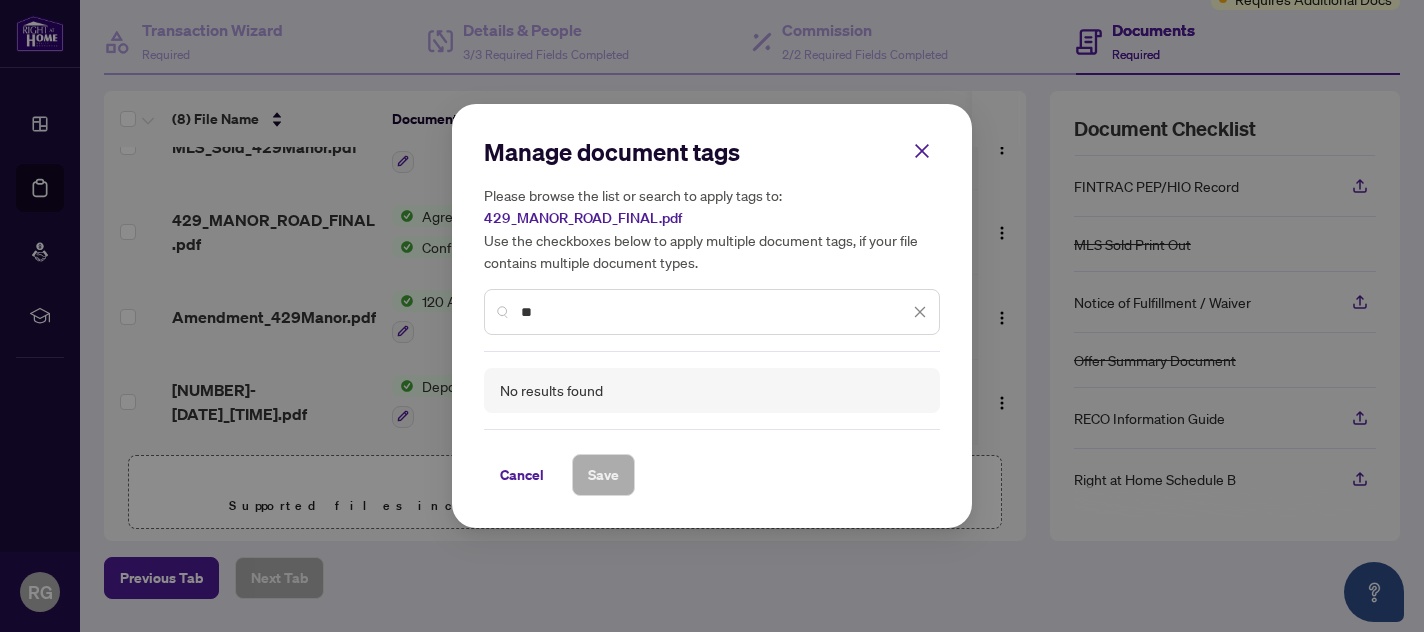 type on "*" 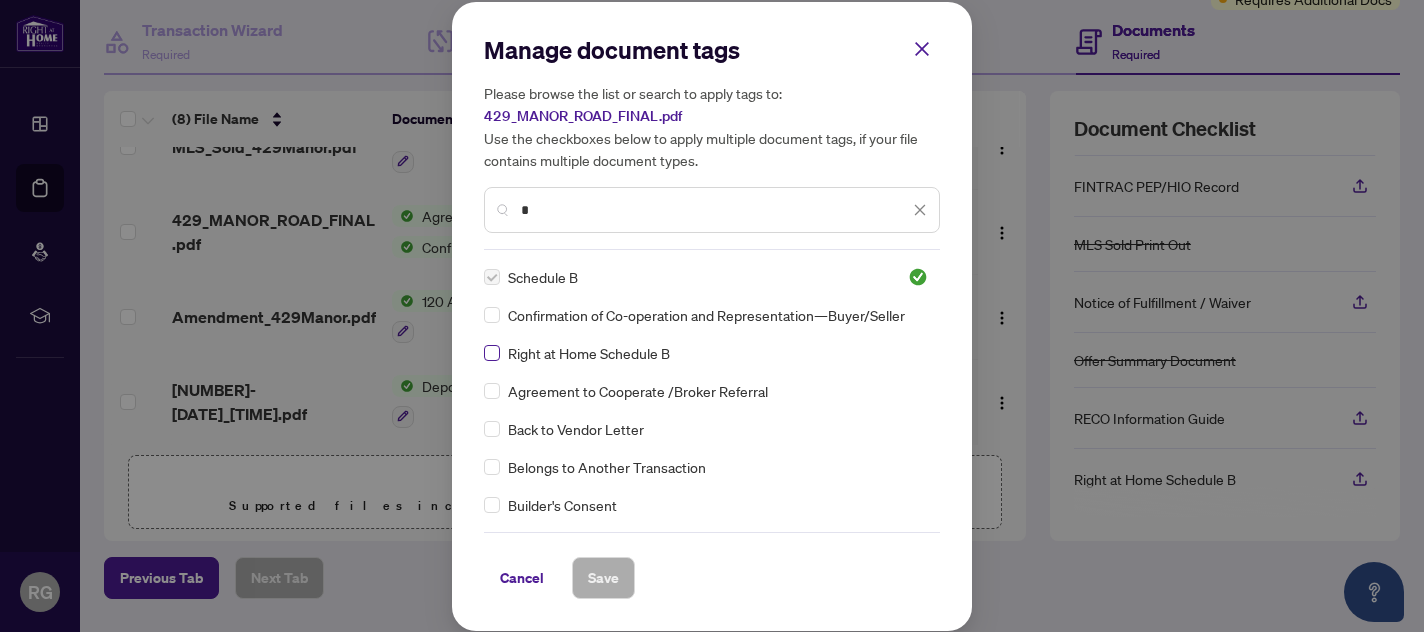 type on "*" 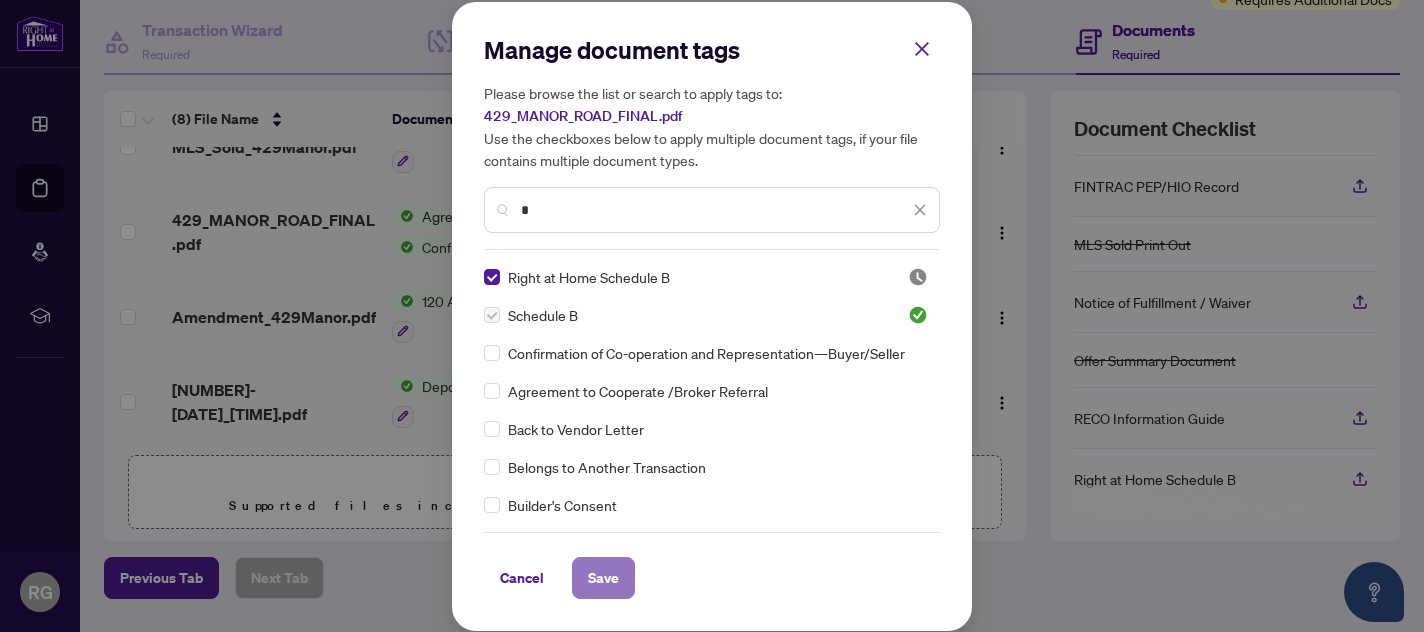 click on "Save" at bounding box center [603, 578] 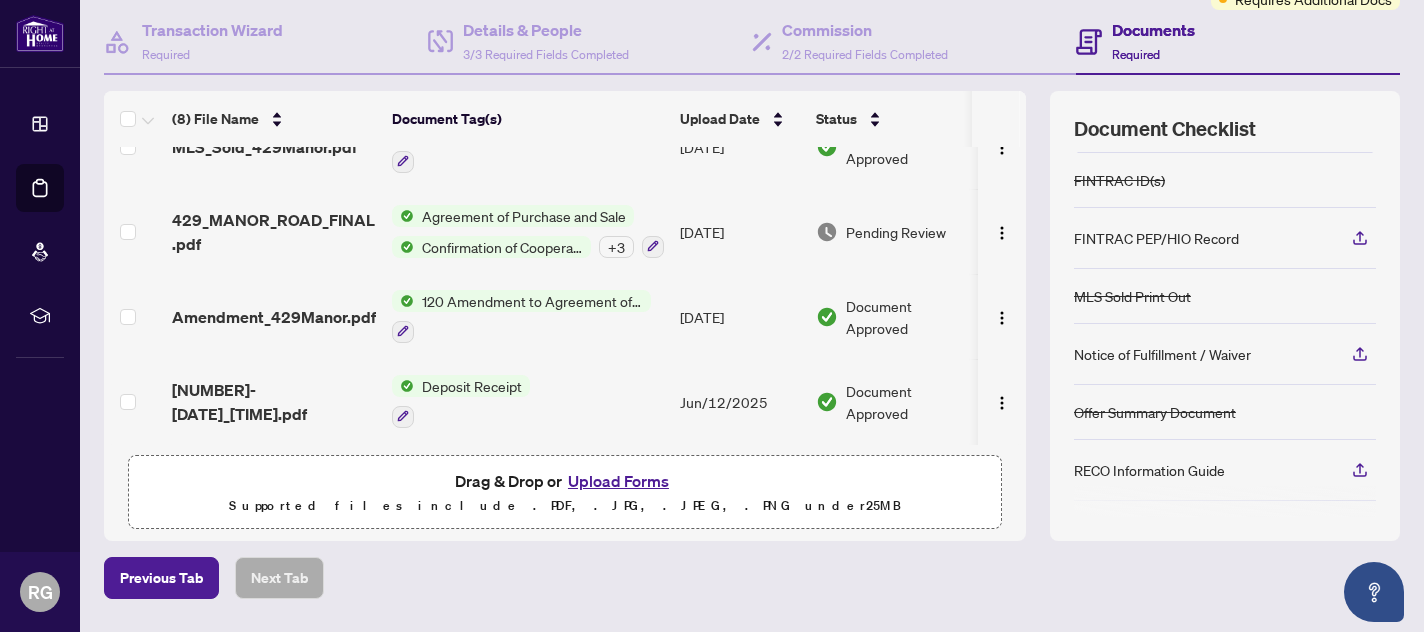 scroll, scrollTop: 176, scrollLeft: 0, axis: vertical 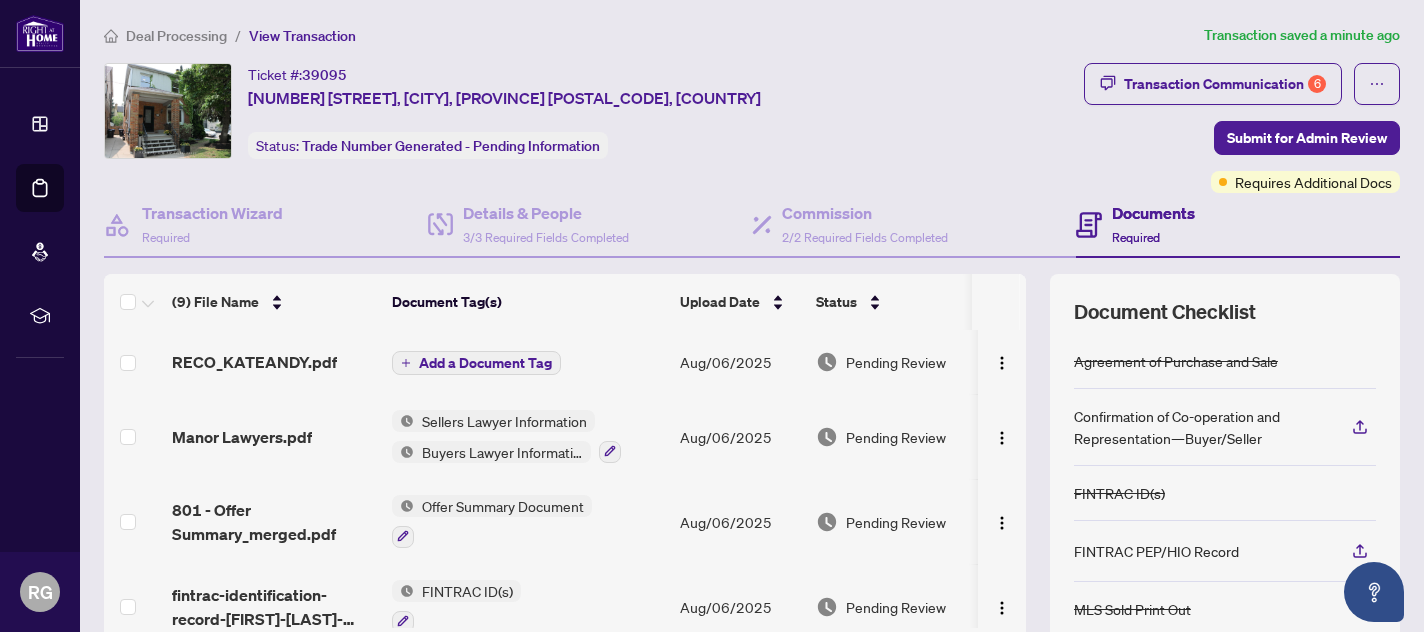 click on "Add a Document Tag" at bounding box center [485, 363] 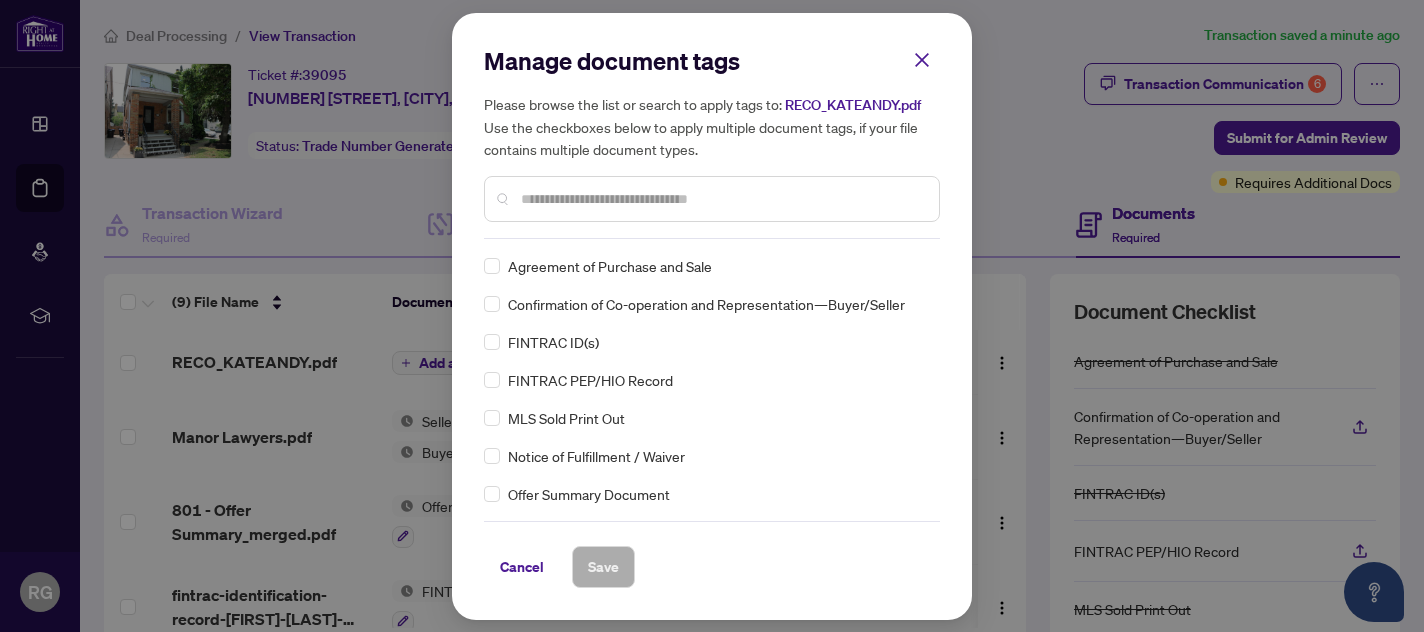 click at bounding box center [722, 199] 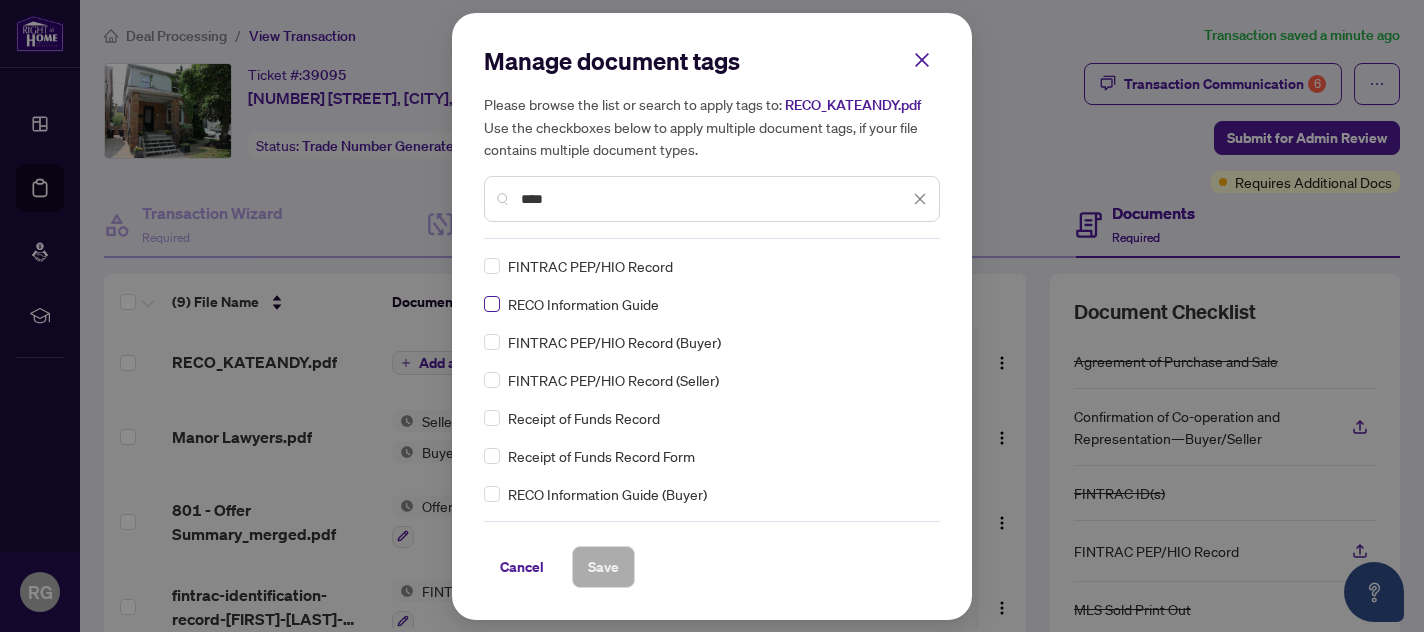 type on "****" 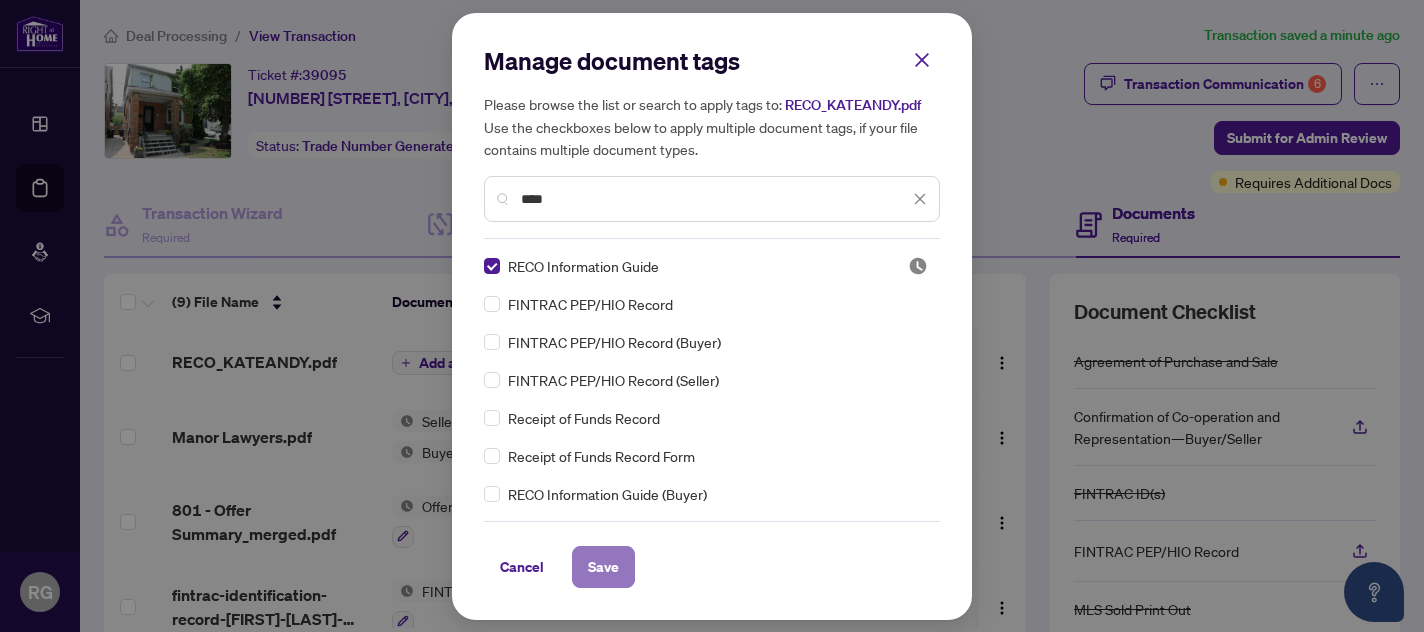 click on "Save" at bounding box center (603, 567) 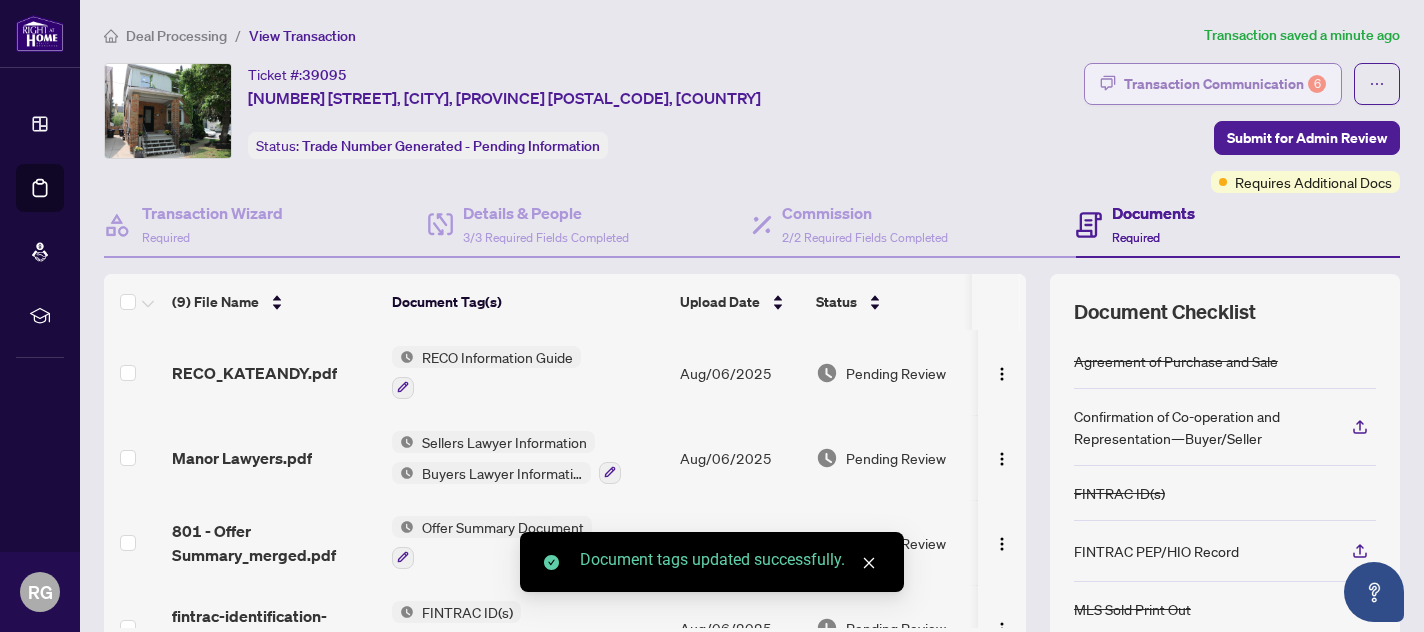 click on "Transaction Communication 6" at bounding box center [1225, 84] 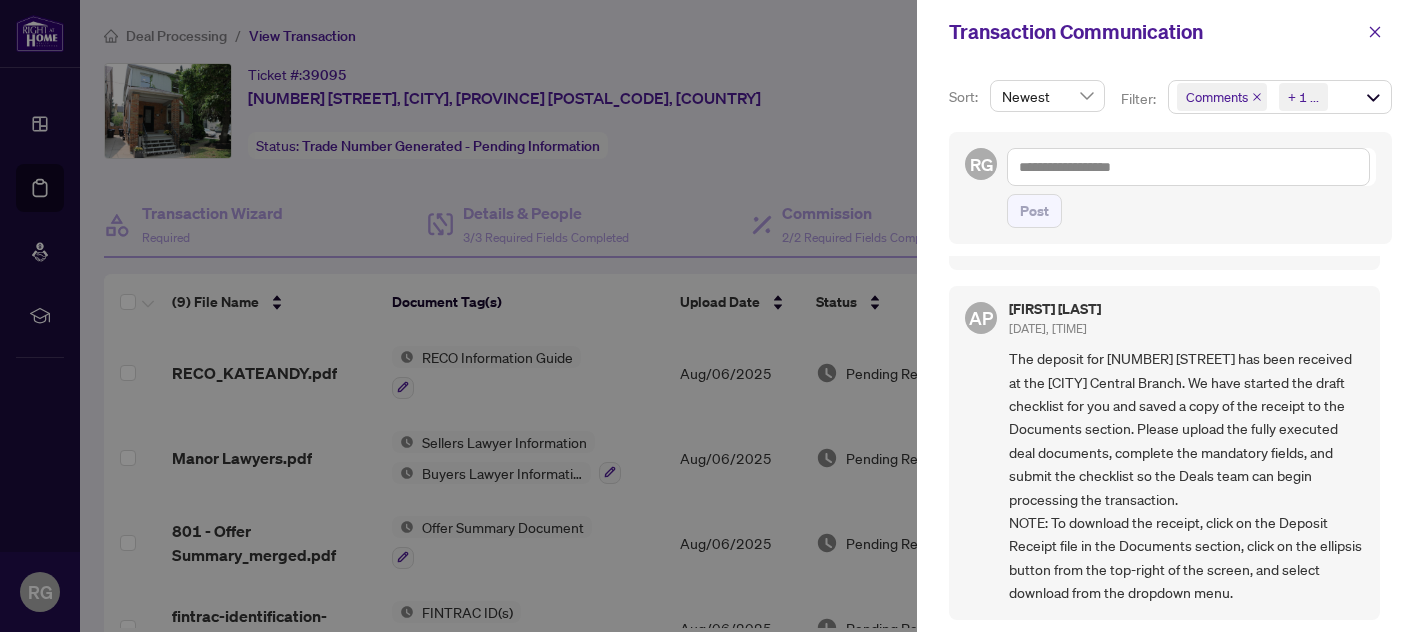 scroll, scrollTop: 1711, scrollLeft: 0, axis: vertical 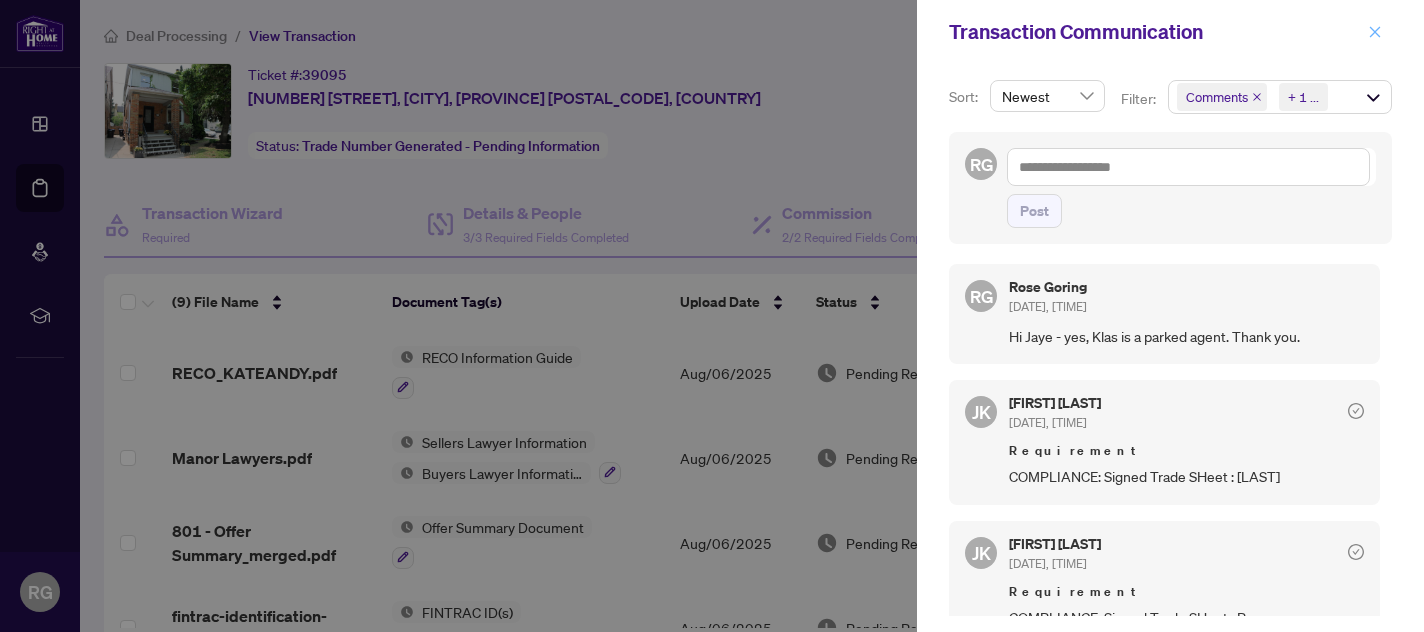 click 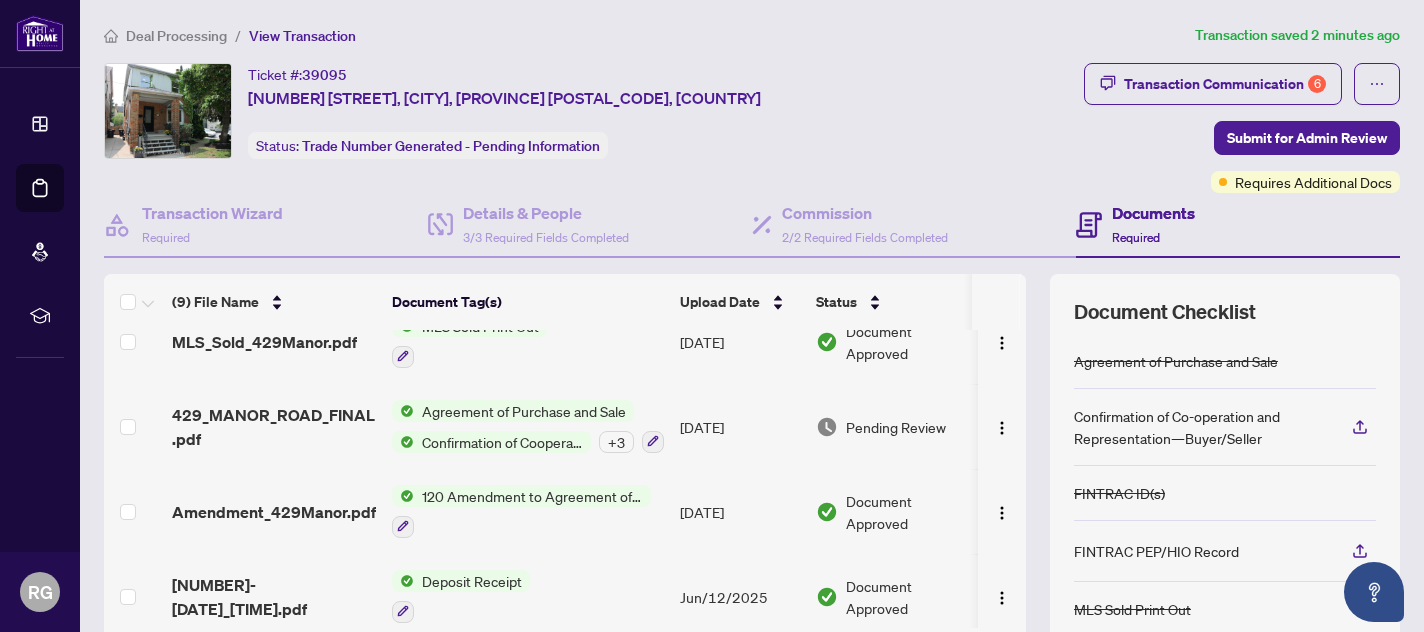 scroll, scrollTop: 470, scrollLeft: 0, axis: vertical 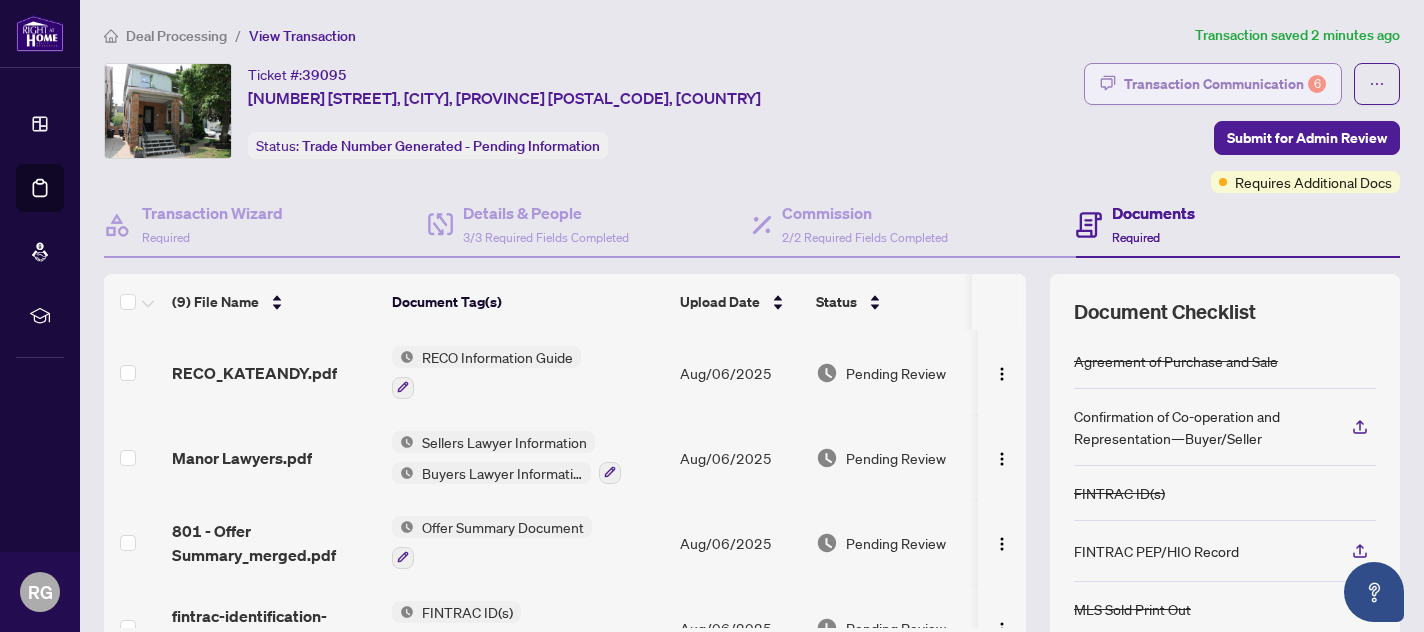 click on "Transaction Communication 6" at bounding box center (1225, 84) 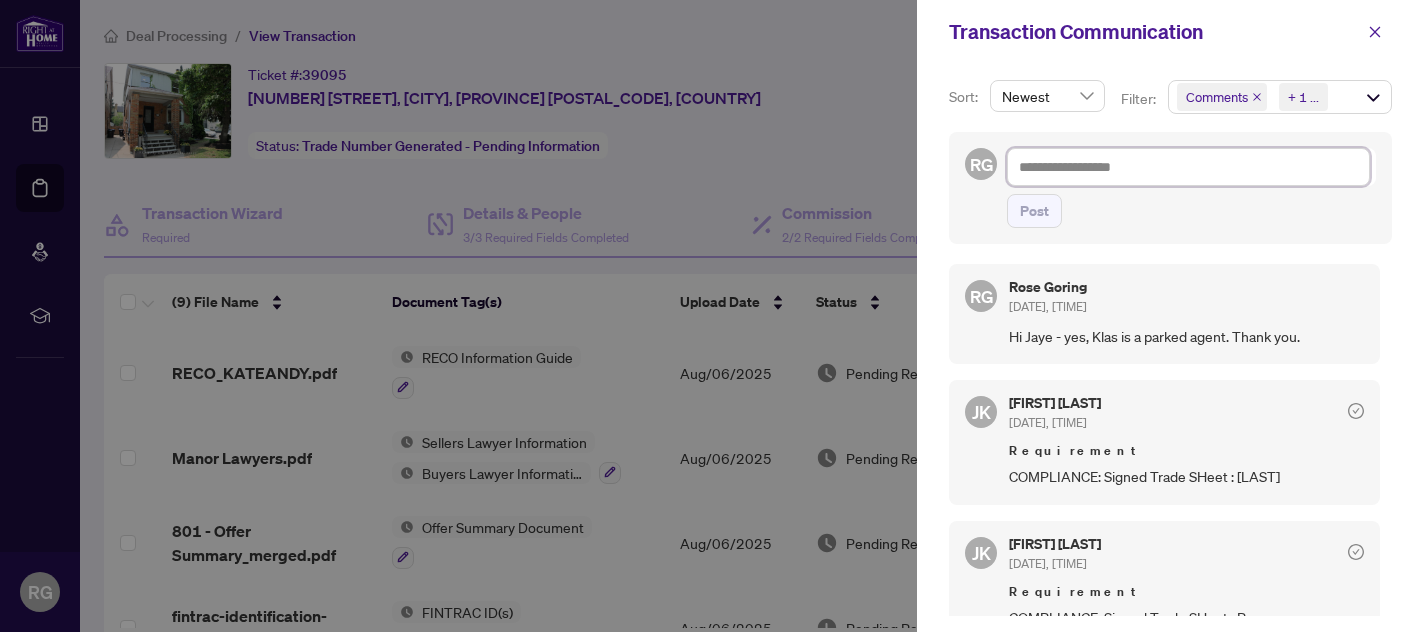 click at bounding box center [1188, 167] 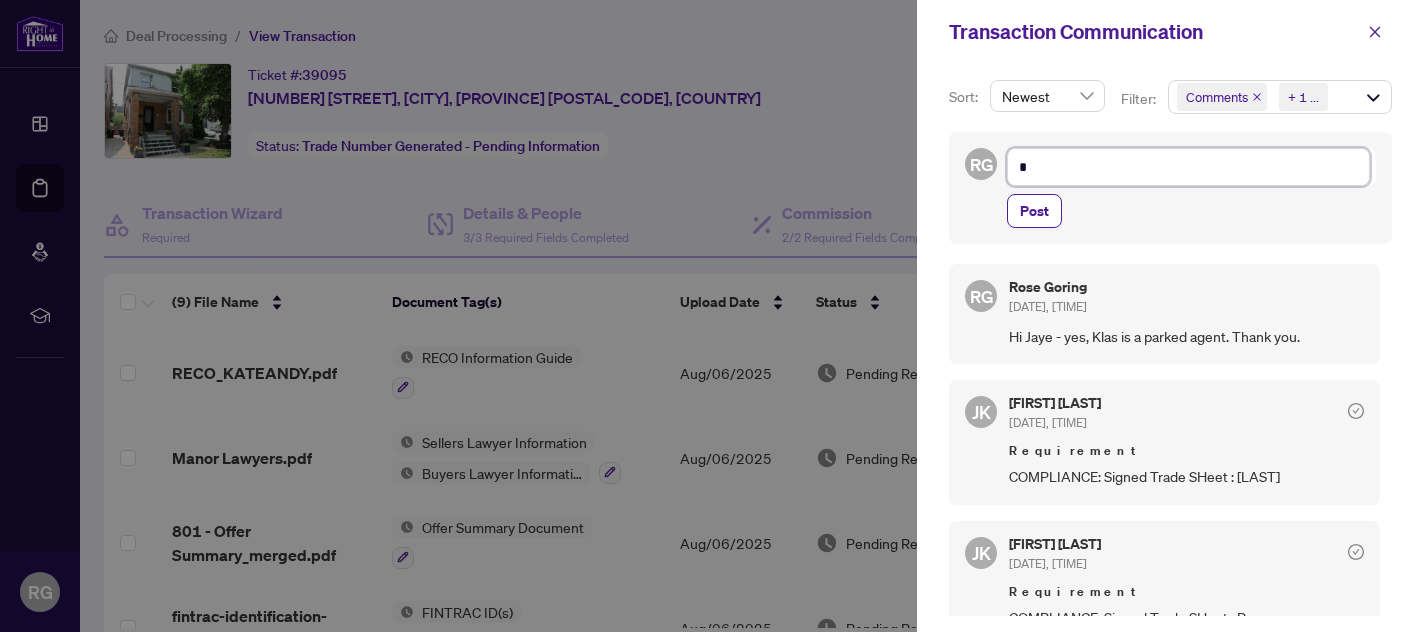 type on "**" 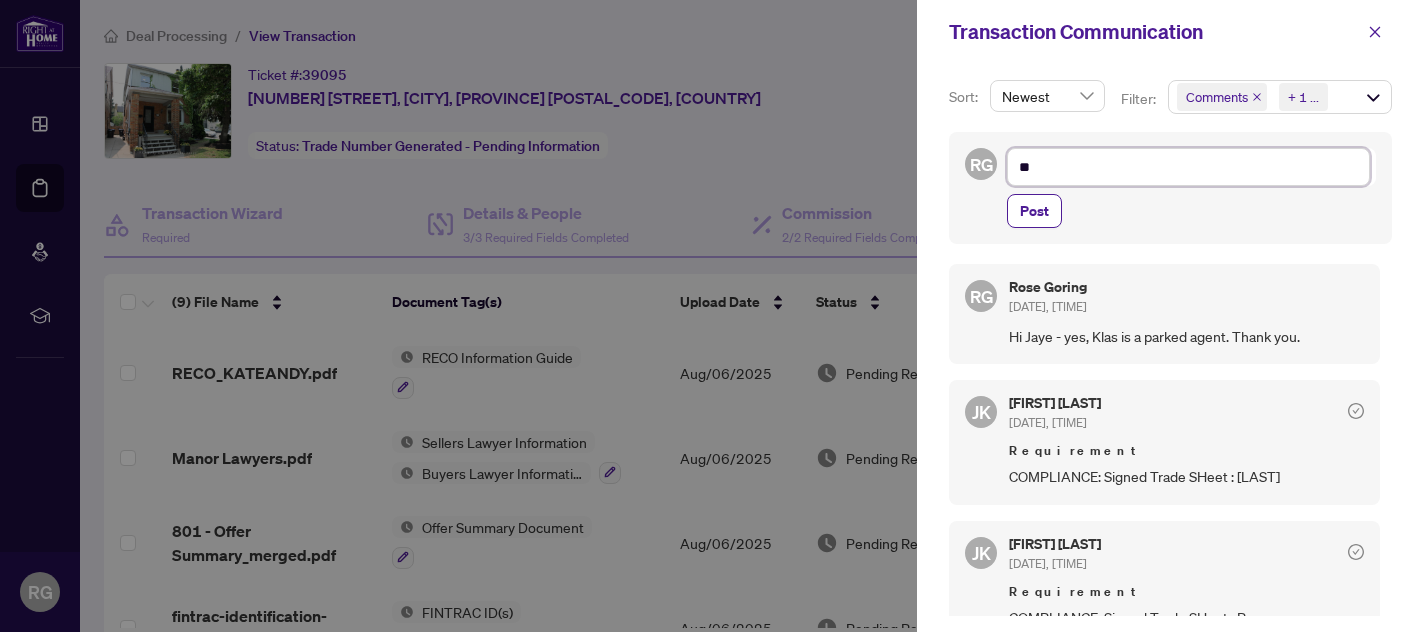 type on "**" 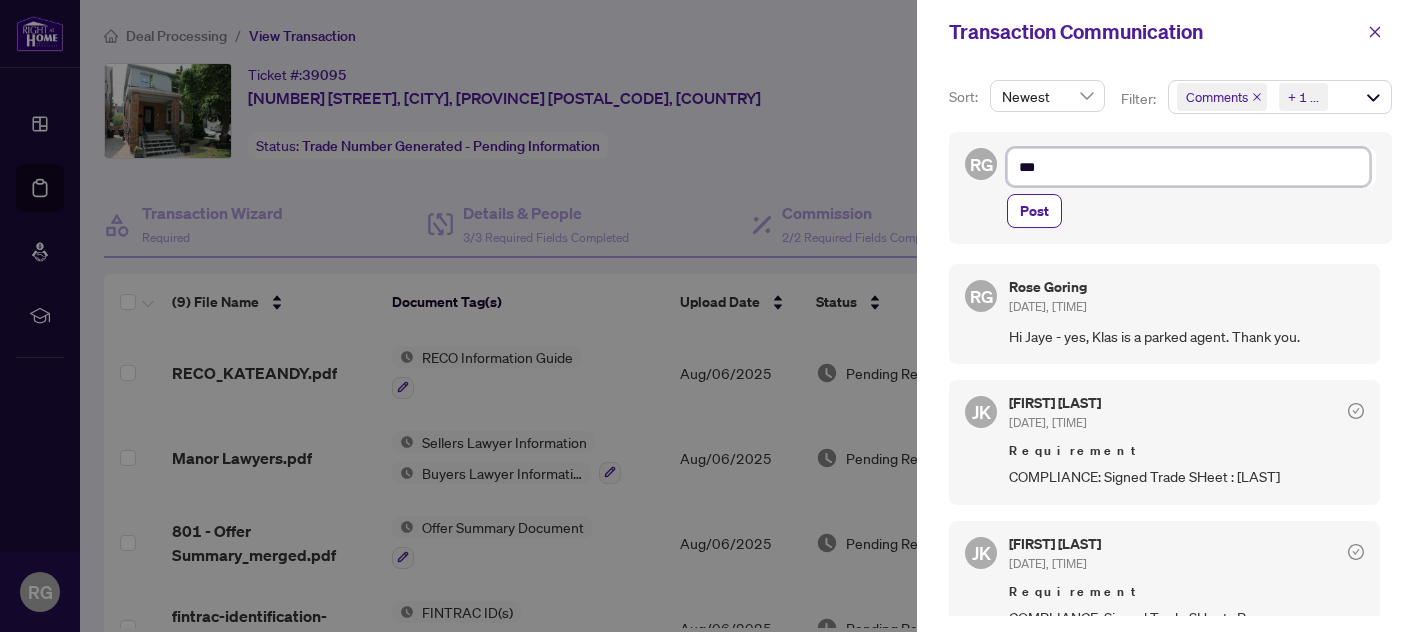 type on "****" 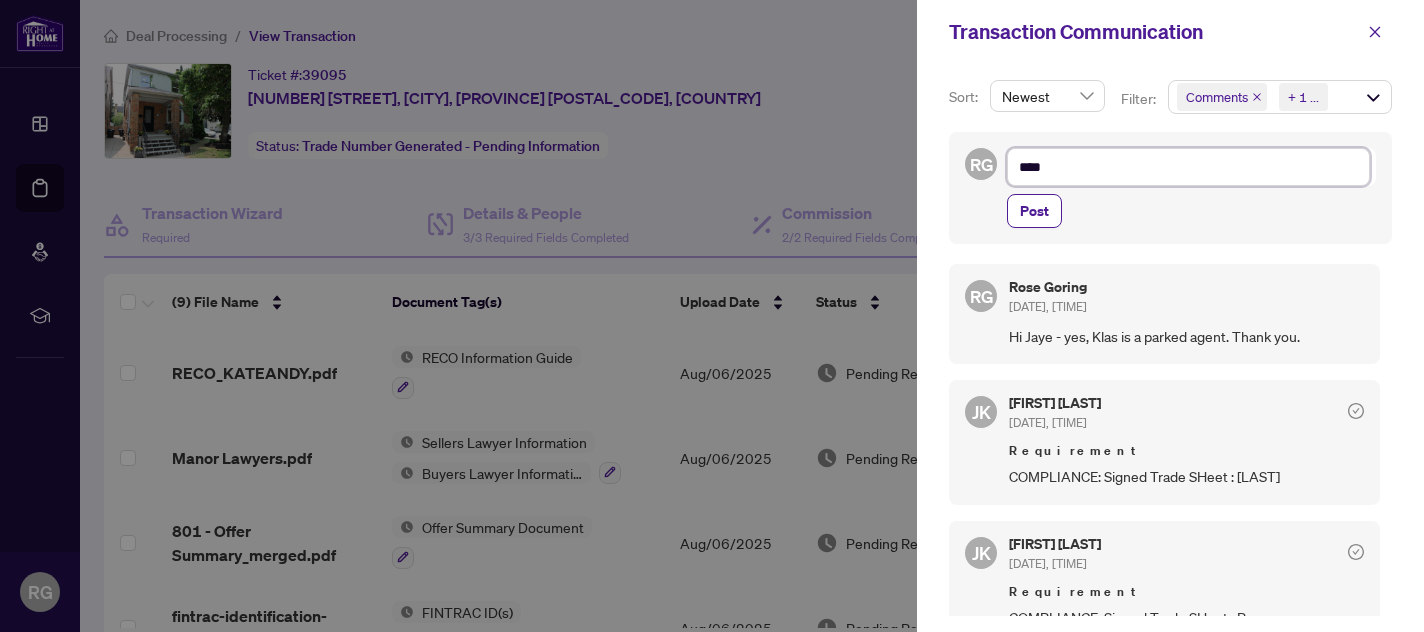 type on "**" 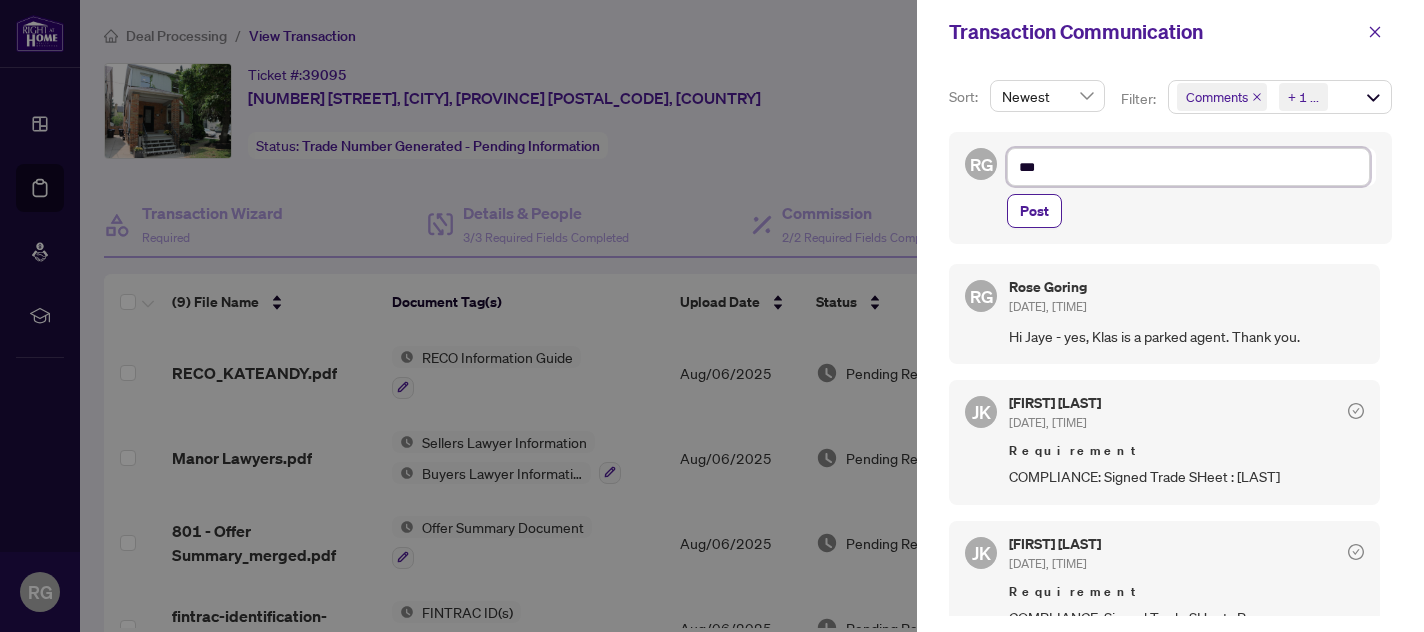 type on "**" 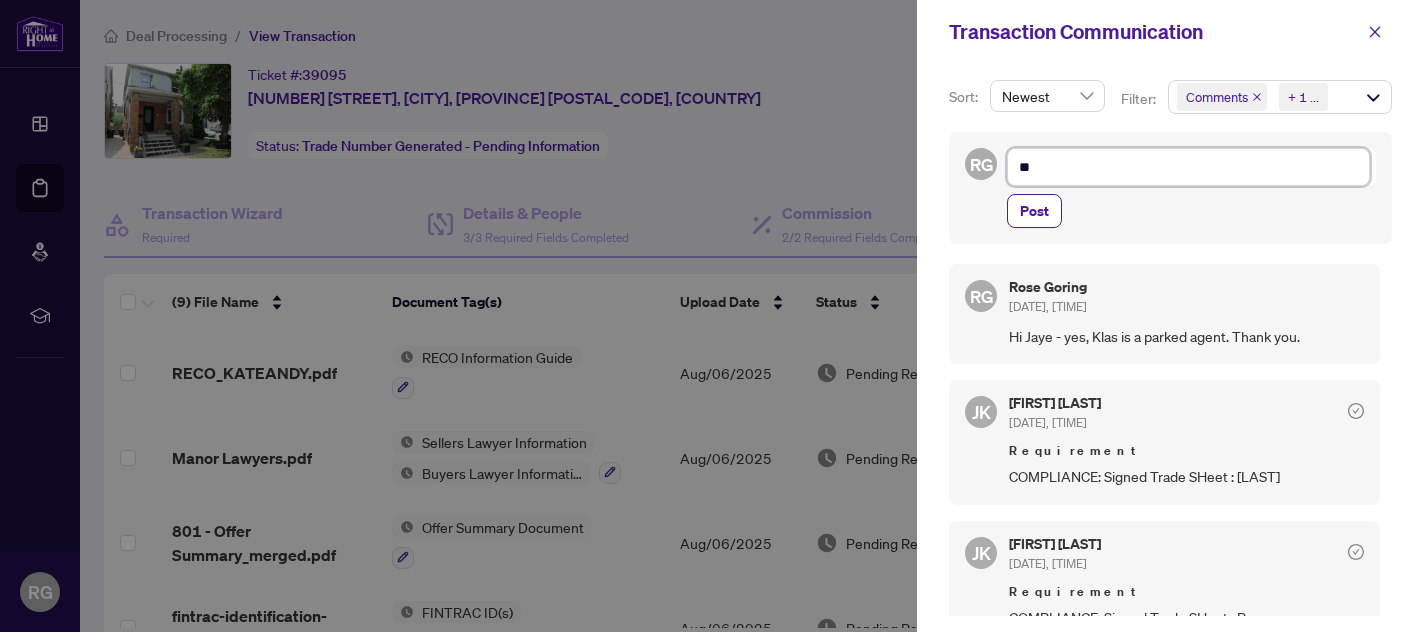 type on "*" 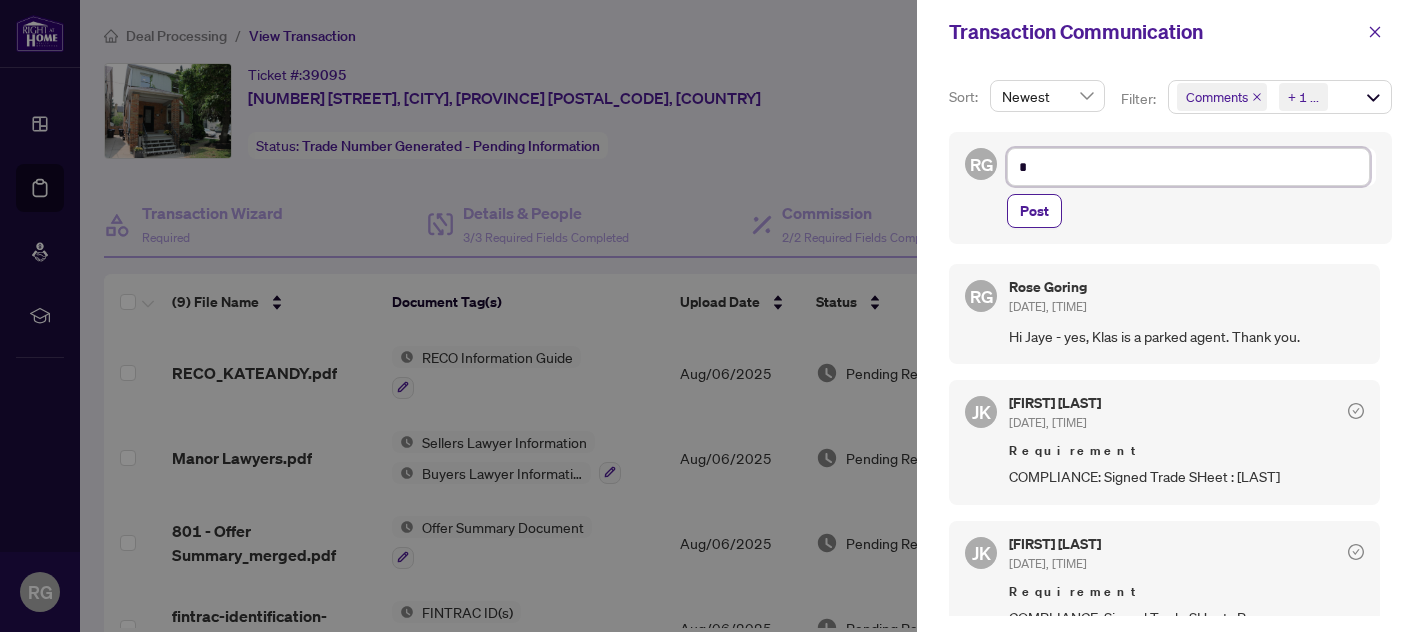type on "**" 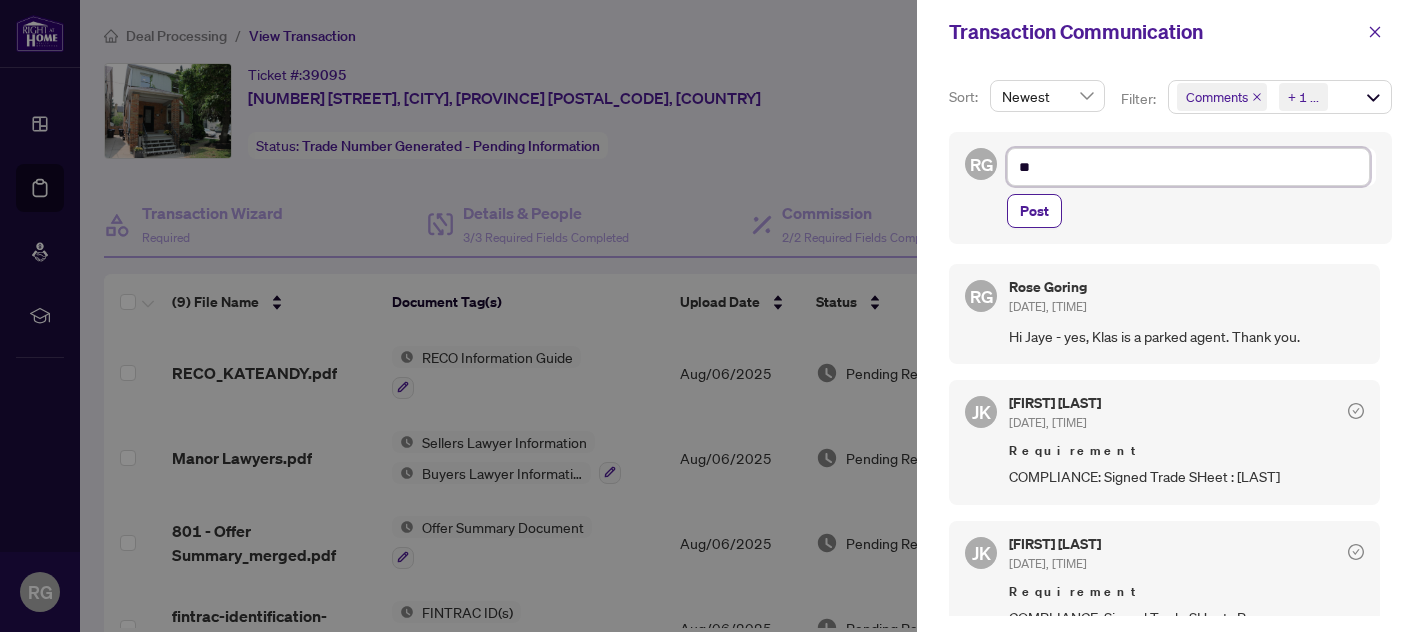 type on "**" 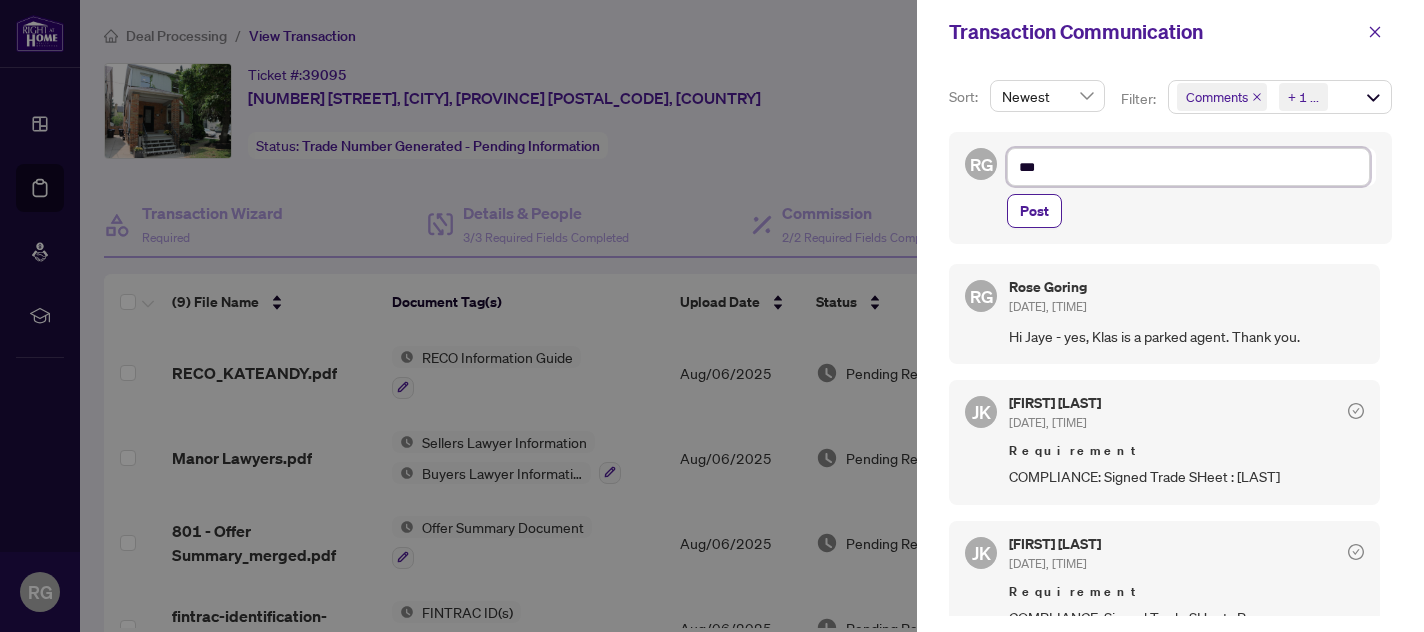 type on "****" 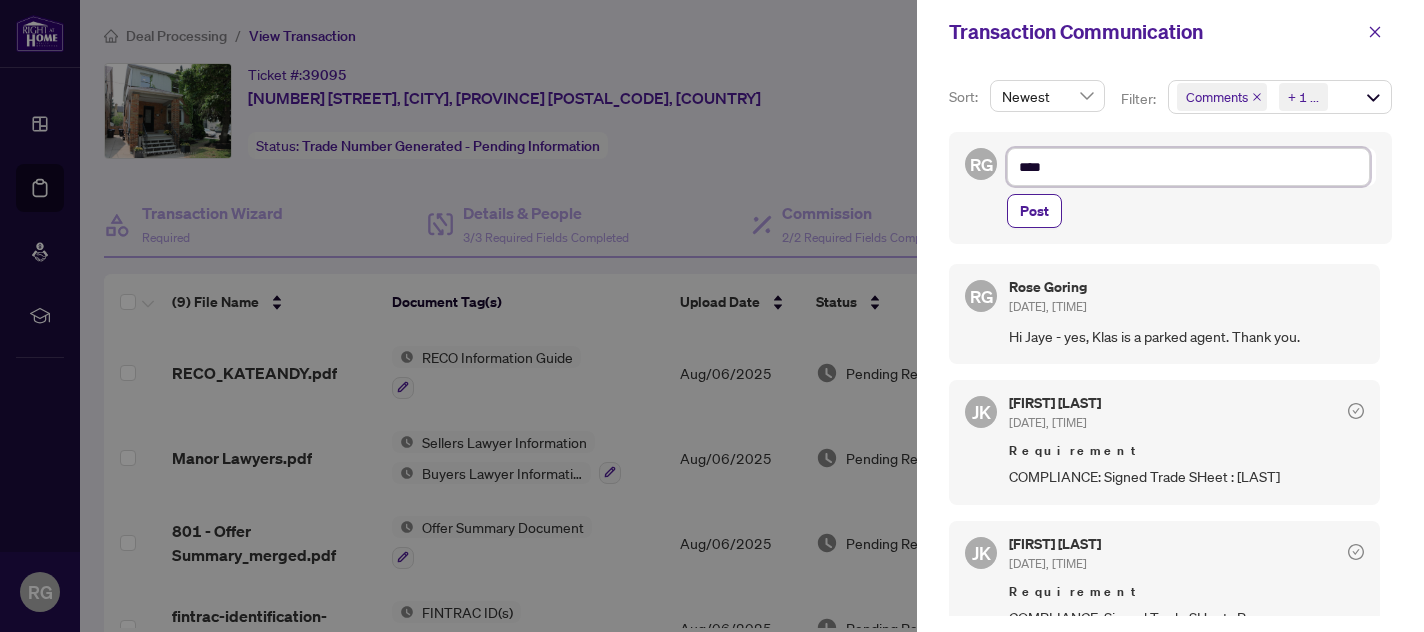 type on "*****" 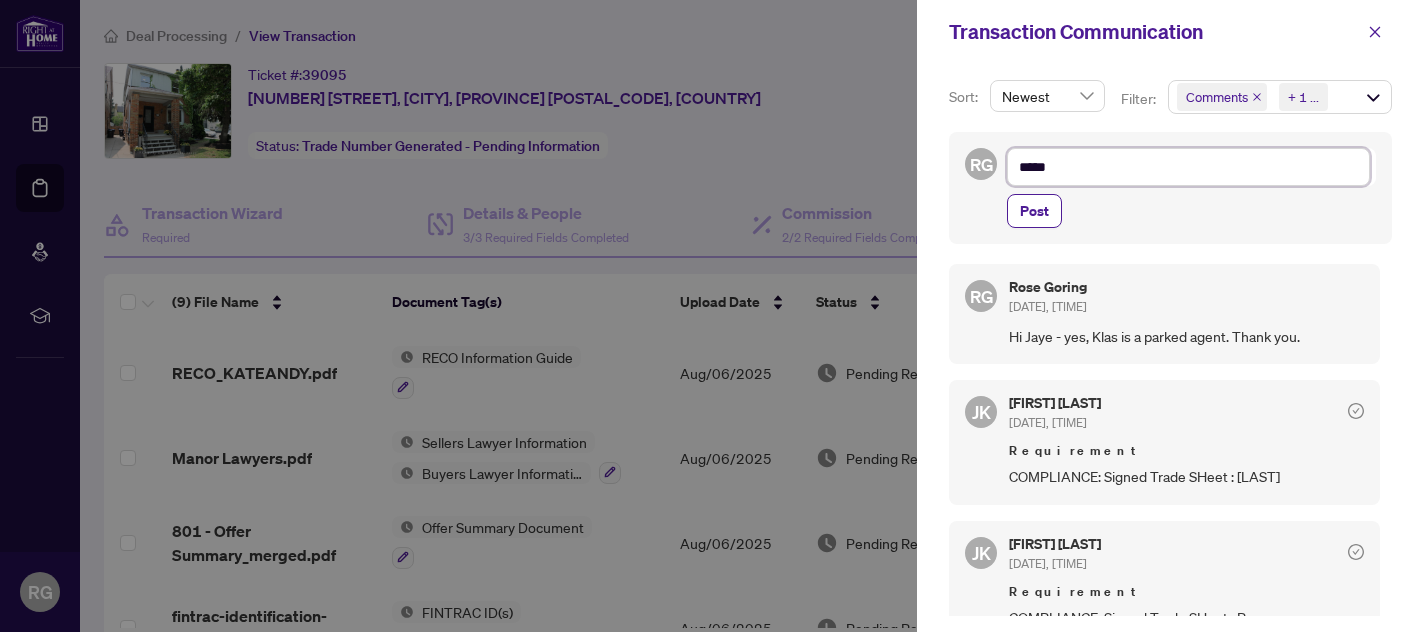 type on "******" 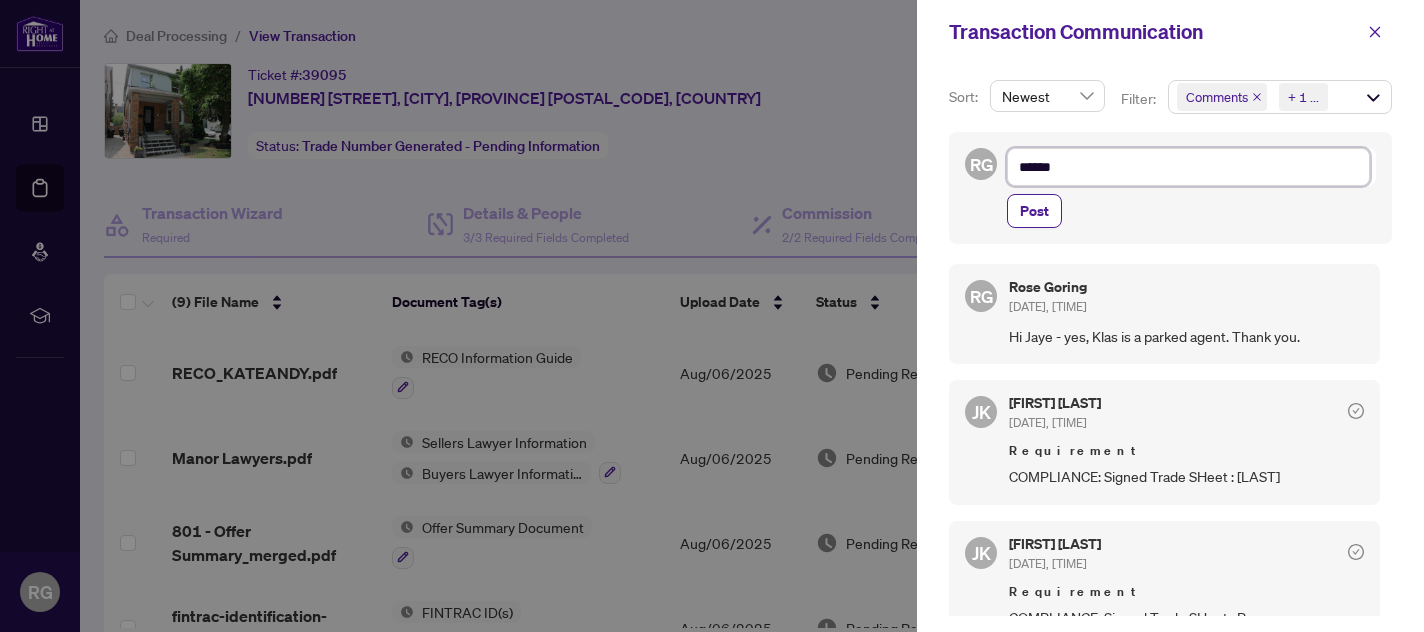 type on "*******" 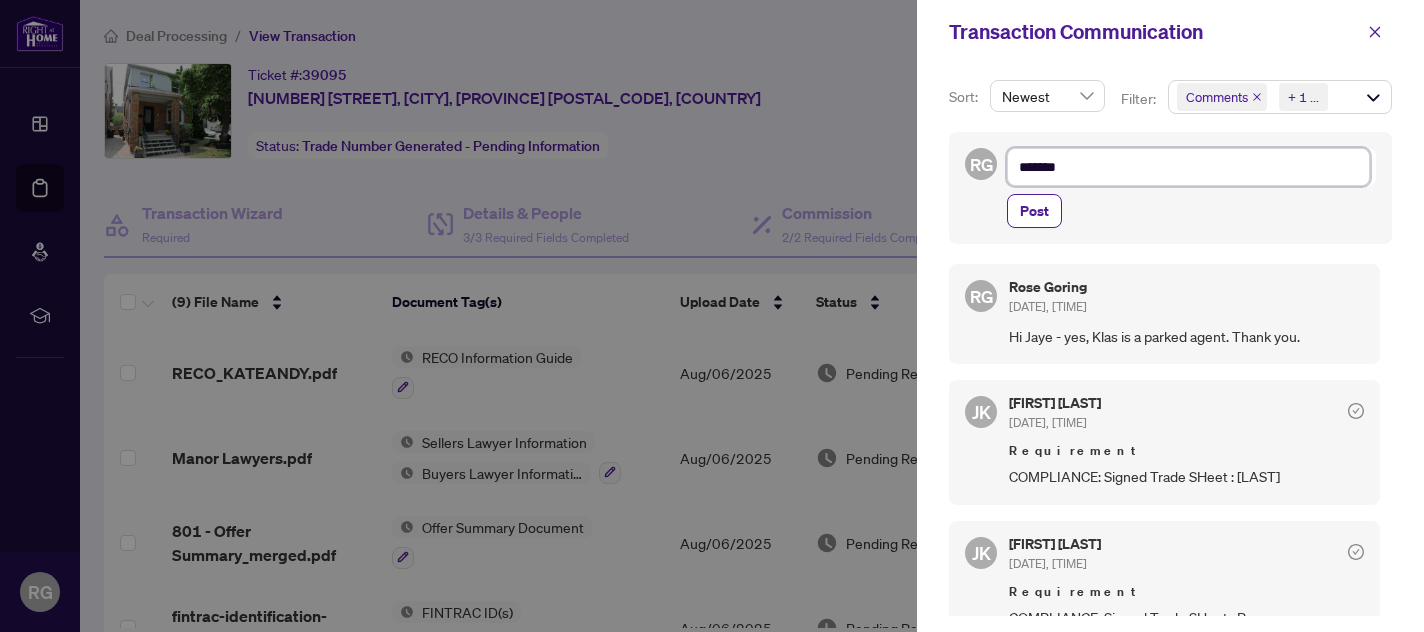 type on "*******" 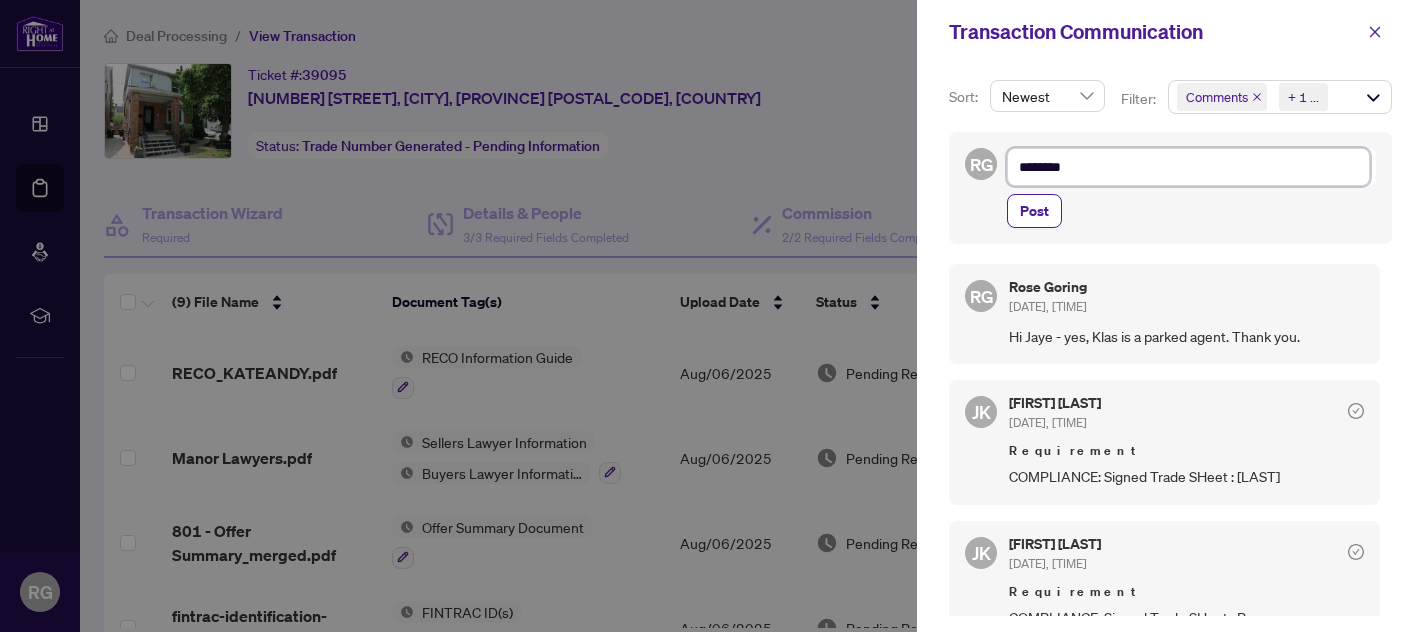 type on "*********" 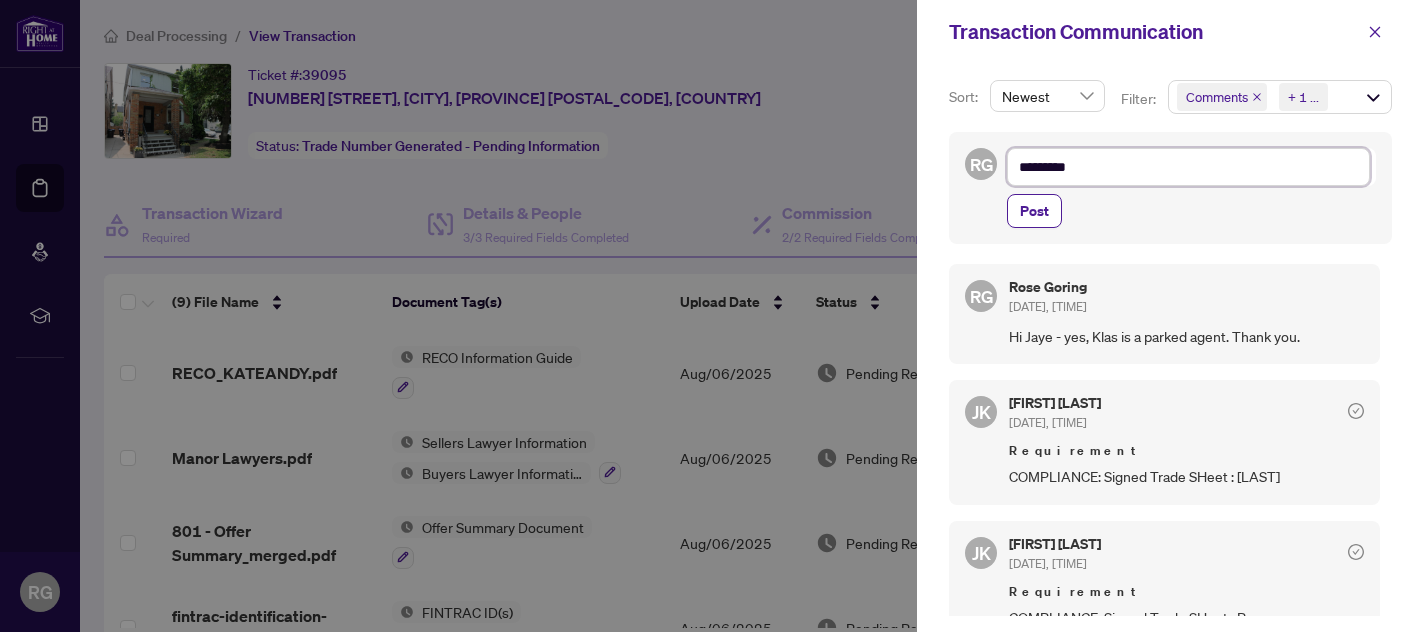 type on "*********" 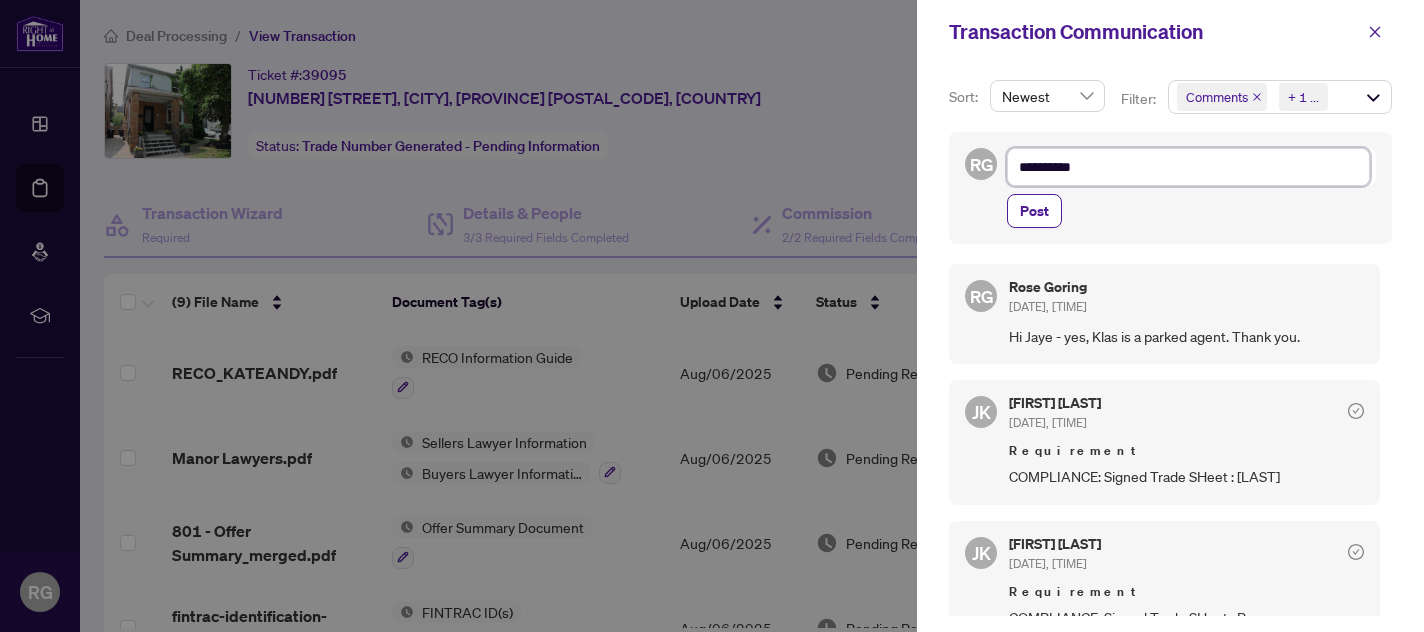 type on "**********" 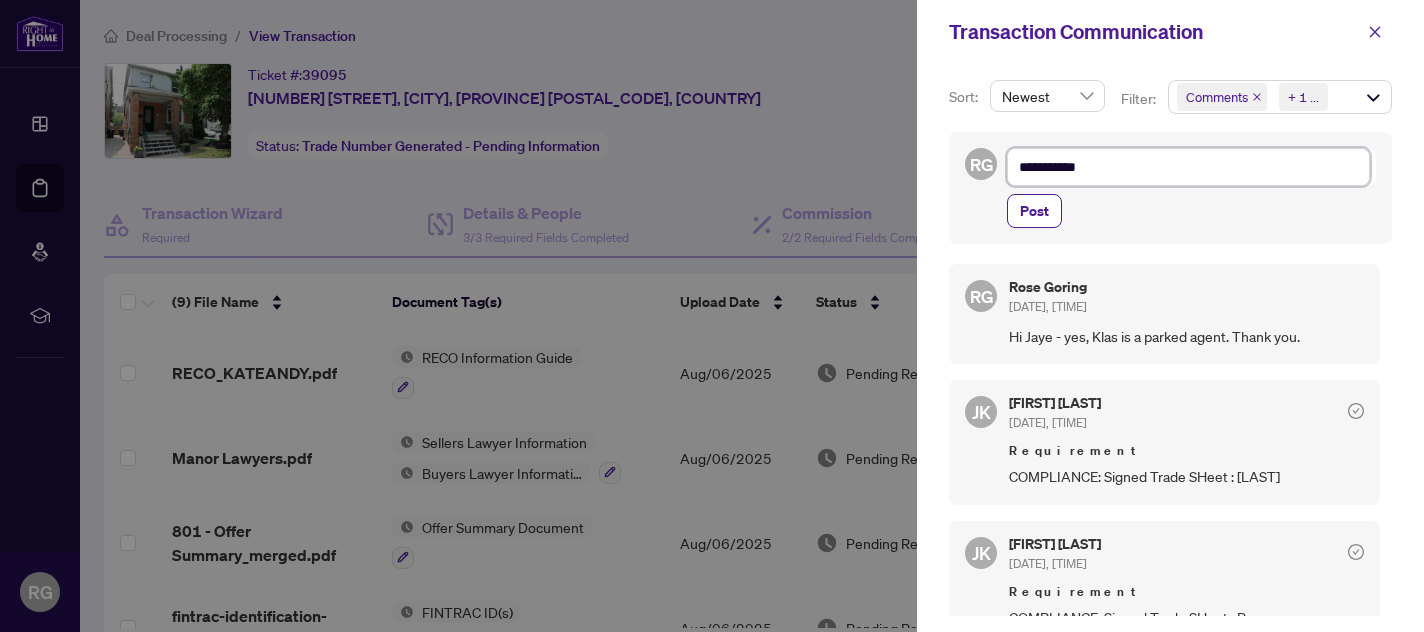type on "**********" 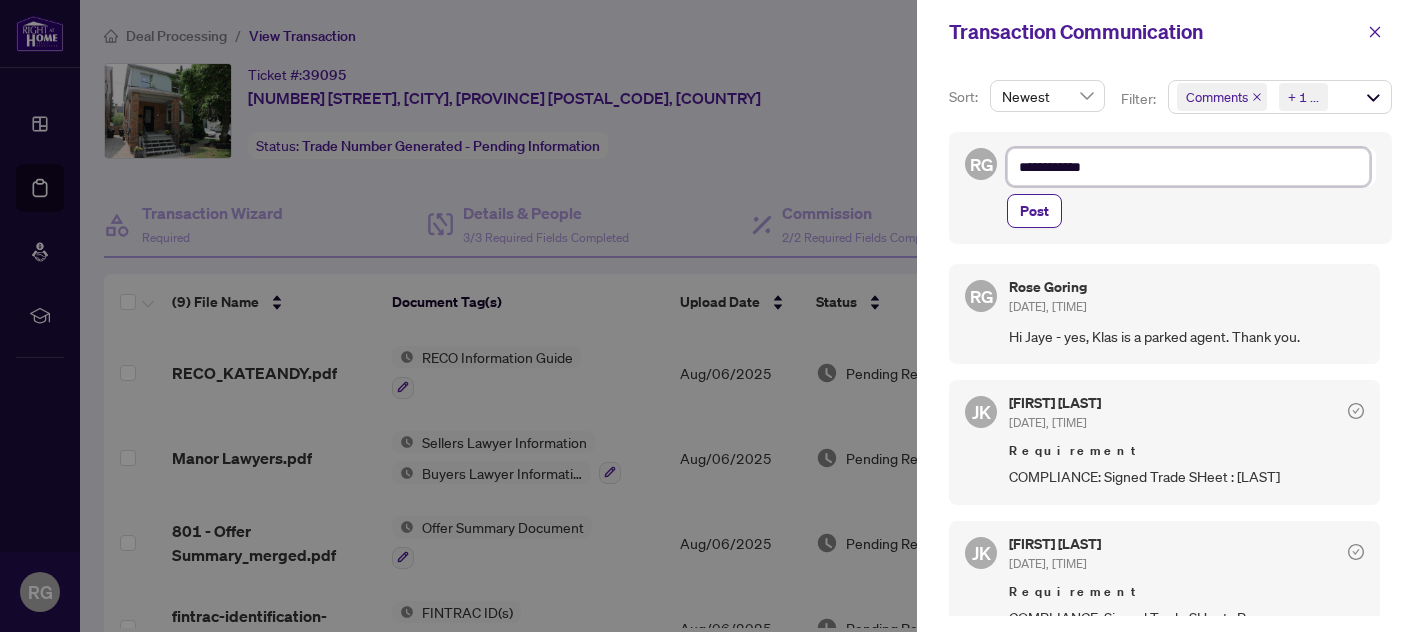 type on "**********" 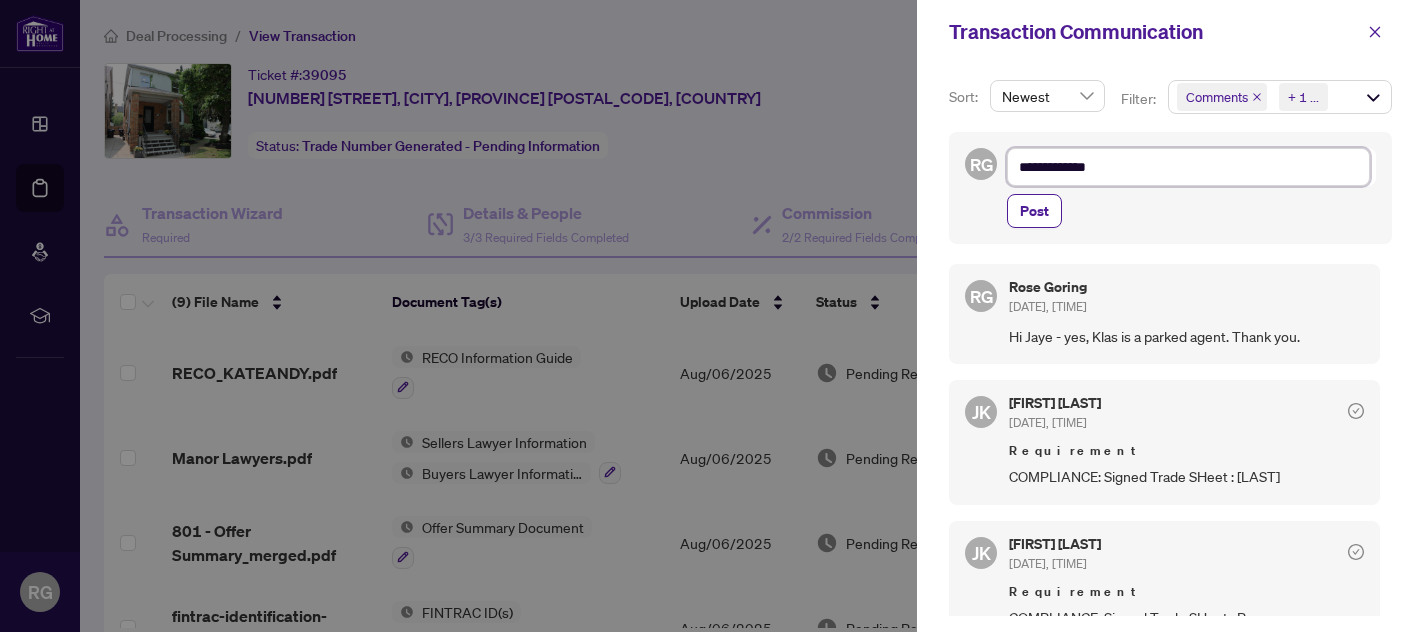 type on "**********" 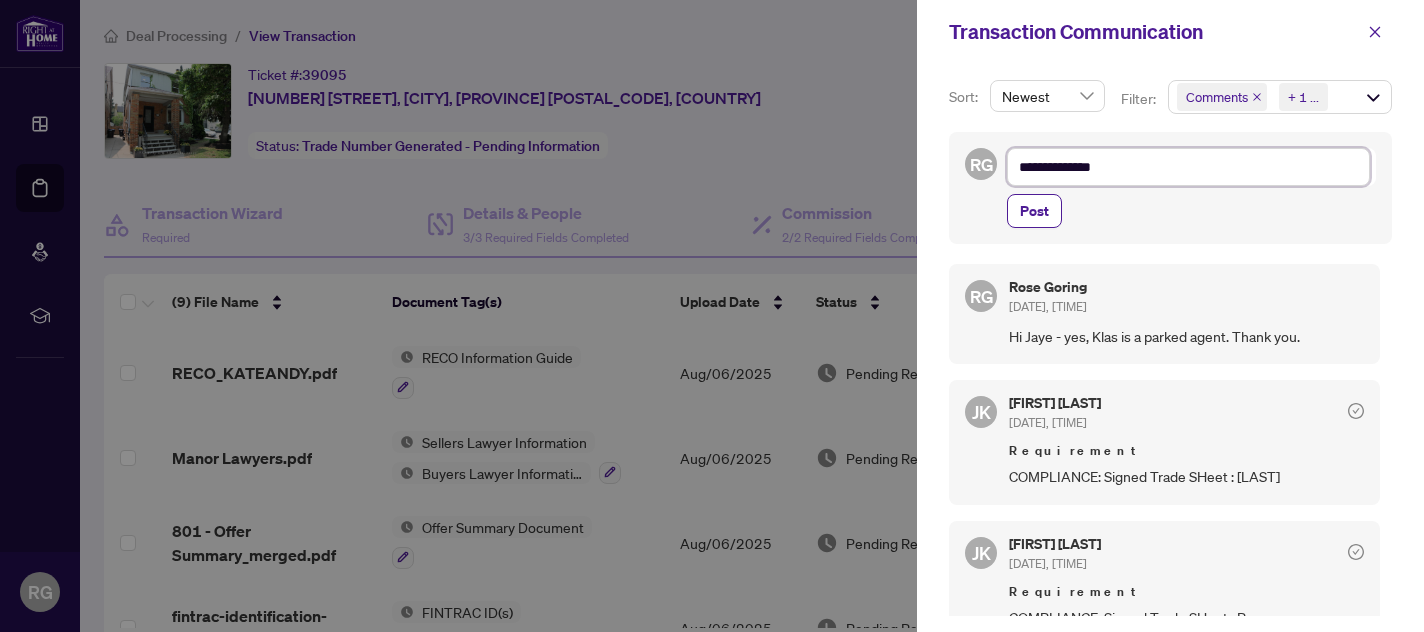 type on "**********" 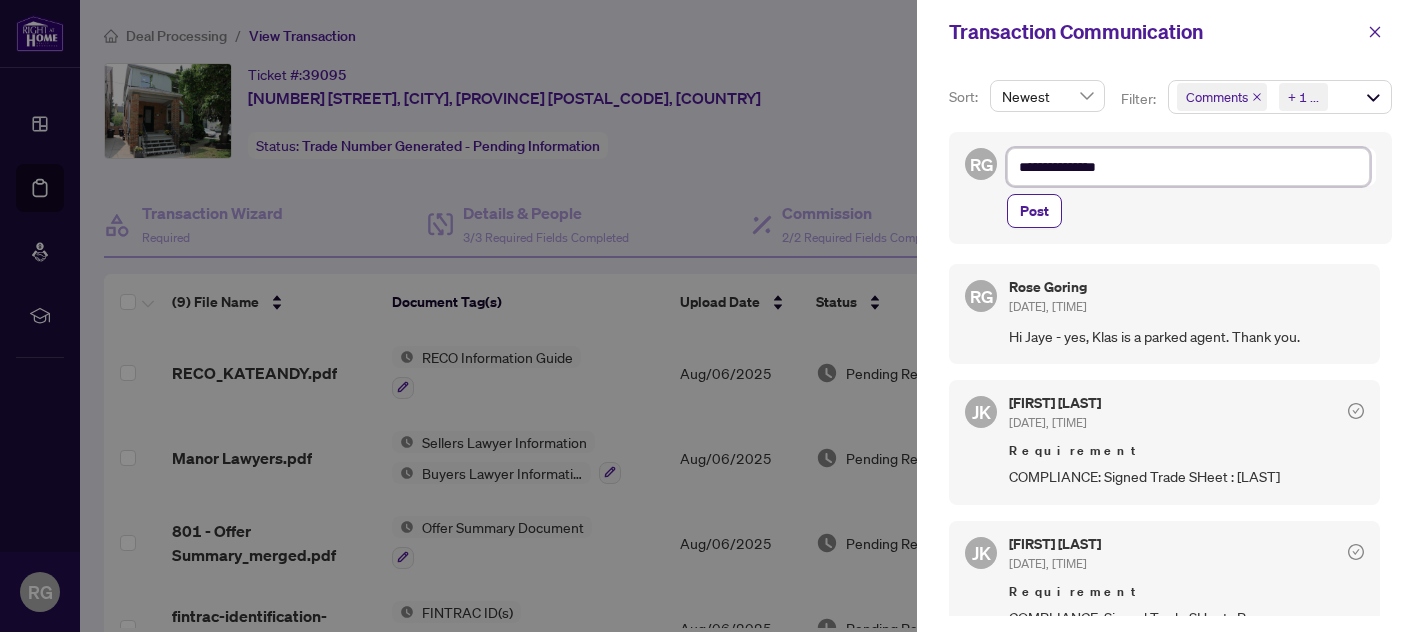 type on "**********" 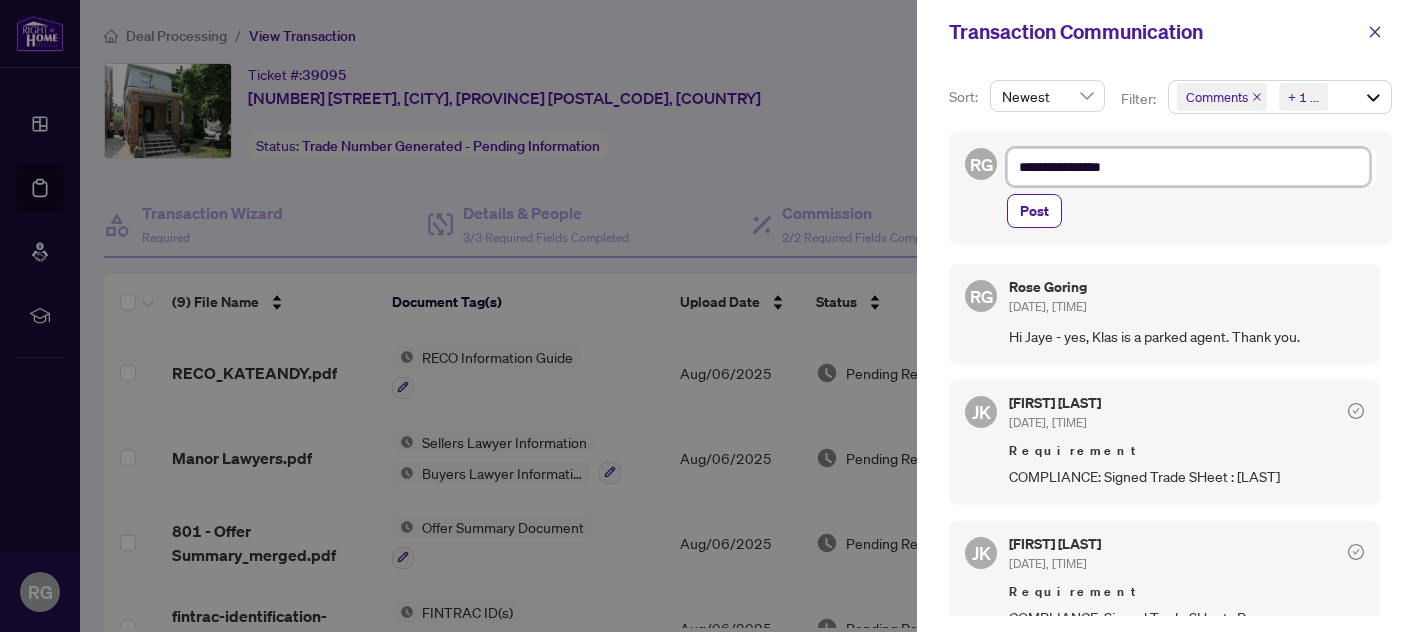 type on "**********" 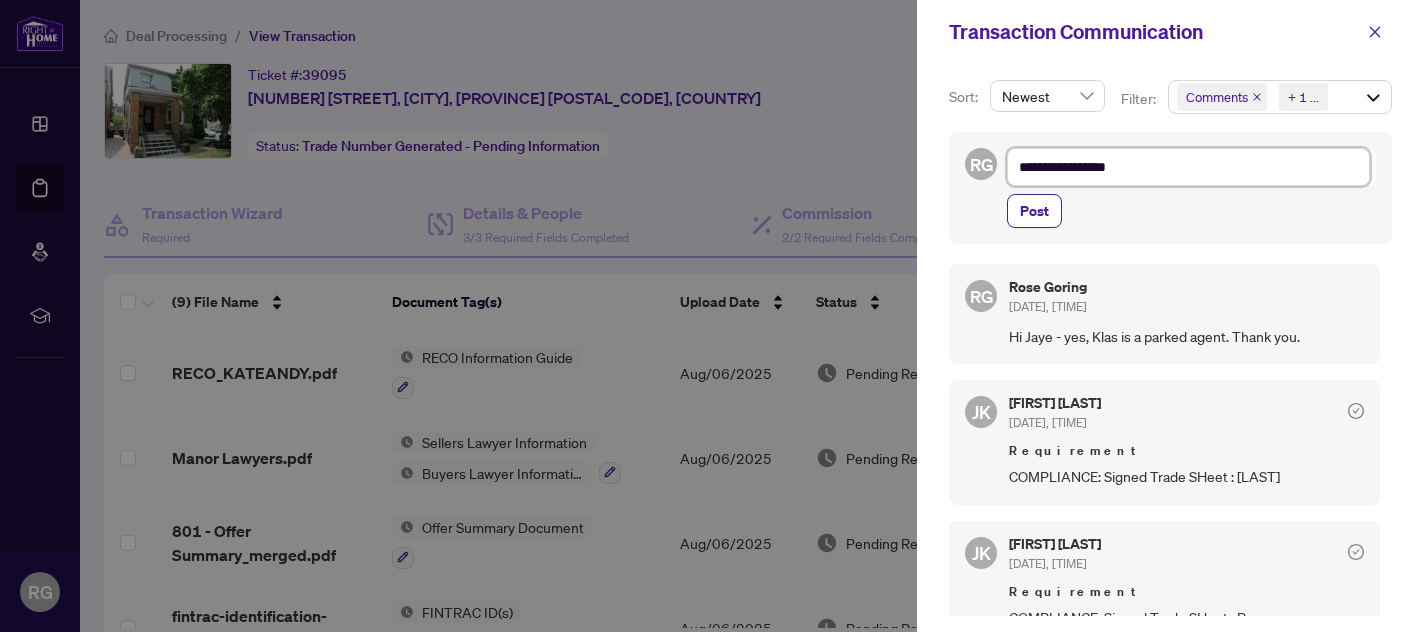 type on "**********" 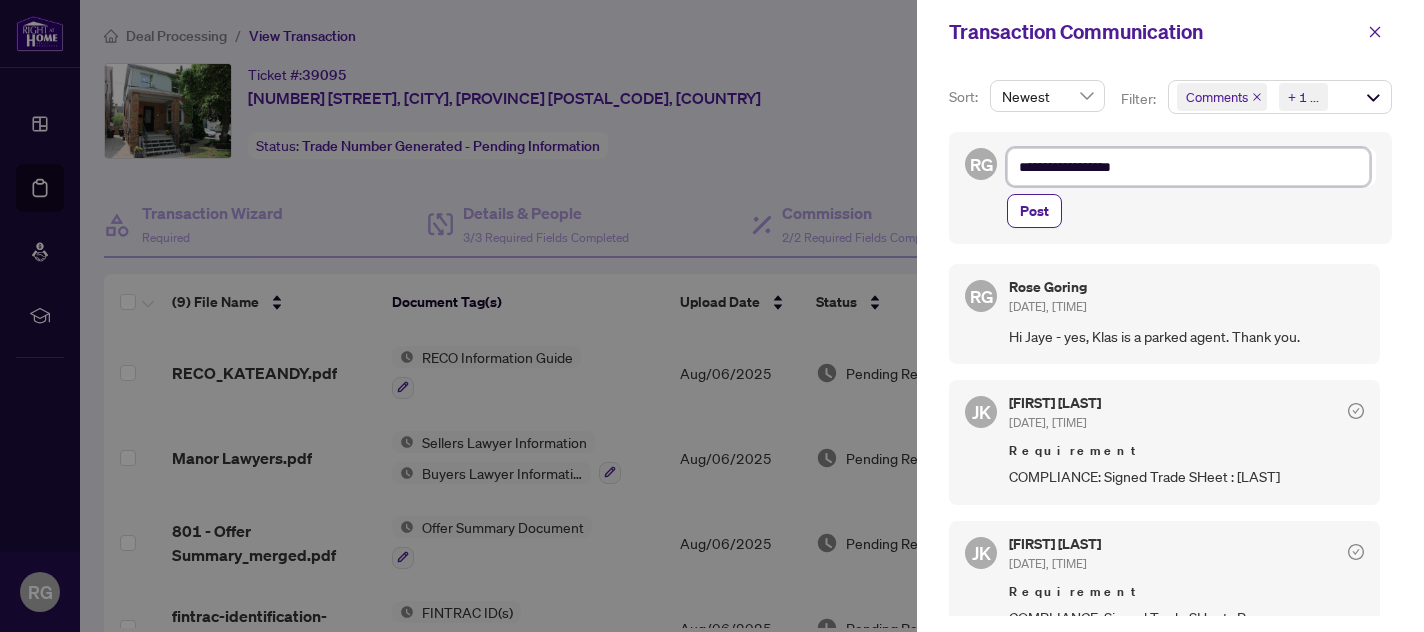 type on "**********" 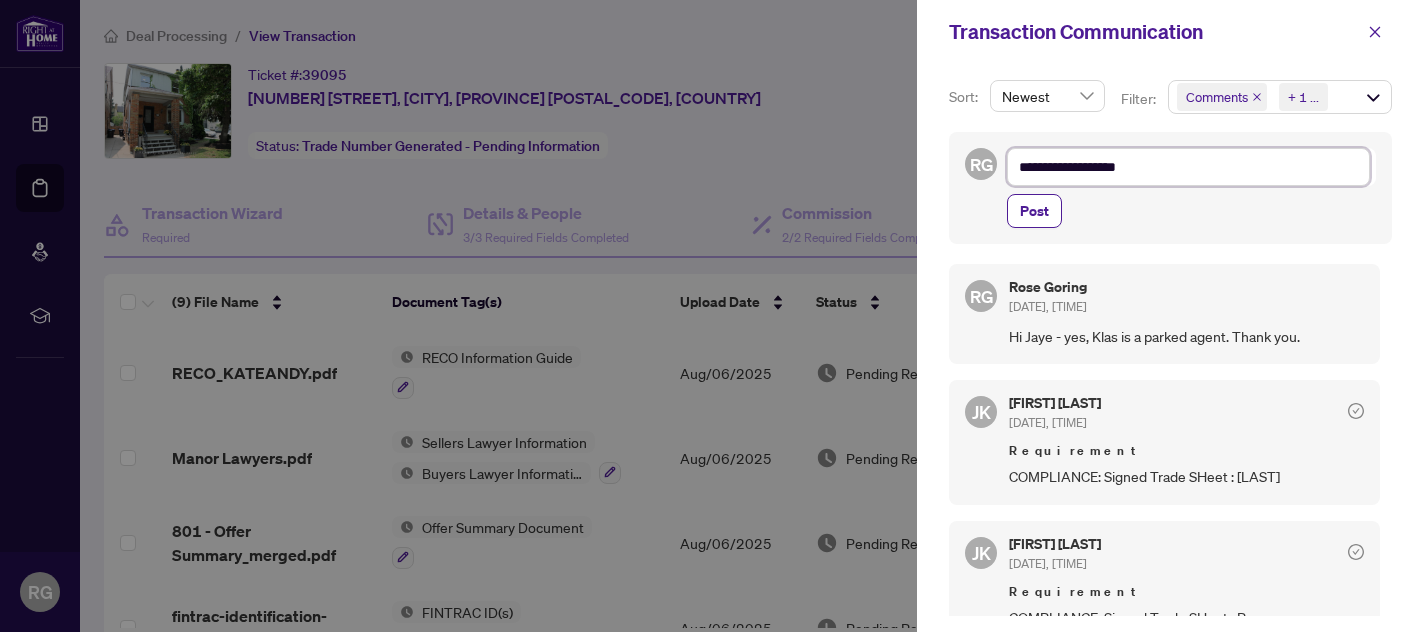 type on "**********" 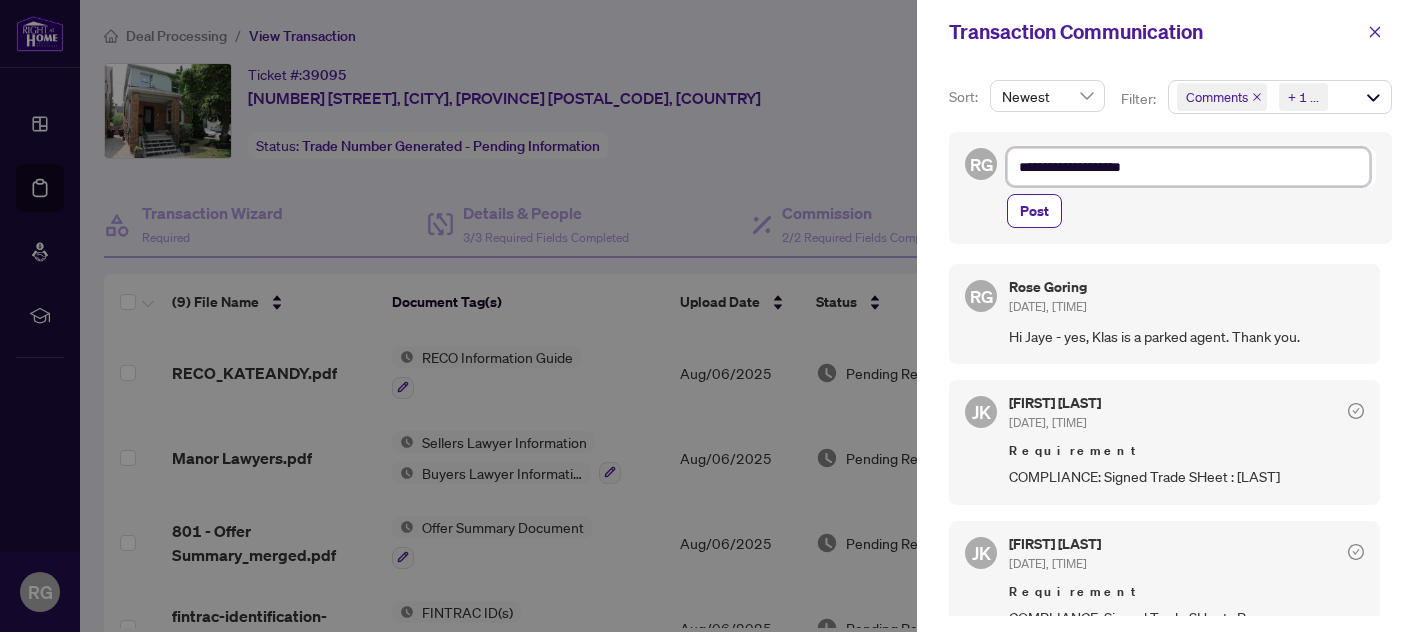 type on "**********" 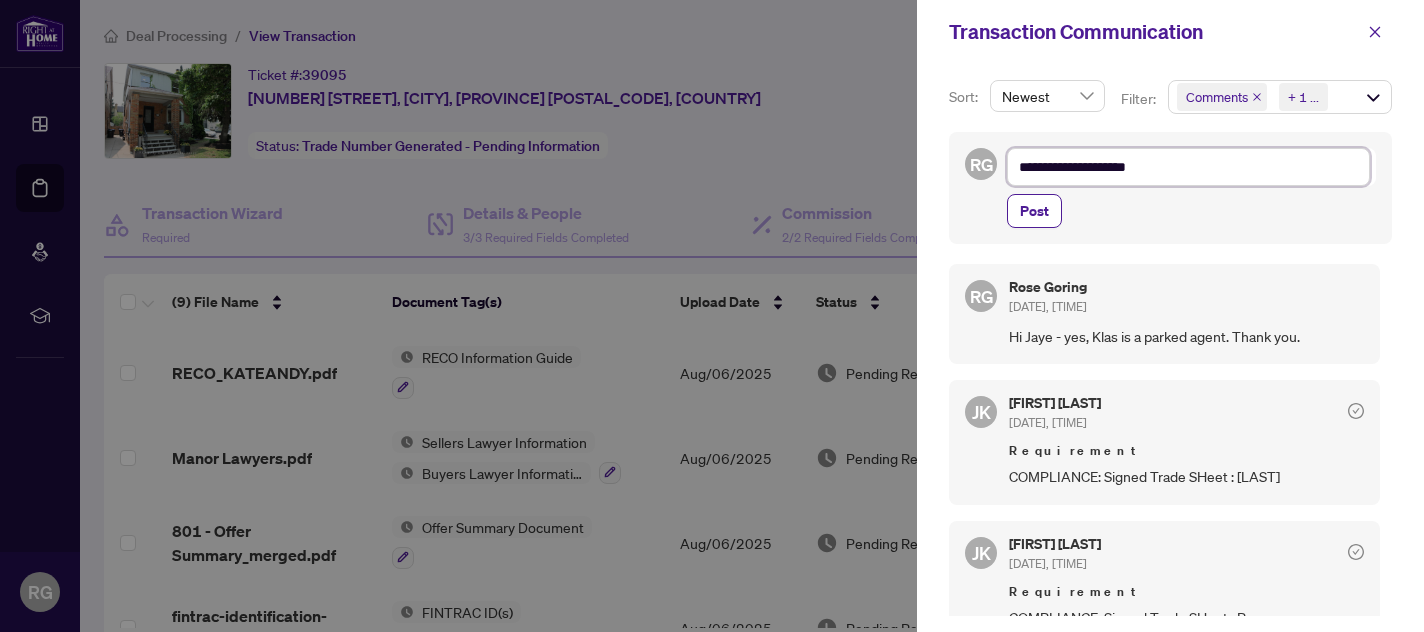 type on "**********" 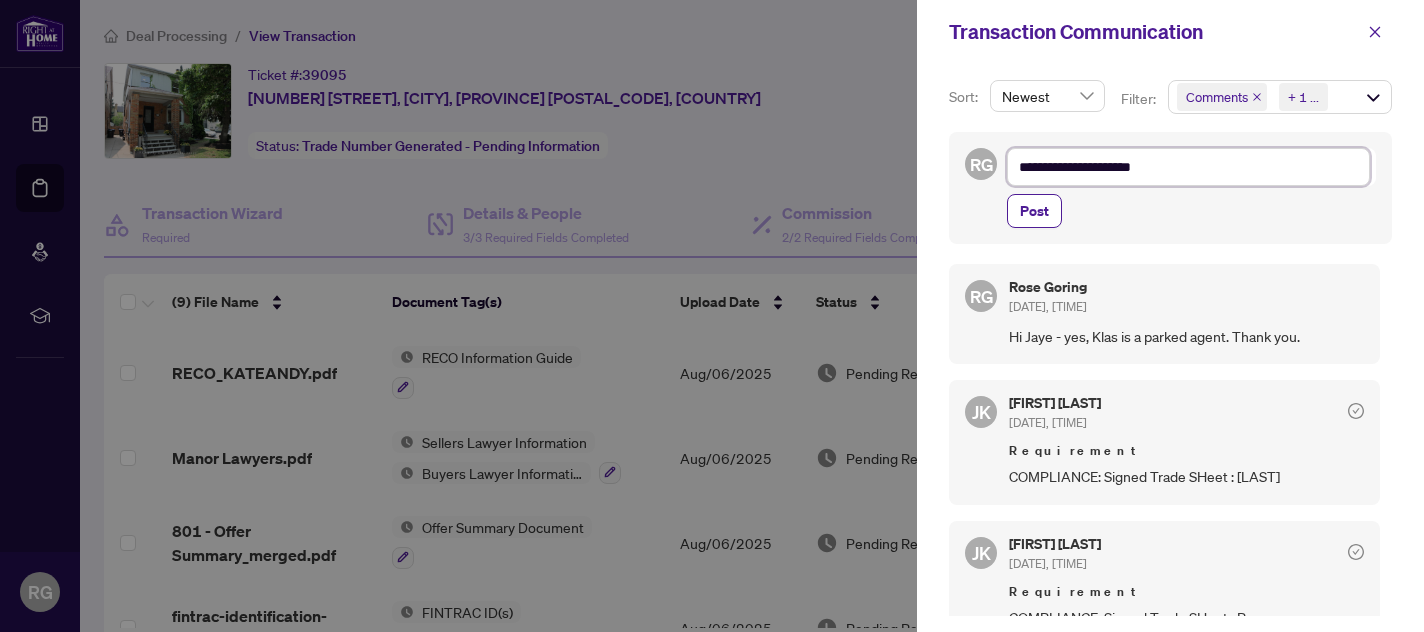 type on "**********" 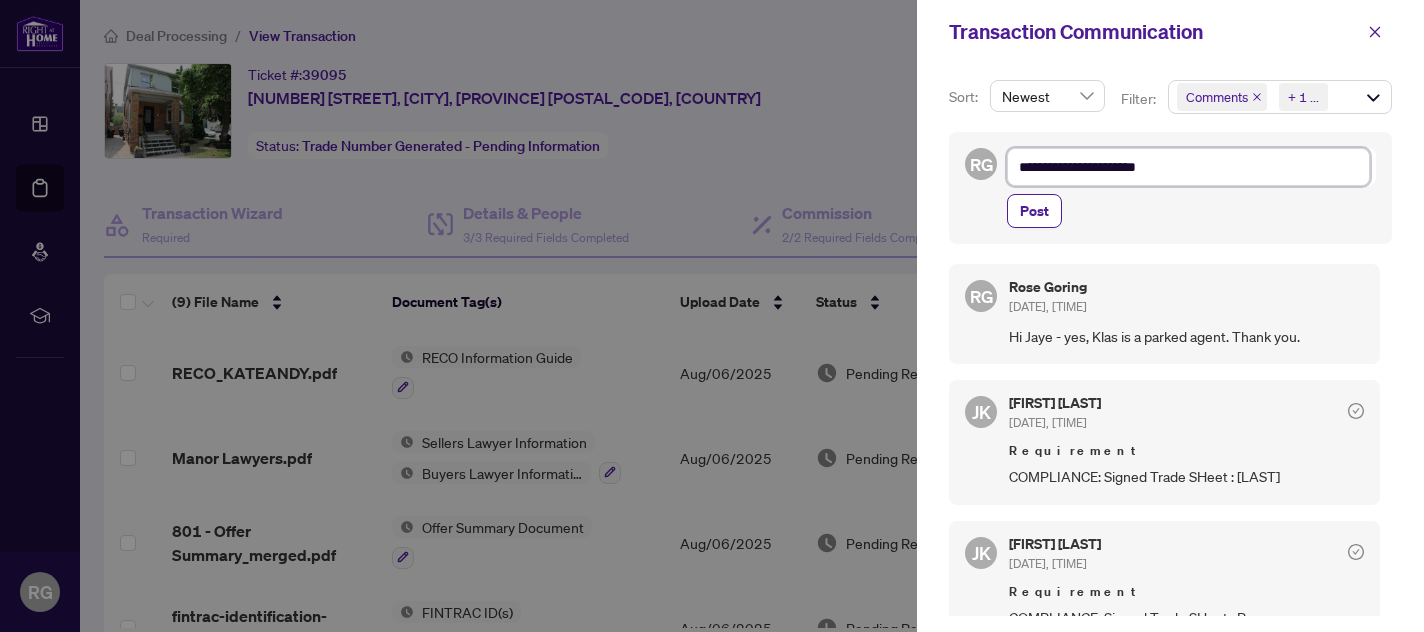 type on "**********" 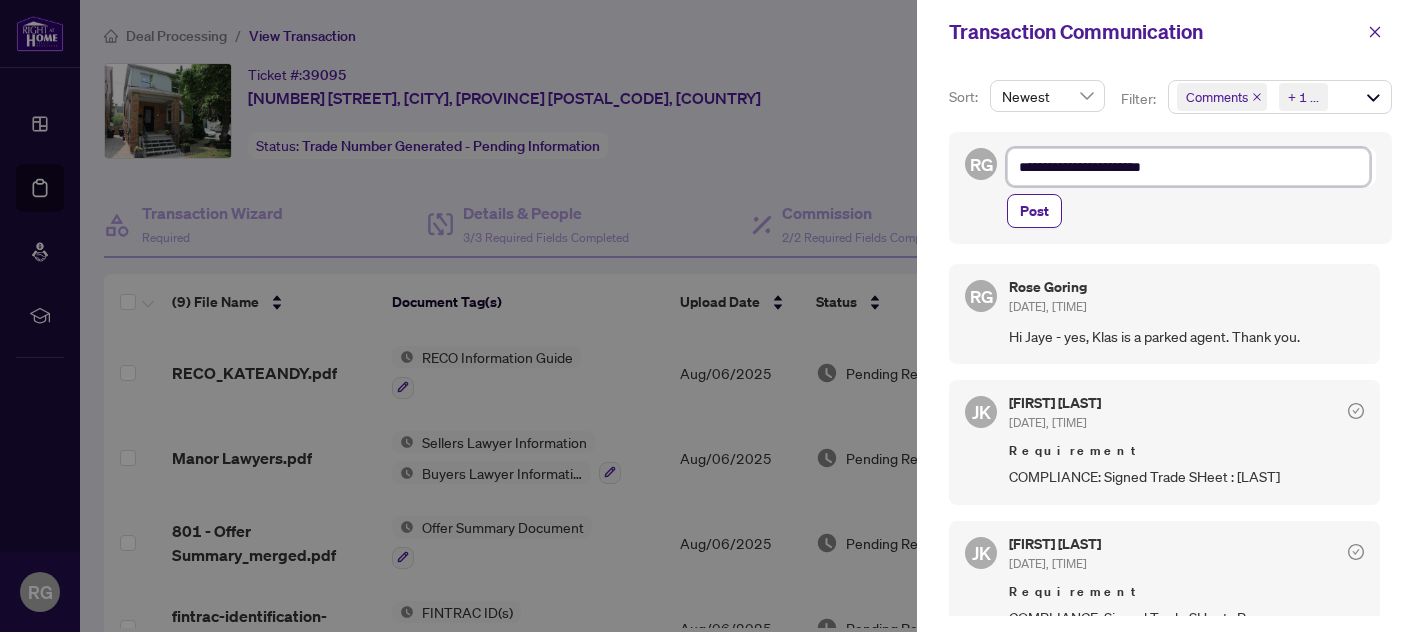 type on "**********" 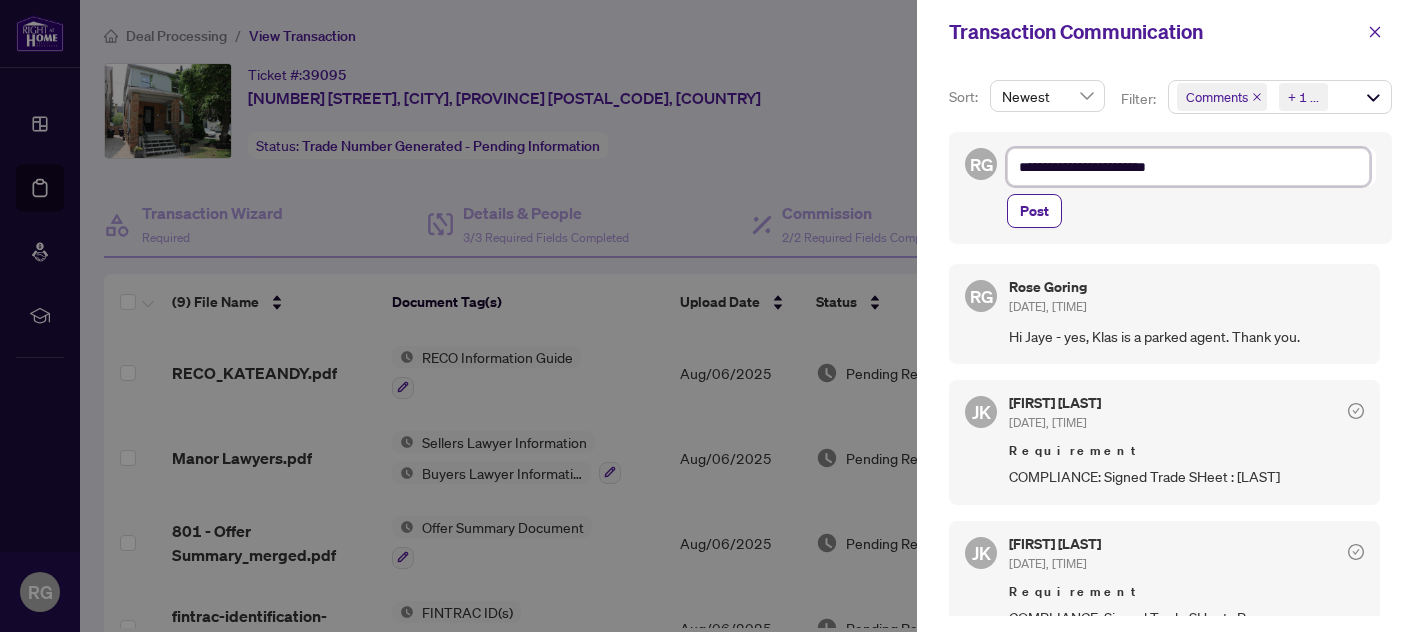 type on "**********" 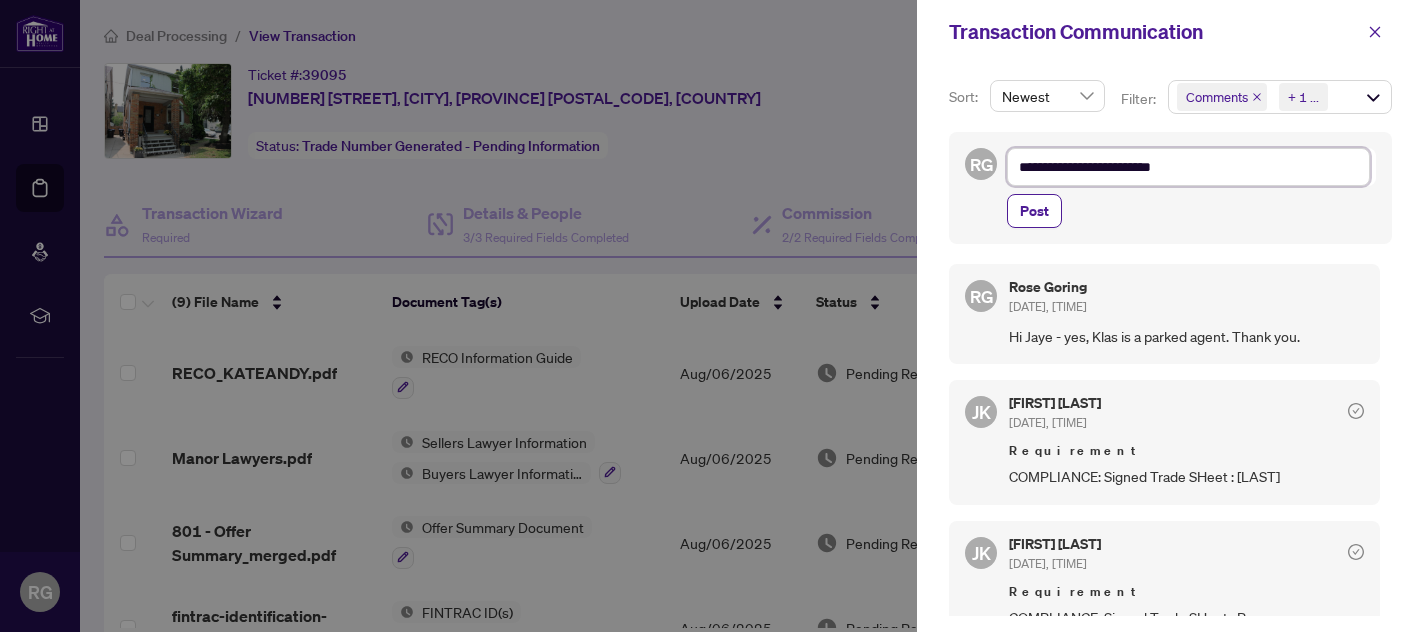 type on "**********" 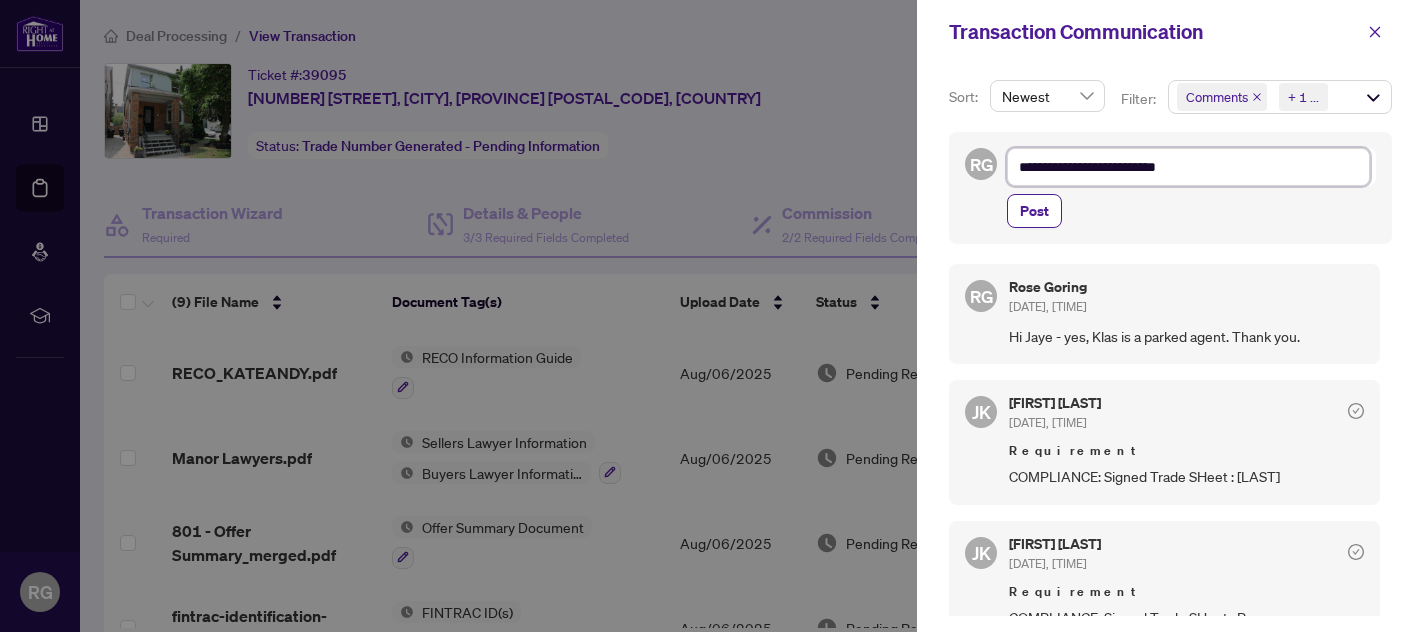 type on "**********" 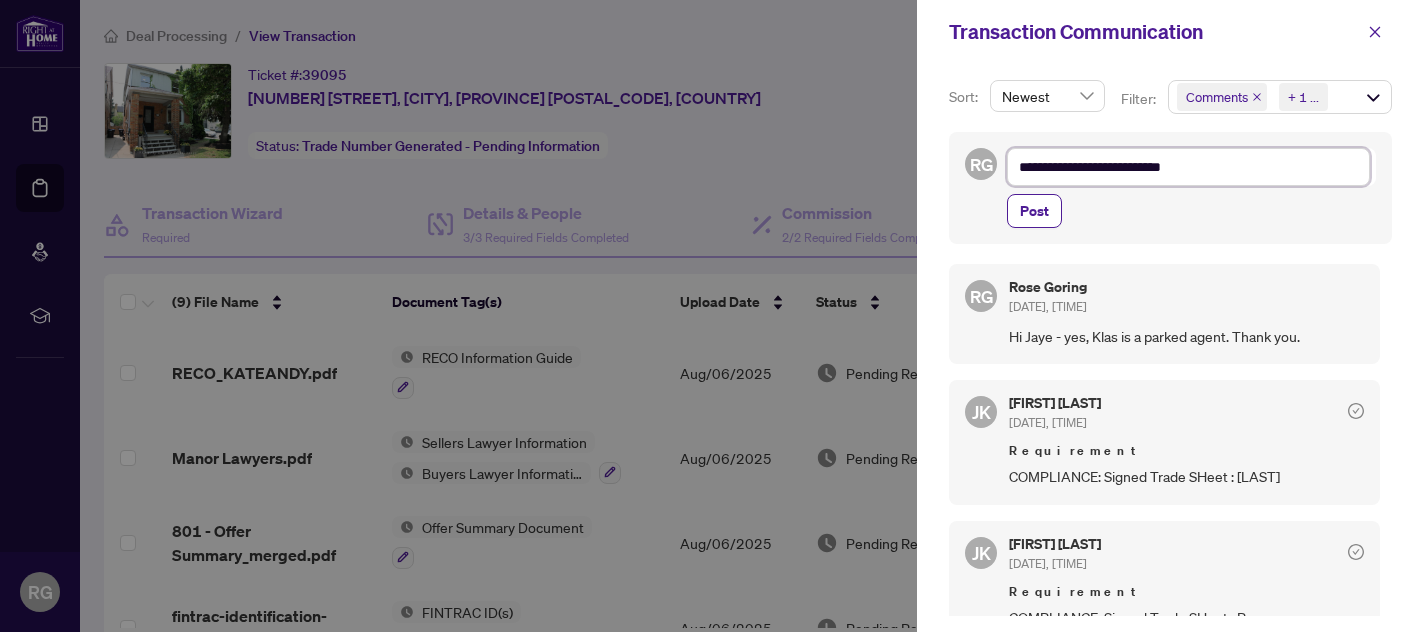 type on "**********" 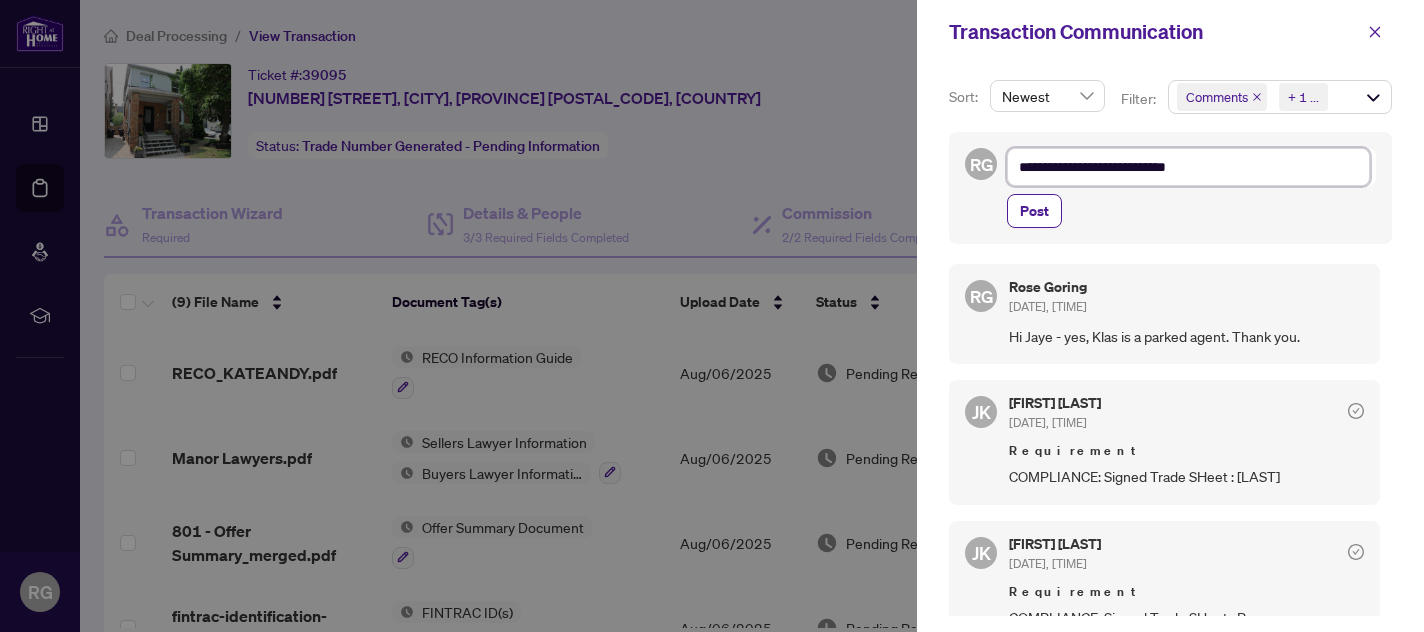 type on "**********" 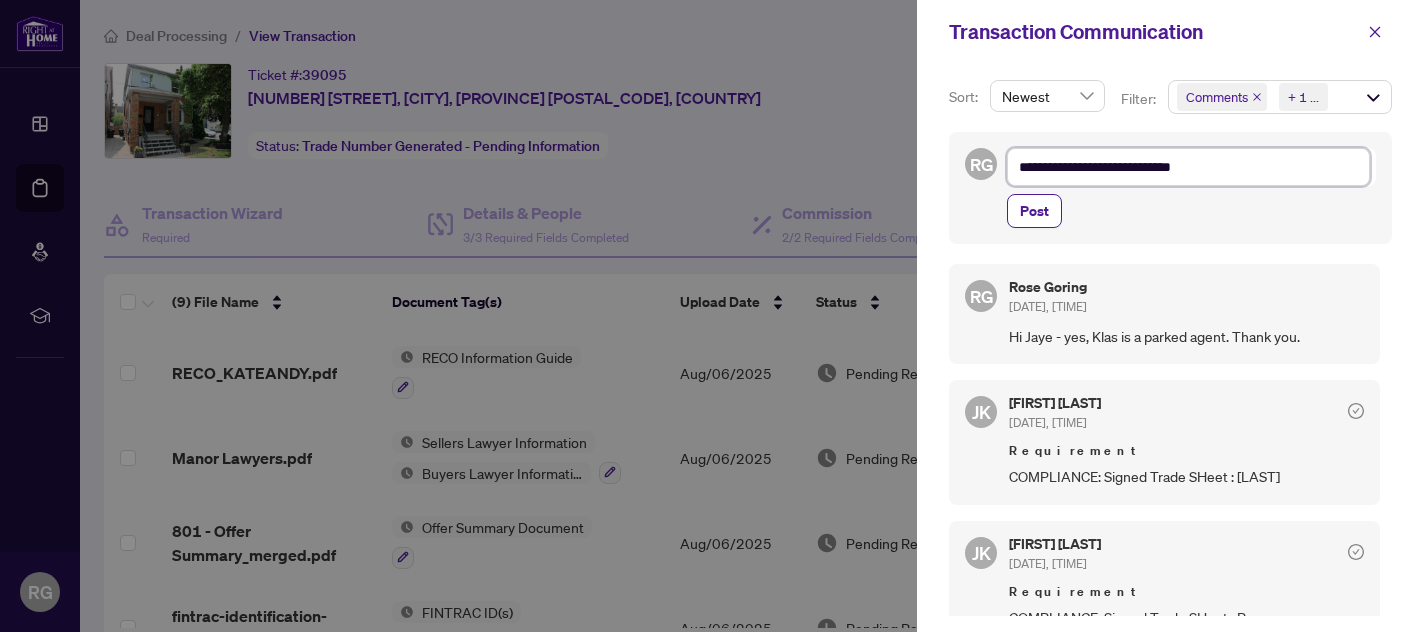 type on "**********" 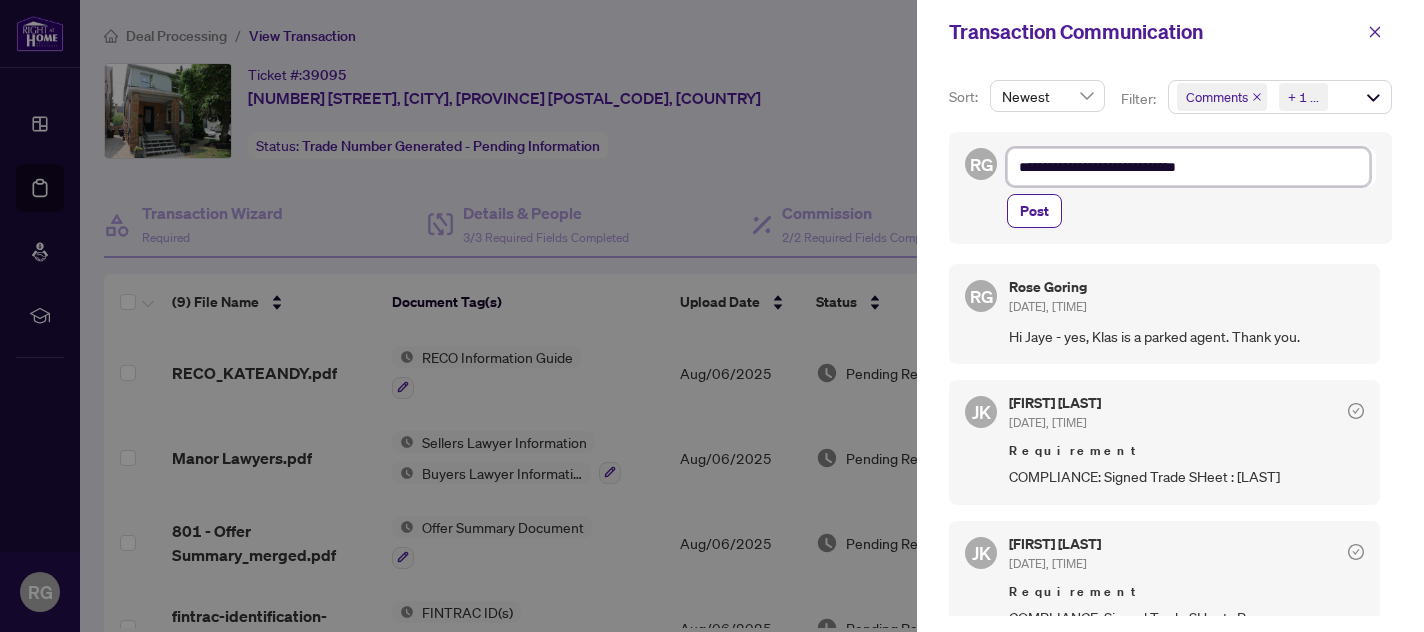 type on "**********" 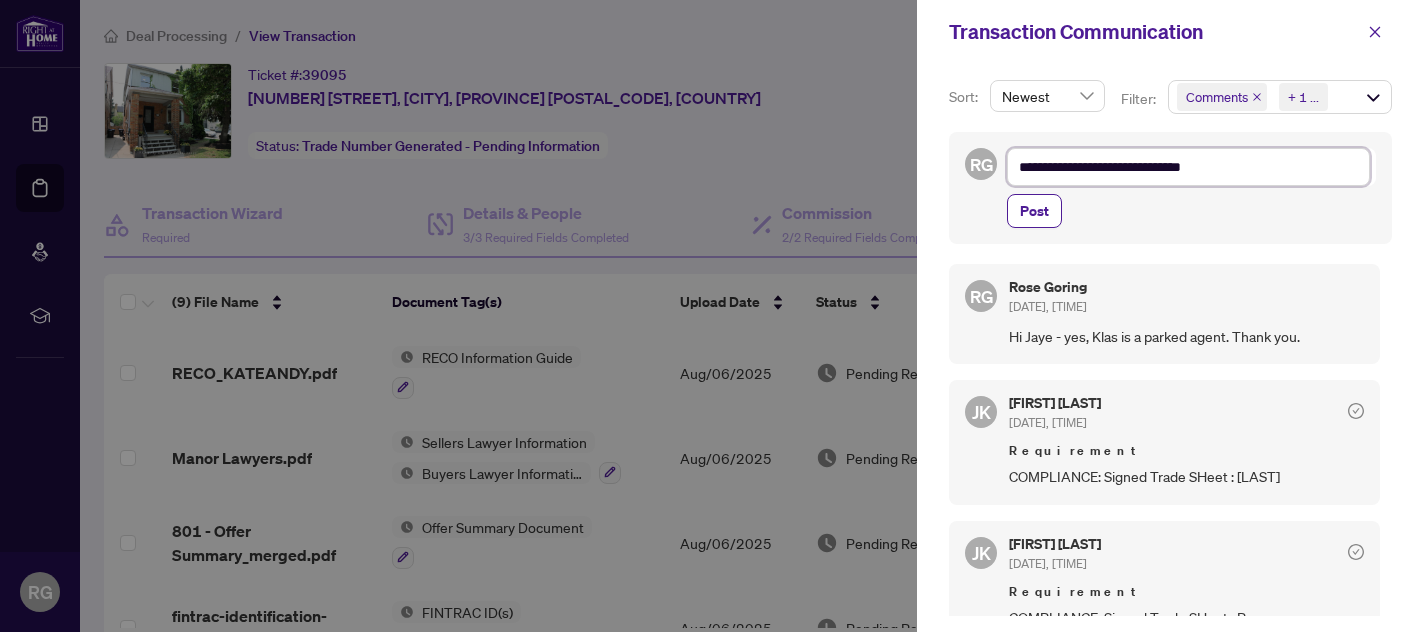 type on "**********" 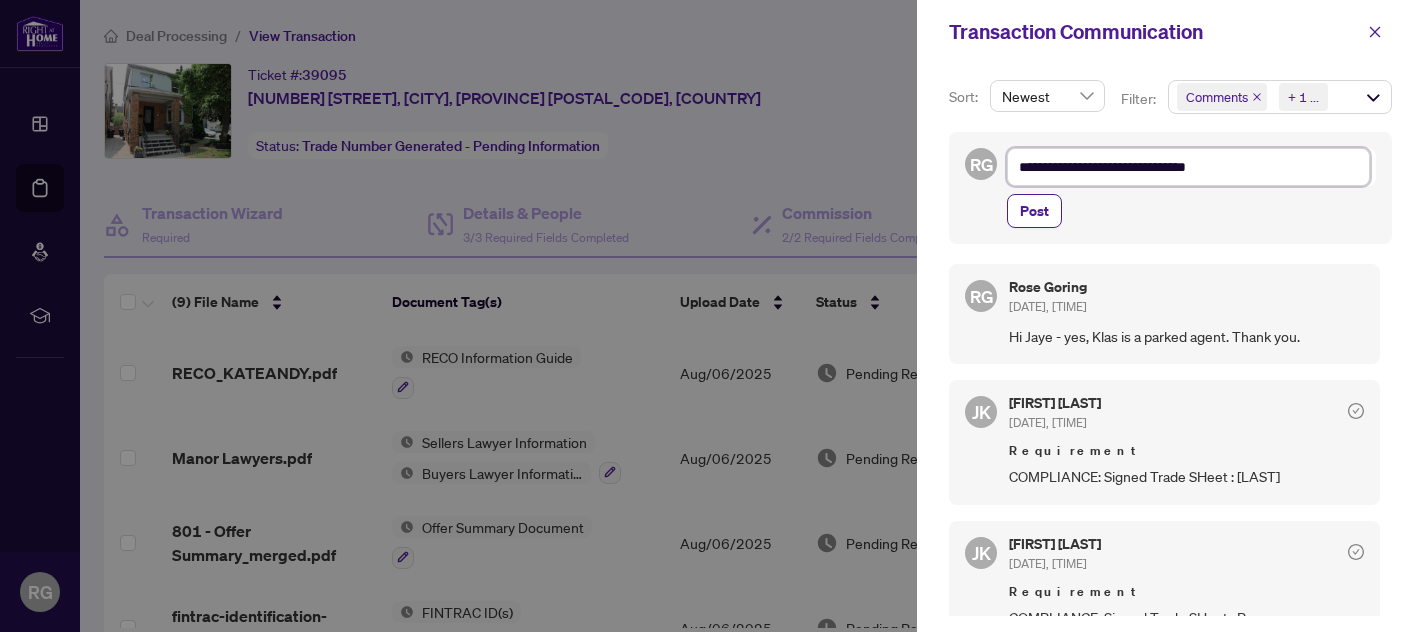 type on "**********" 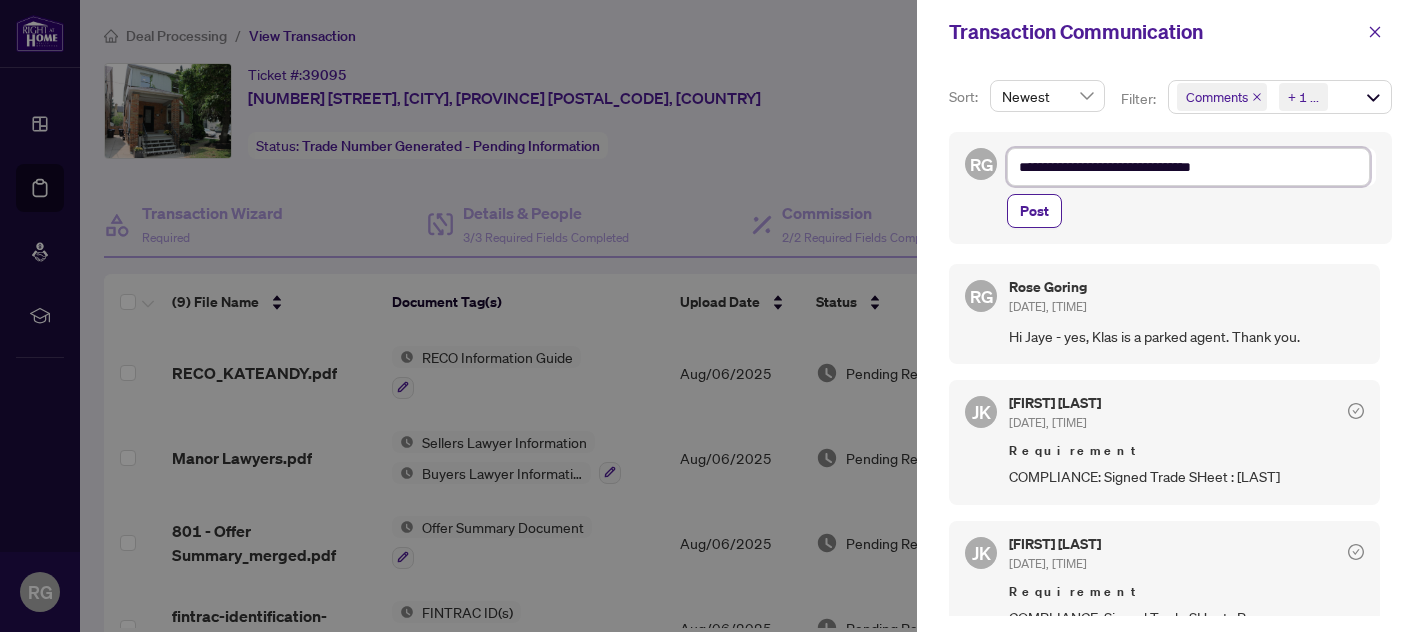 type on "**********" 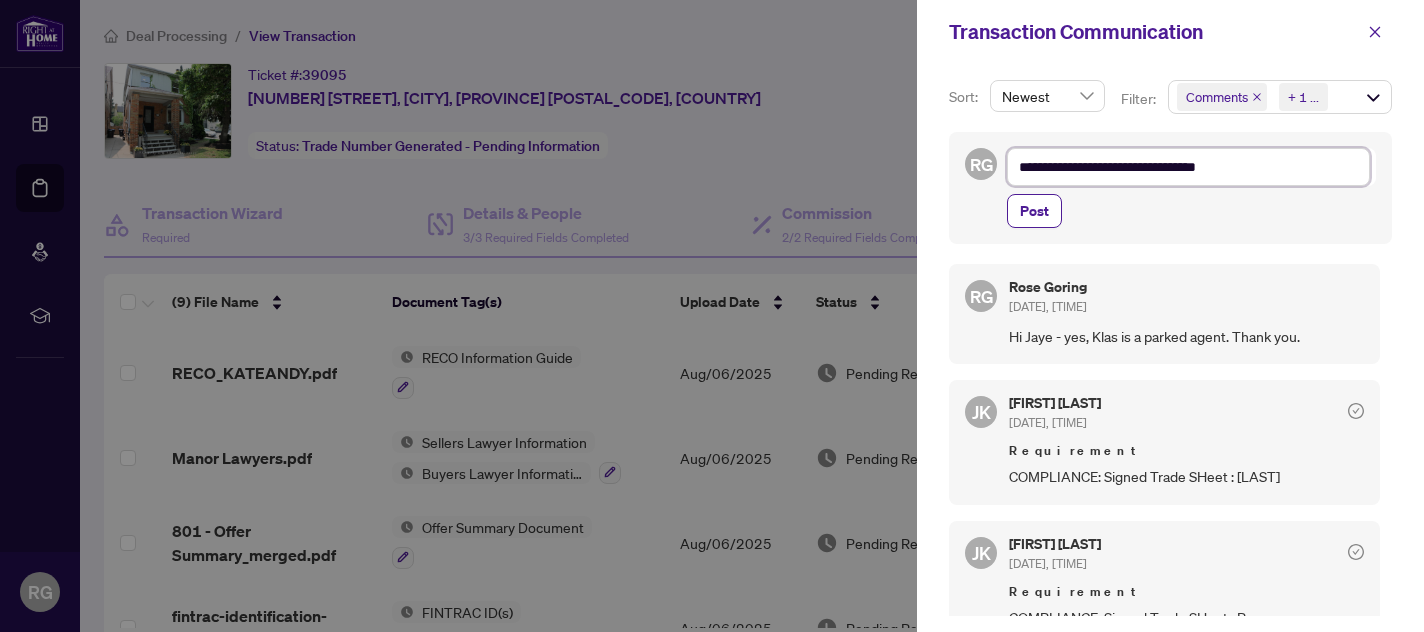 type on "**********" 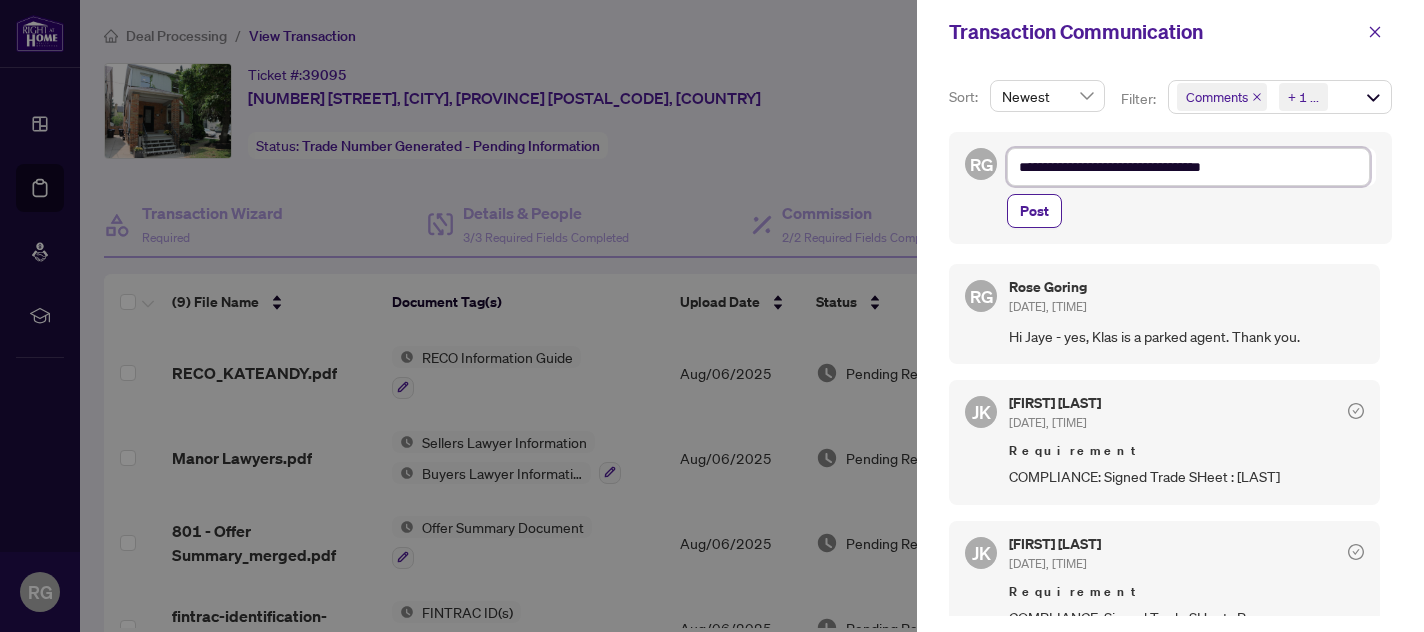 type on "**********" 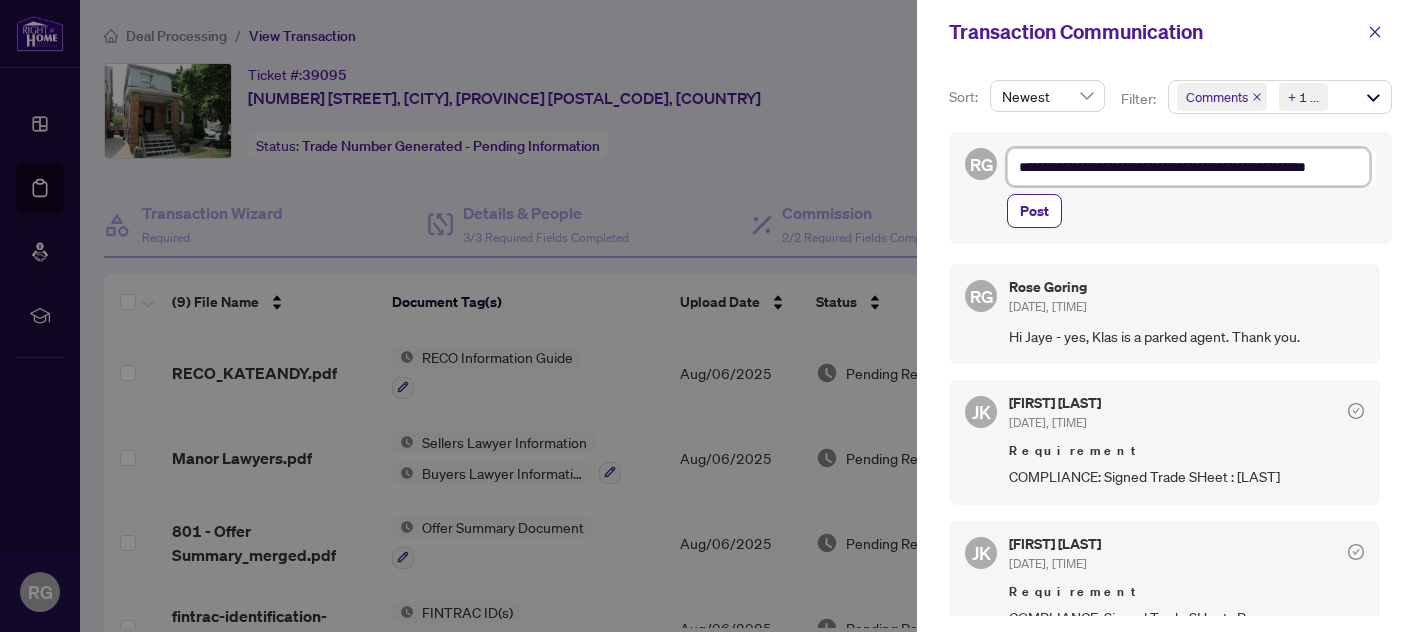 scroll, scrollTop: 26, scrollLeft: 0, axis: vertical 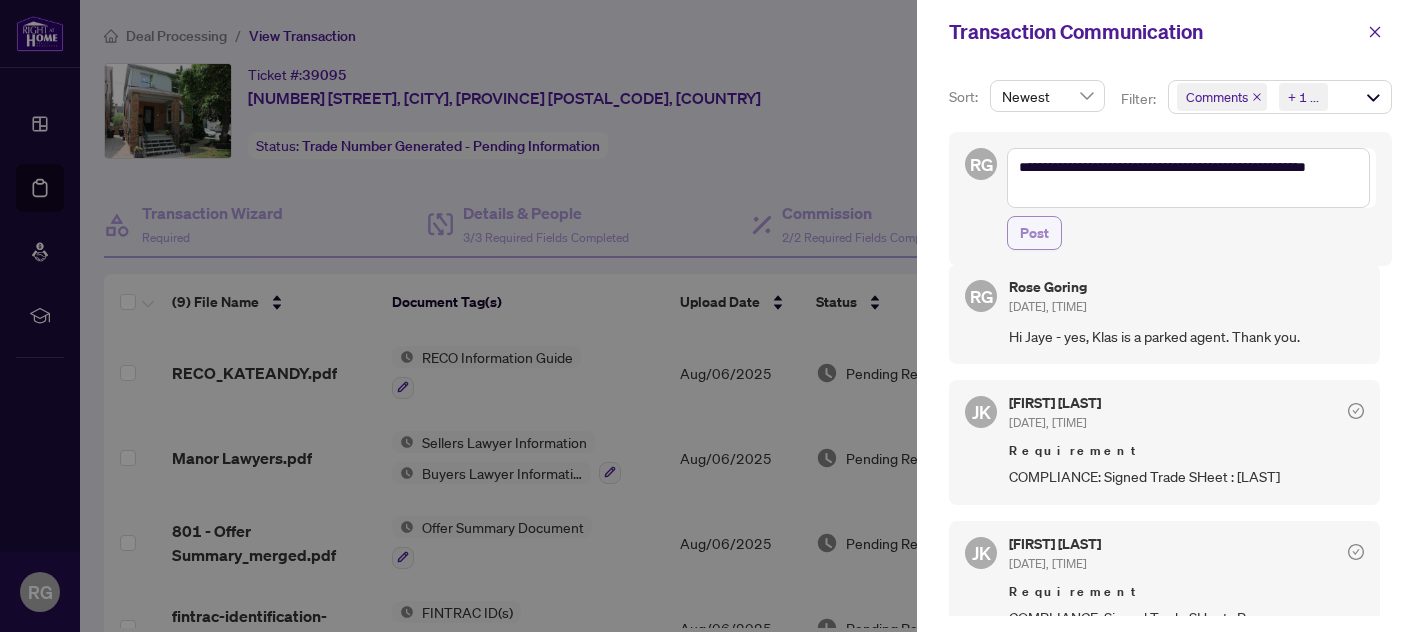 click on "Post" at bounding box center [1034, 233] 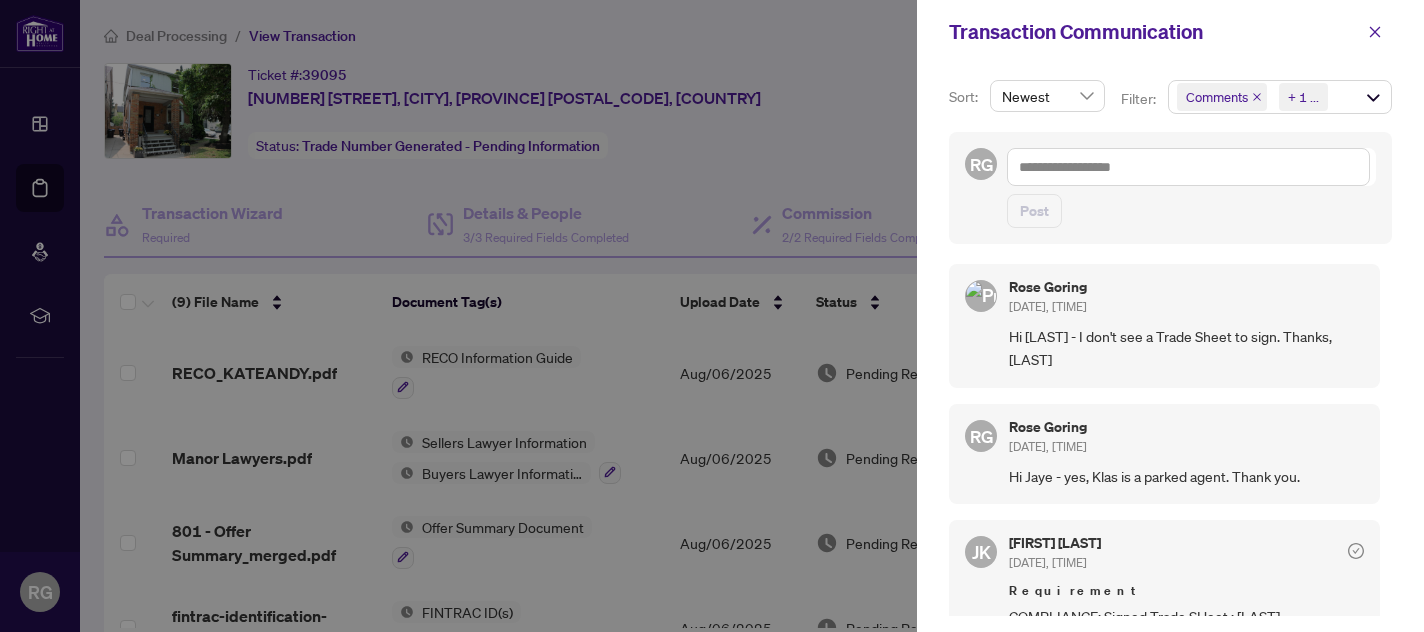 scroll, scrollTop: 4, scrollLeft: 0, axis: vertical 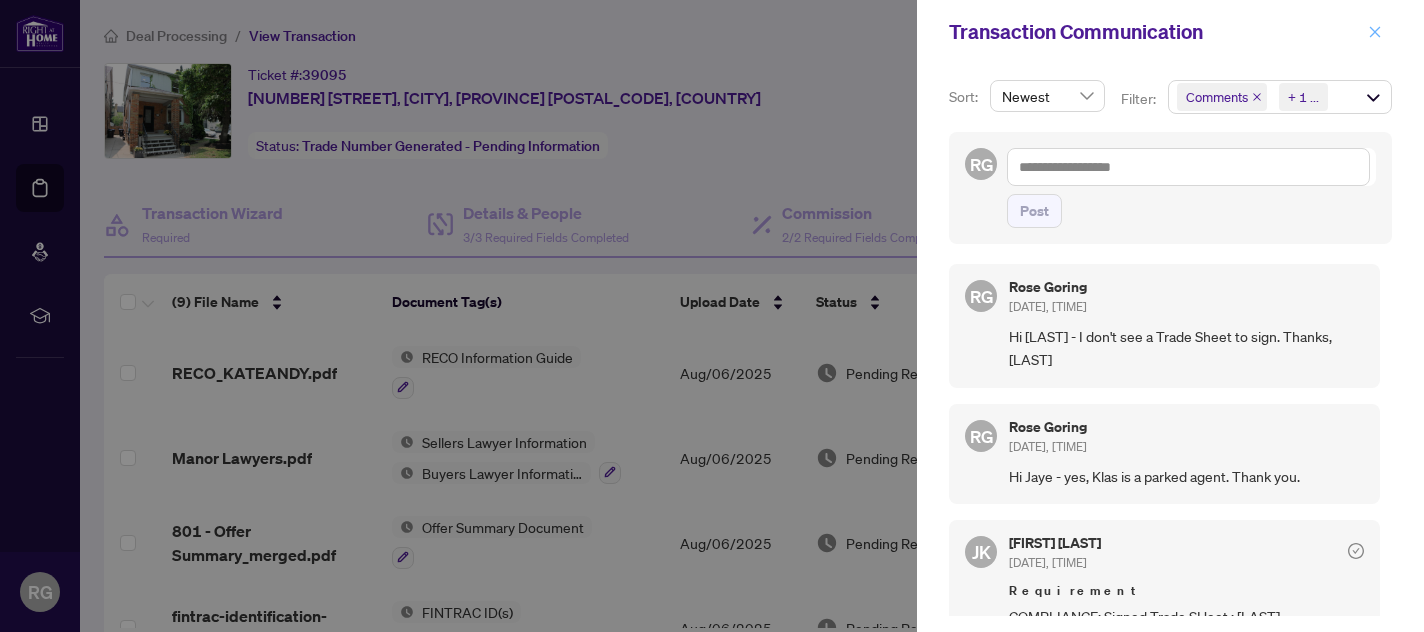 click 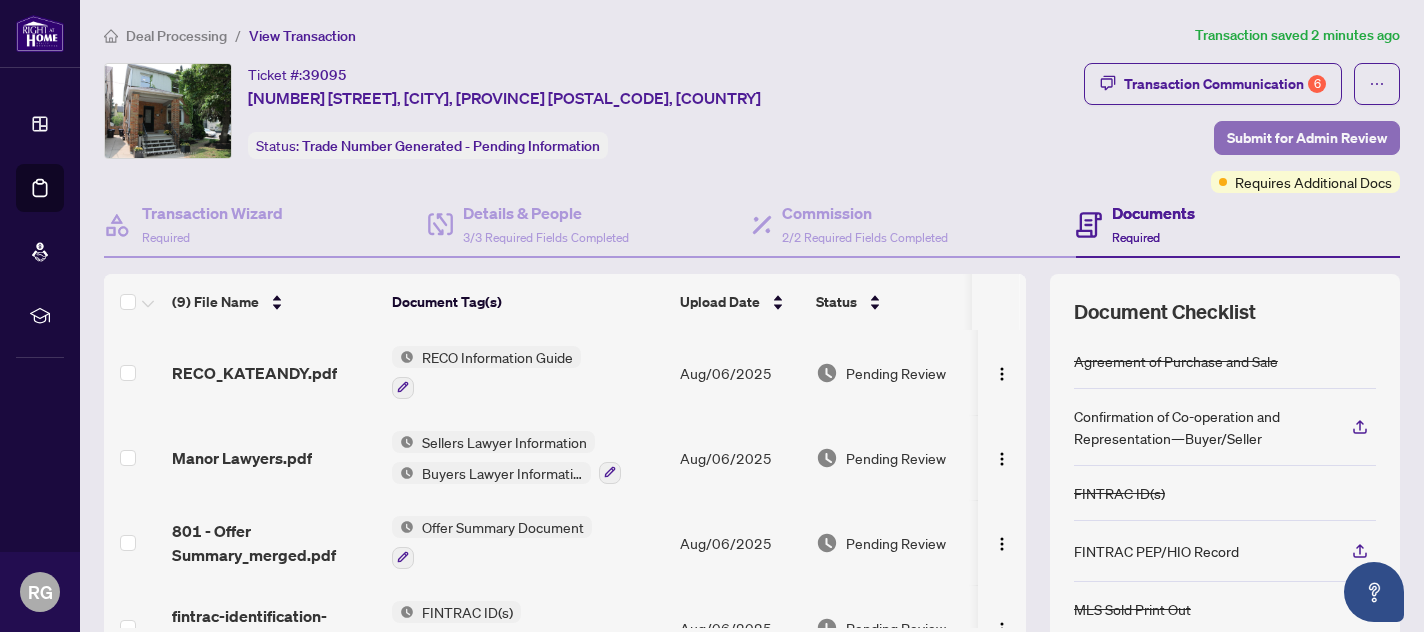 click on "Submit for Admin Review" at bounding box center (1307, 138) 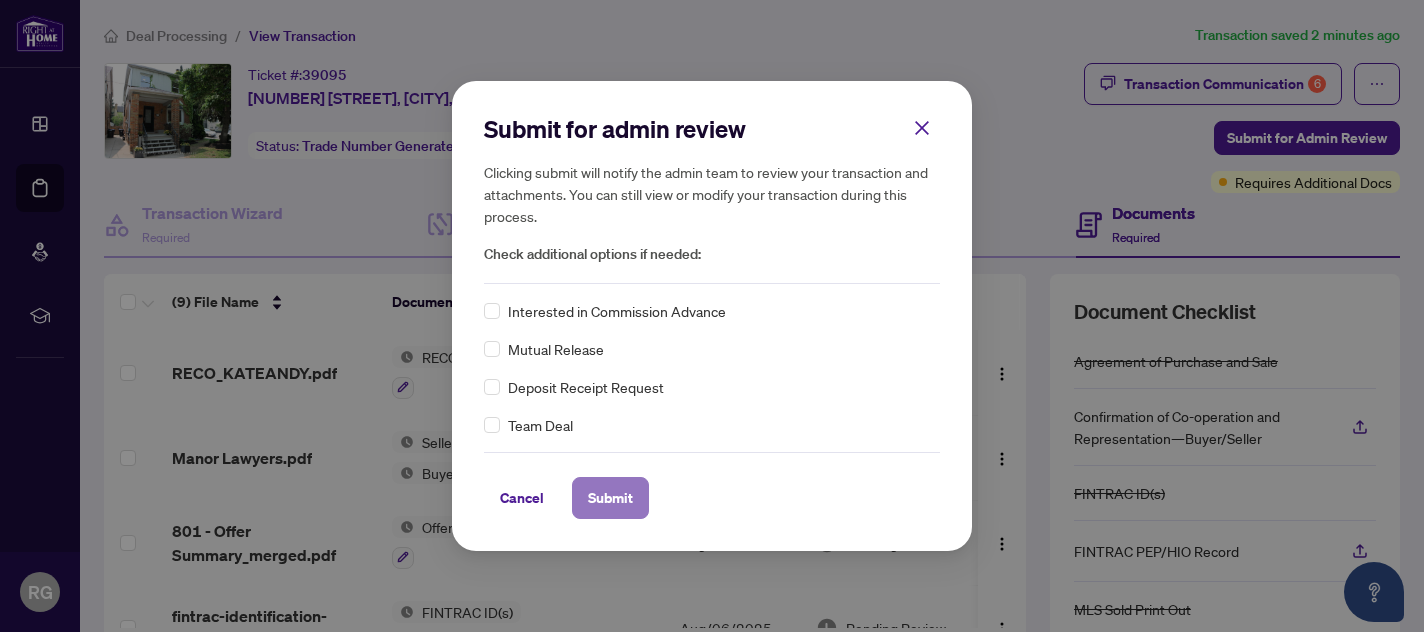 click on "Submit" at bounding box center [610, 498] 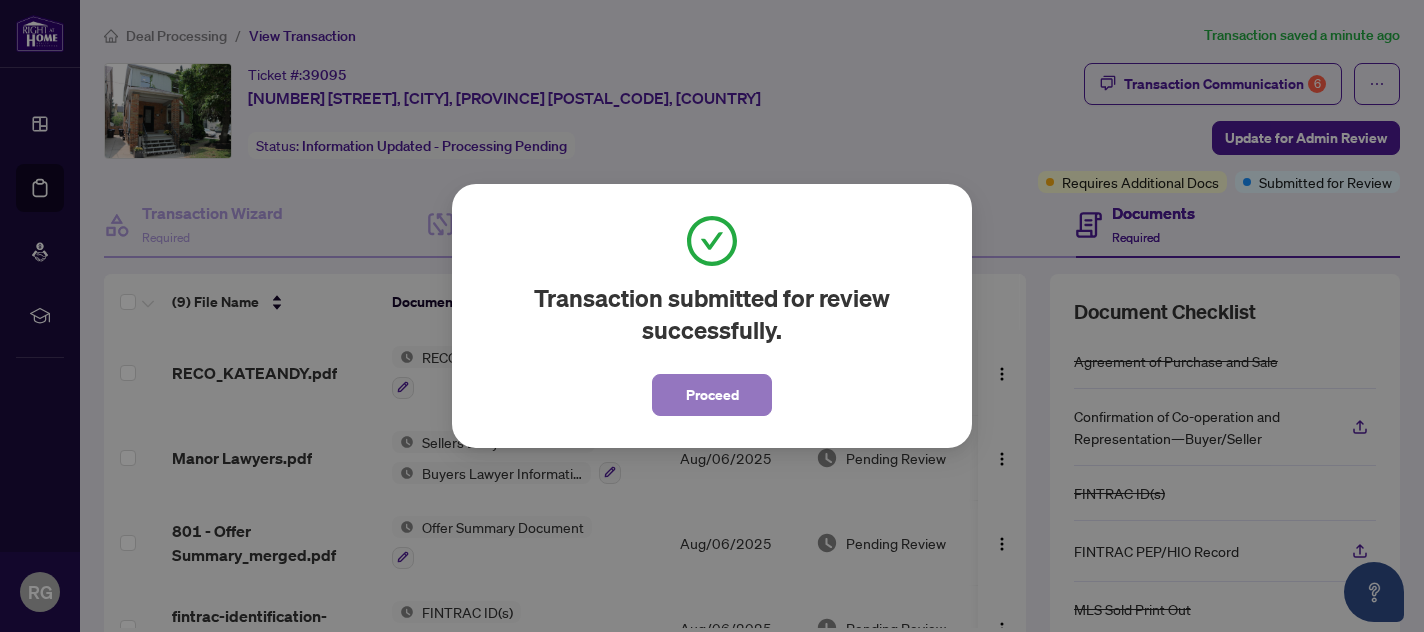 click on "Proceed" at bounding box center [712, 395] 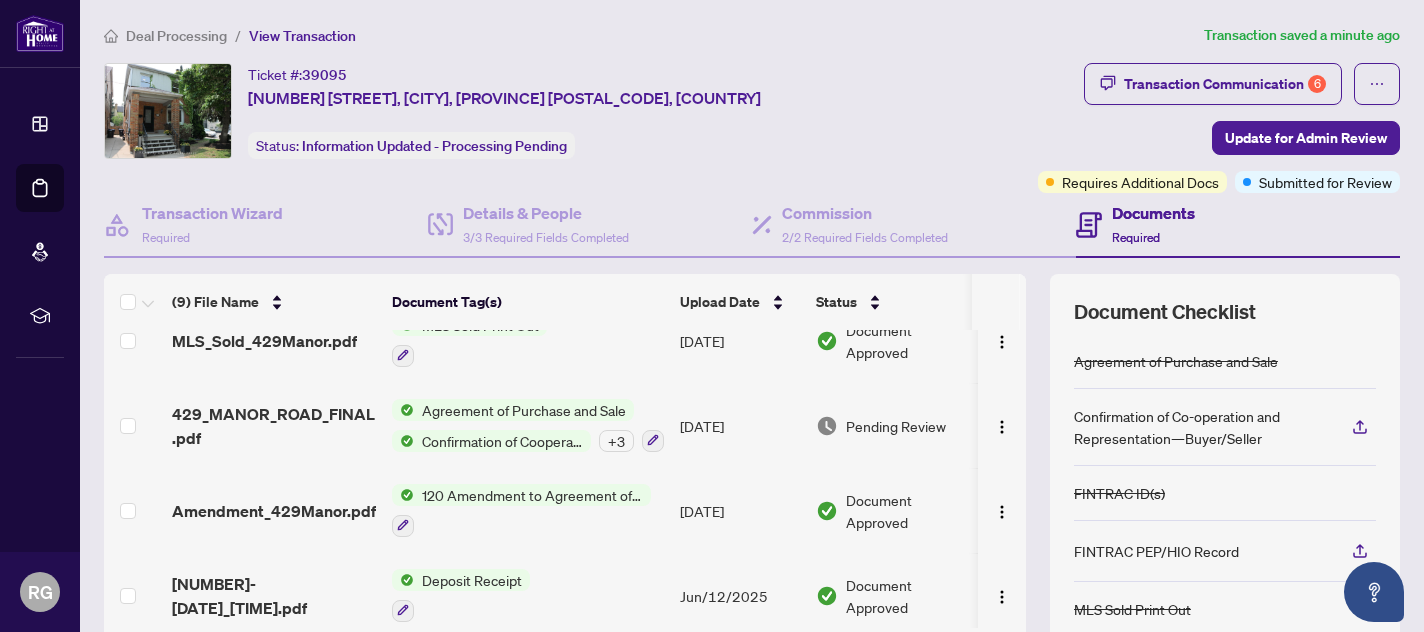 scroll, scrollTop: 470, scrollLeft: 0, axis: vertical 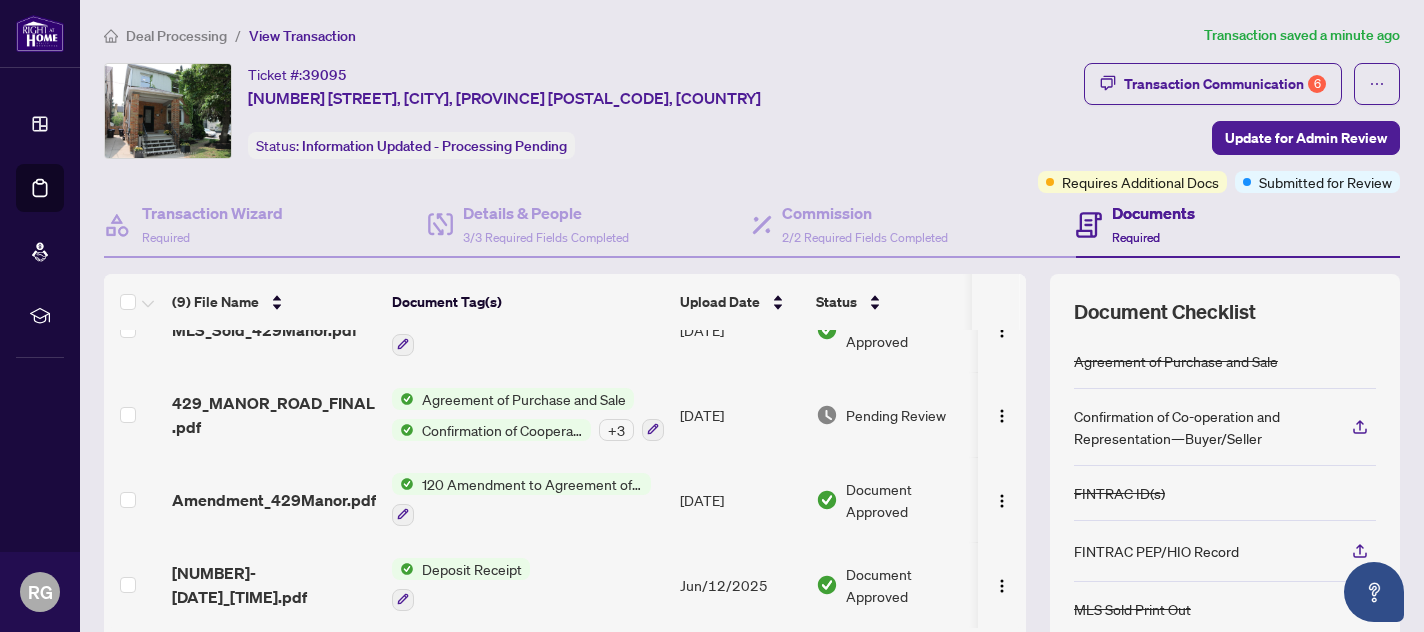 click on "Ticket #:  [NUMBER] [NUMBER] [STREET], [PROVINCE] [POSTAL_CODE], [COUNTRY] Status:   Information Updated - Processing Pending" at bounding box center [567, 111] 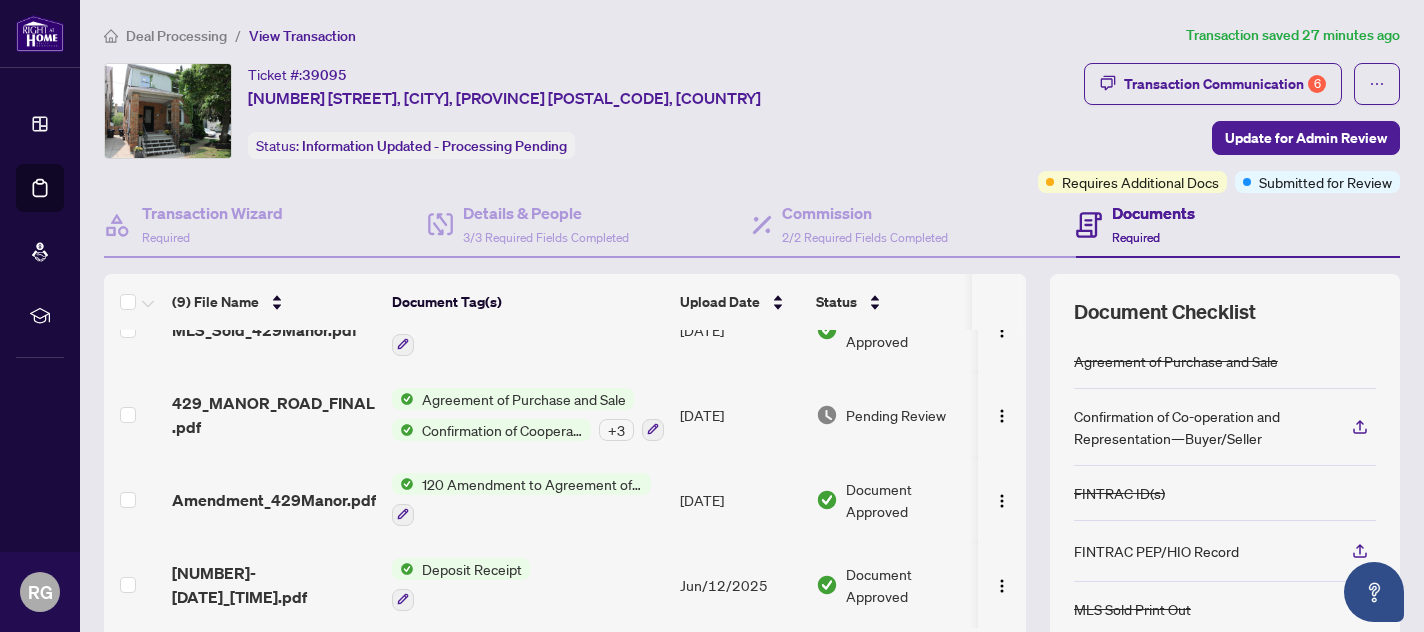 scroll, scrollTop: 243, scrollLeft: 0, axis: vertical 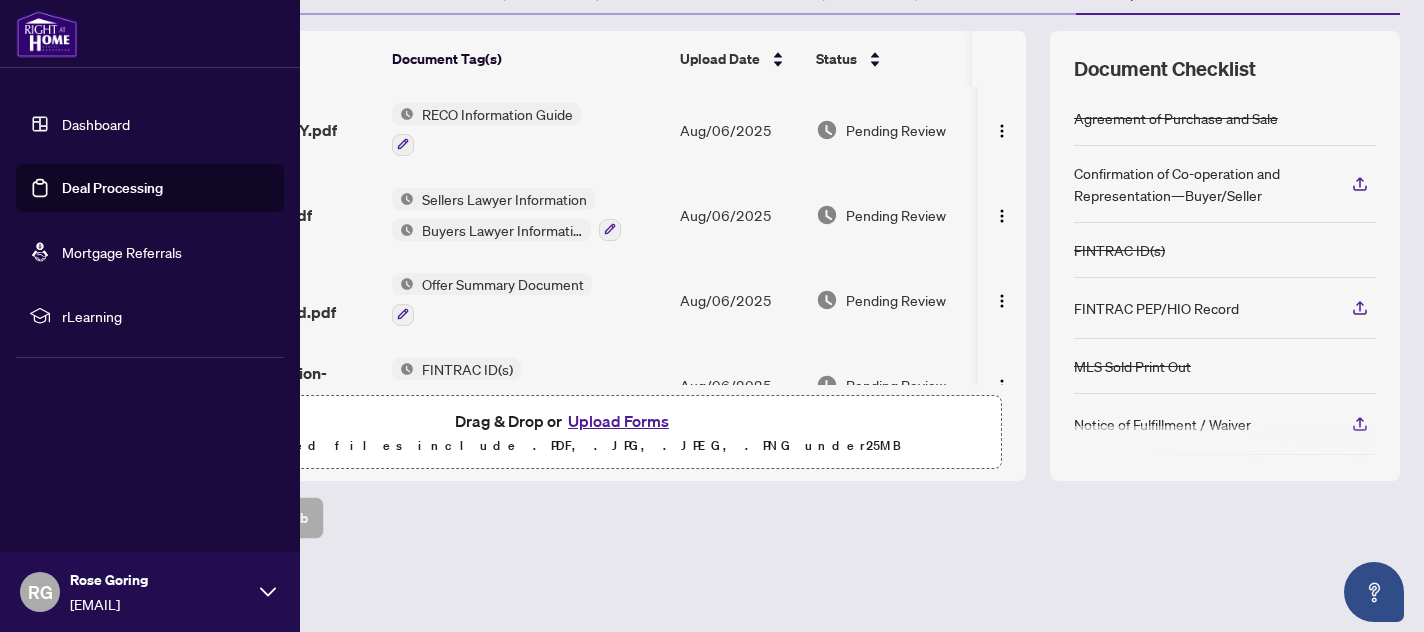 click on "Deal Processing" at bounding box center [112, 188] 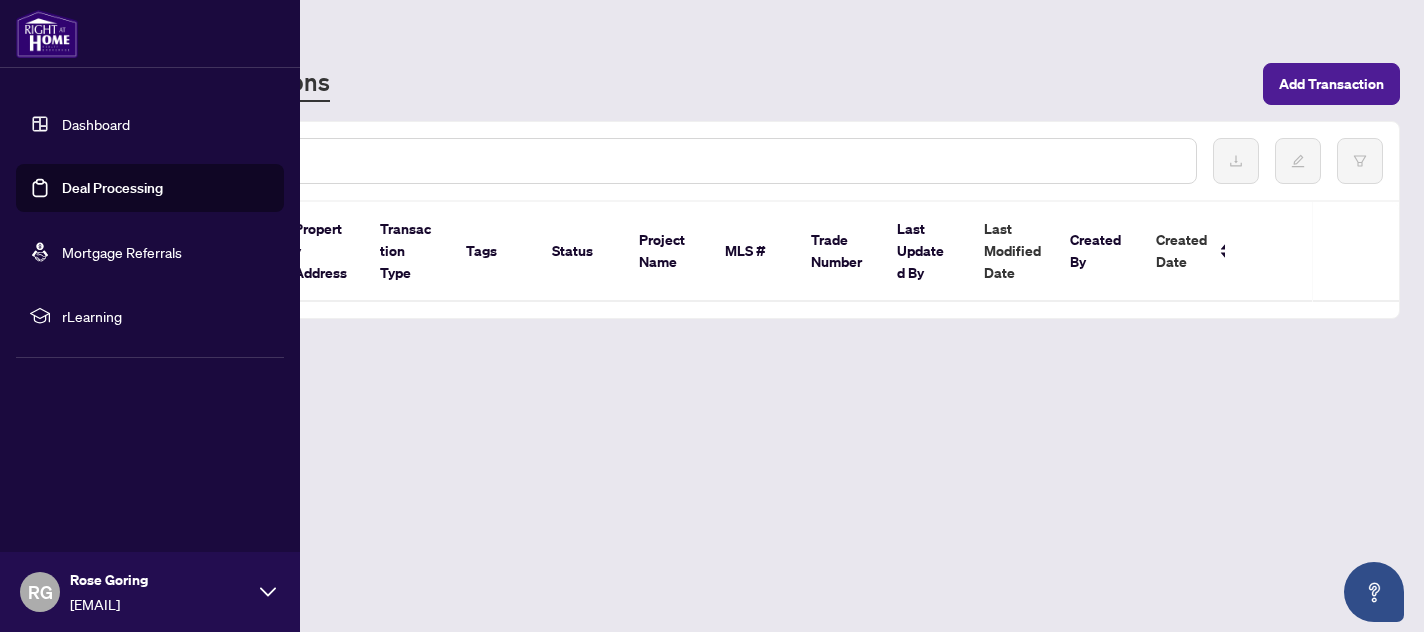 scroll, scrollTop: 0, scrollLeft: 0, axis: both 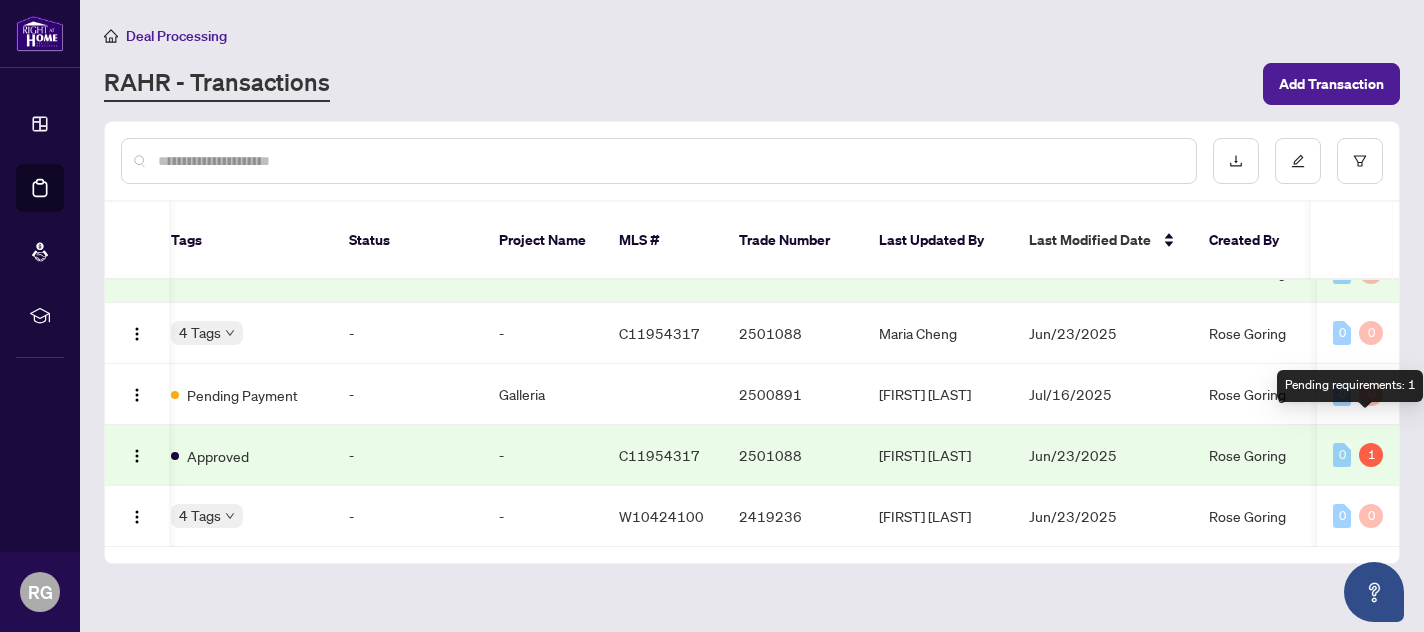 click on "1" at bounding box center (1371, 455) 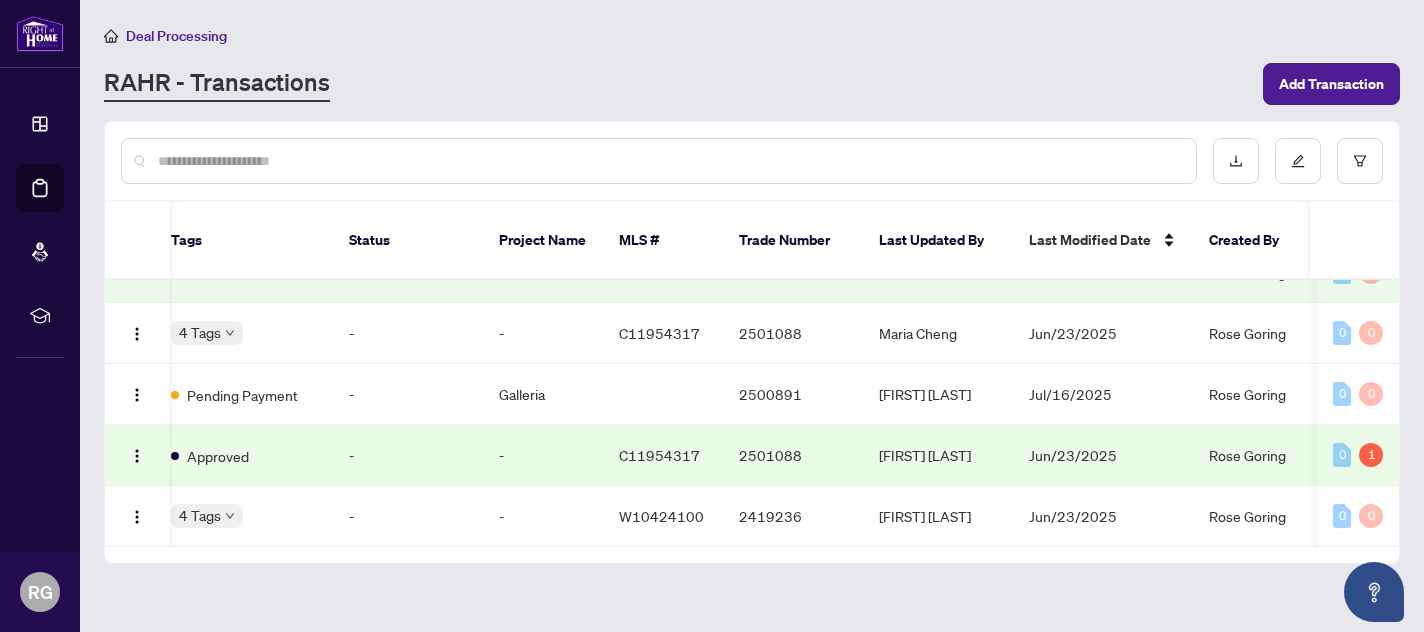 click on "Jun/23/2025" at bounding box center (1103, 455) 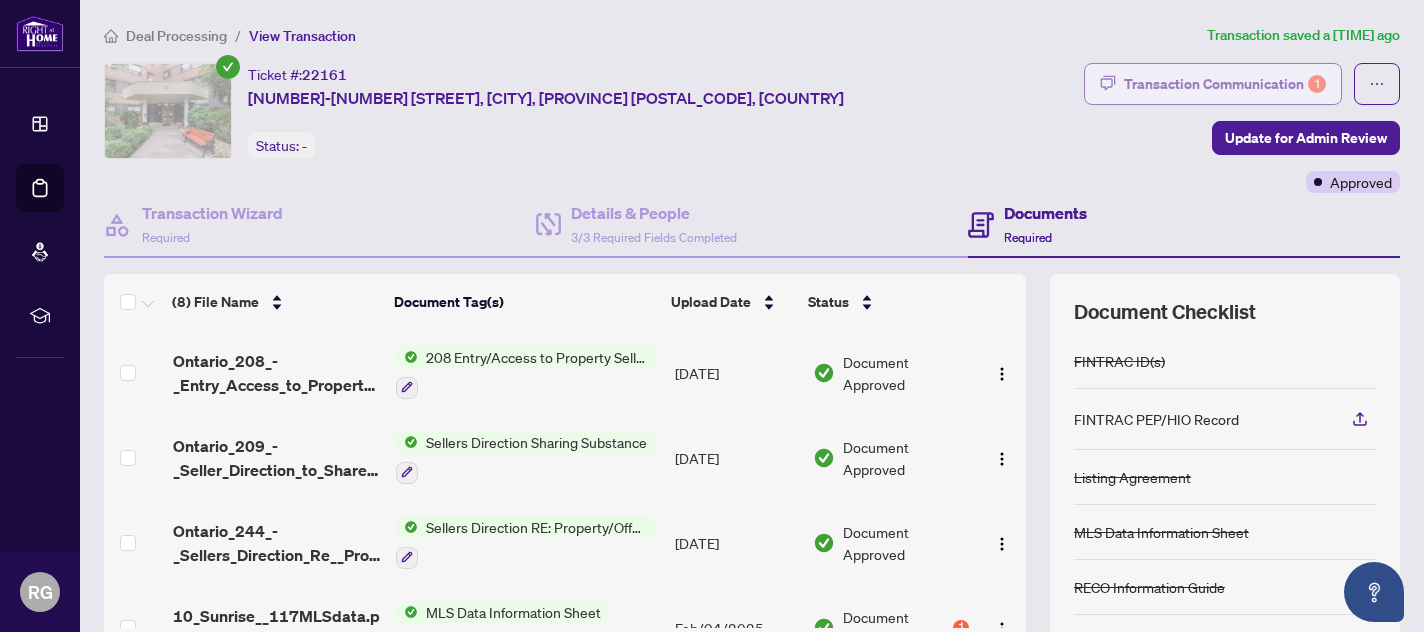 click on "Transaction Communication 1" at bounding box center [1225, 84] 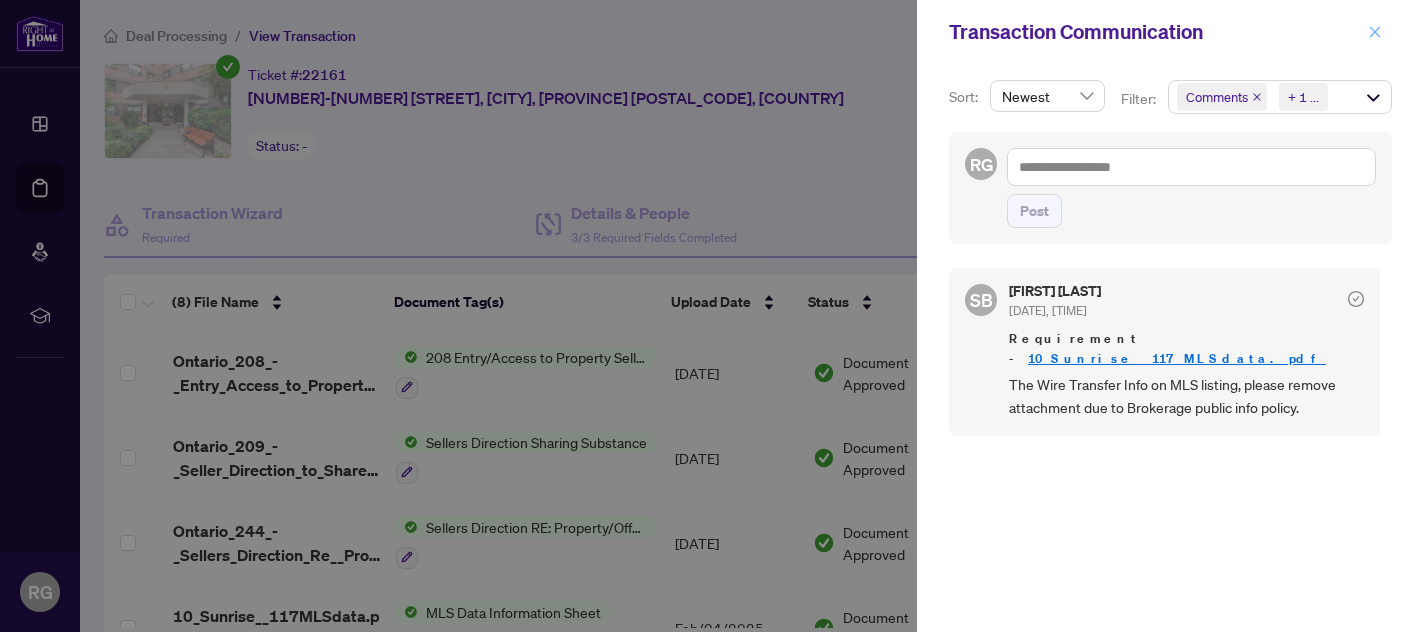 click at bounding box center (1375, 32) 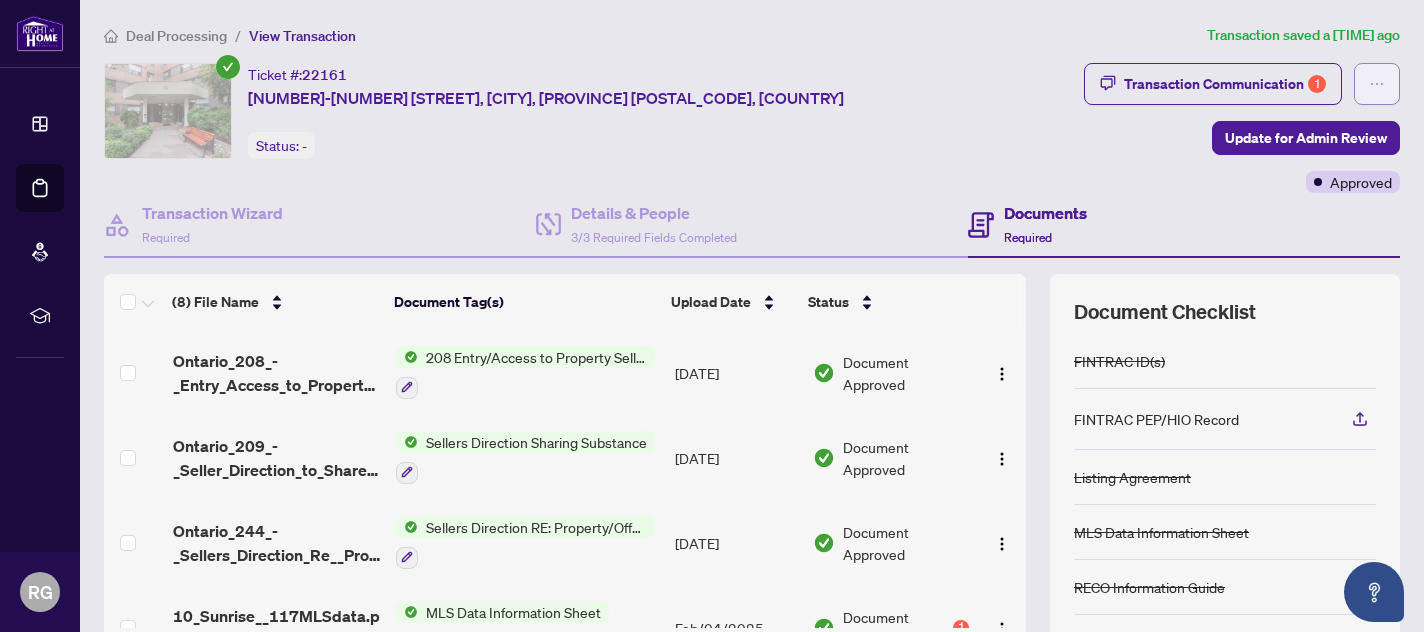click 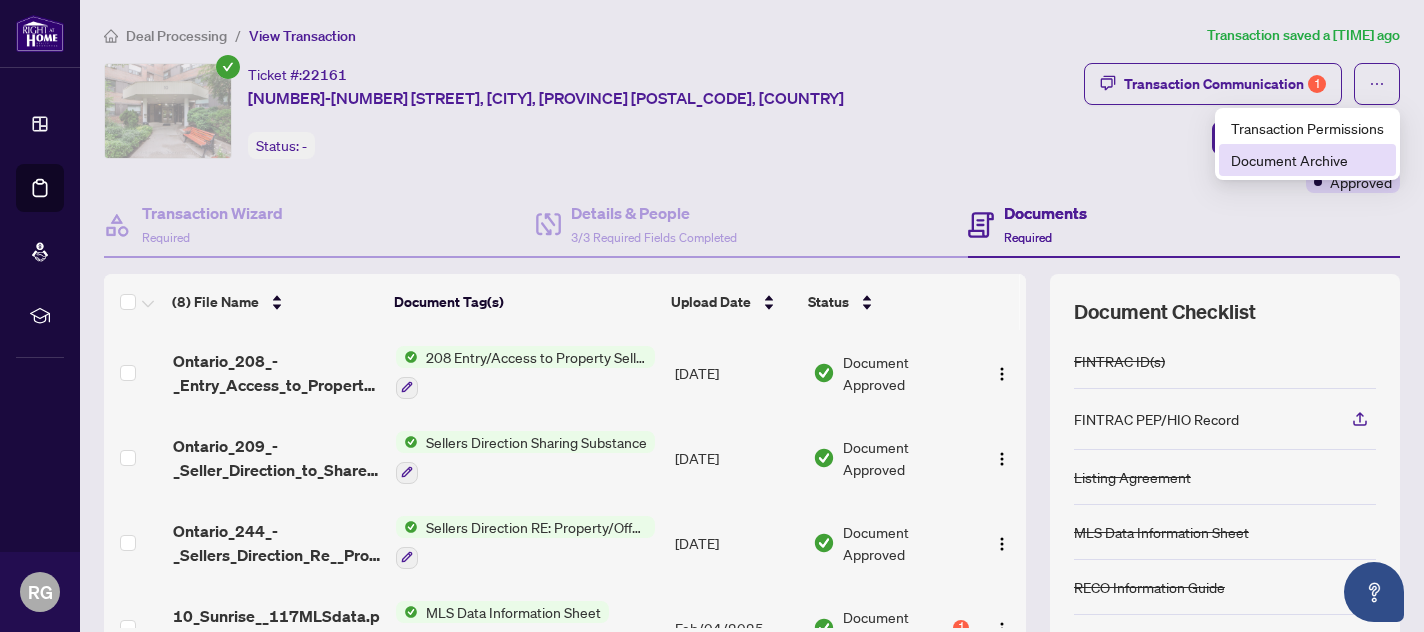 click on "Document Archive" at bounding box center (1307, 160) 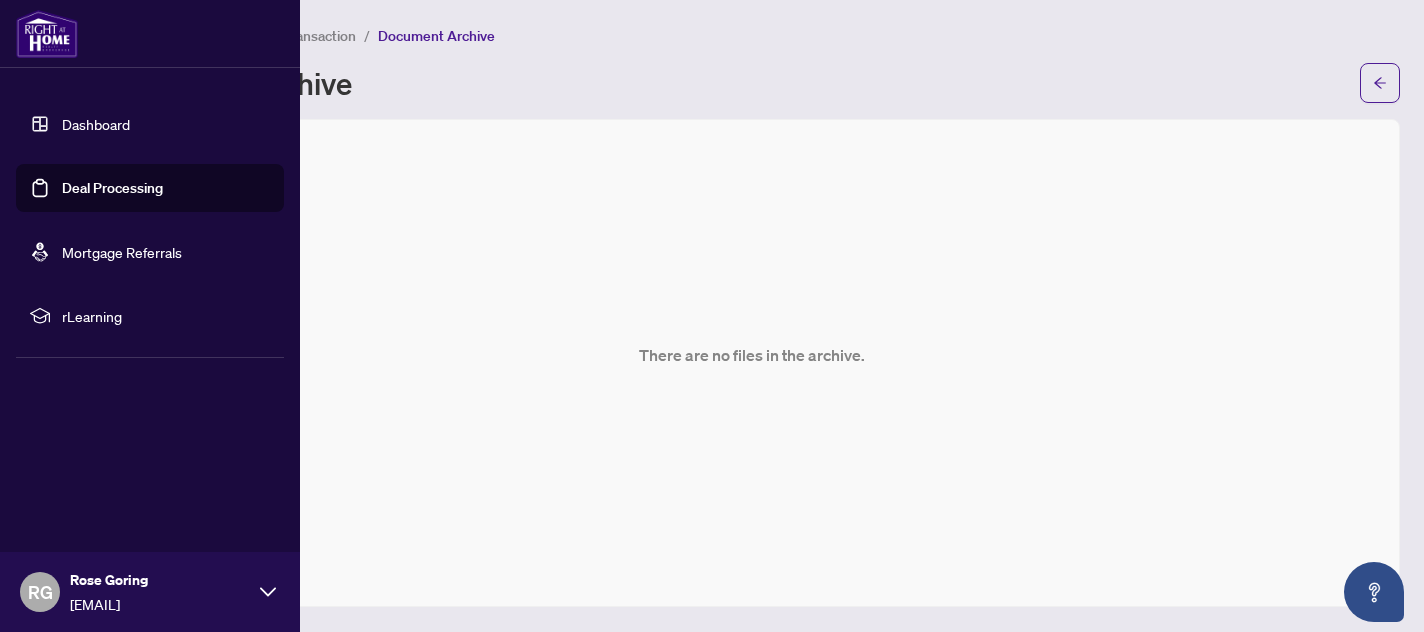 click on "Deal Processing" at bounding box center (112, 188) 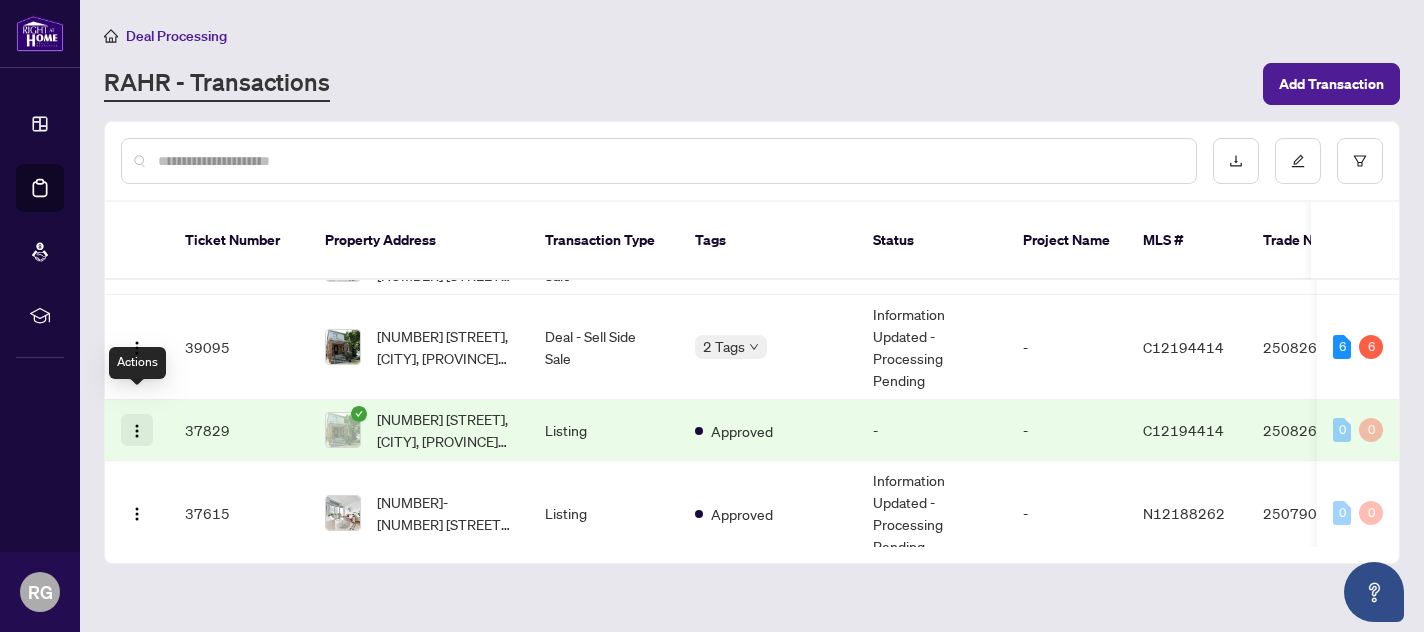 click at bounding box center [137, 431] 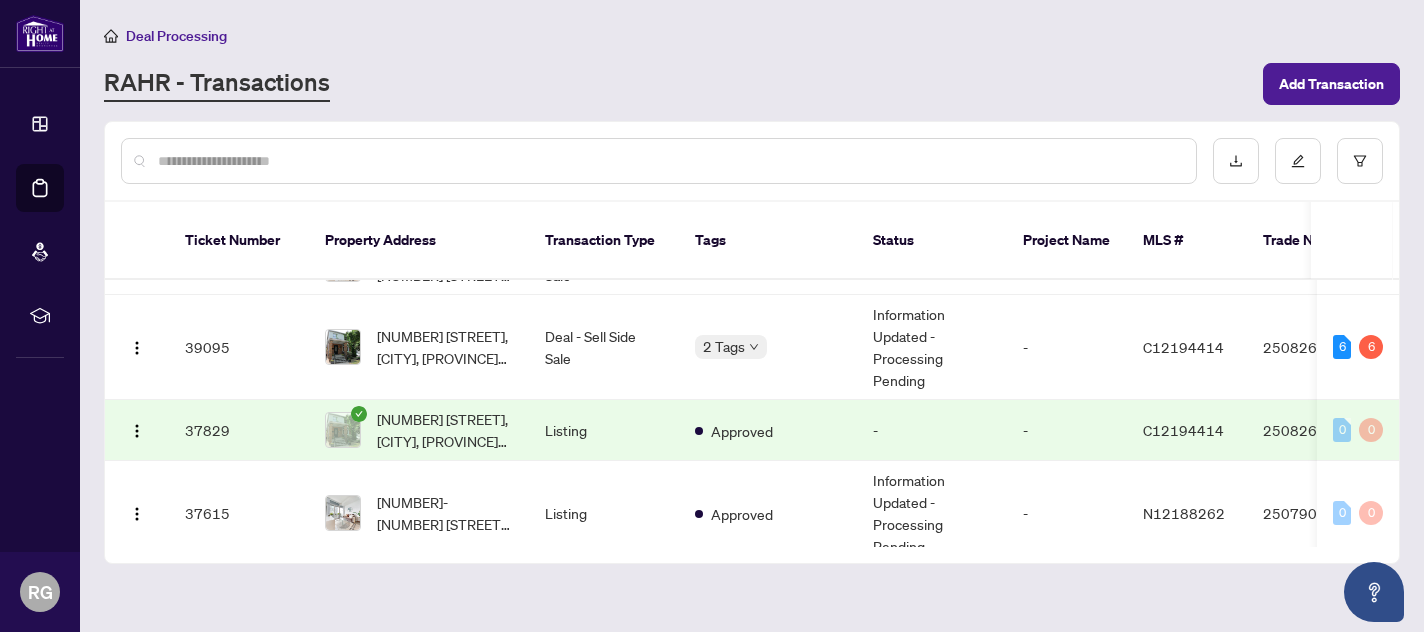 click on "-" at bounding box center (1067, 430) 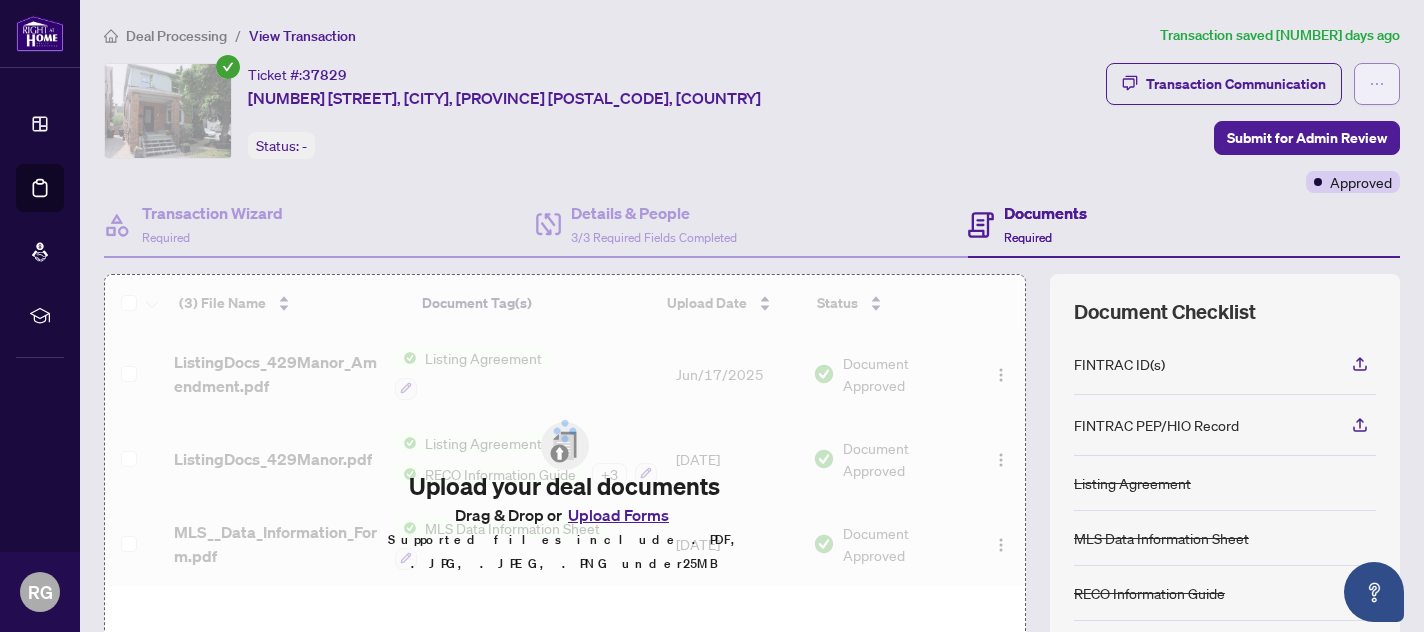 click 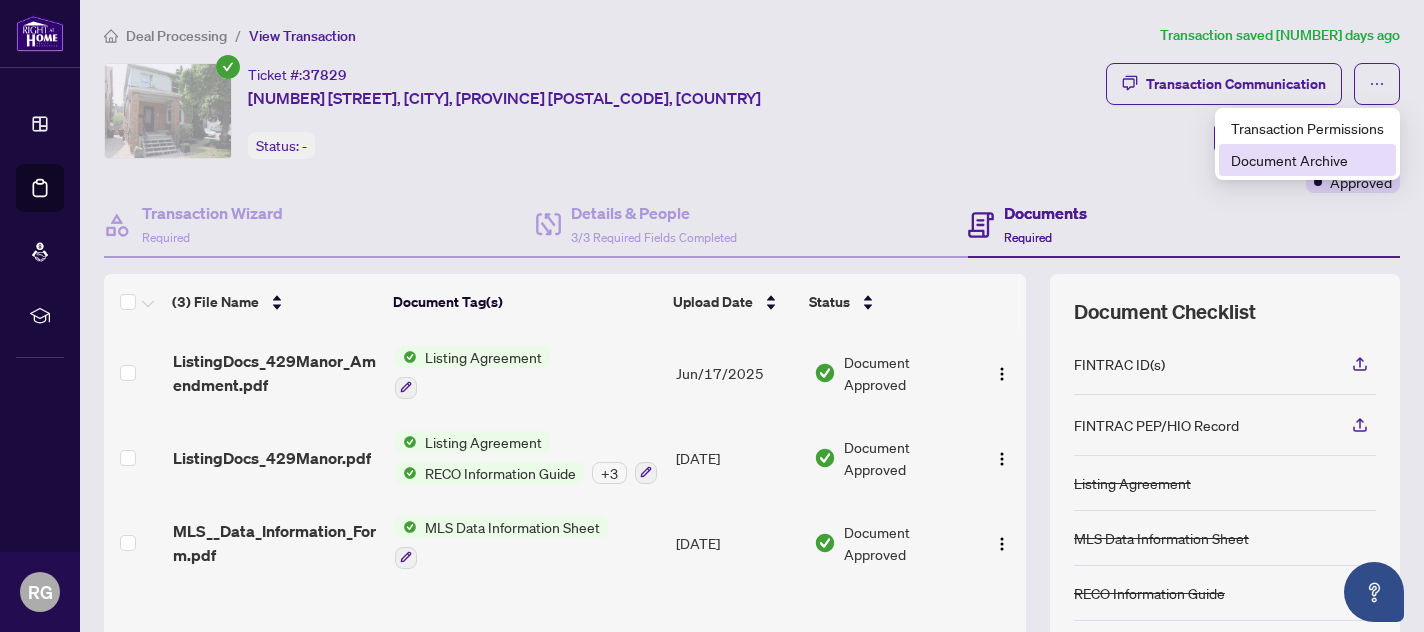 click on "Document Archive" at bounding box center [1307, 160] 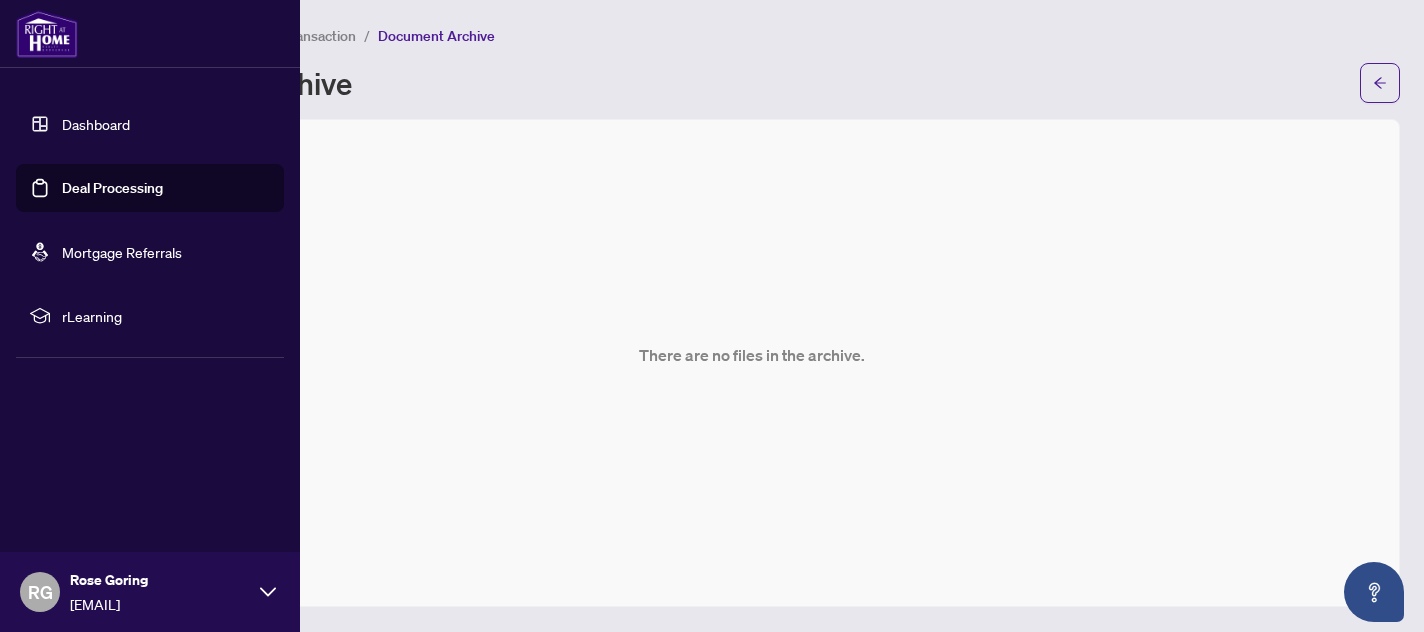 click on "Deal Processing" at bounding box center [112, 188] 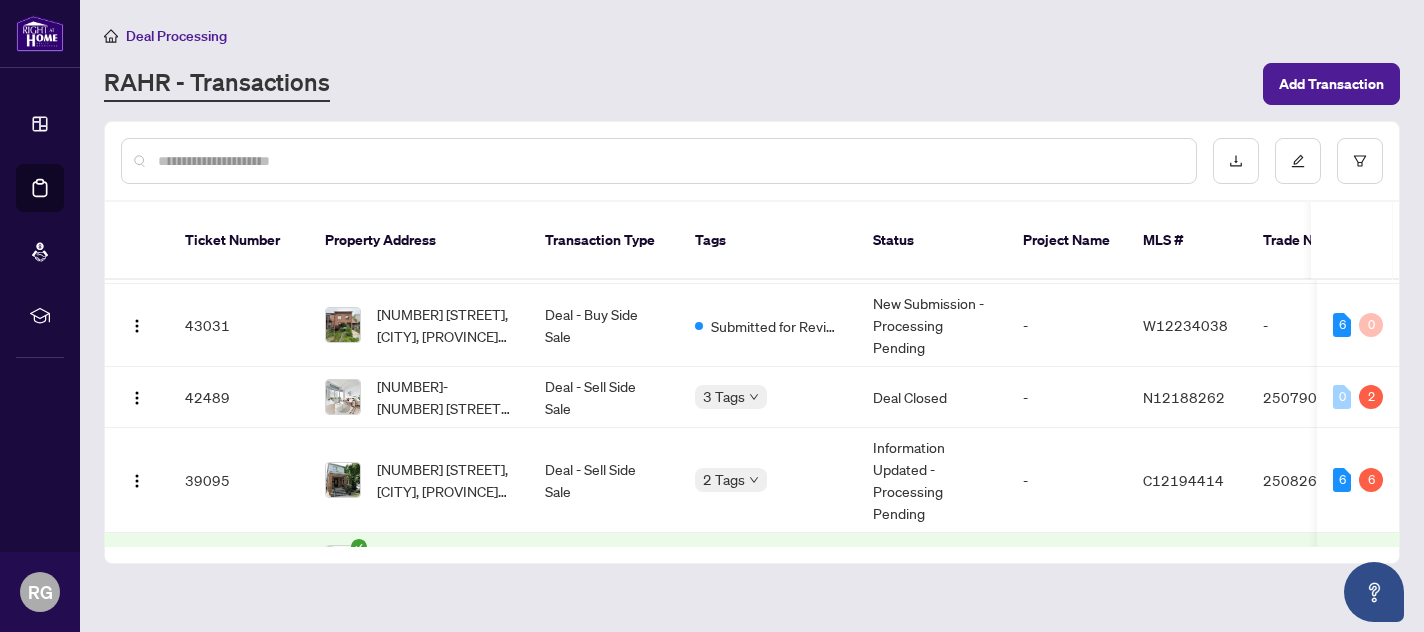 scroll, scrollTop: 0, scrollLeft: 0, axis: both 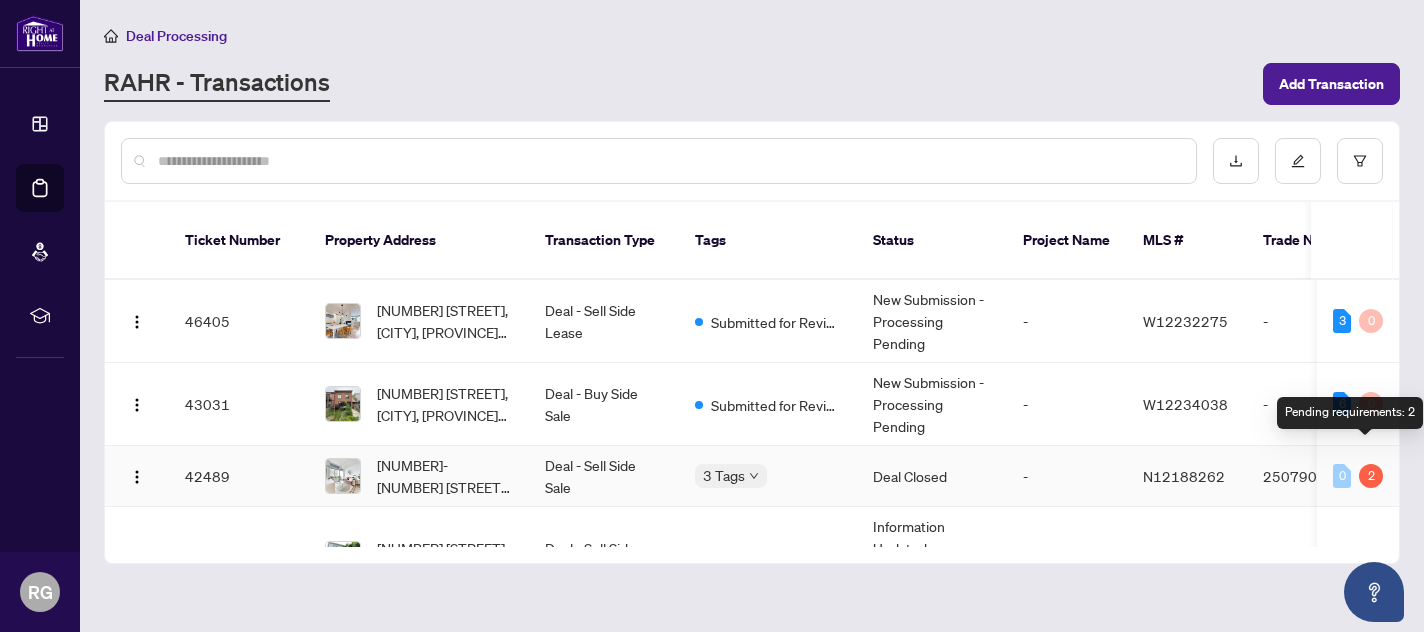 click on "2" at bounding box center (1371, 476) 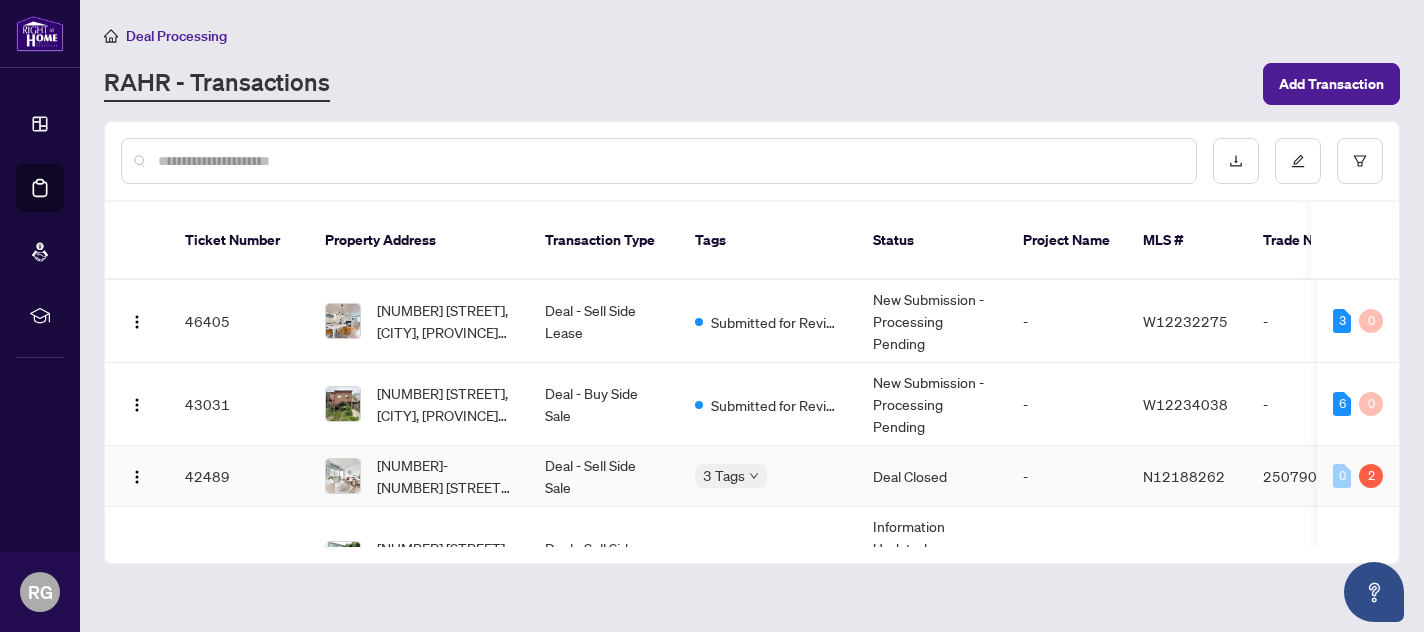 click on "N12188262" at bounding box center (1184, 476) 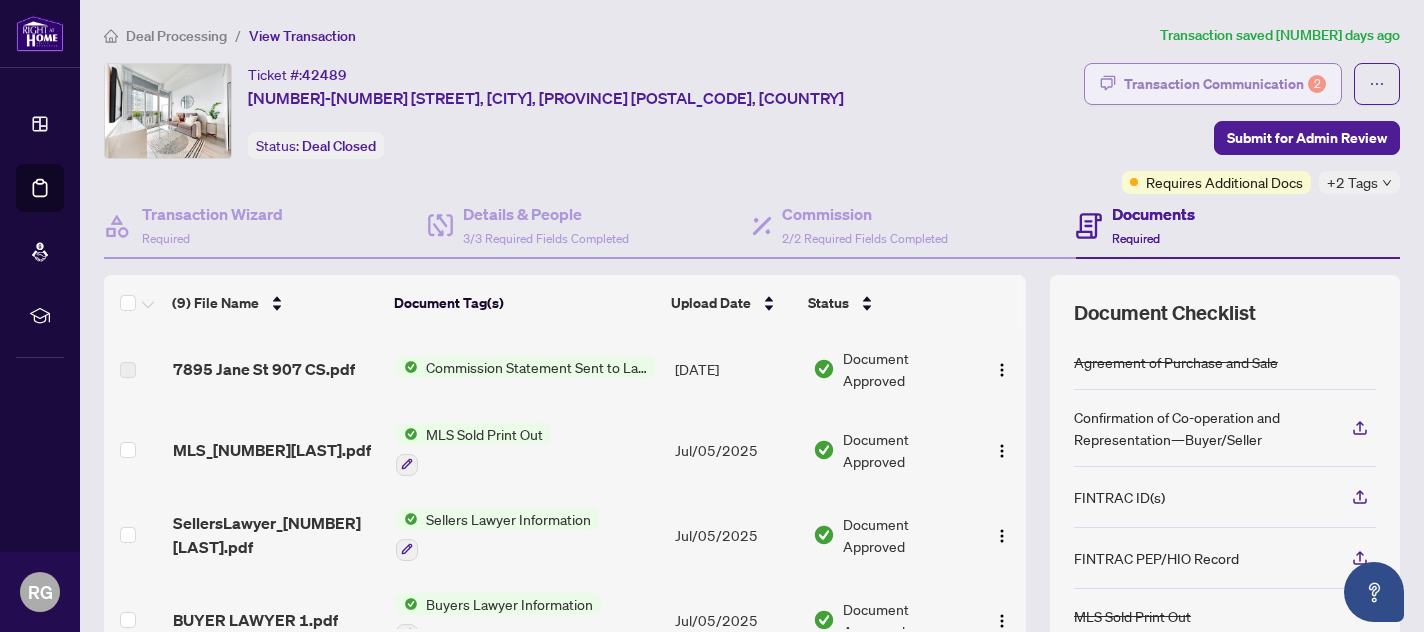click on "Transaction Communication 2" at bounding box center (1225, 84) 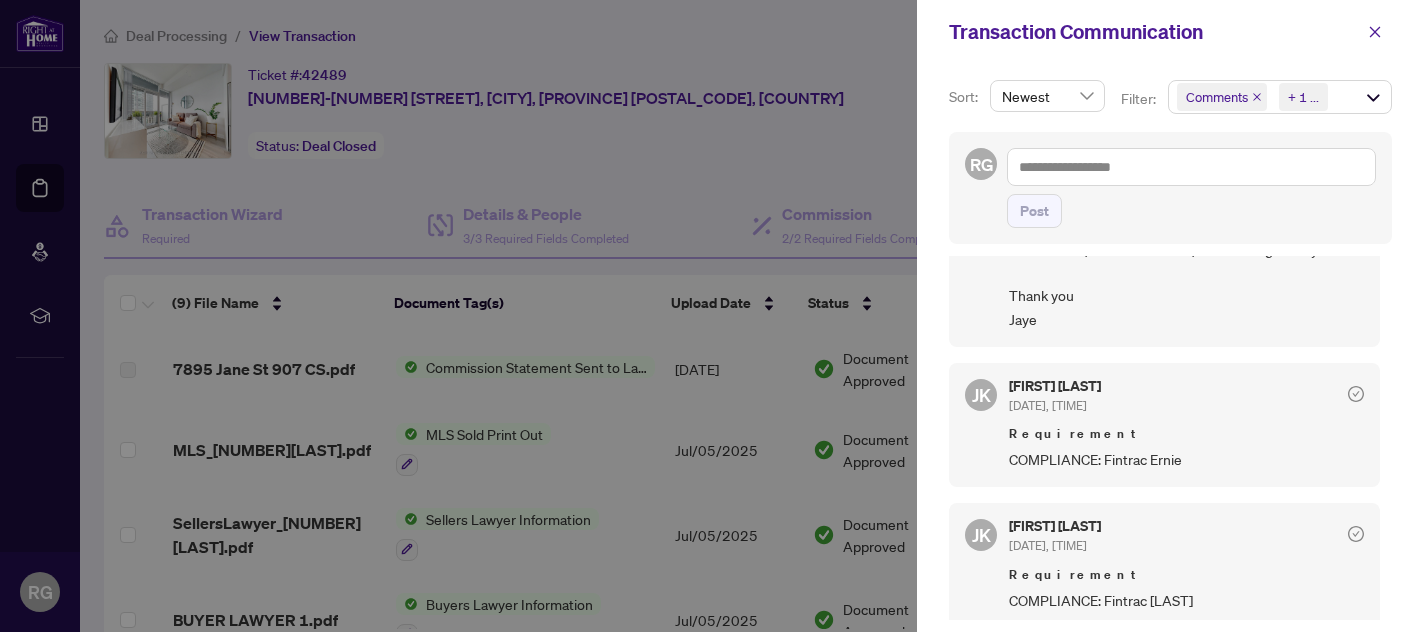 scroll, scrollTop: 216, scrollLeft: 0, axis: vertical 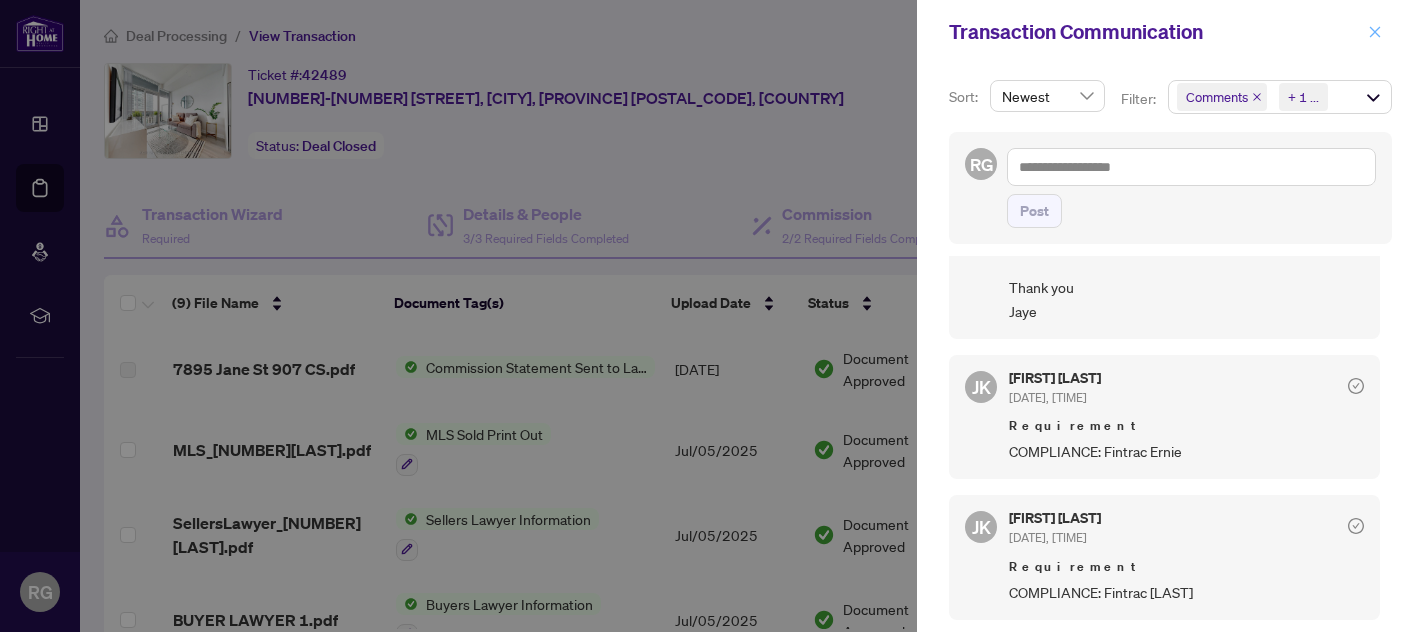click 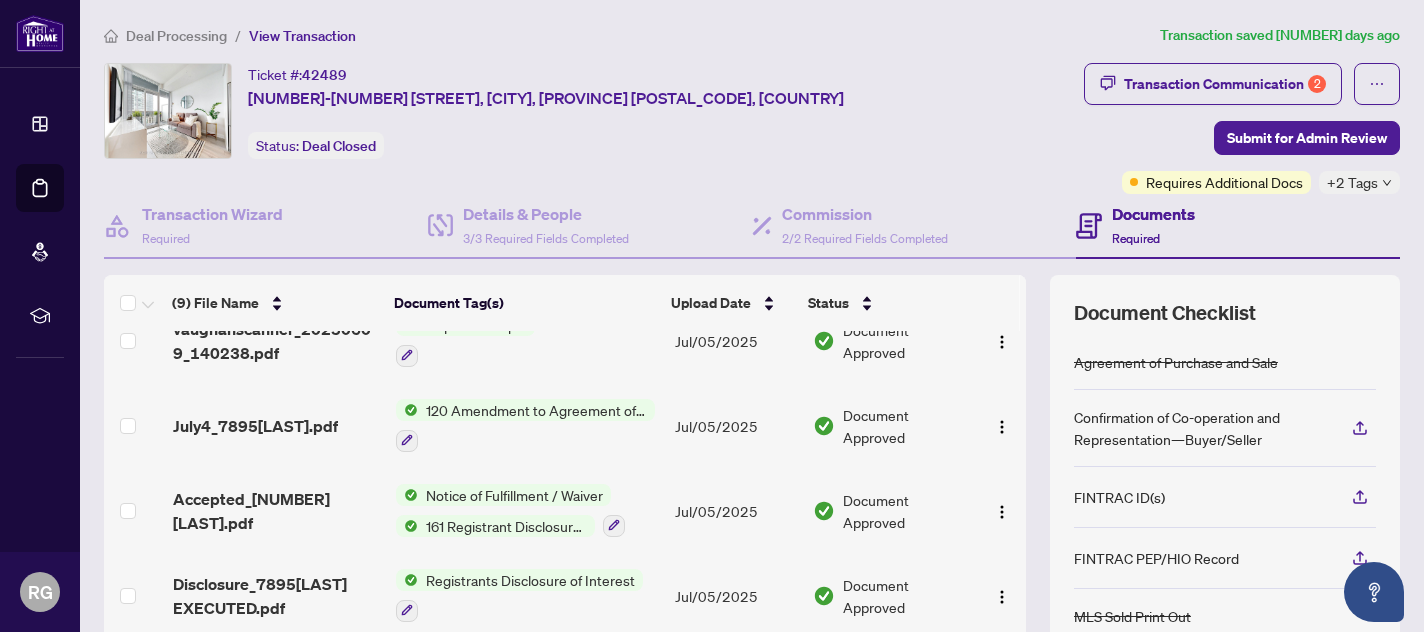 scroll, scrollTop: 461, scrollLeft: 0, axis: vertical 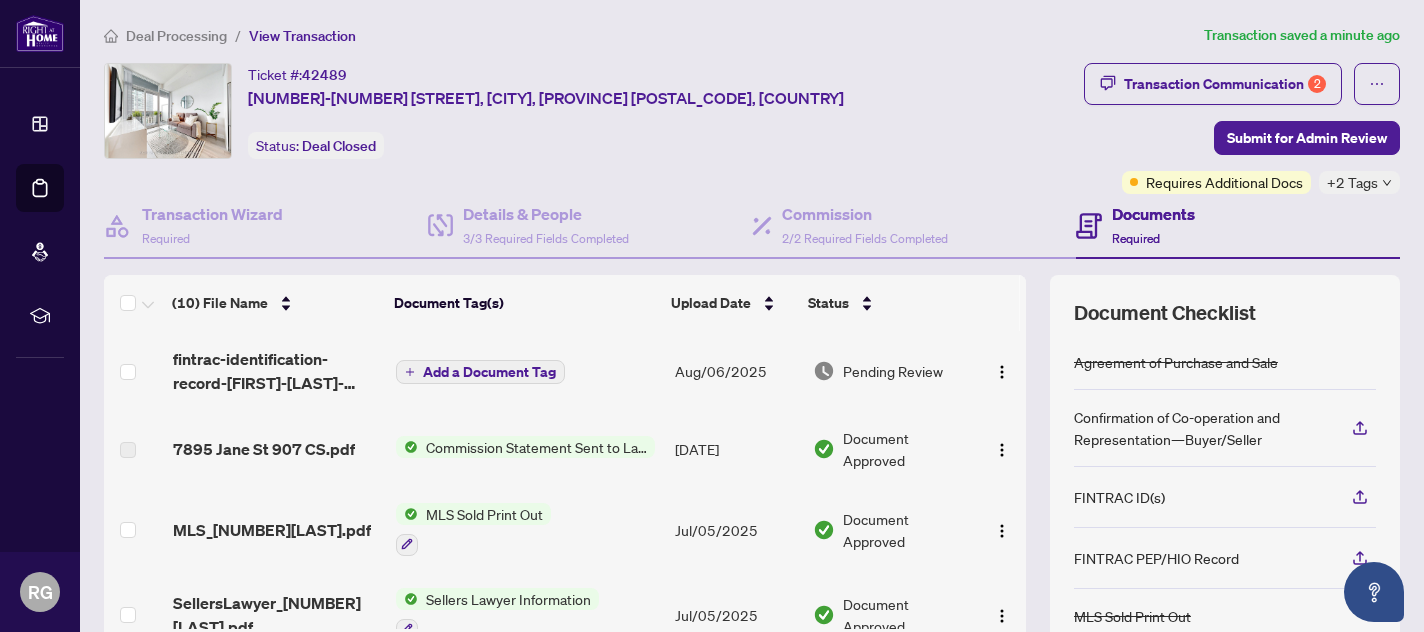 click on "Add a Document Tag" at bounding box center (489, 372) 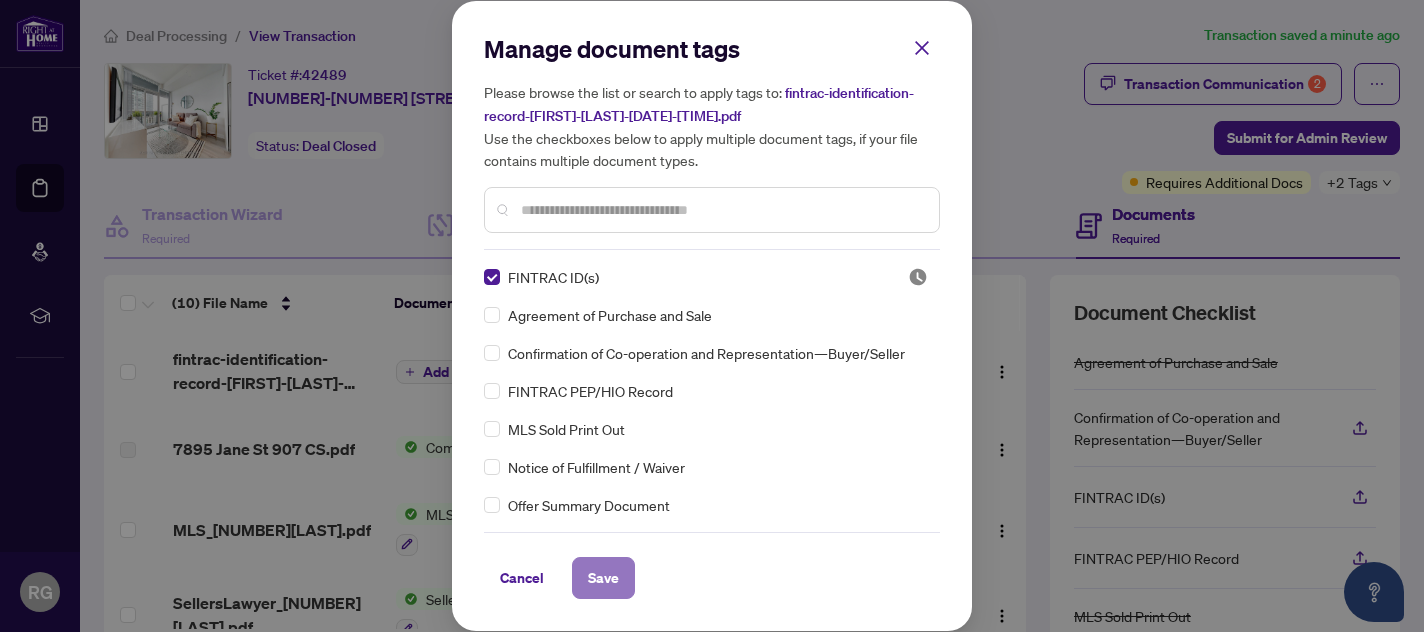 click on "Save" at bounding box center (603, 578) 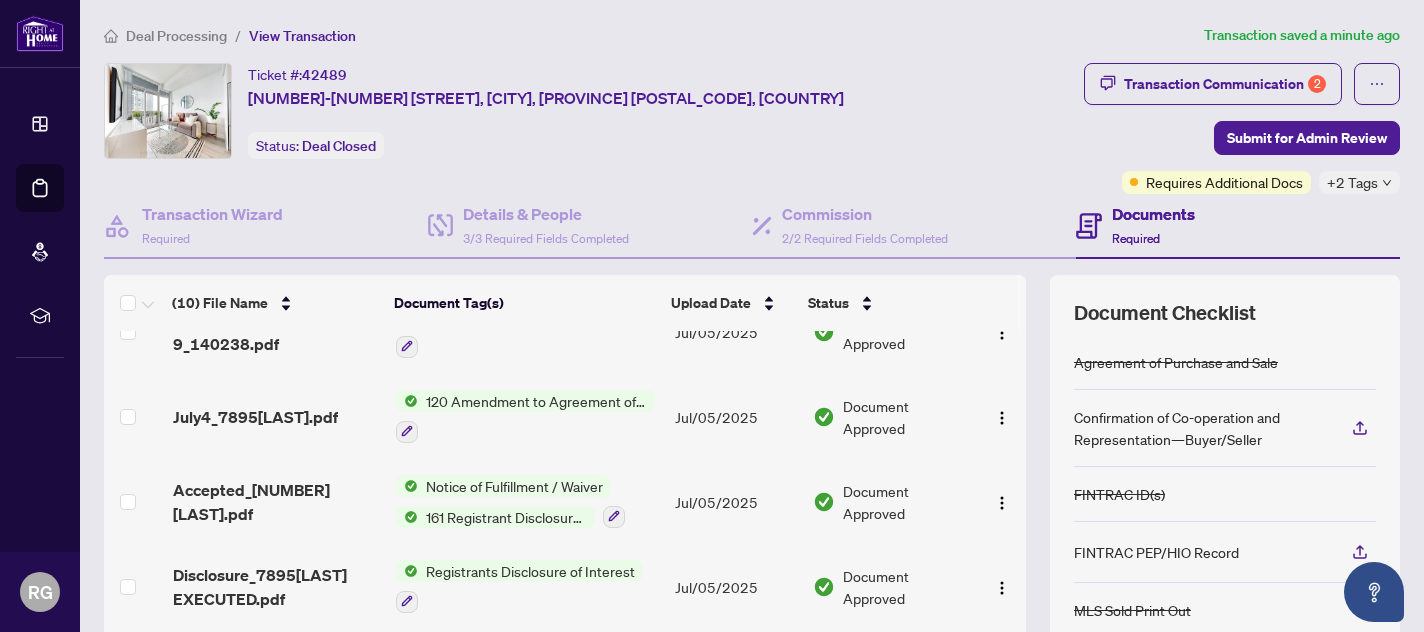 scroll, scrollTop: 546, scrollLeft: 0, axis: vertical 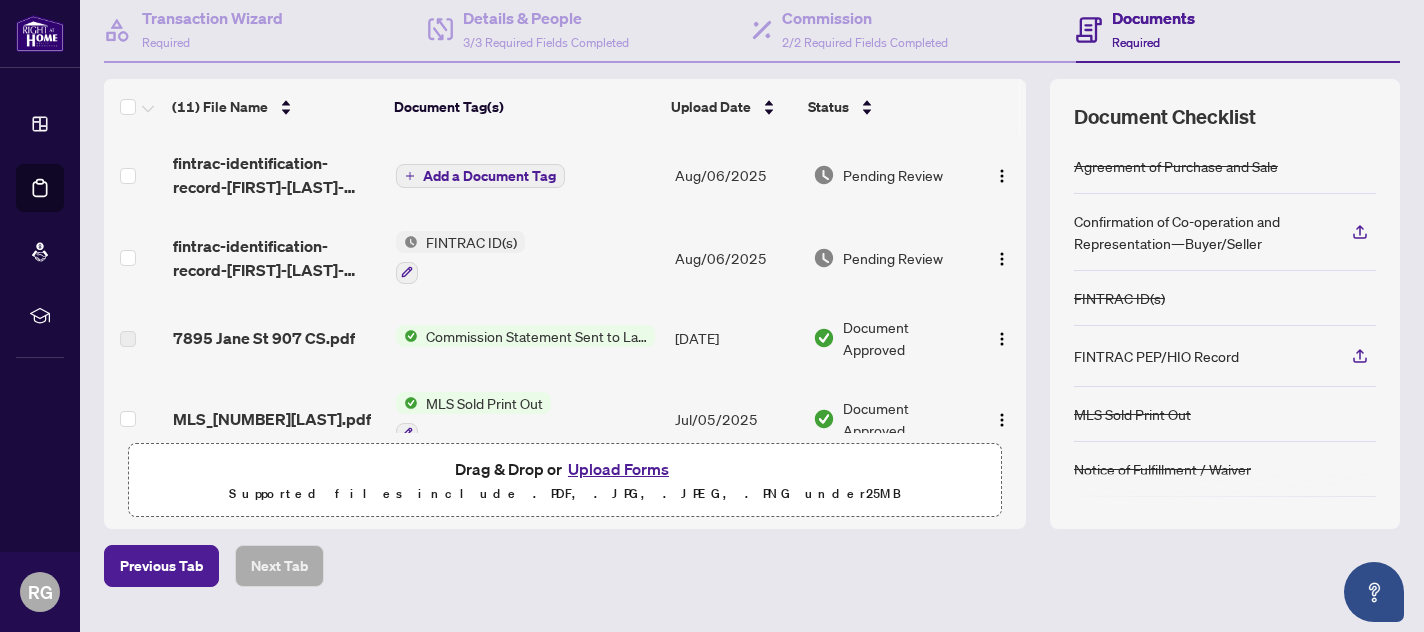click on "Add a Document Tag" at bounding box center (489, 176) 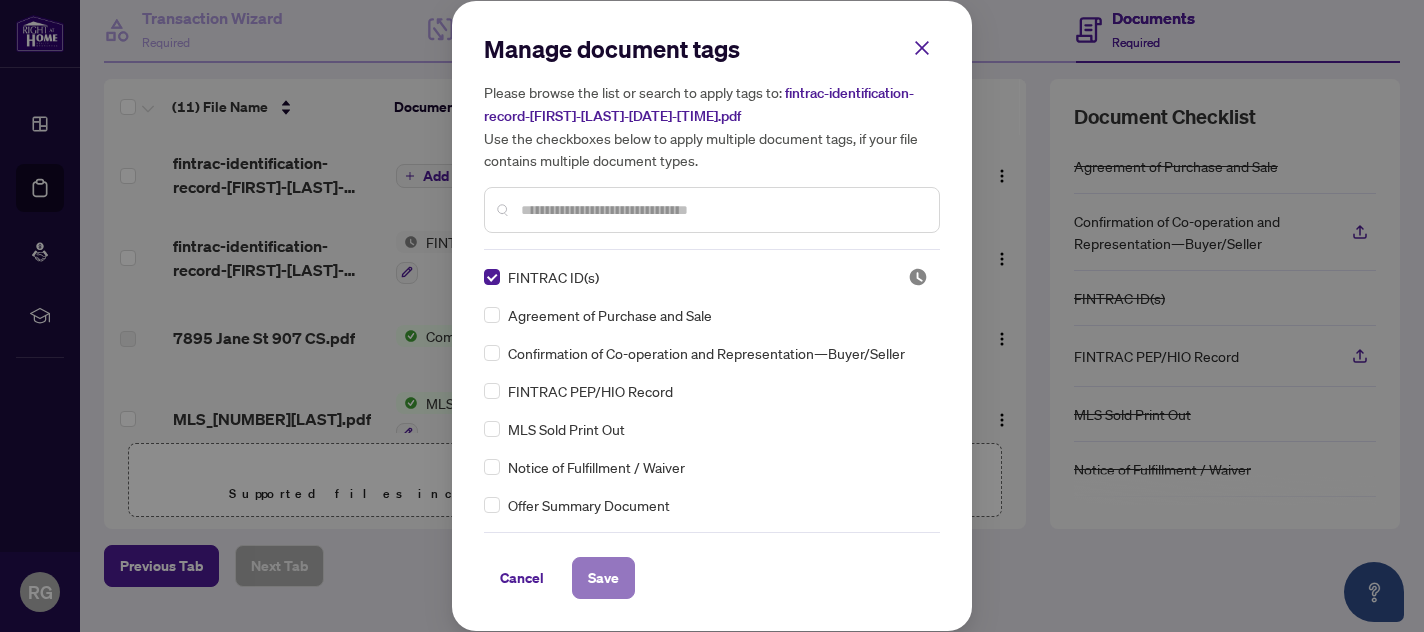 click on "Save" at bounding box center (603, 578) 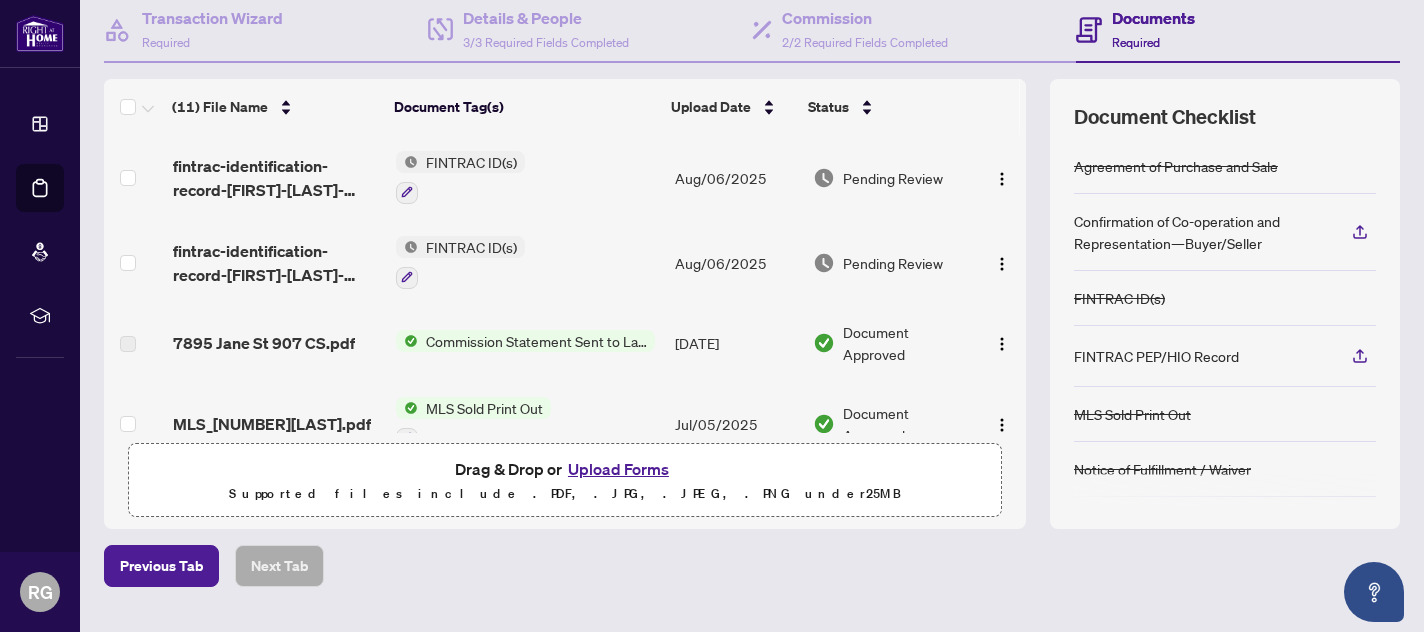scroll, scrollTop: 0, scrollLeft: 0, axis: both 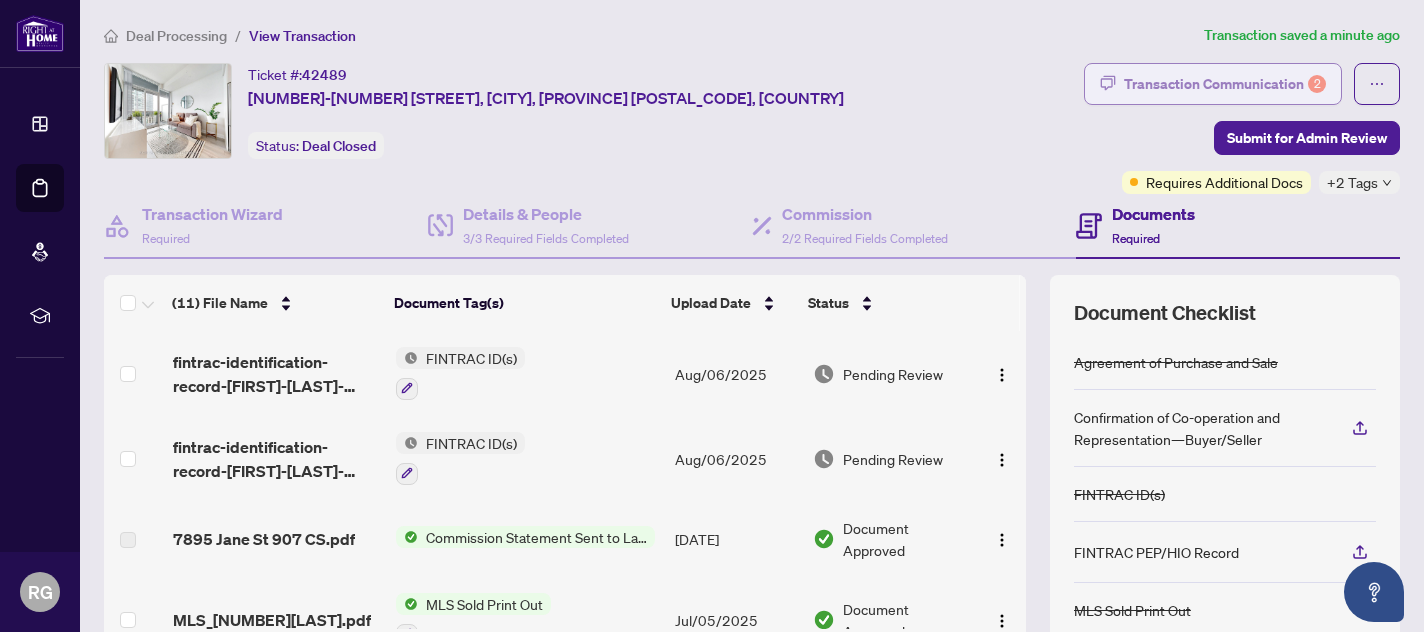 click on "Transaction Communication 2" at bounding box center (1225, 84) 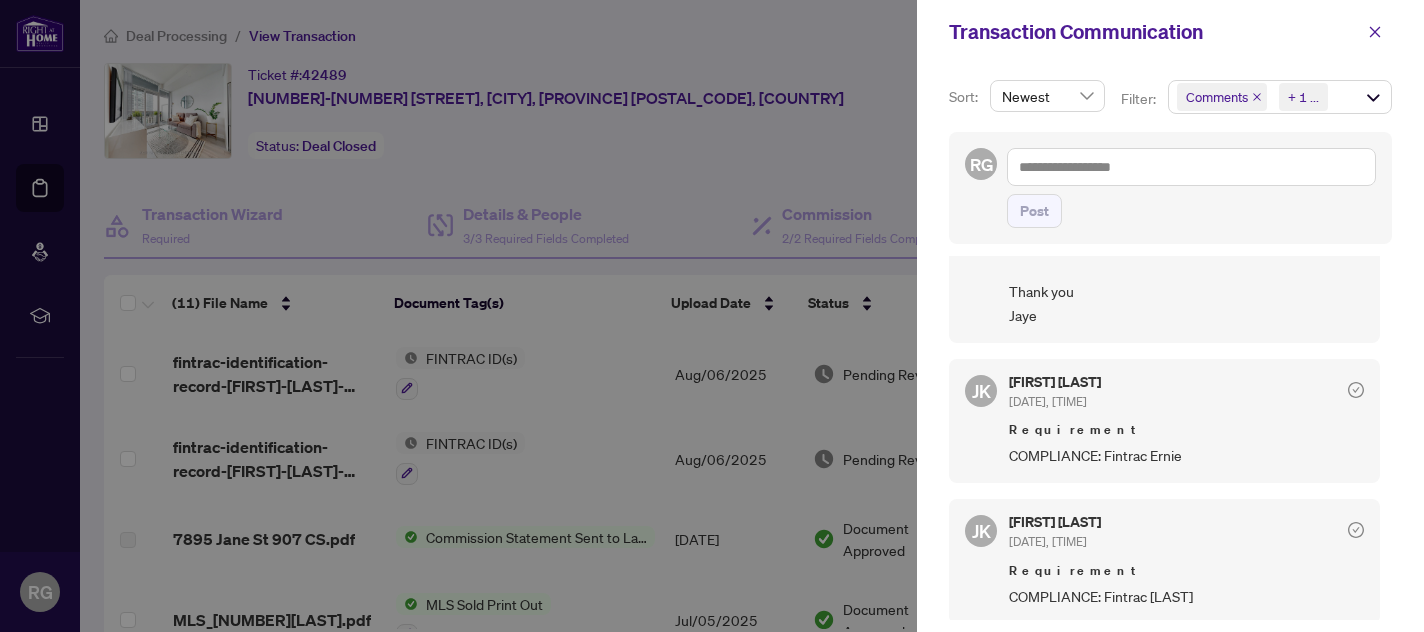 scroll, scrollTop: 216, scrollLeft: 0, axis: vertical 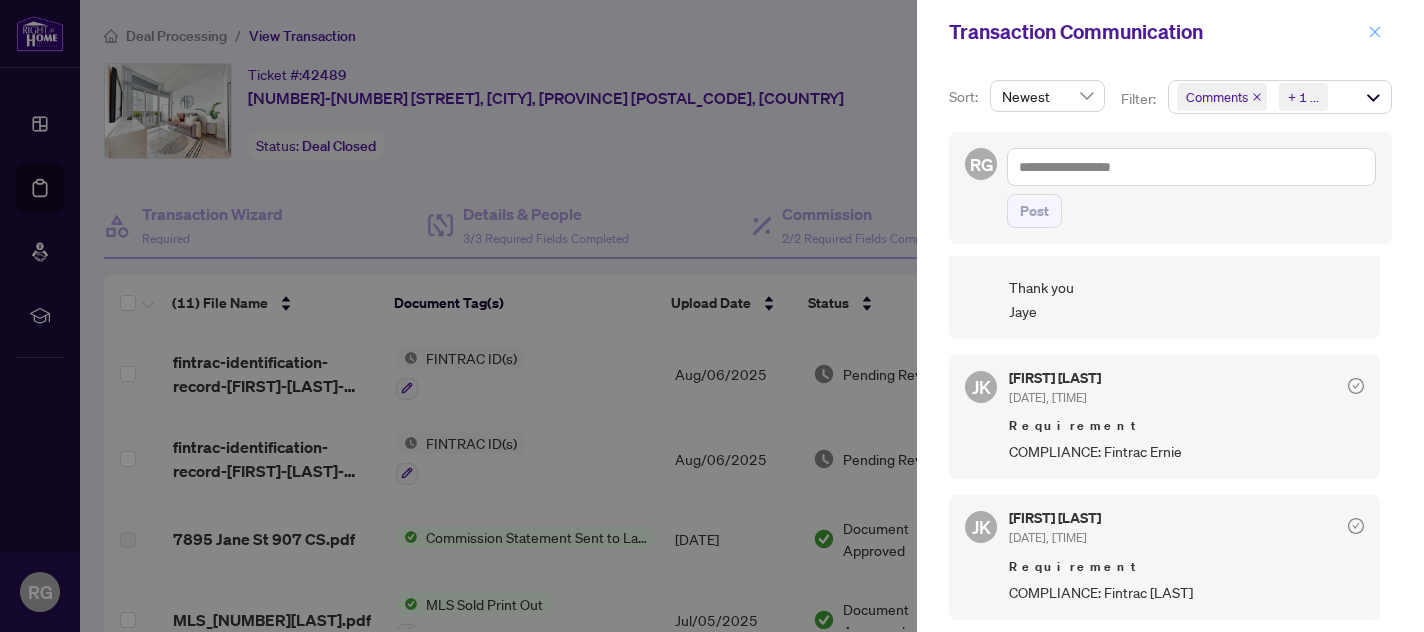 click 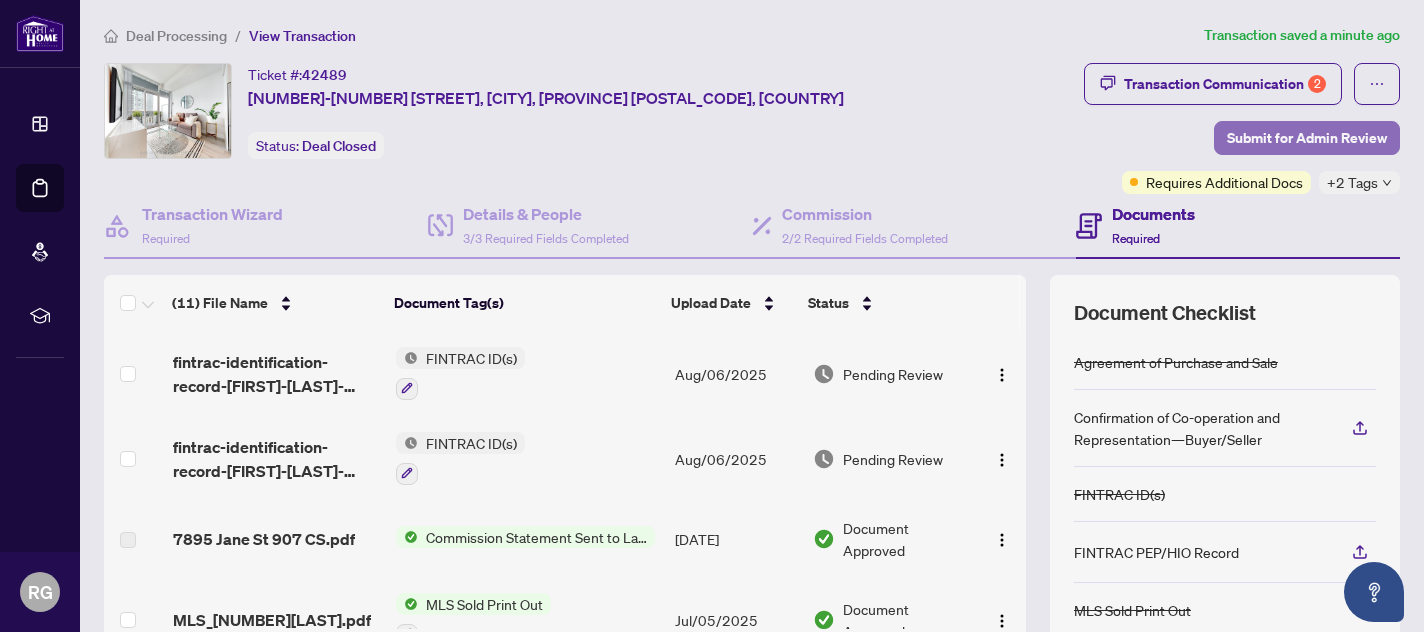 click on "Submit for Admin Review" at bounding box center (1307, 138) 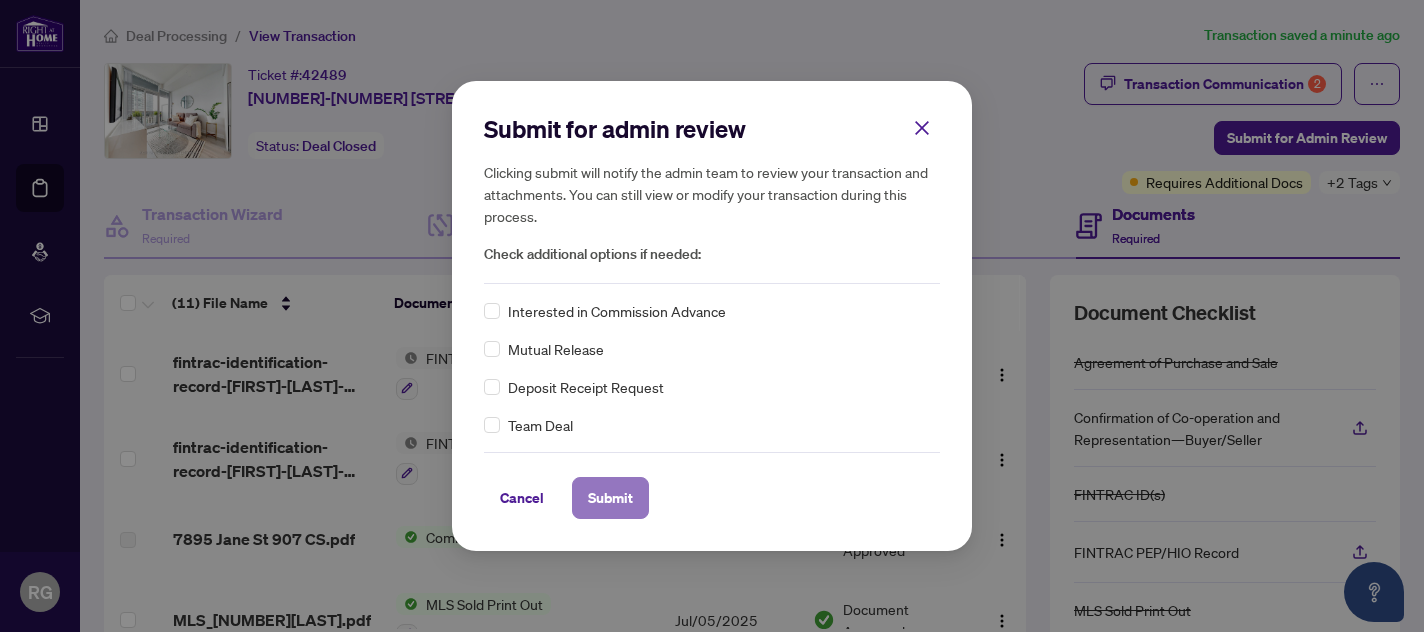 click on "Submit" at bounding box center (610, 498) 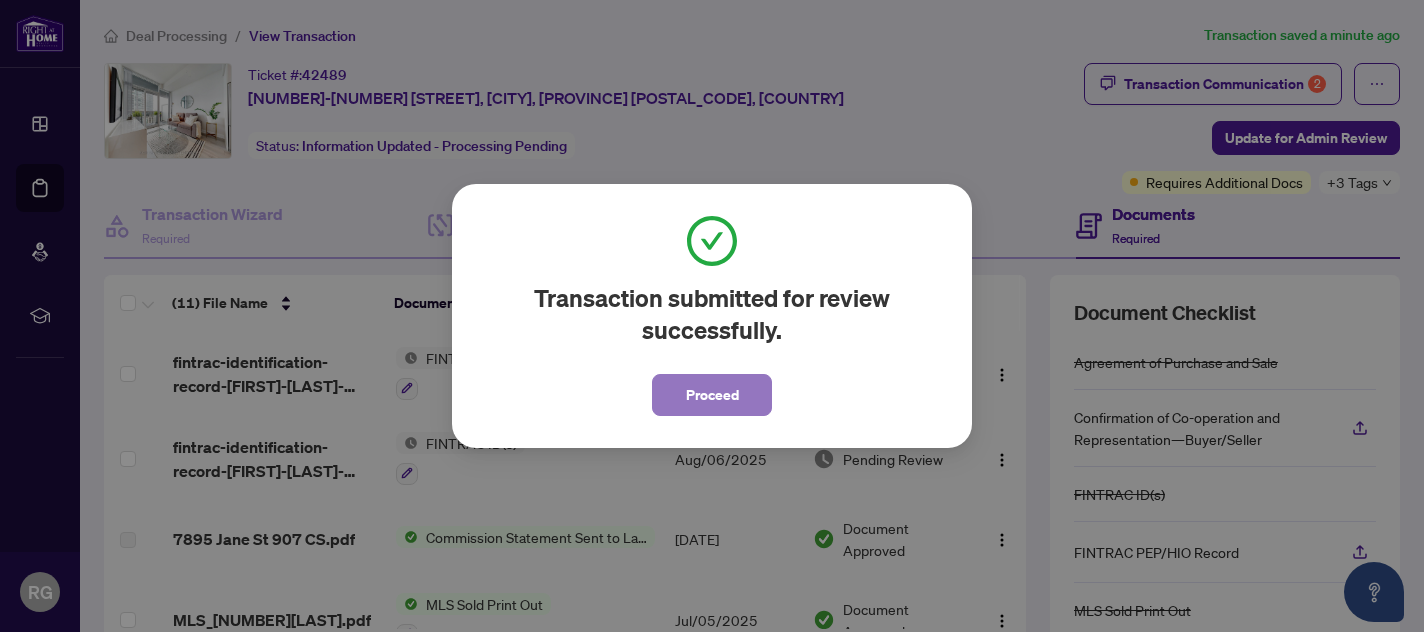 click on "Proceed" at bounding box center (712, 395) 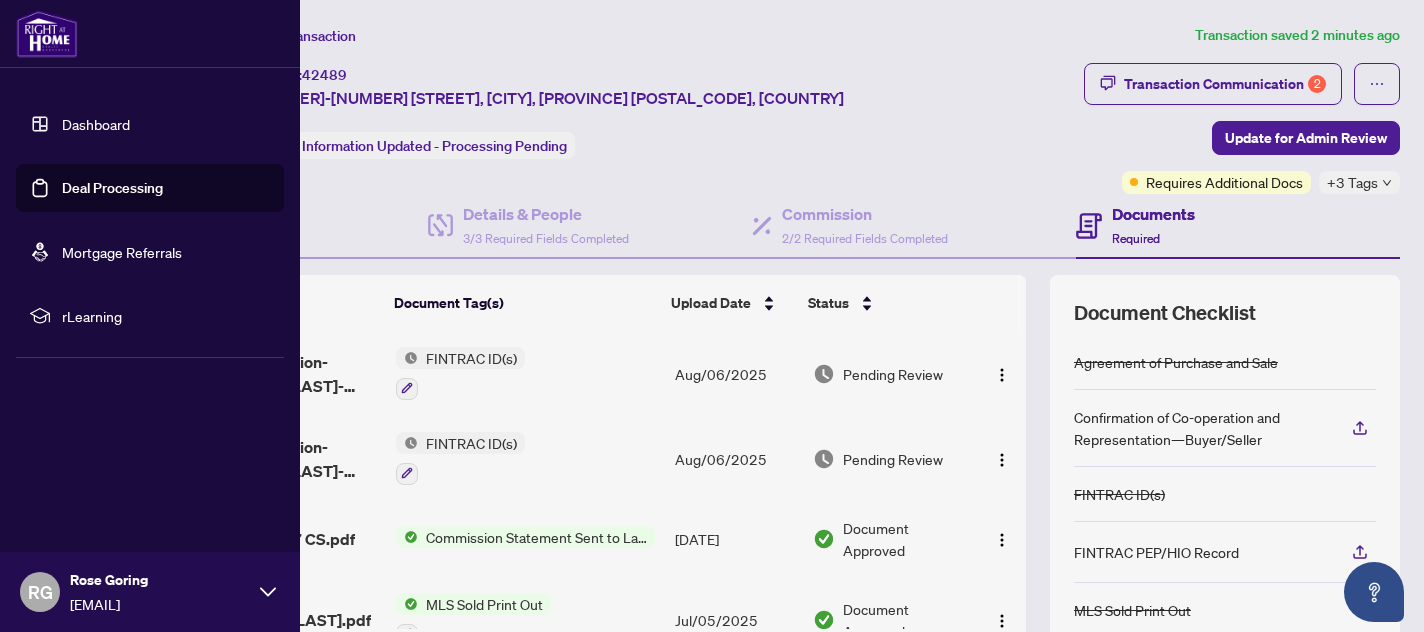click on "Deal Processing" at bounding box center (112, 188) 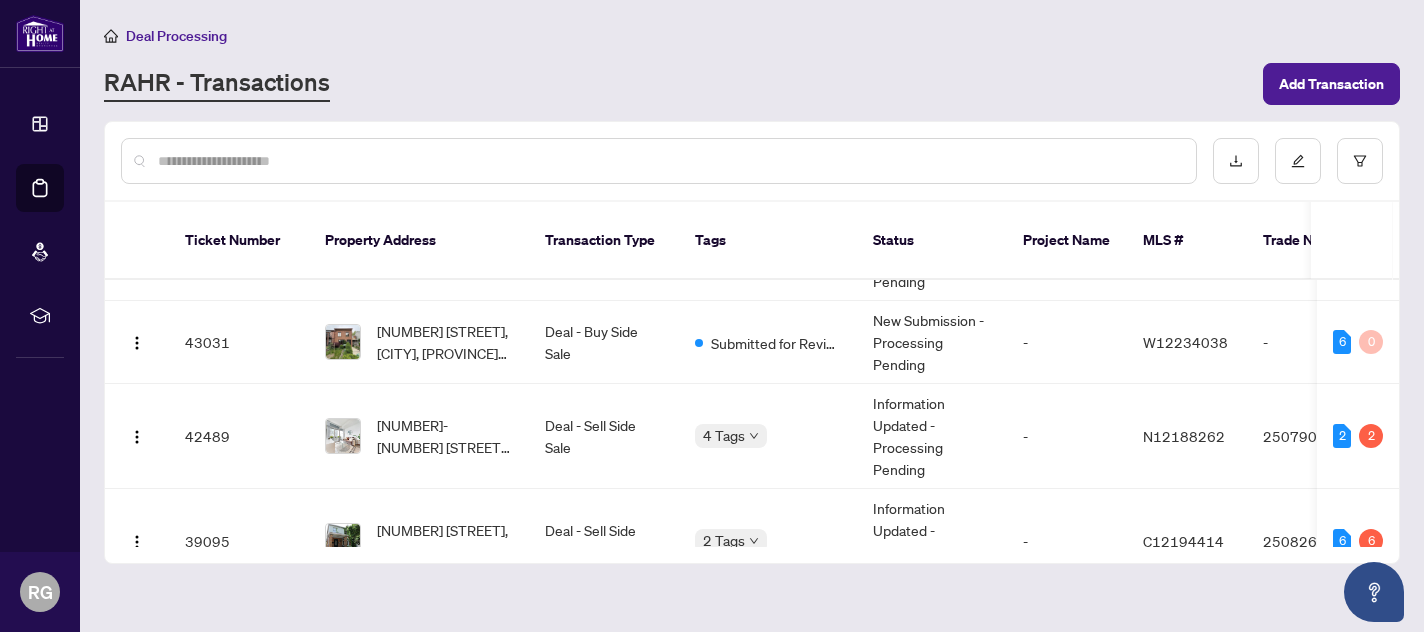 scroll, scrollTop: 0, scrollLeft: 0, axis: both 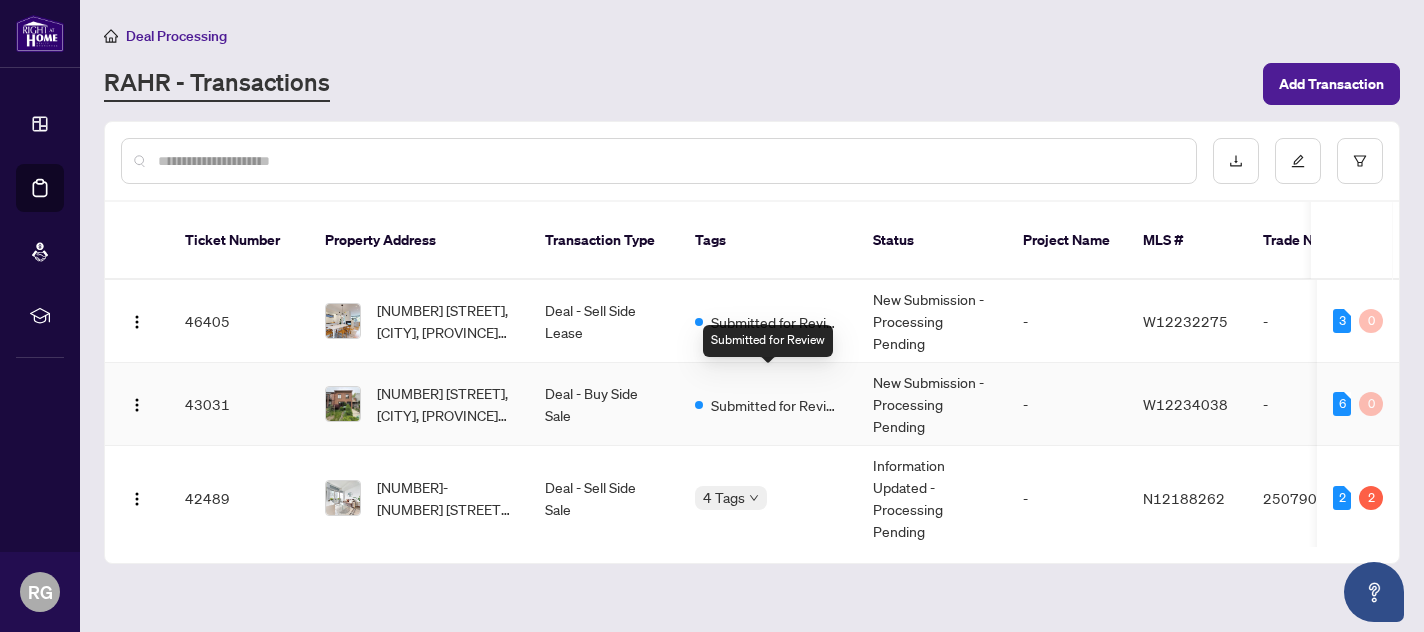 click on "Submitted for Review" at bounding box center (776, 405) 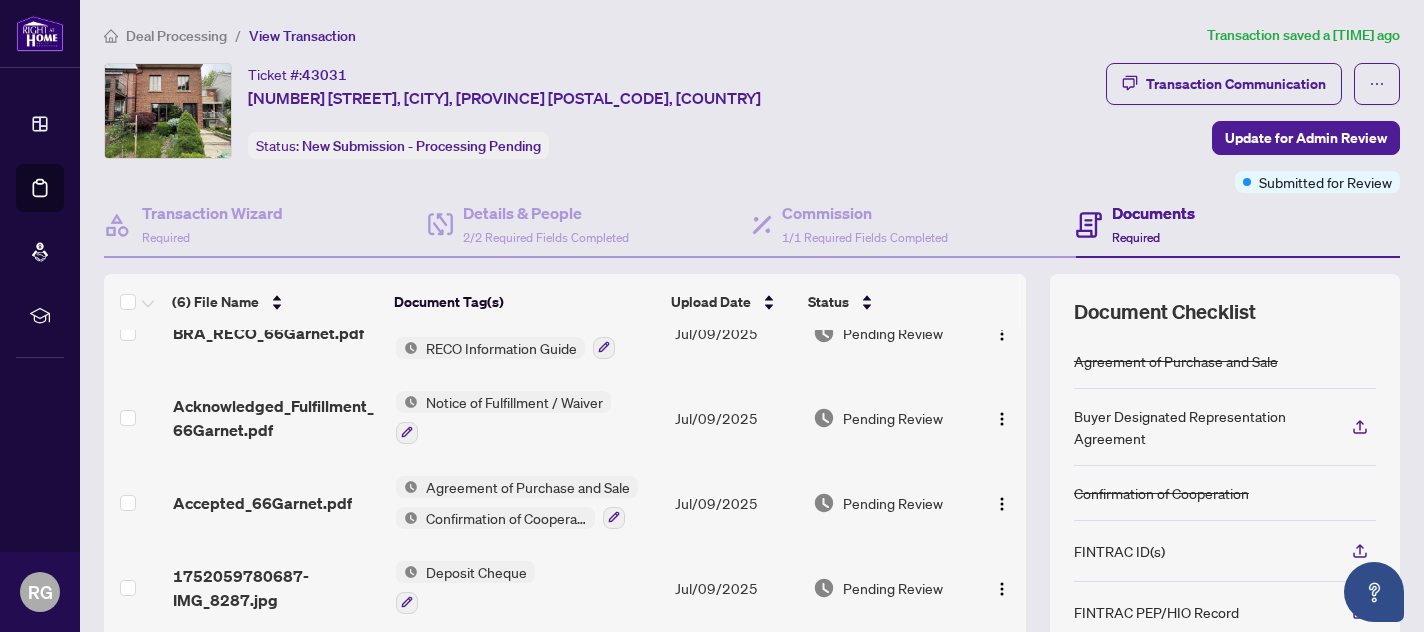 scroll, scrollTop: 216, scrollLeft: 0, axis: vertical 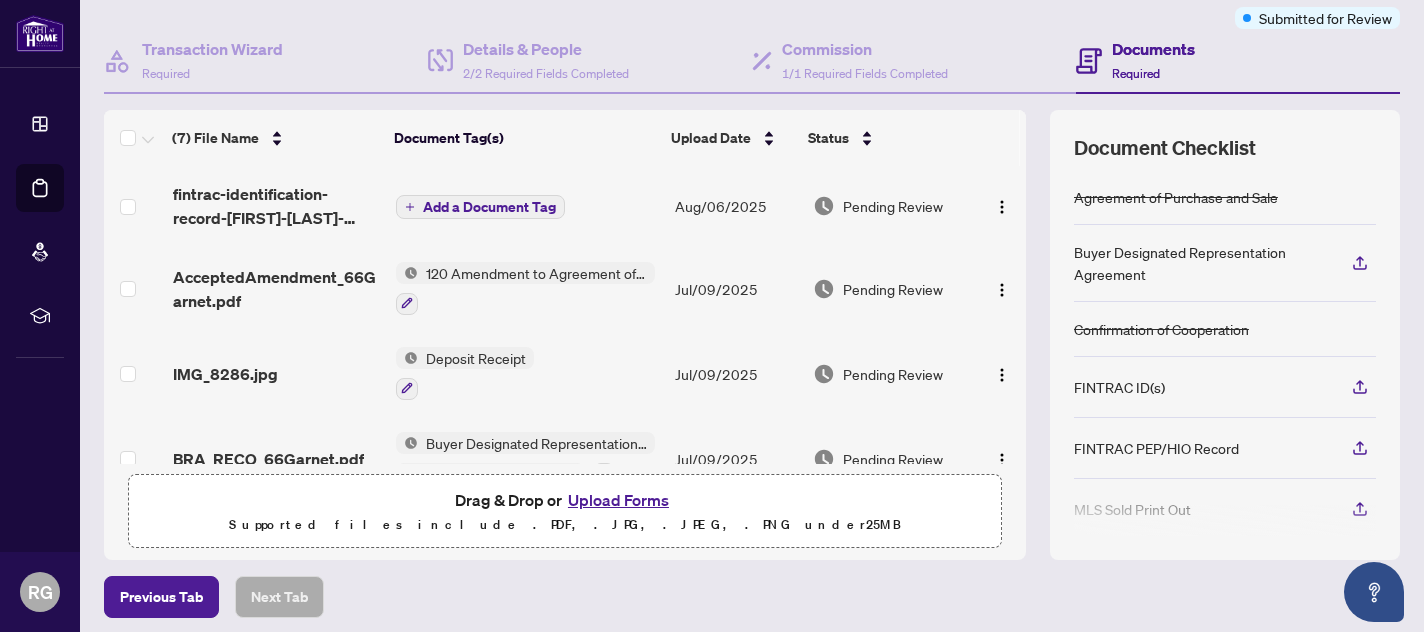 click on "Add a Document Tag" at bounding box center (489, 207) 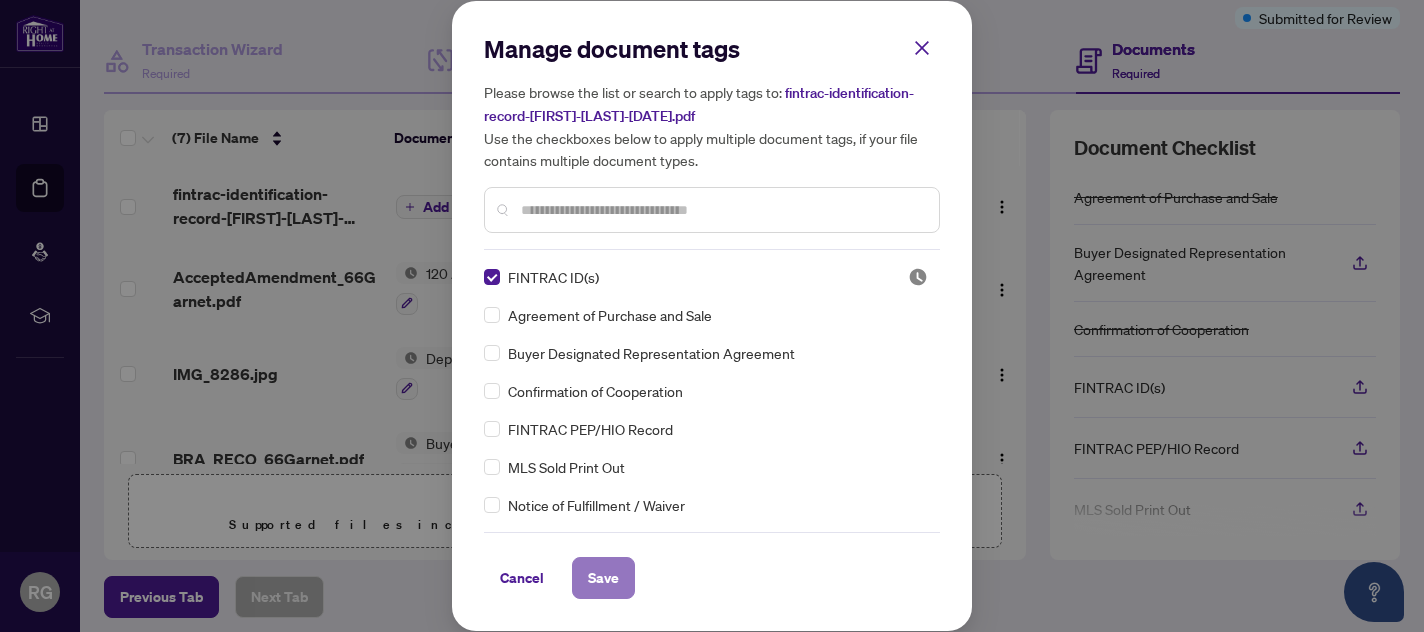 click on "Save" at bounding box center (603, 578) 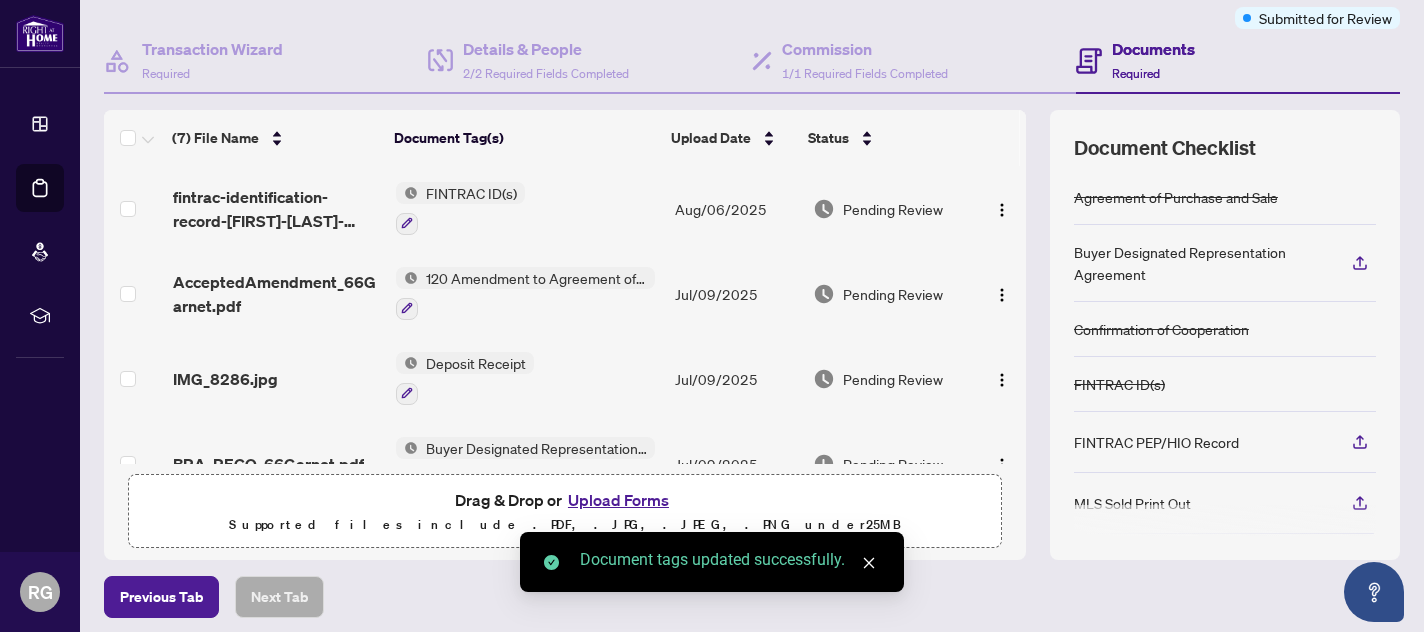 scroll, scrollTop: 0, scrollLeft: 0, axis: both 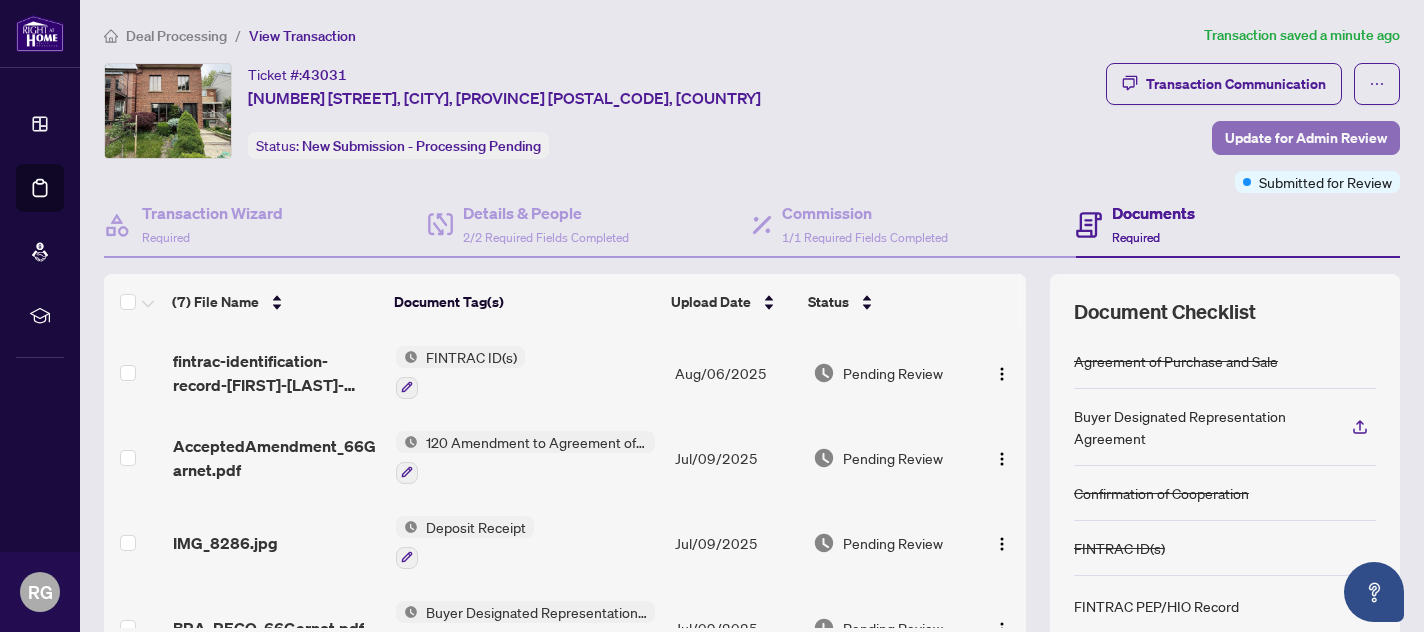 click on "Update for Admin Review" at bounding box center (1306, 138) 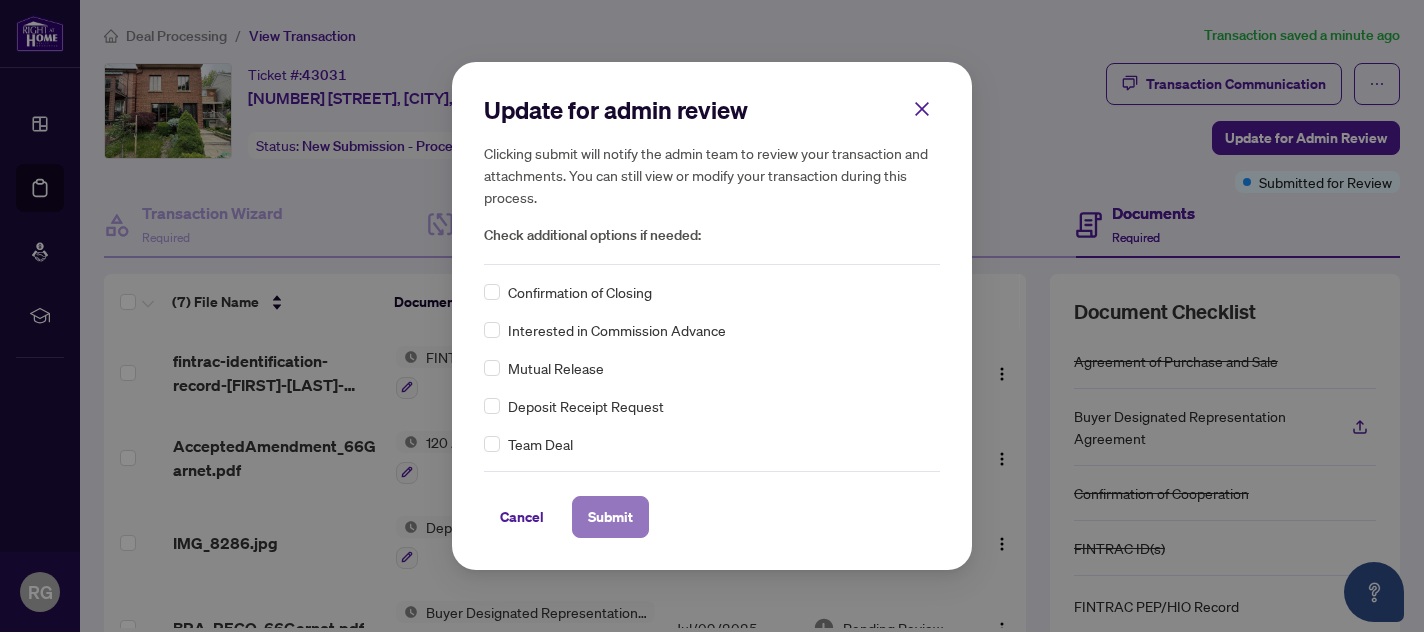 click on "Submit" at bounding box center [610, 517] 